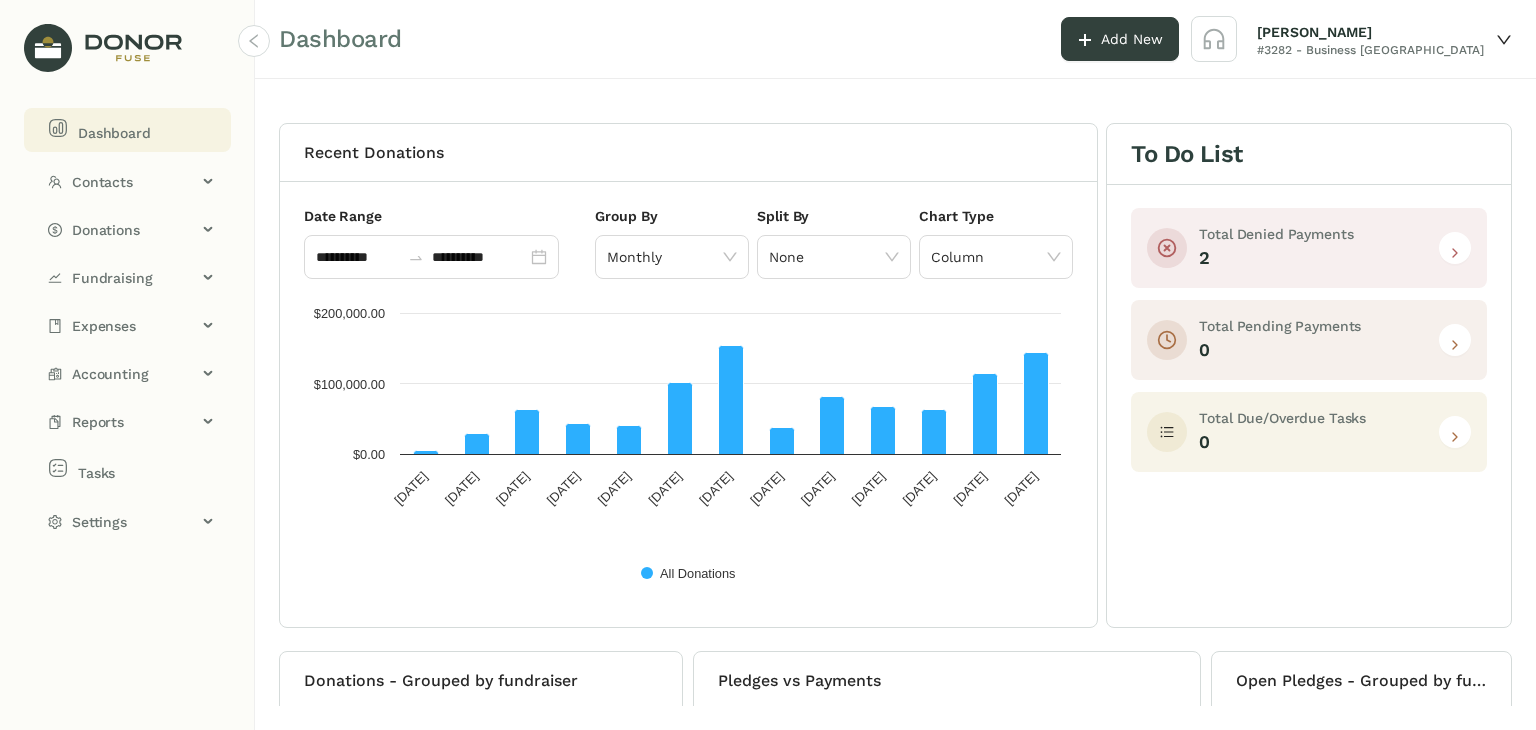 scroll, scrollTop: 0, scrollLeft: 0, axis: both 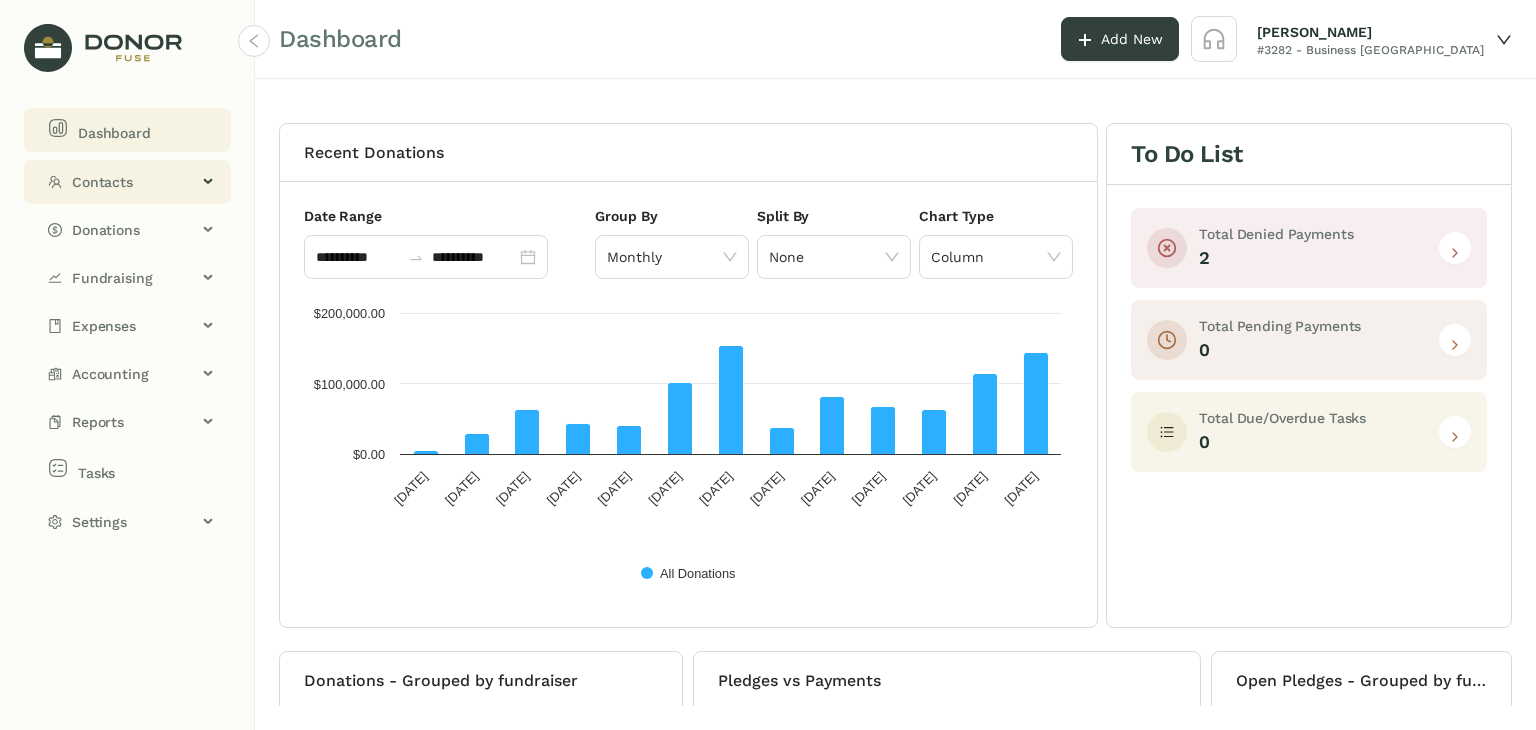 click on "Contacts" 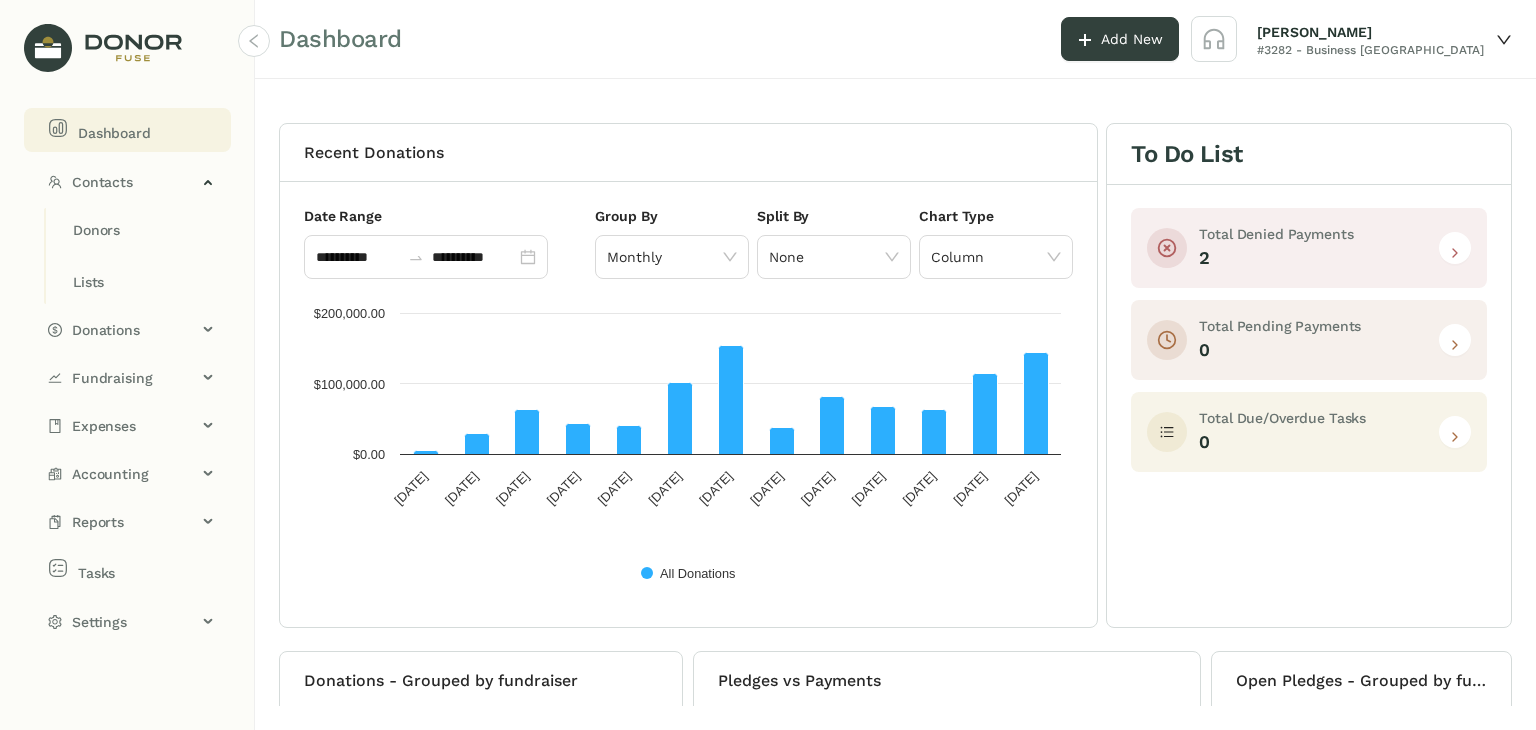 click on "Donors Lists" 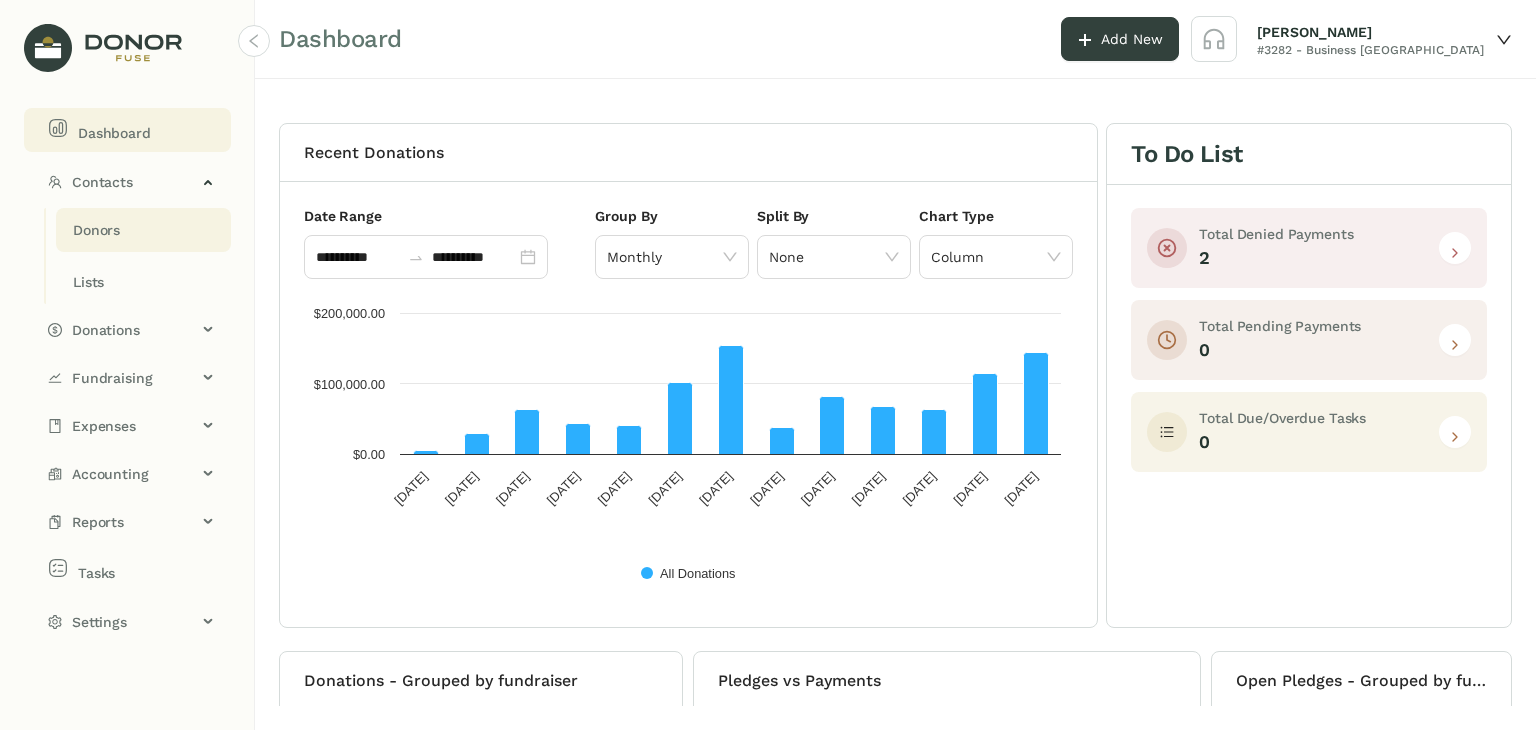 click on "Donors" 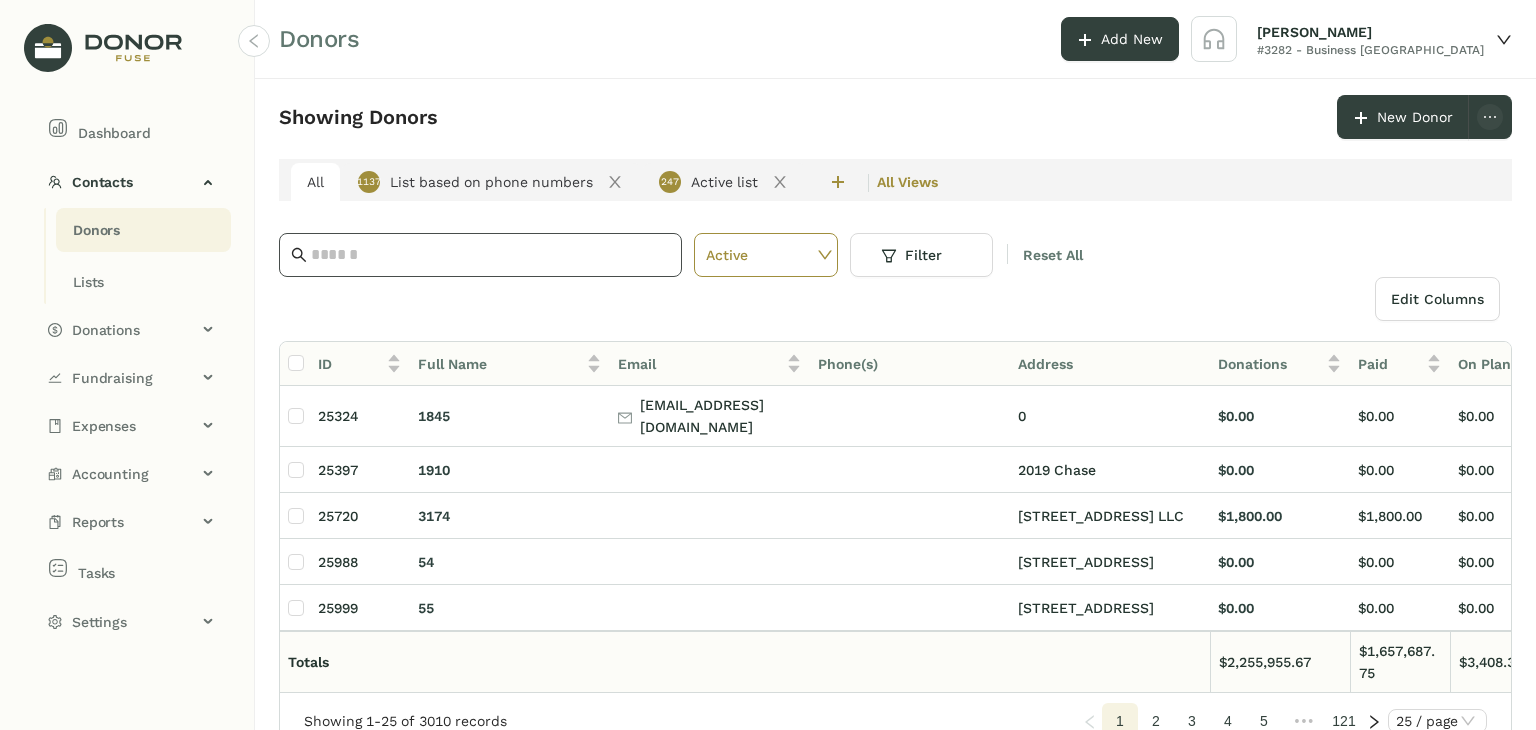 click 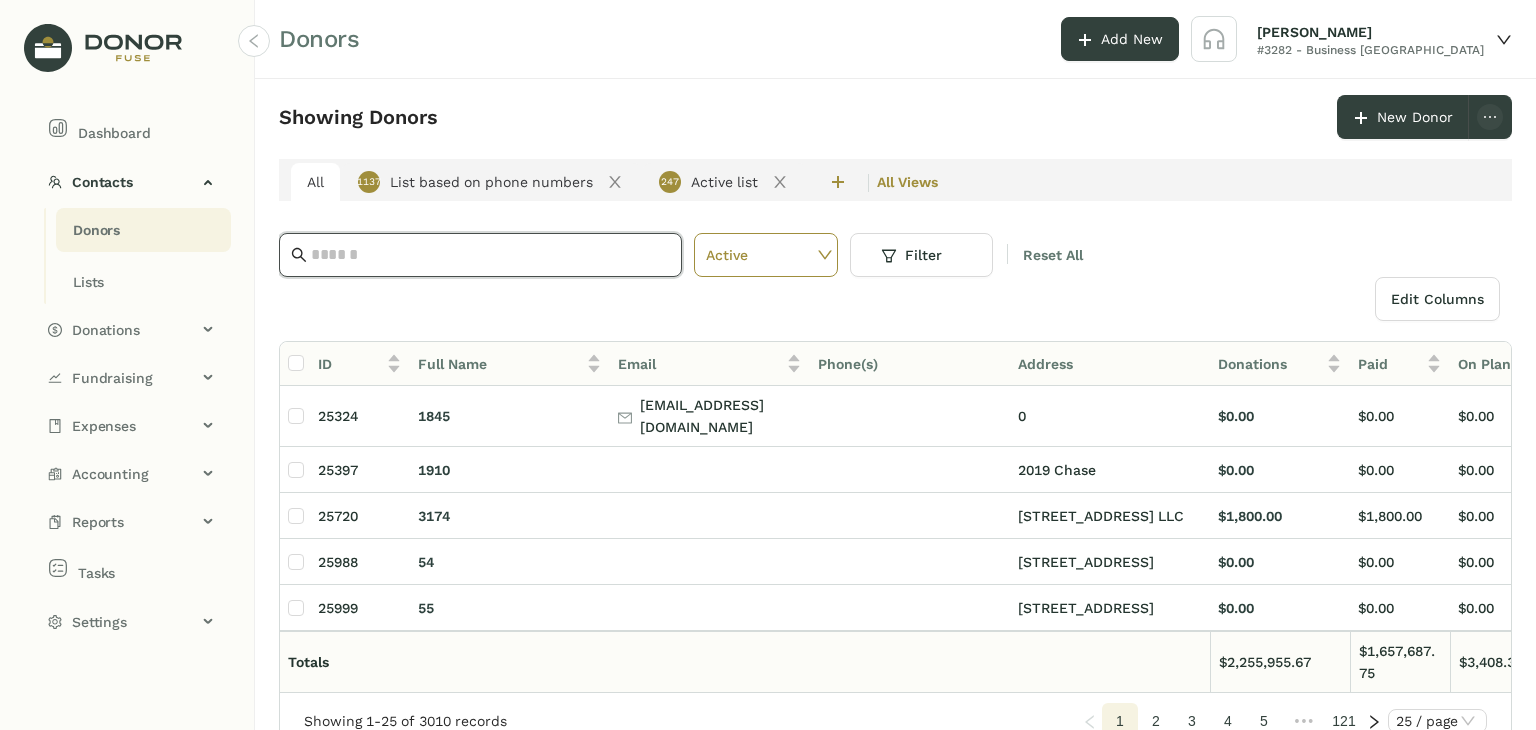 paste on "**********" 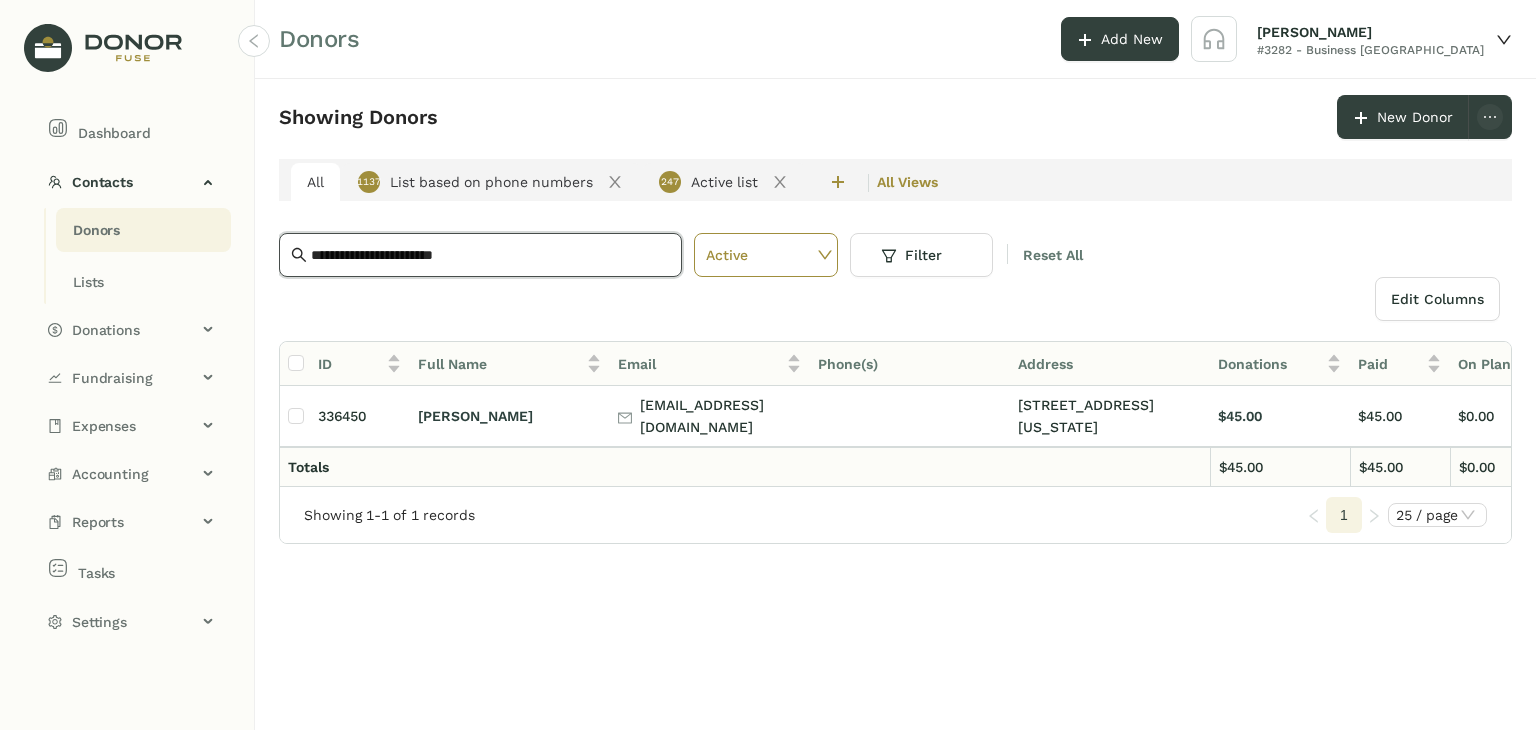 type on "**********" 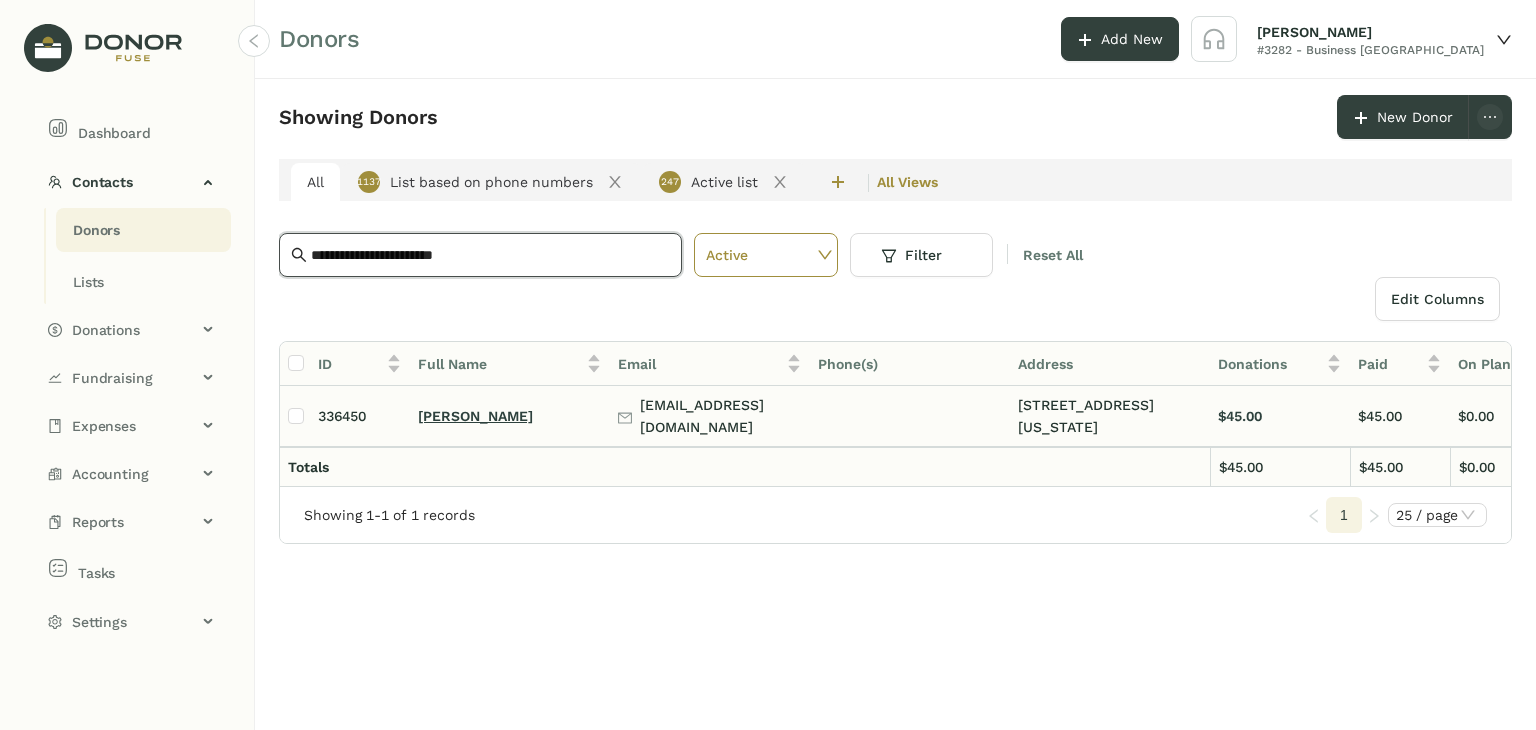click on "[PERSON_NAME]" 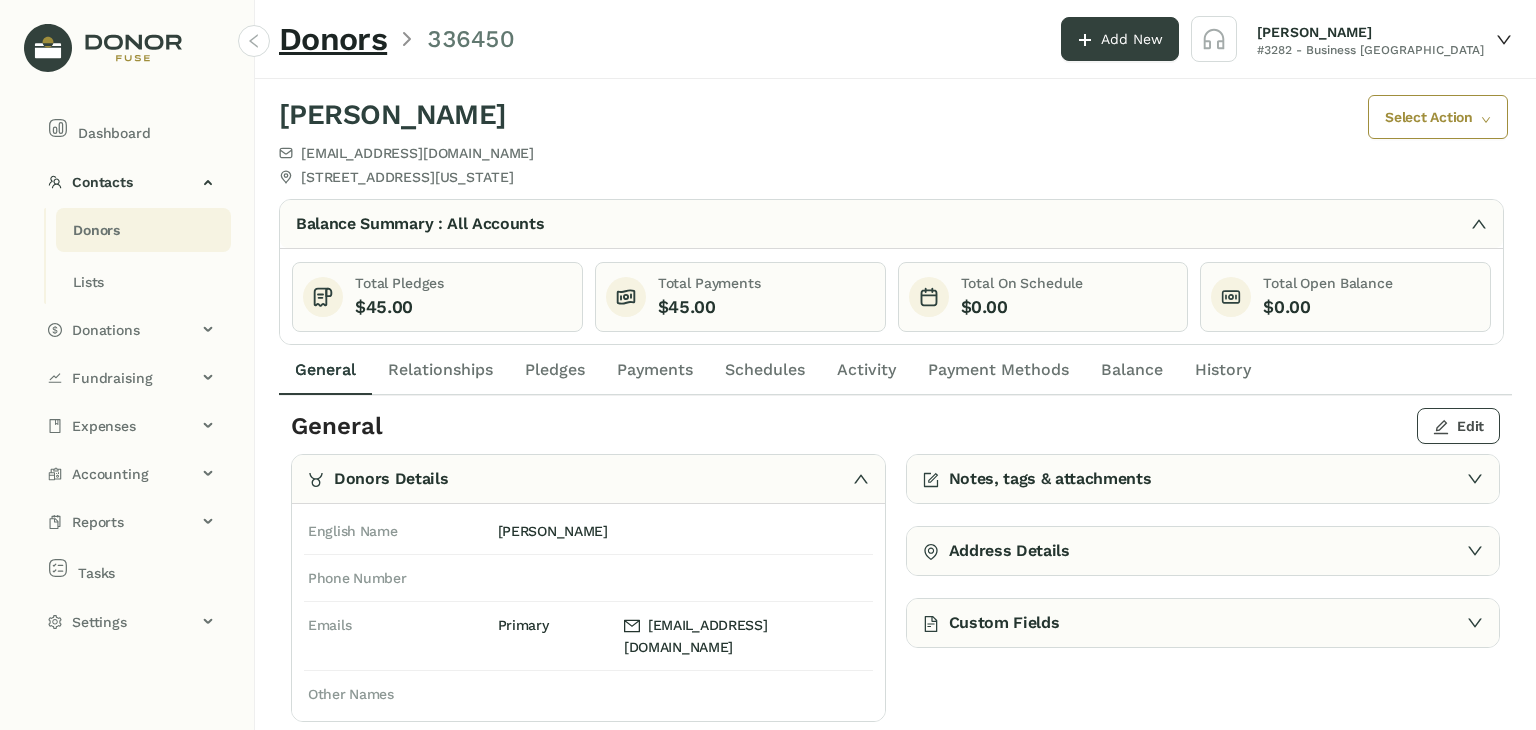 click on "Edit" 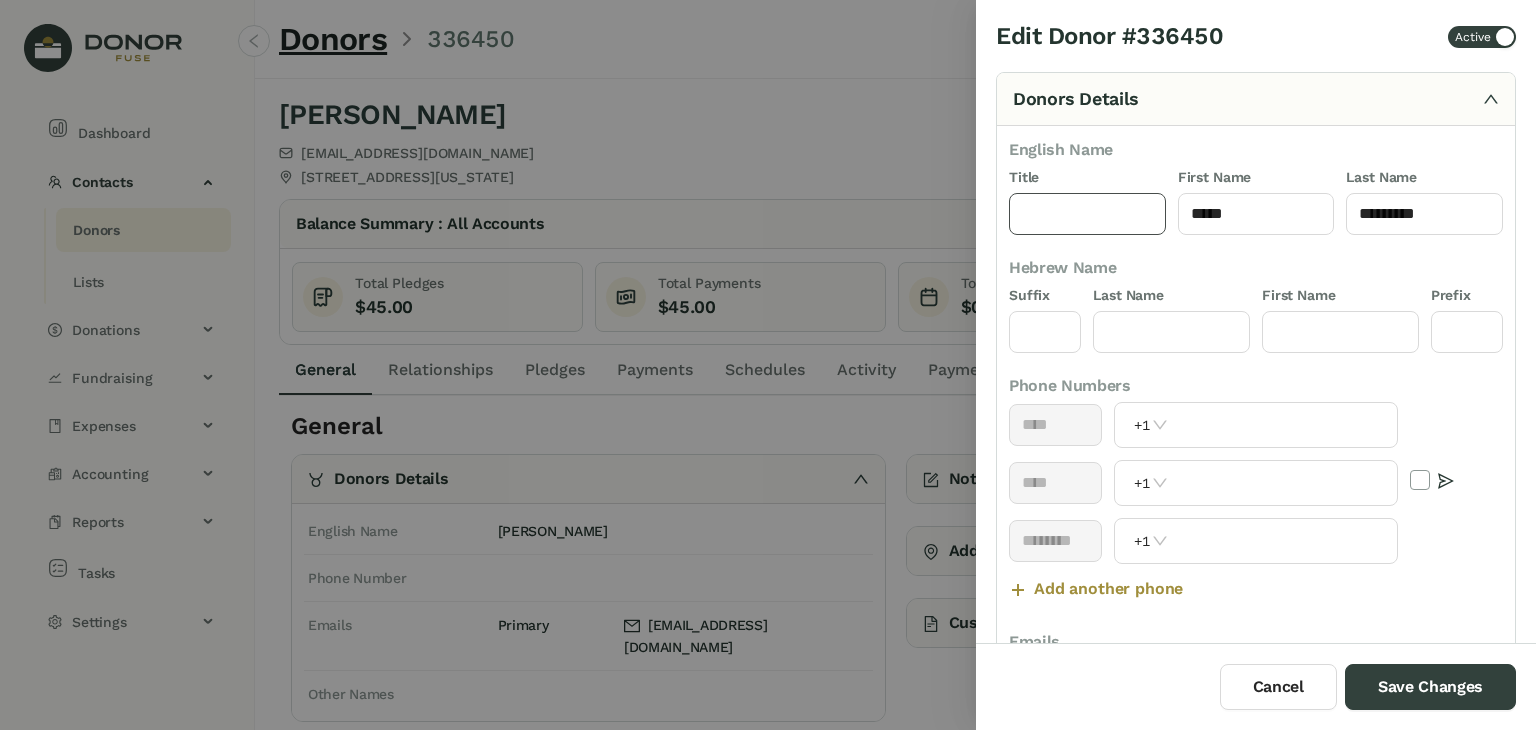 click 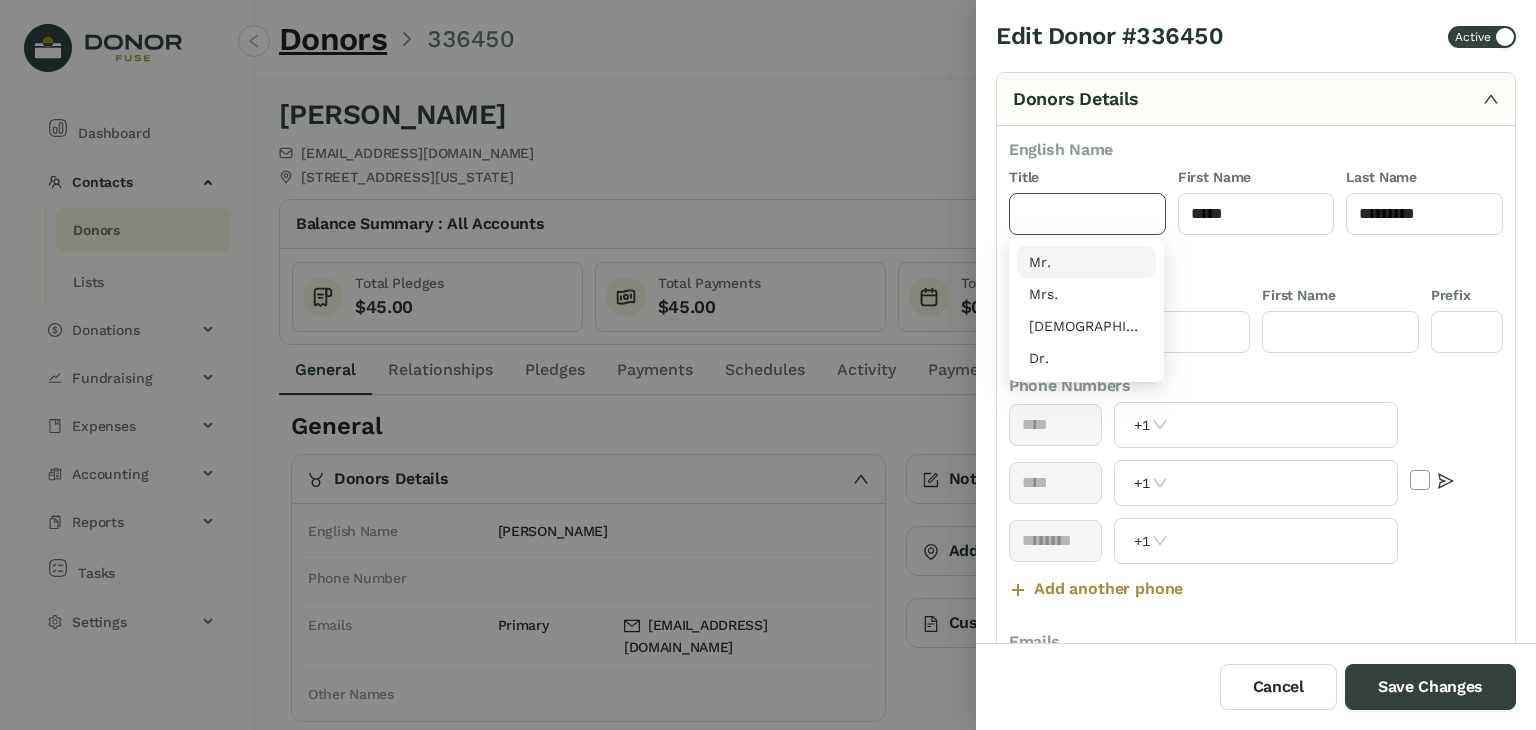 click on "Mr." at bounding box center [1086, 262] 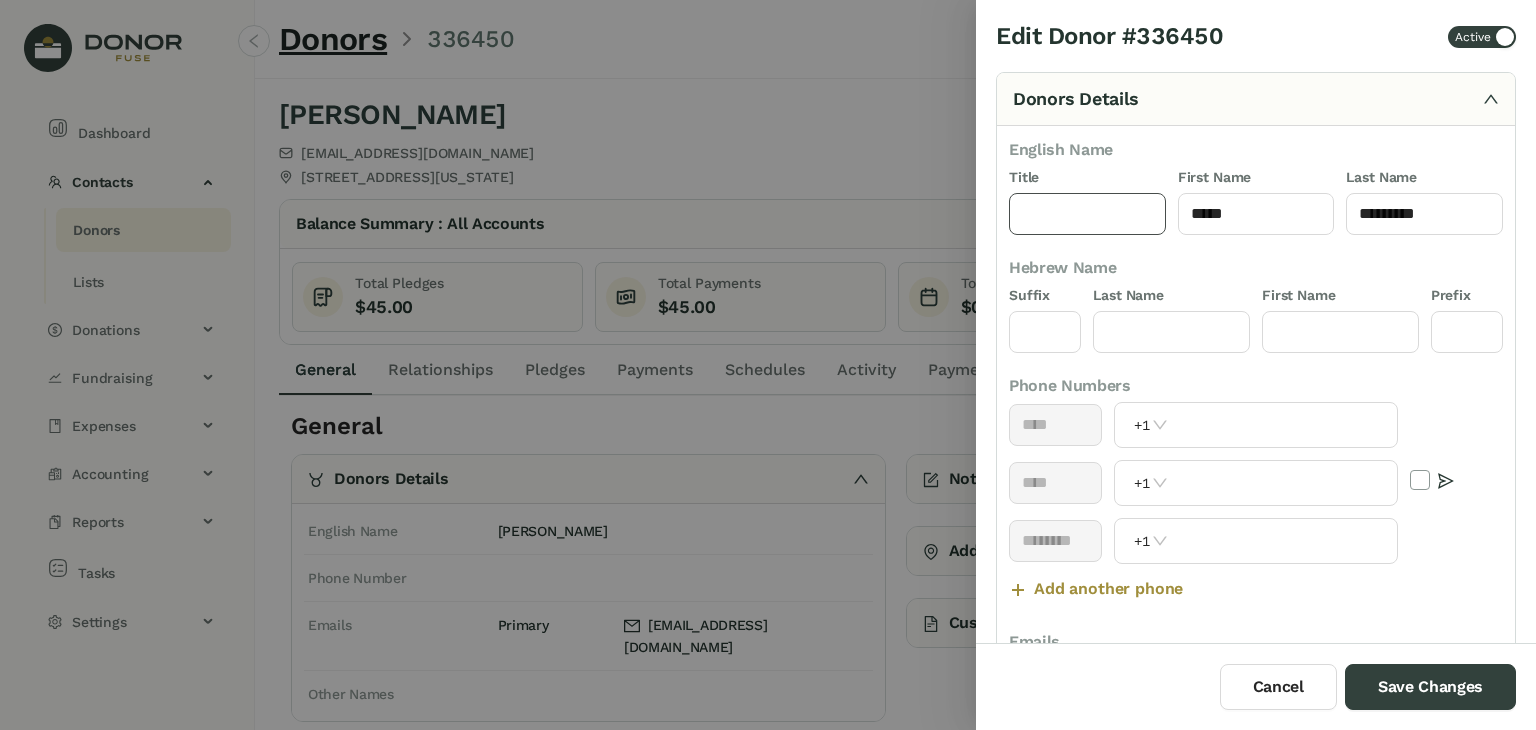 type on "***" 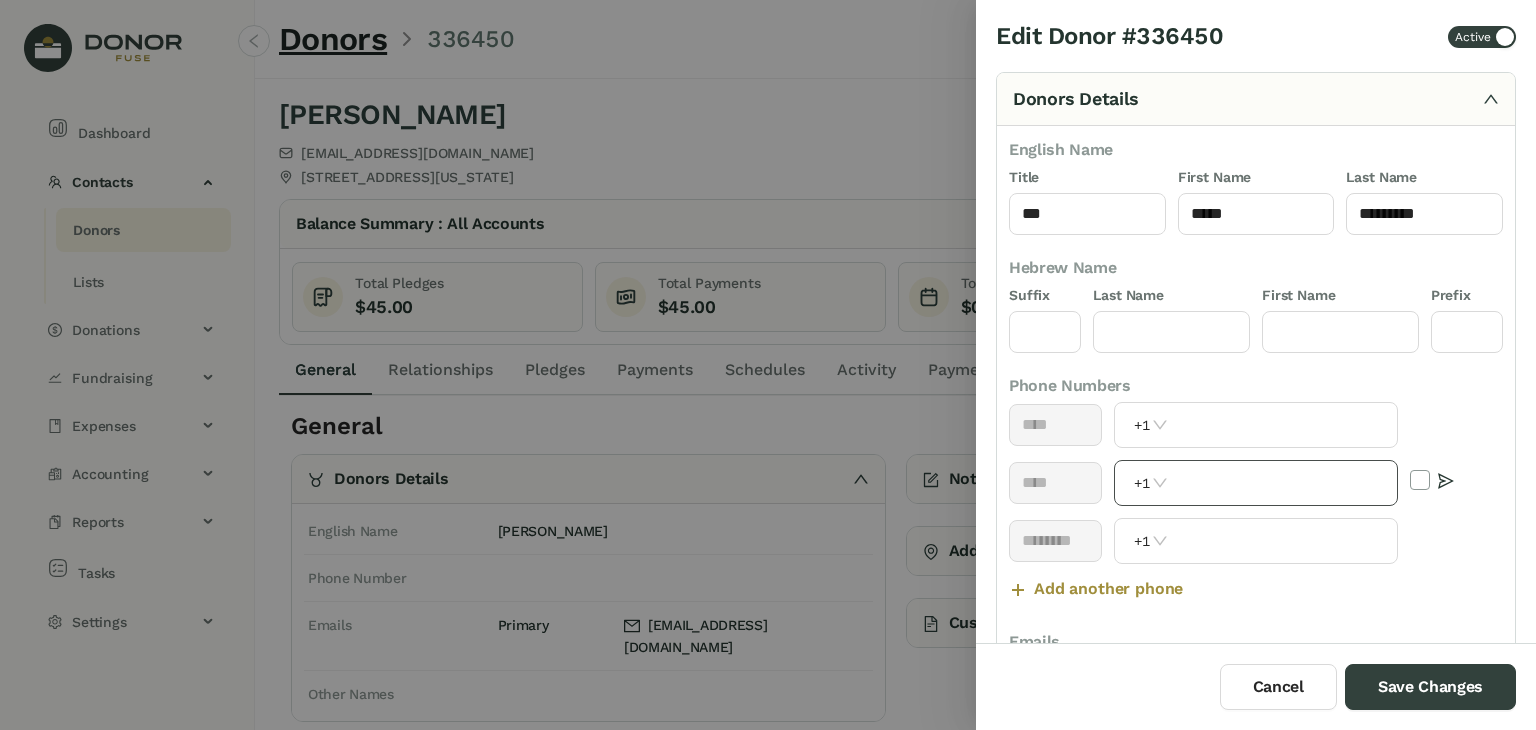 click at bounding box center [1284, 483] 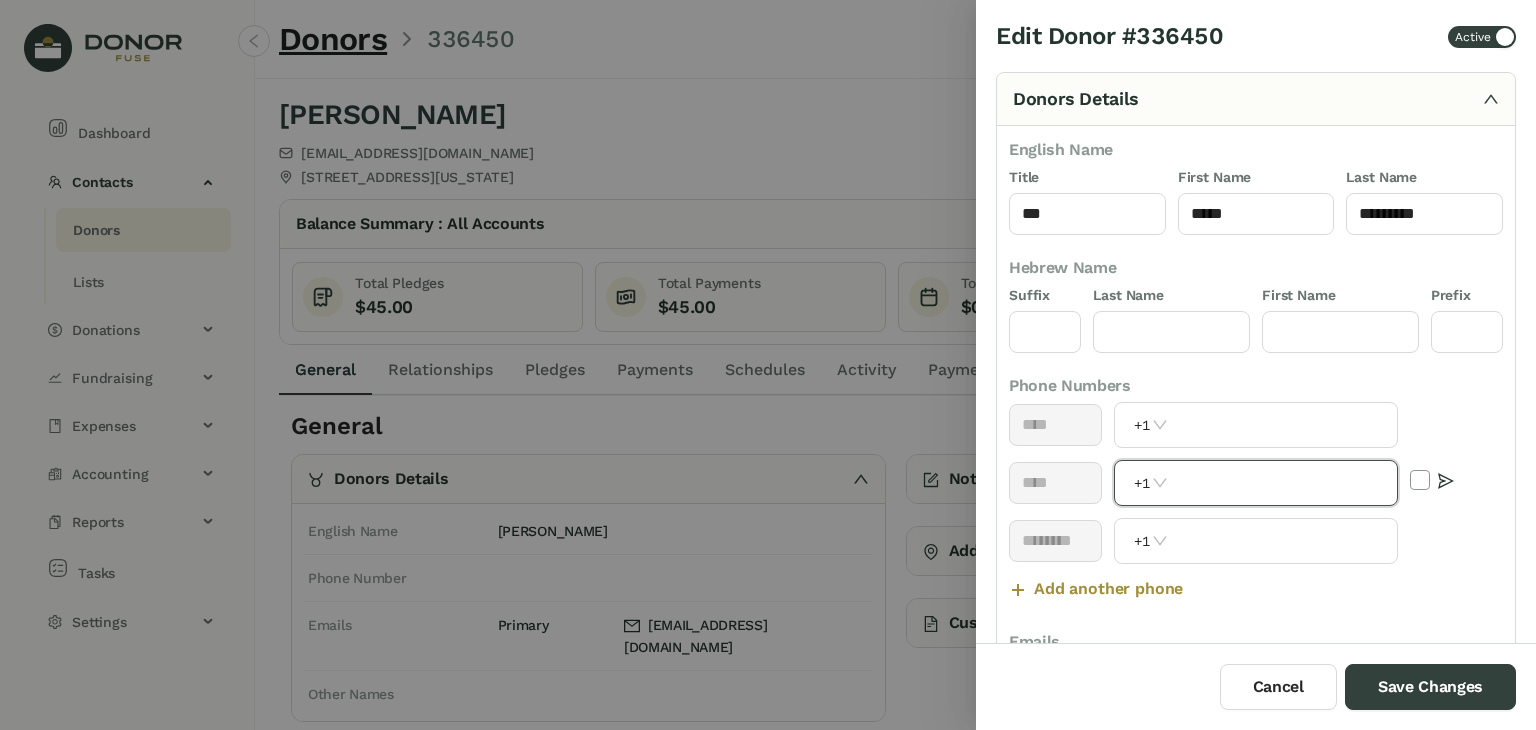 paste on "**********" 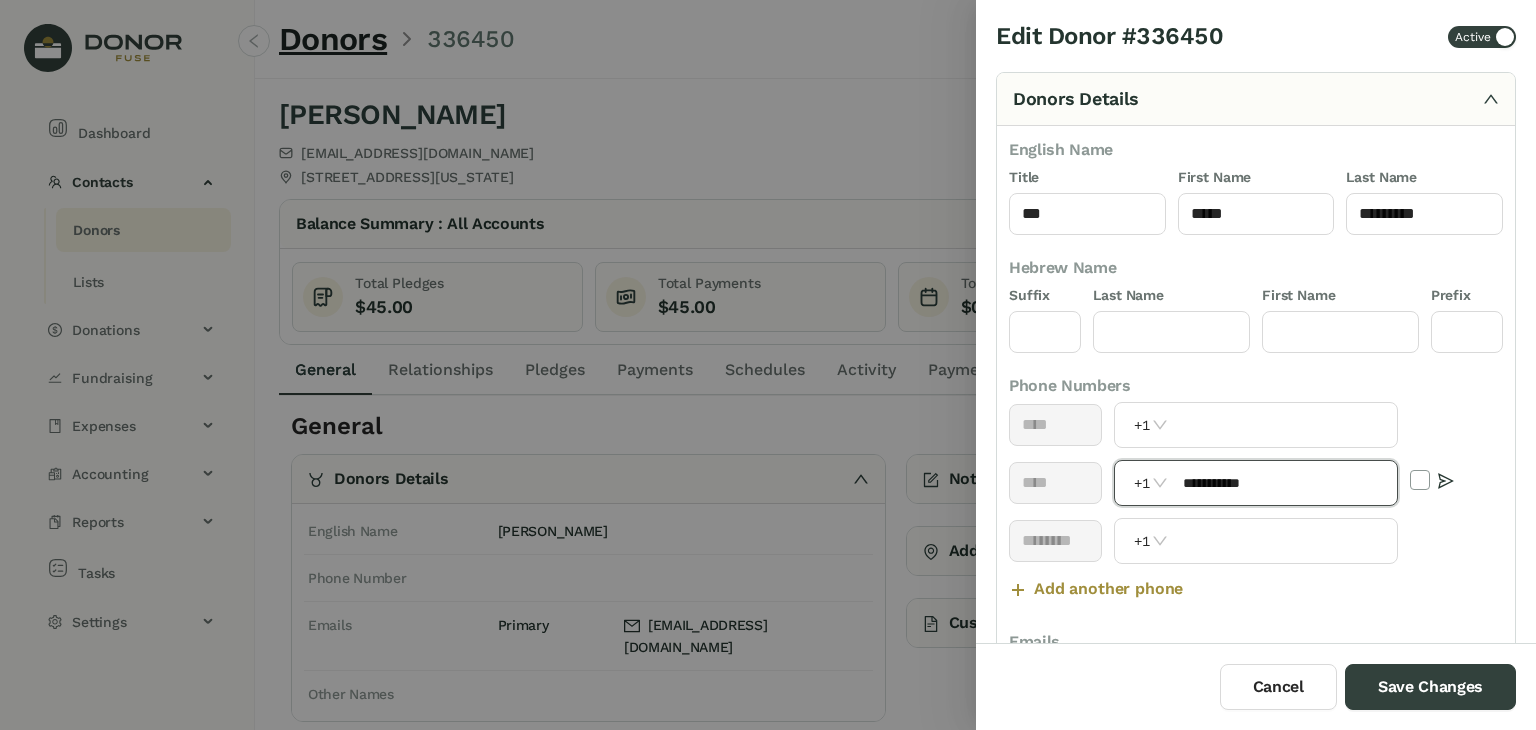 click on "**********" at bounding box center [1284, 483] 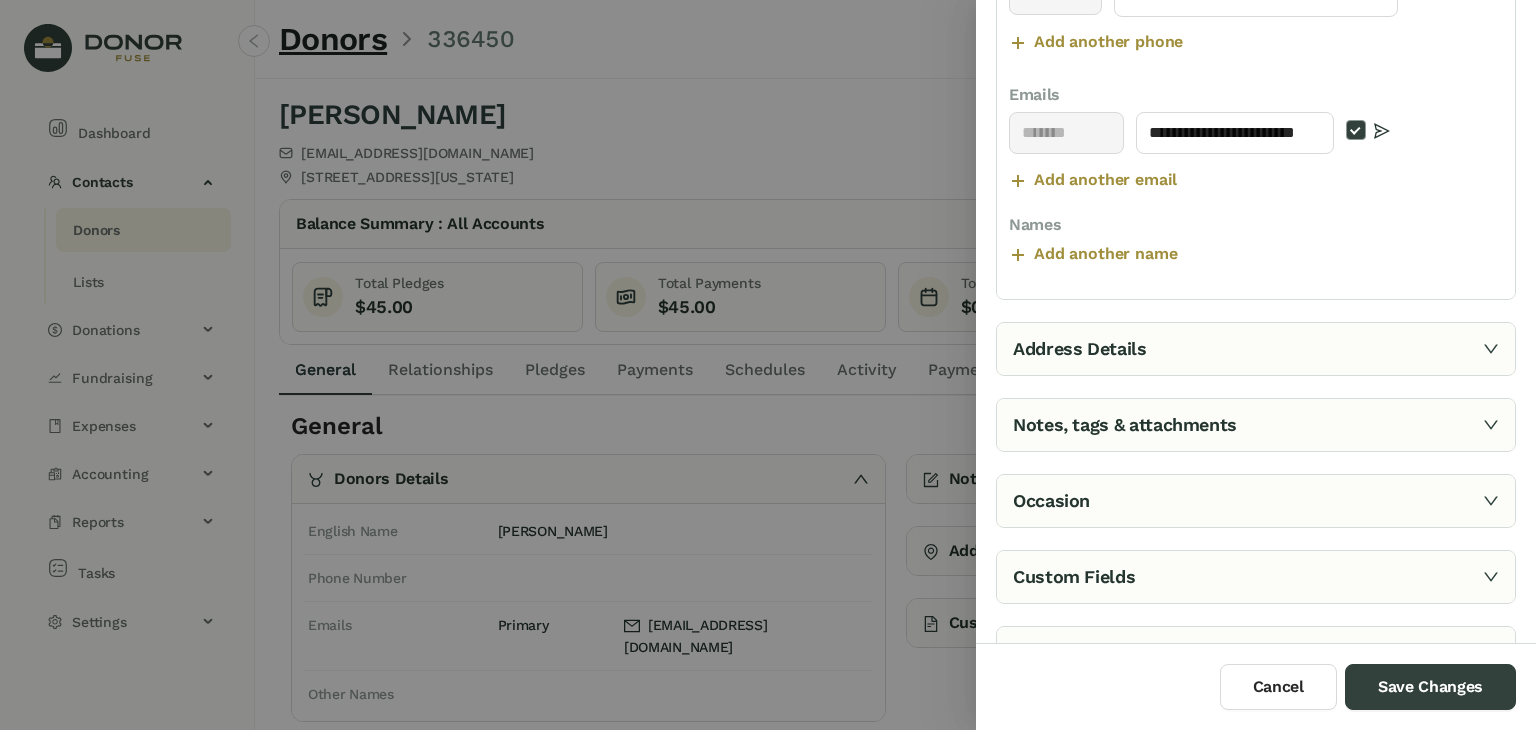 scroll, scrollTop: 585, scrollLeft: 0, axis: vertical 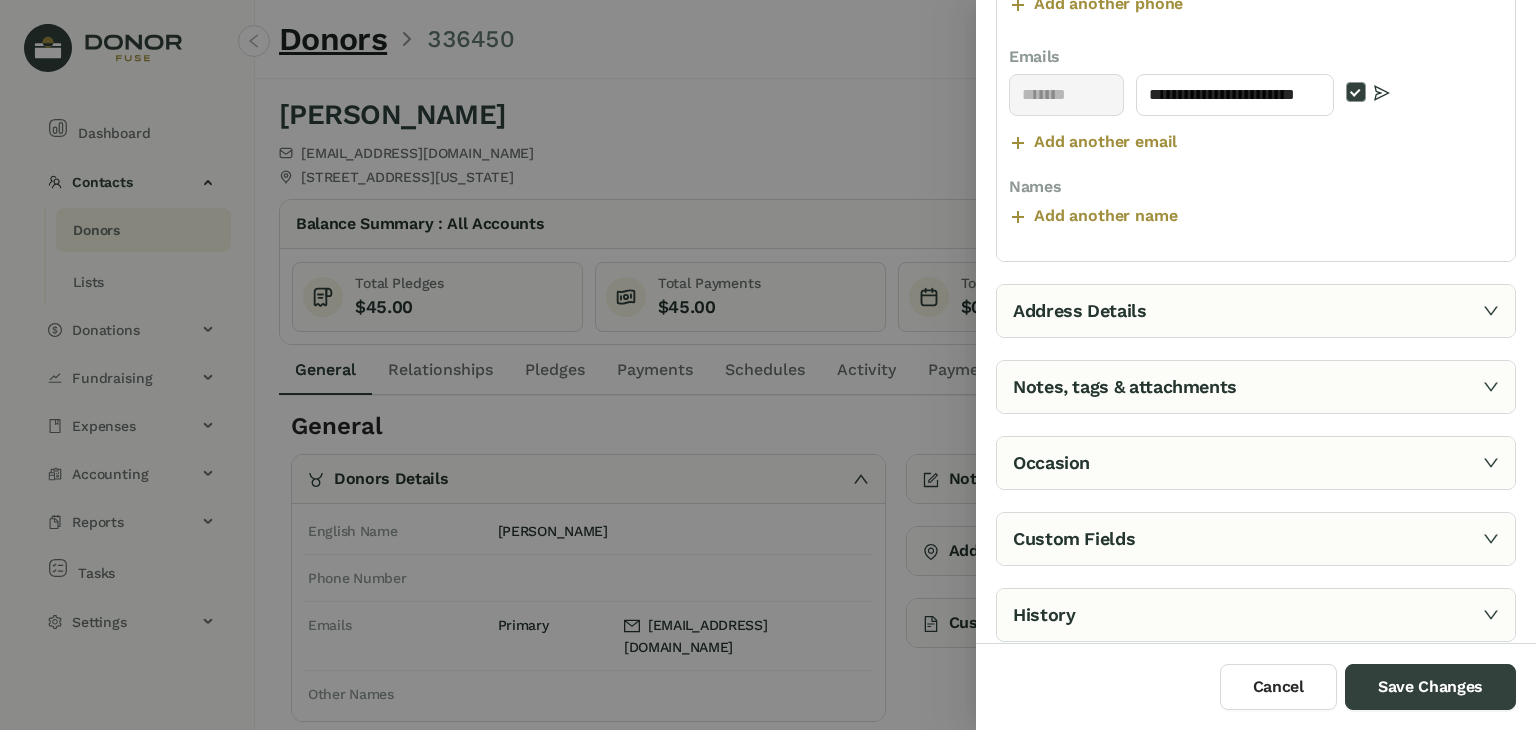 type on "**********" 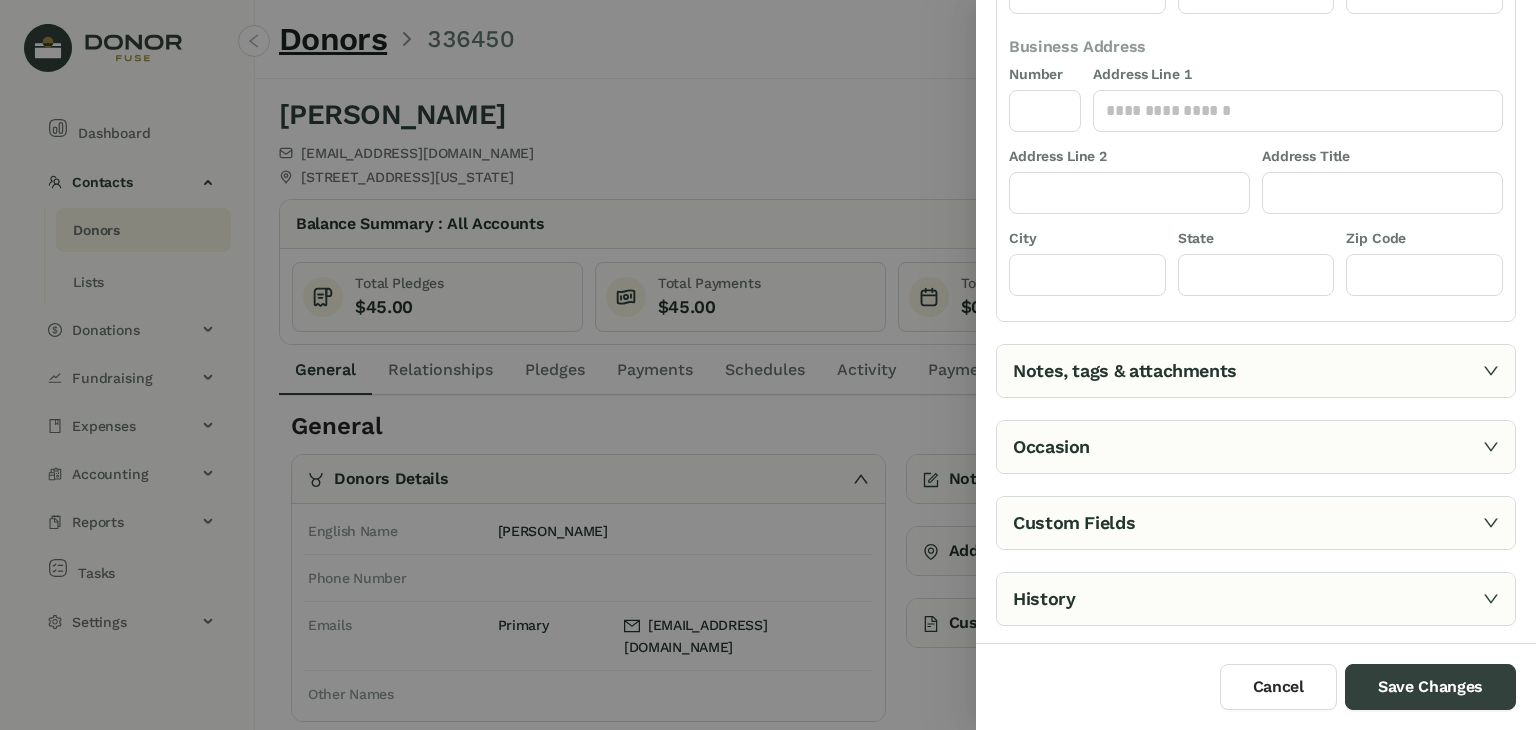 click on "Notes, tags & attachments" at bounding box center (1256, 371) 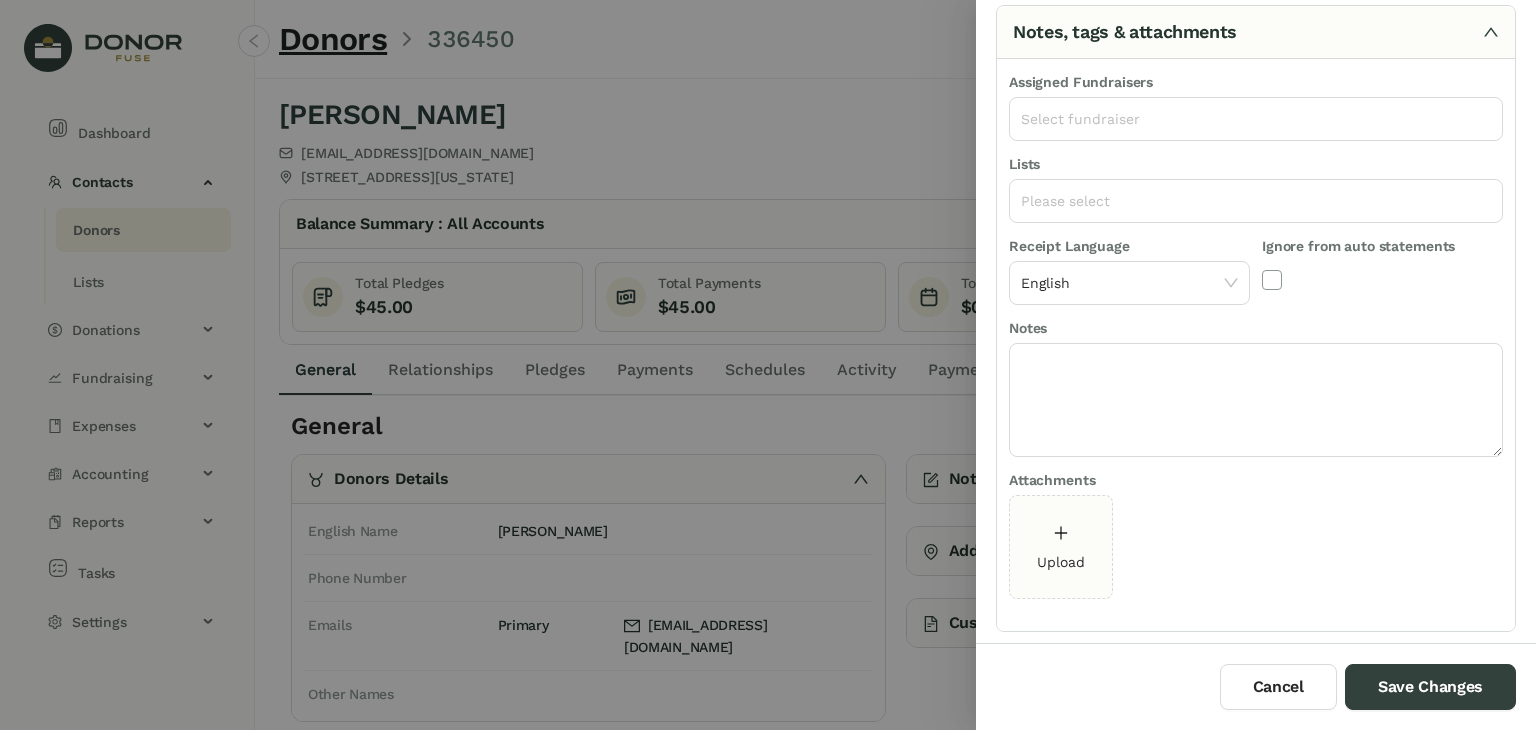 scroll, scrollTop: 196, scrollLeft: 0, axis: vertical 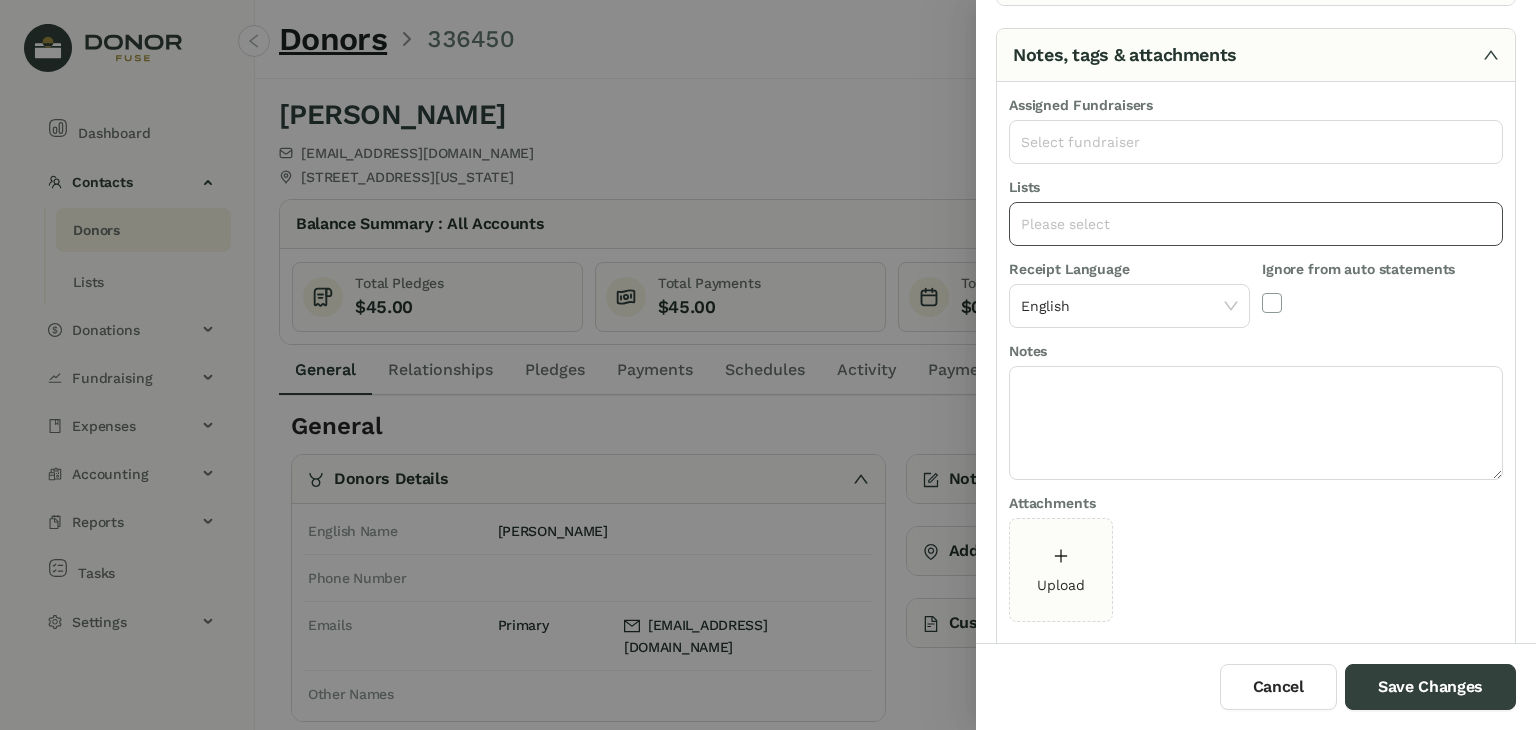 click on "Please select" 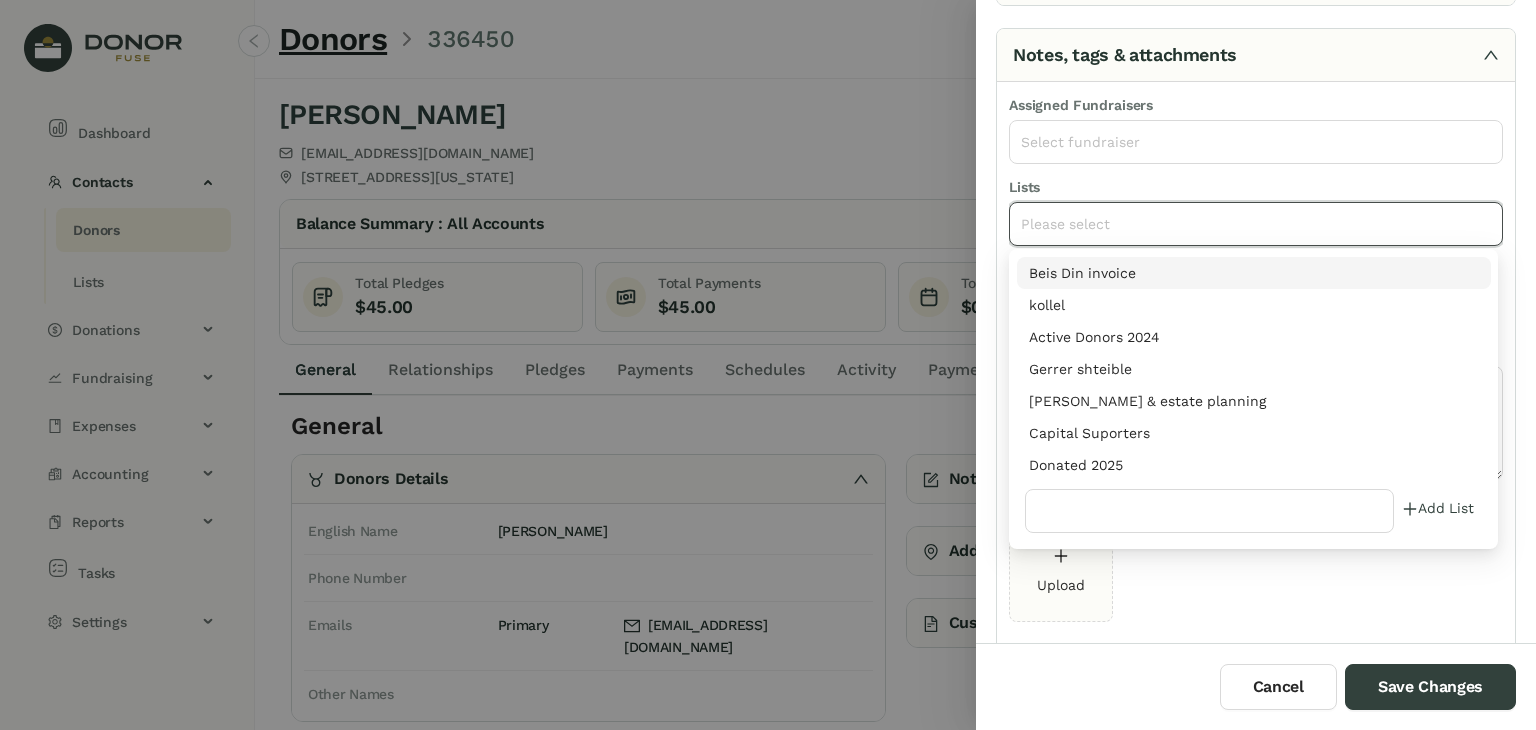 click on "Donated 2025" at bounding box center (1254, 465) 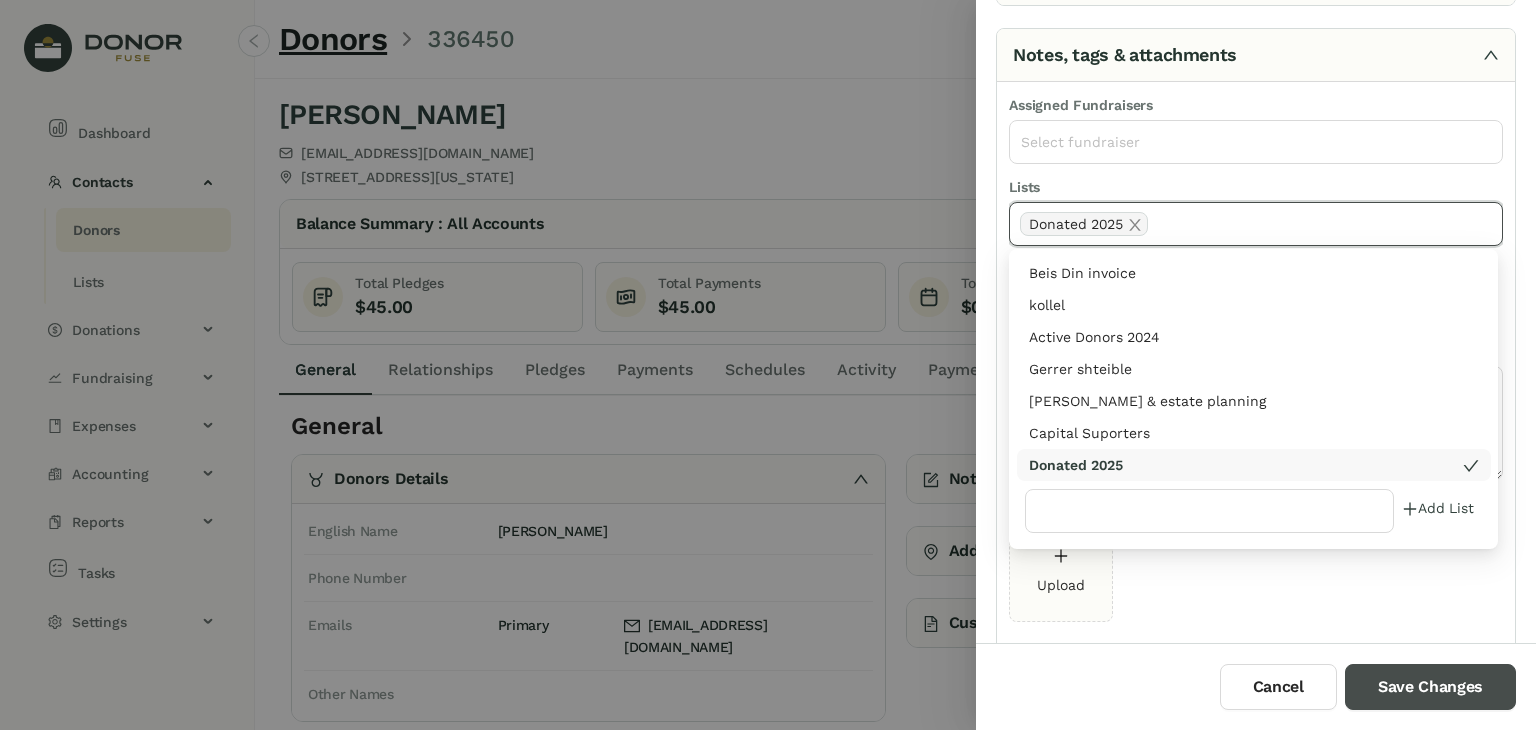 click on "Save Changes" at bounding box center [1430, 687] 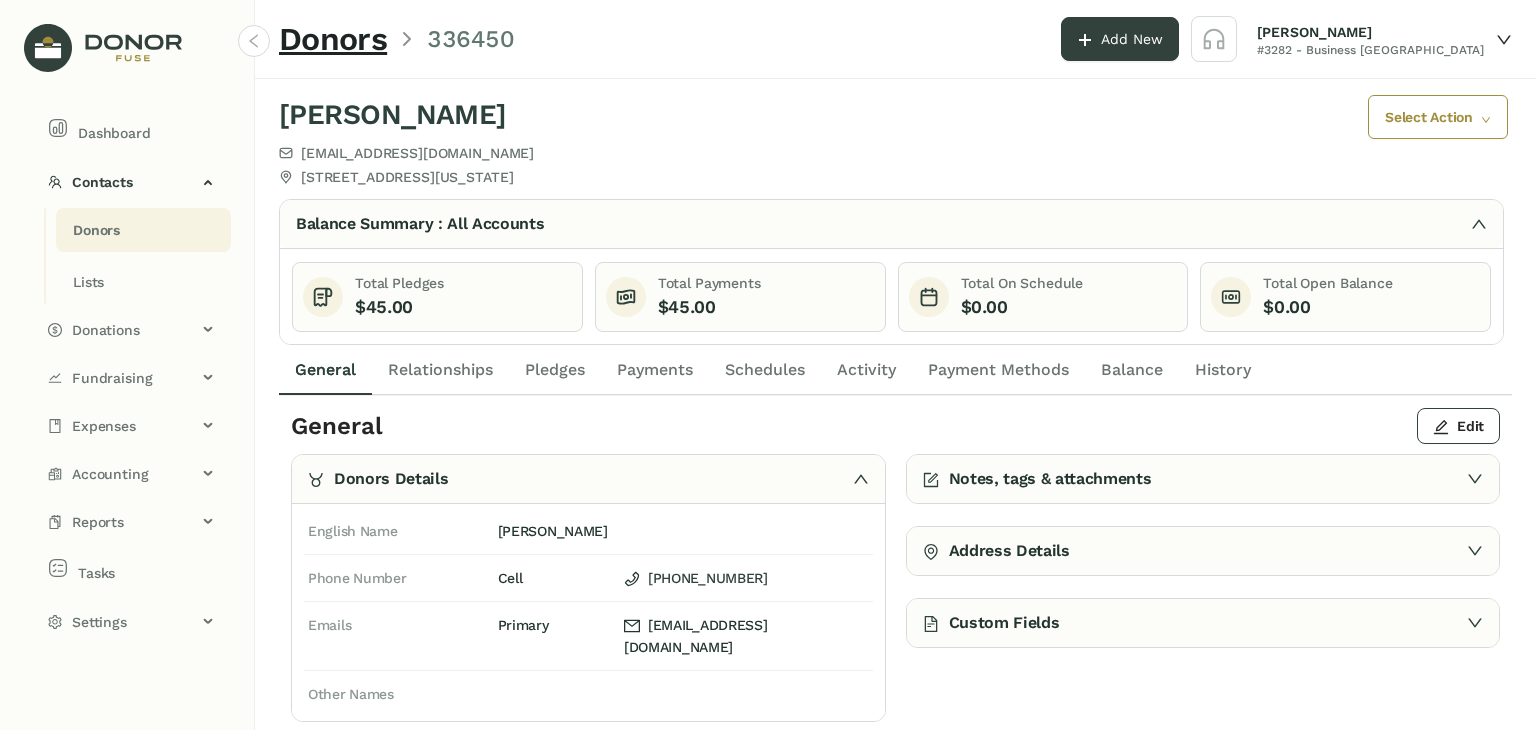 click on "Payments" 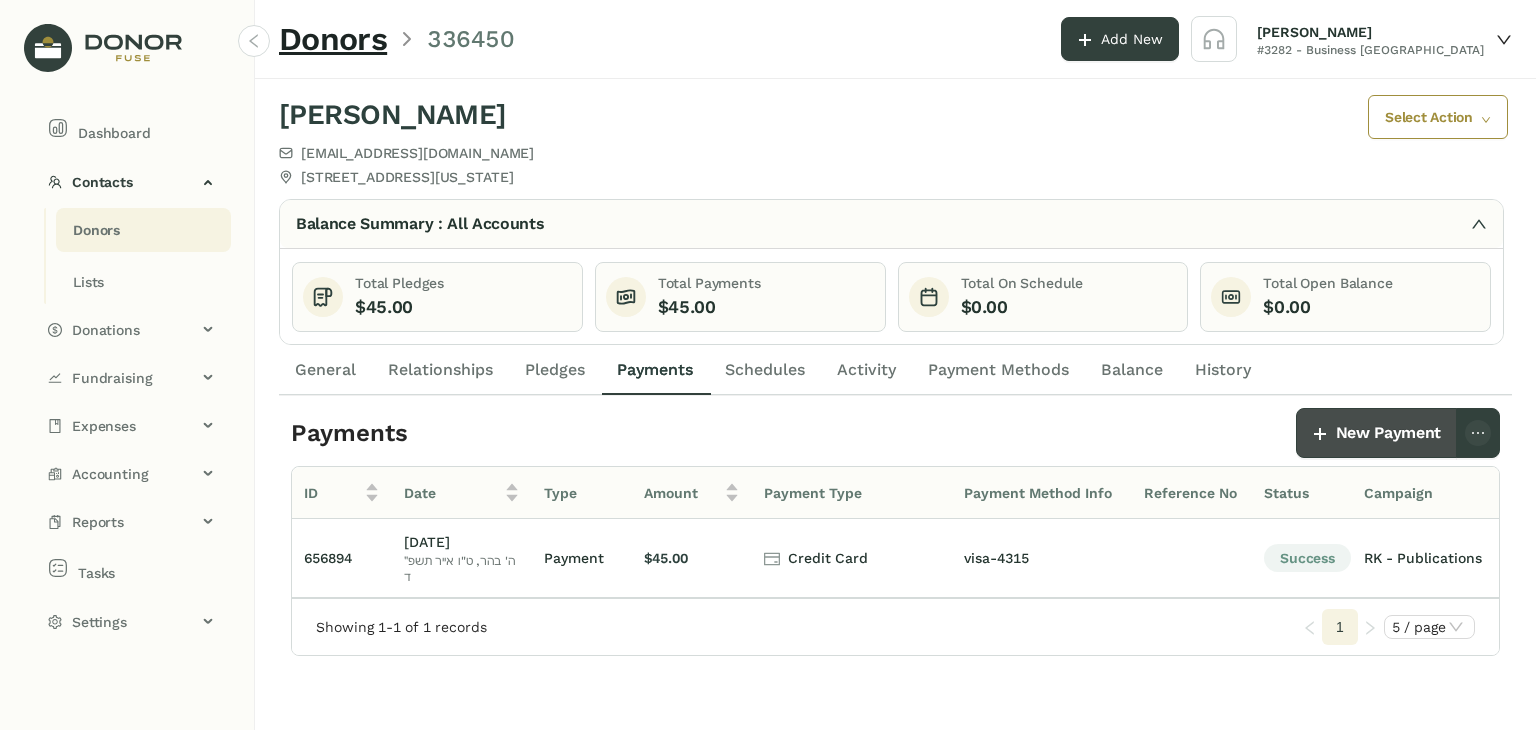 click on "New Payment" 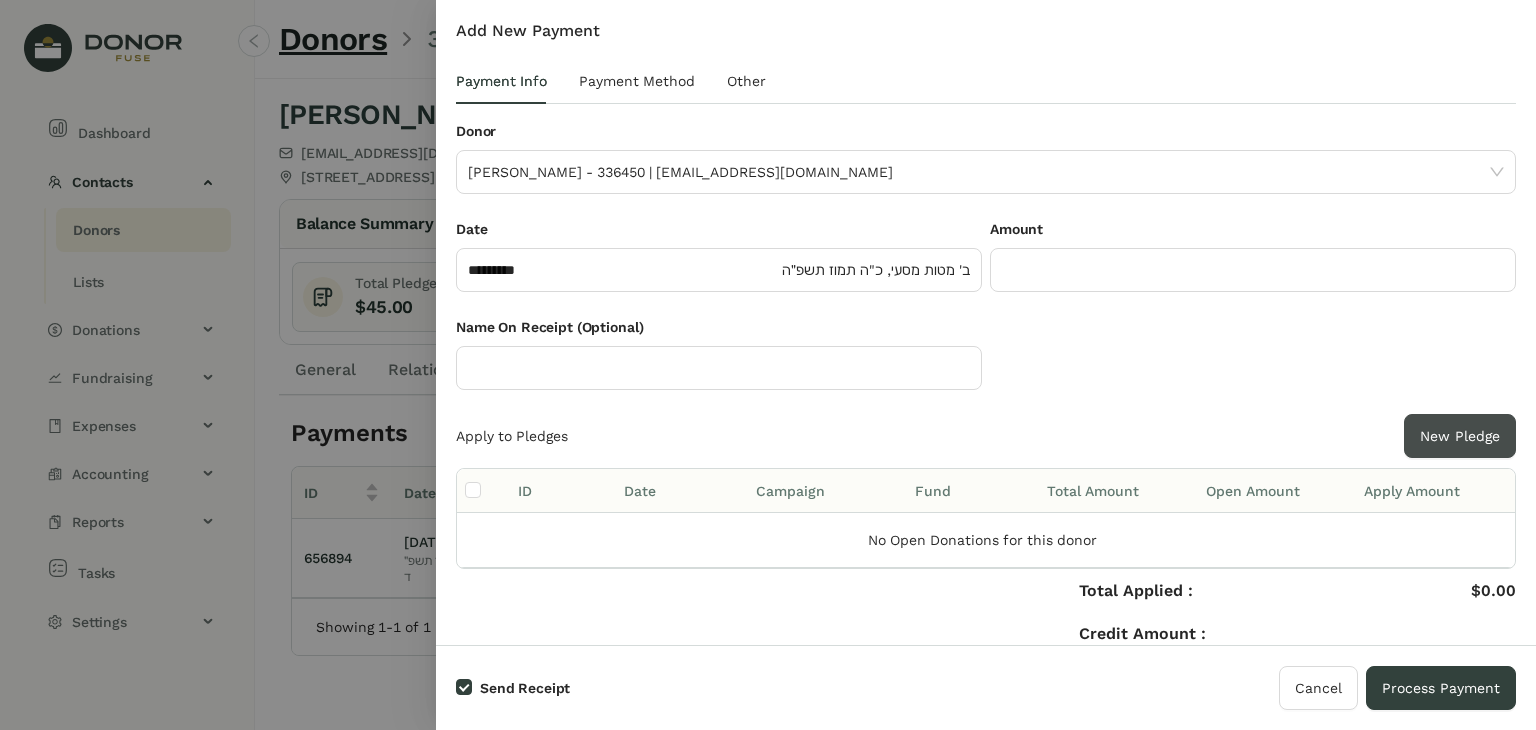 click on "New Pledge" at bounding box center (1460, 436) 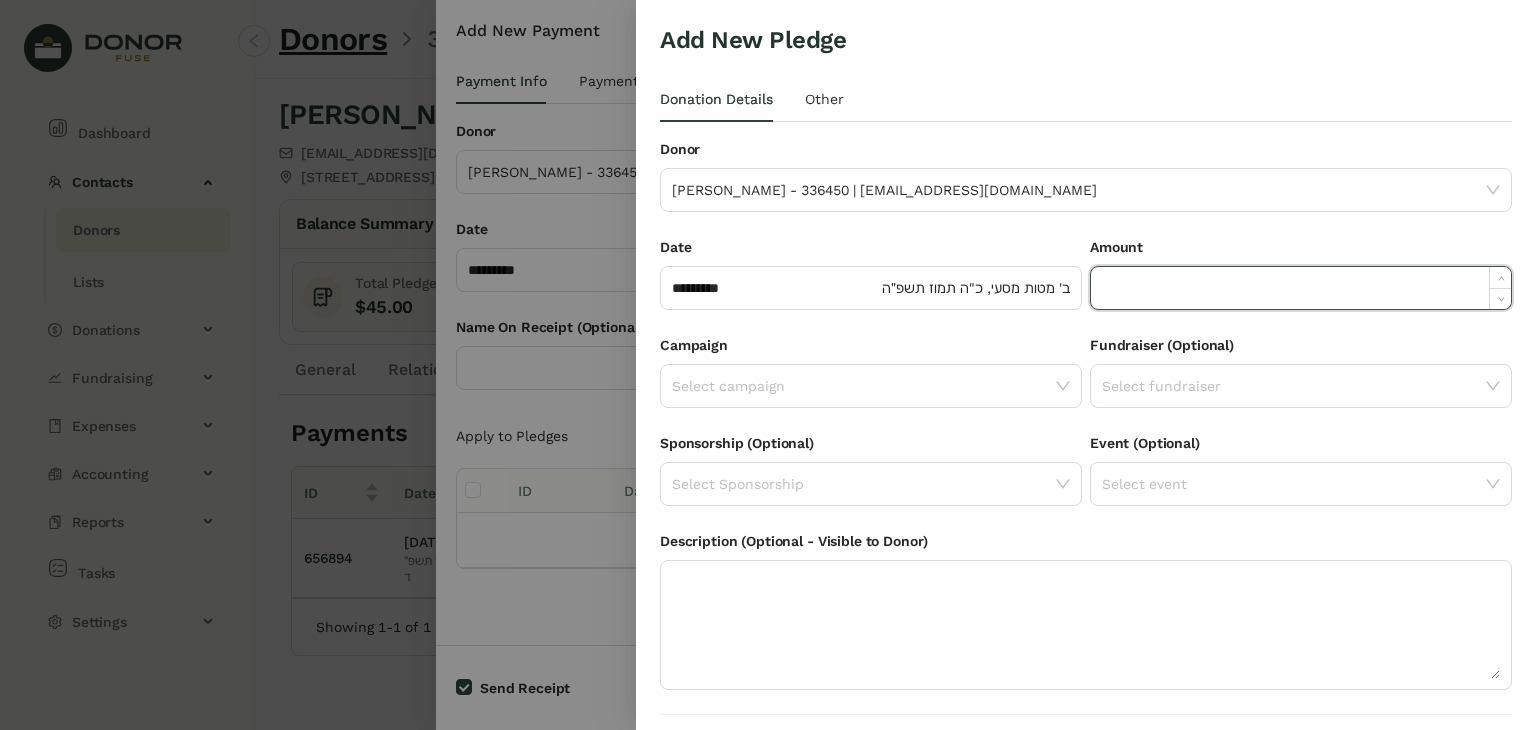 click 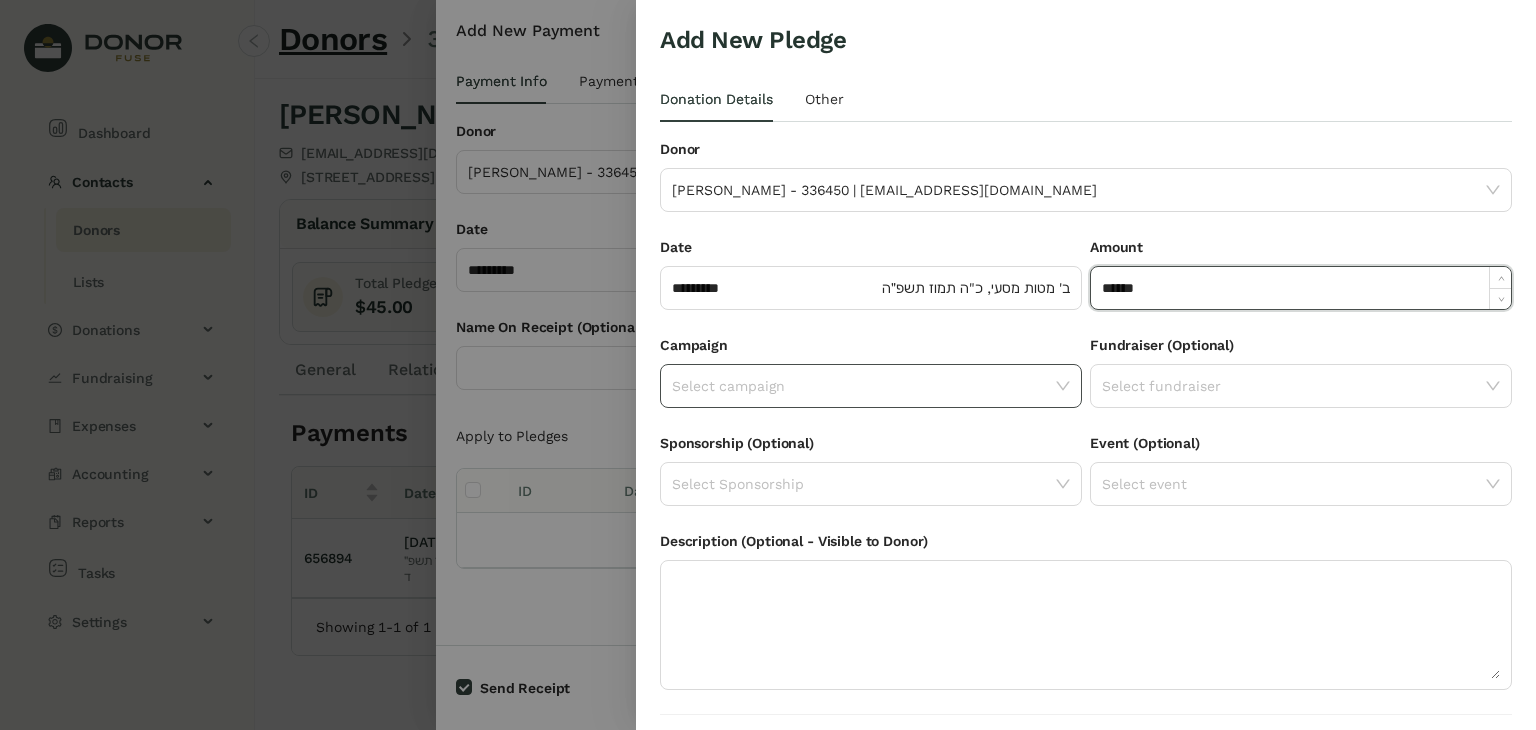 type on "*******" 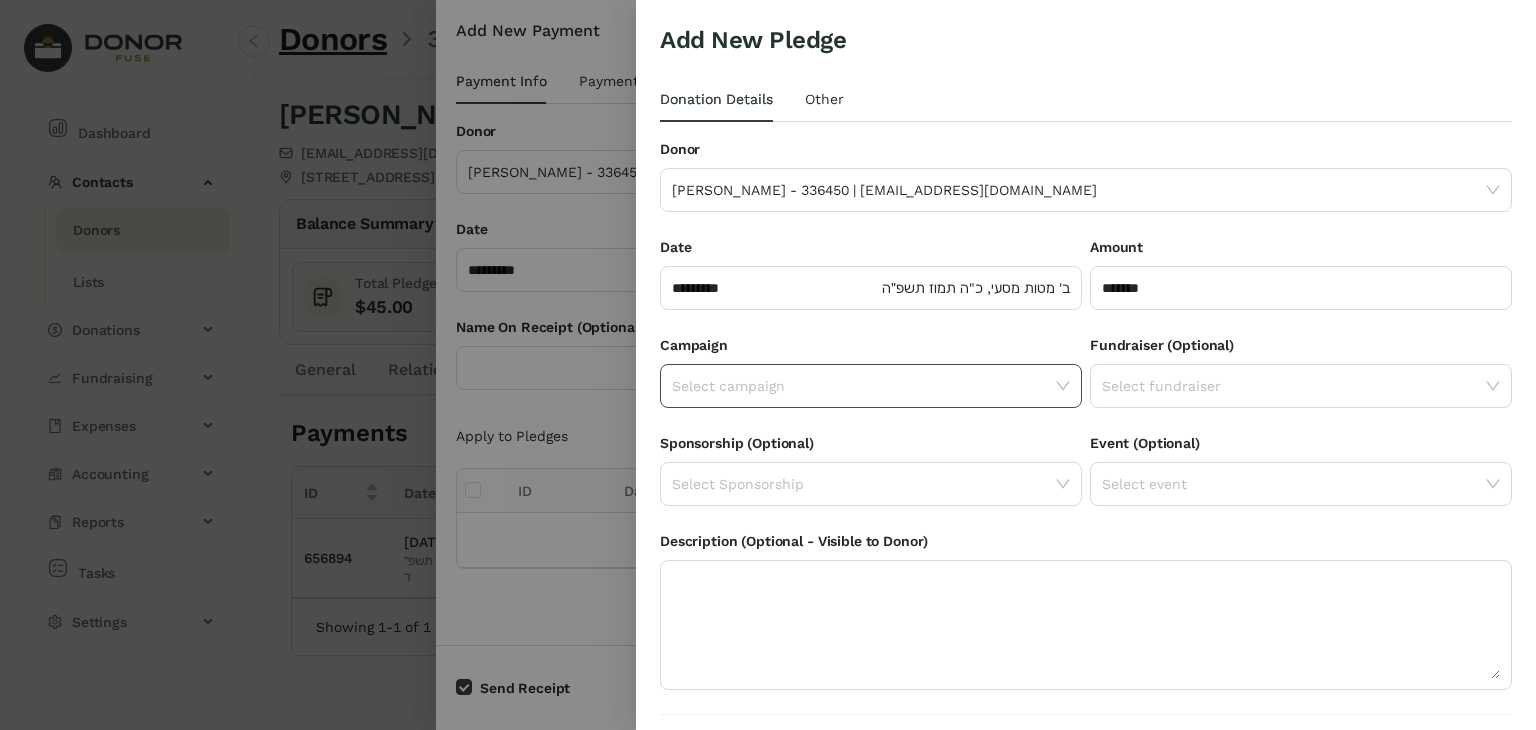 click on "Select campaign" 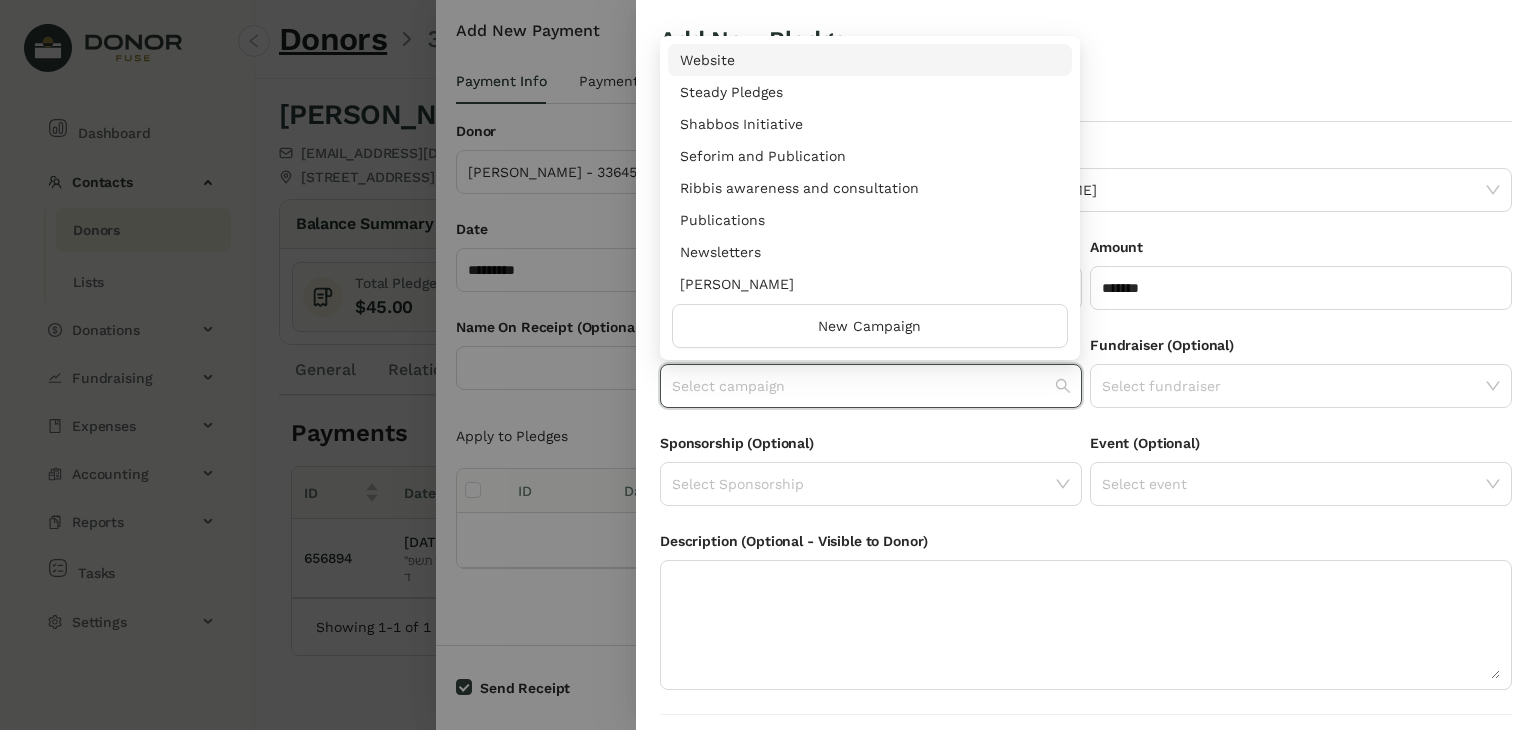 scroll, scrollTop: 960, scrollLeft: 0, axis: vertical 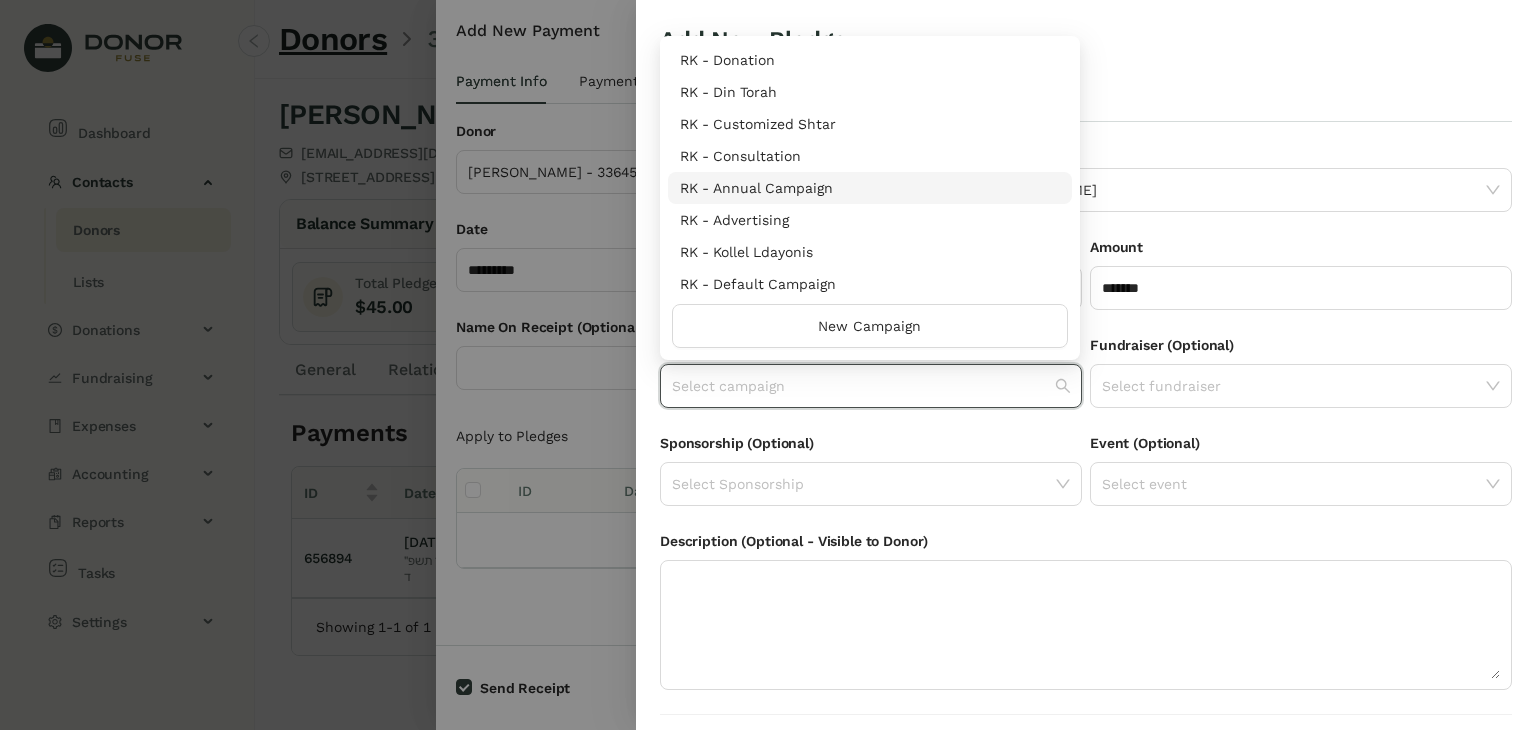 click on "RK - Annual Campaign" at bounding box center [870, 188] 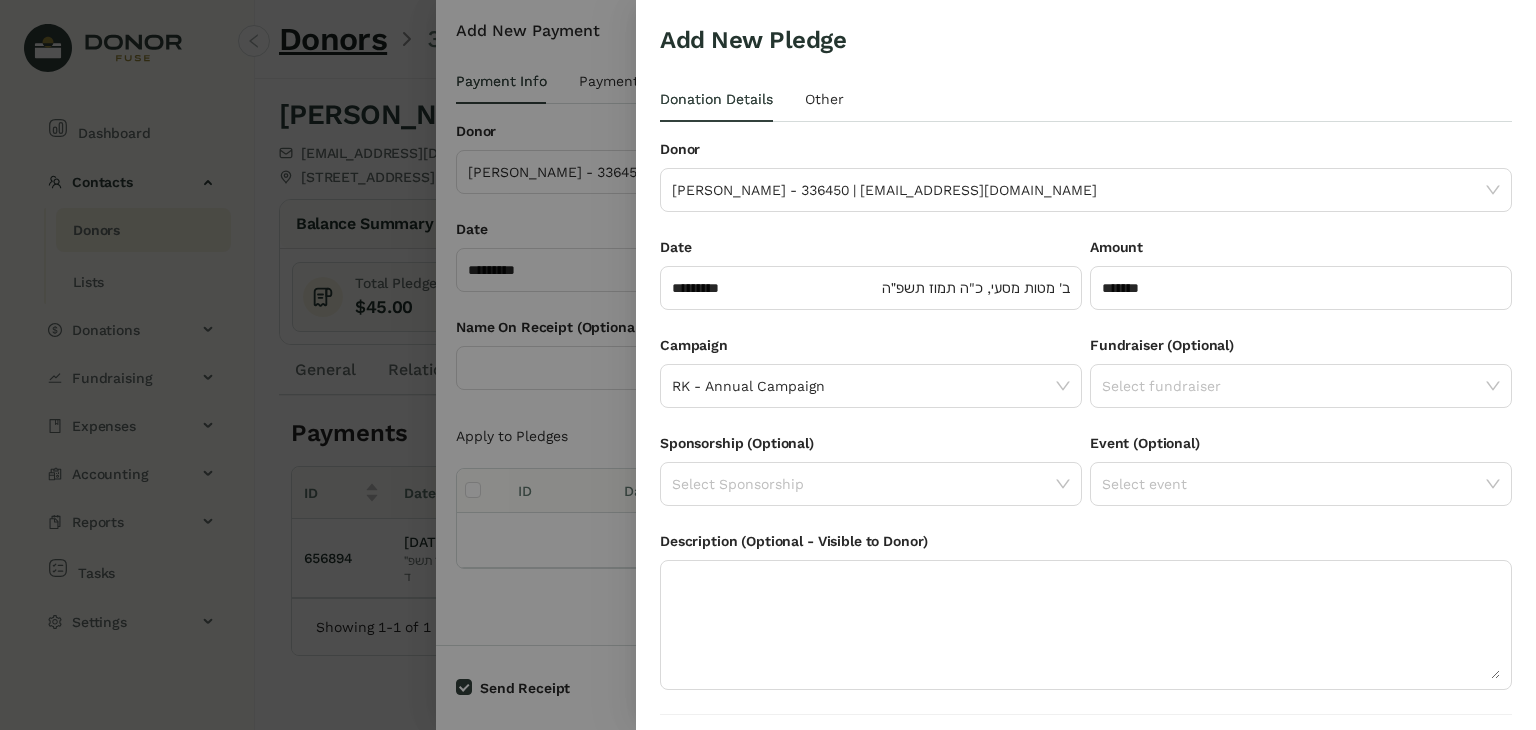 scroll, scrollTop: 54, scrollLeft: 0, axis: vertical 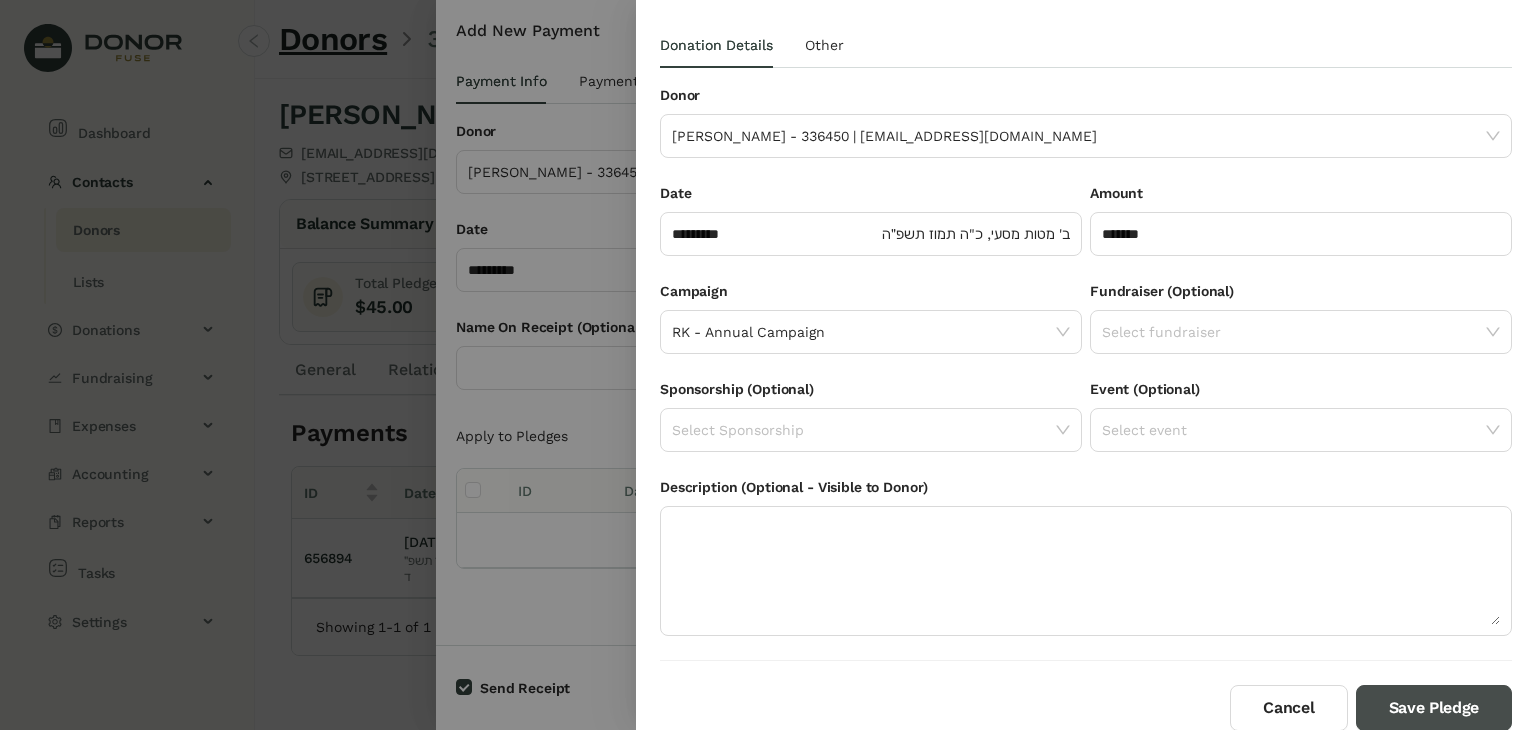 click on "Save Pledge" at bounding box center [1434, 708] 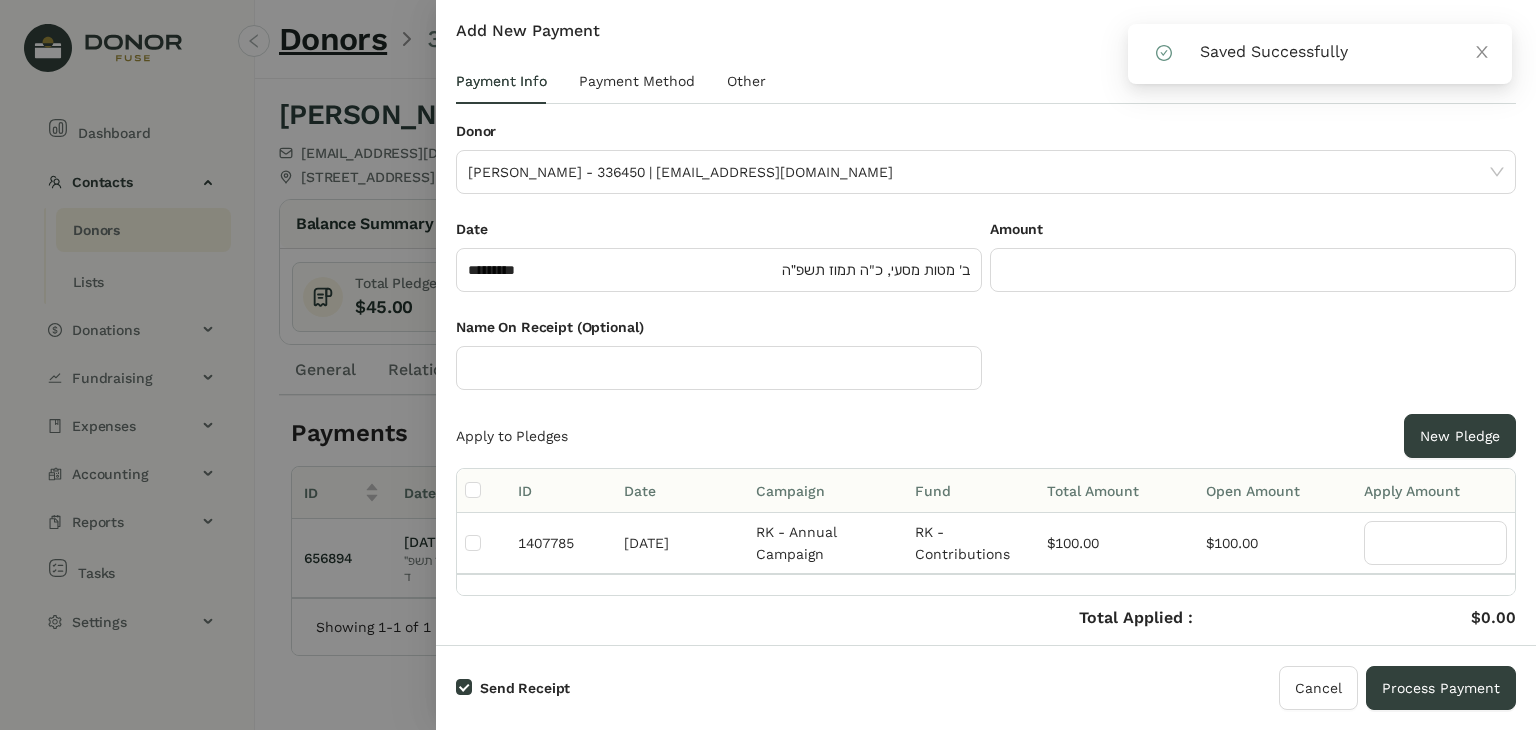click 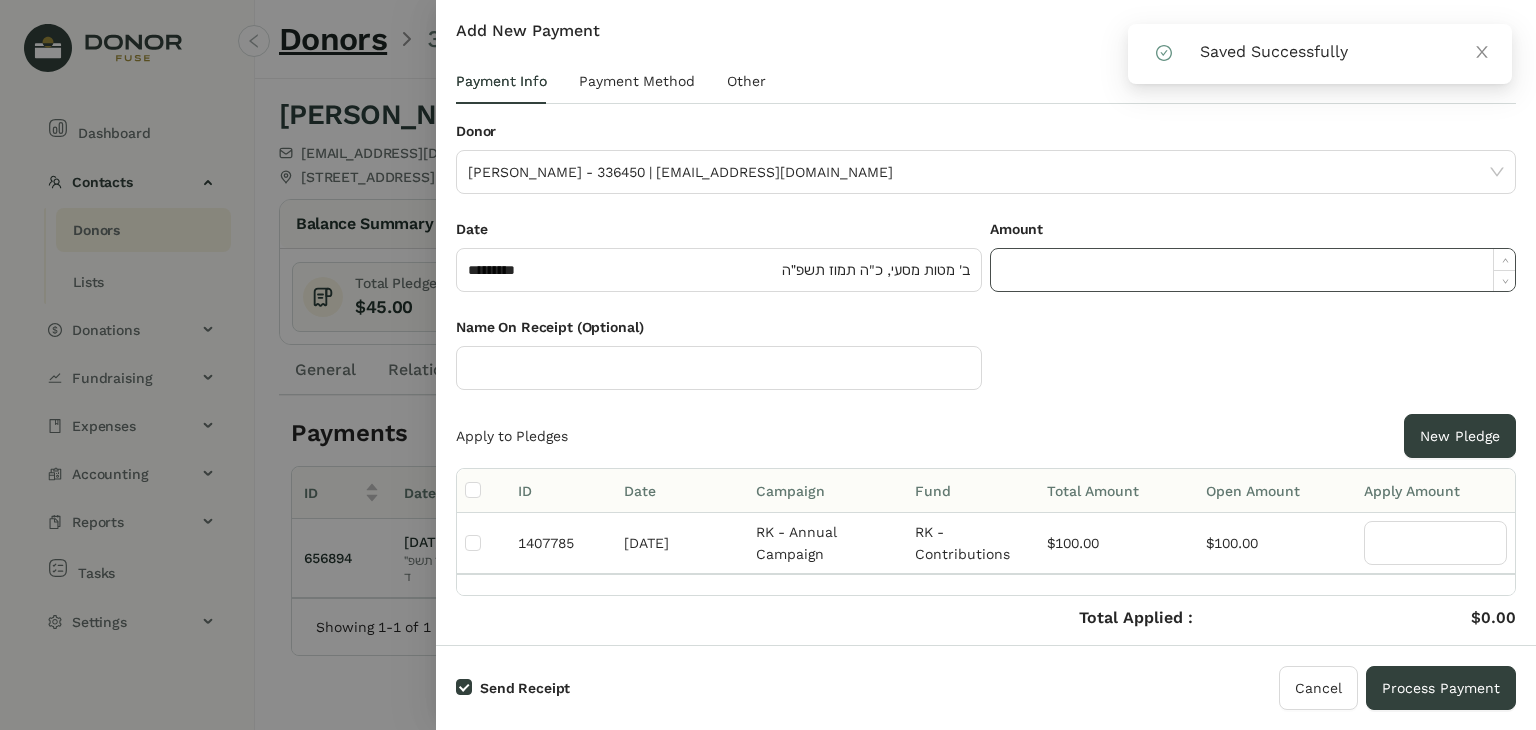 click 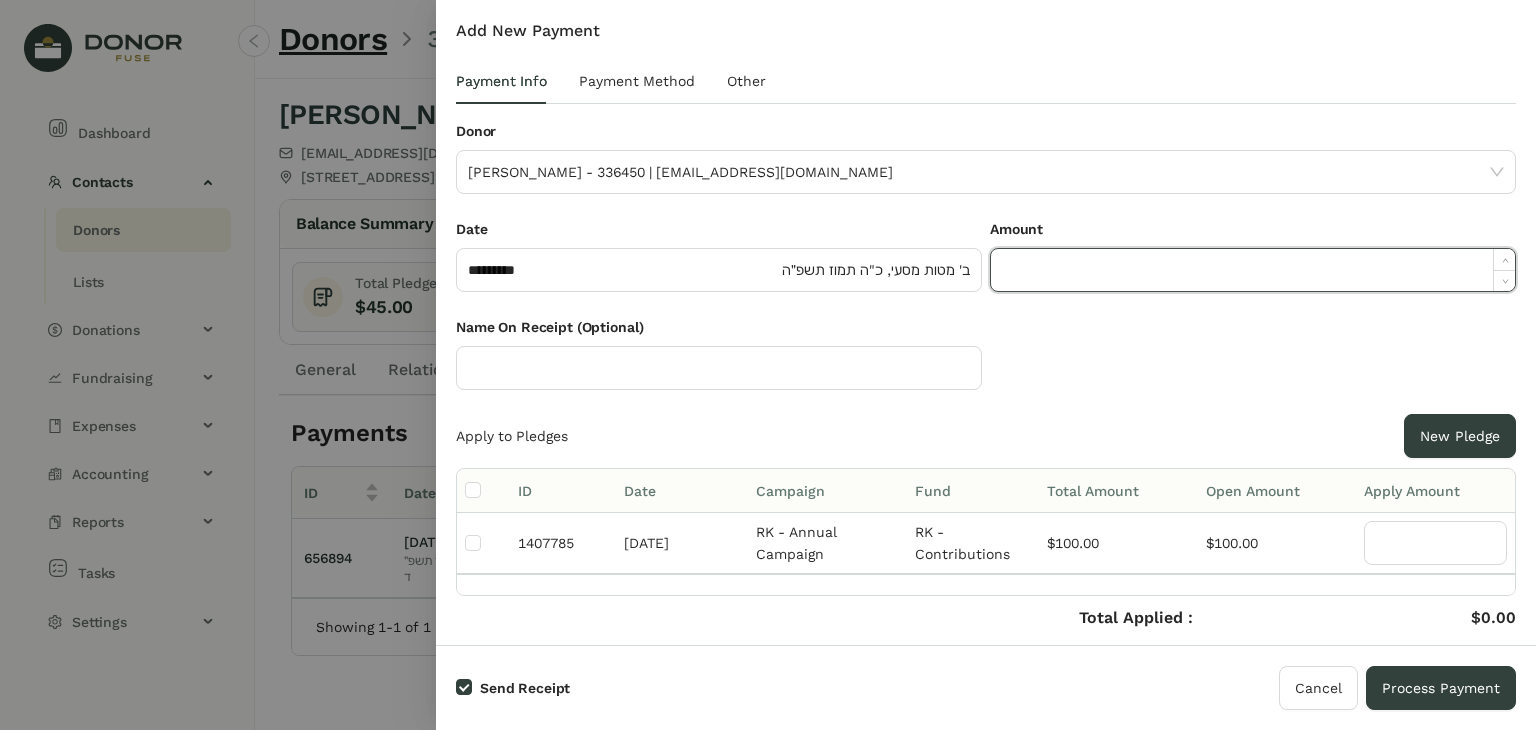 paste on "******" 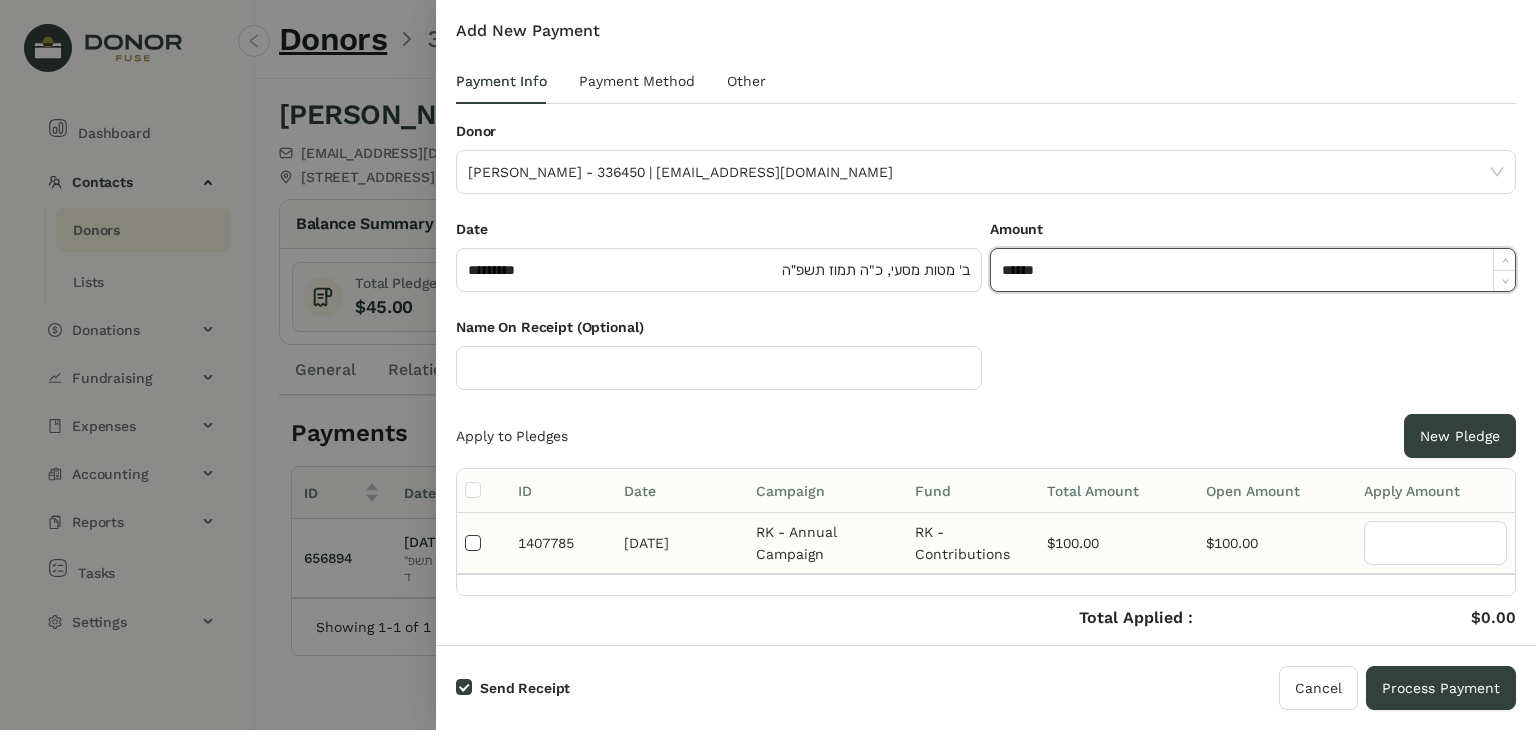 type on "*******" 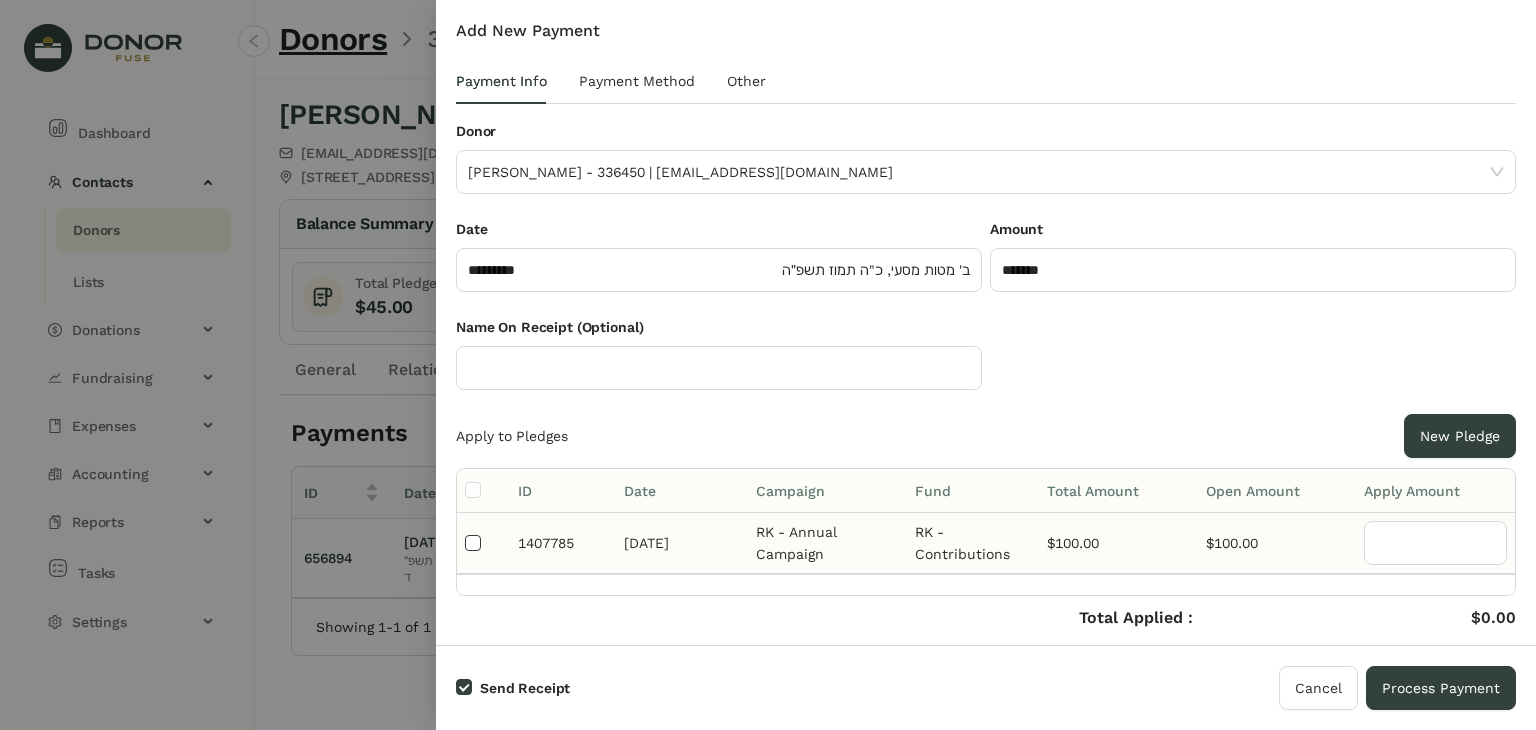 type on "***" 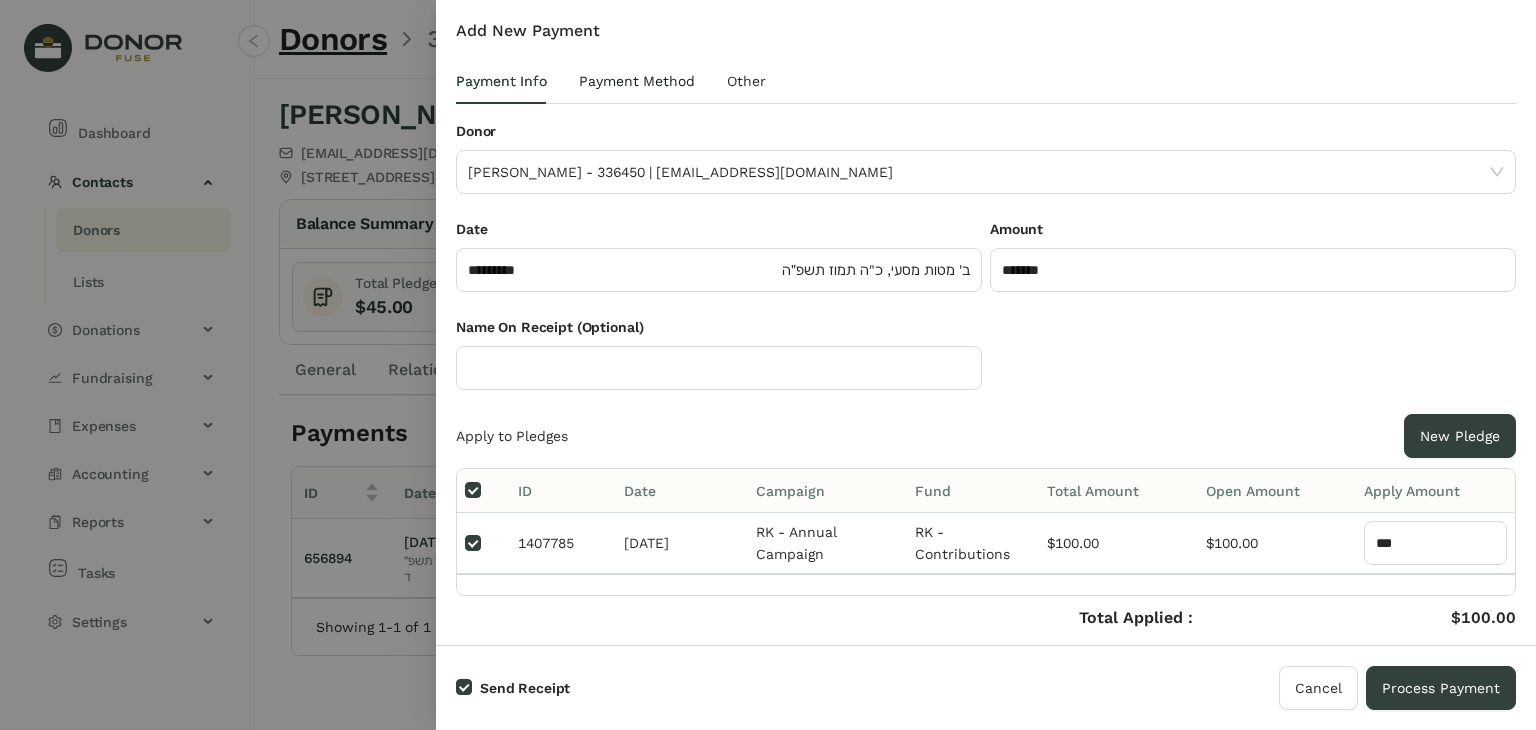 click on "Payment Method" at bounding box center [637, 81] 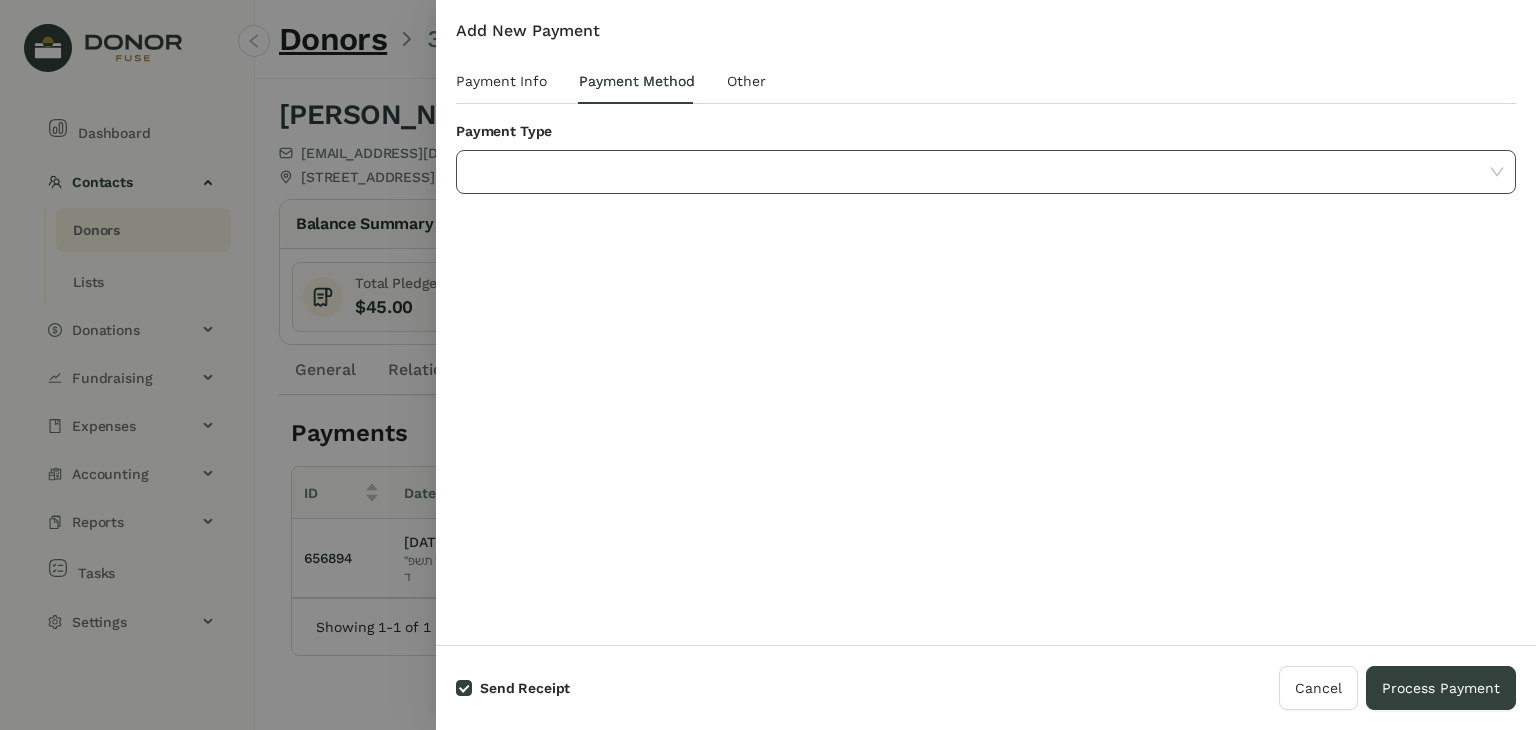 click 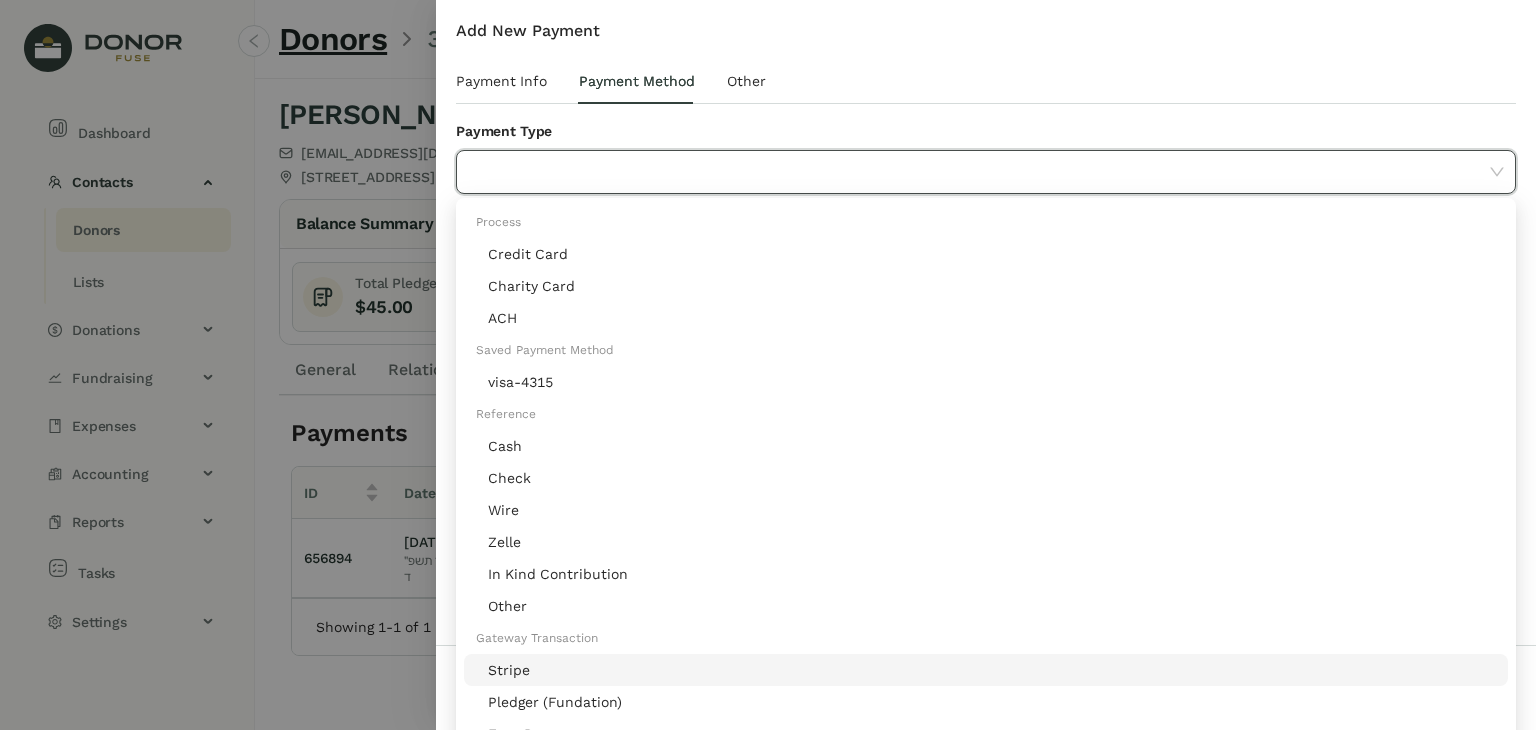 click on "Stripe" 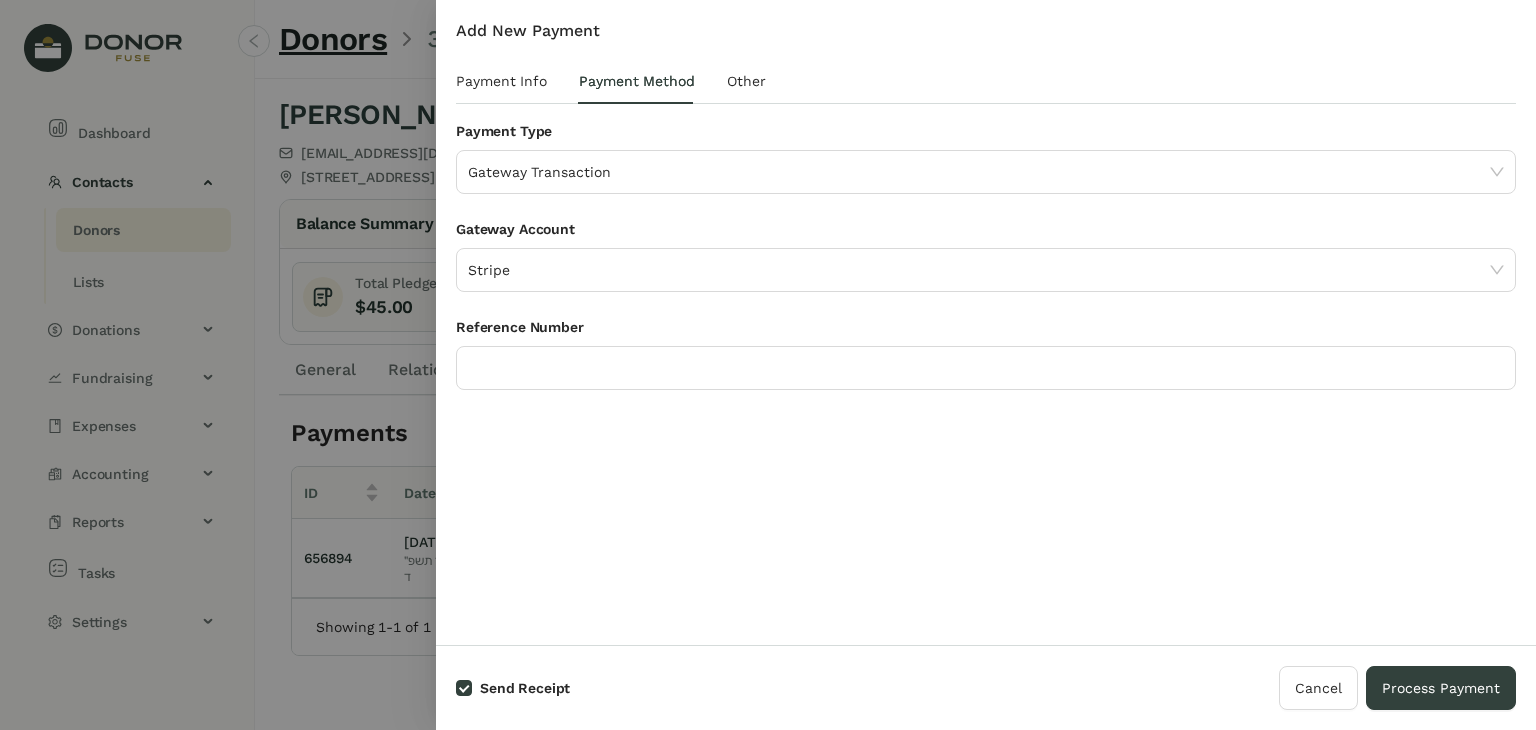 click on "Reference Number" at bounding box center (986, 365) 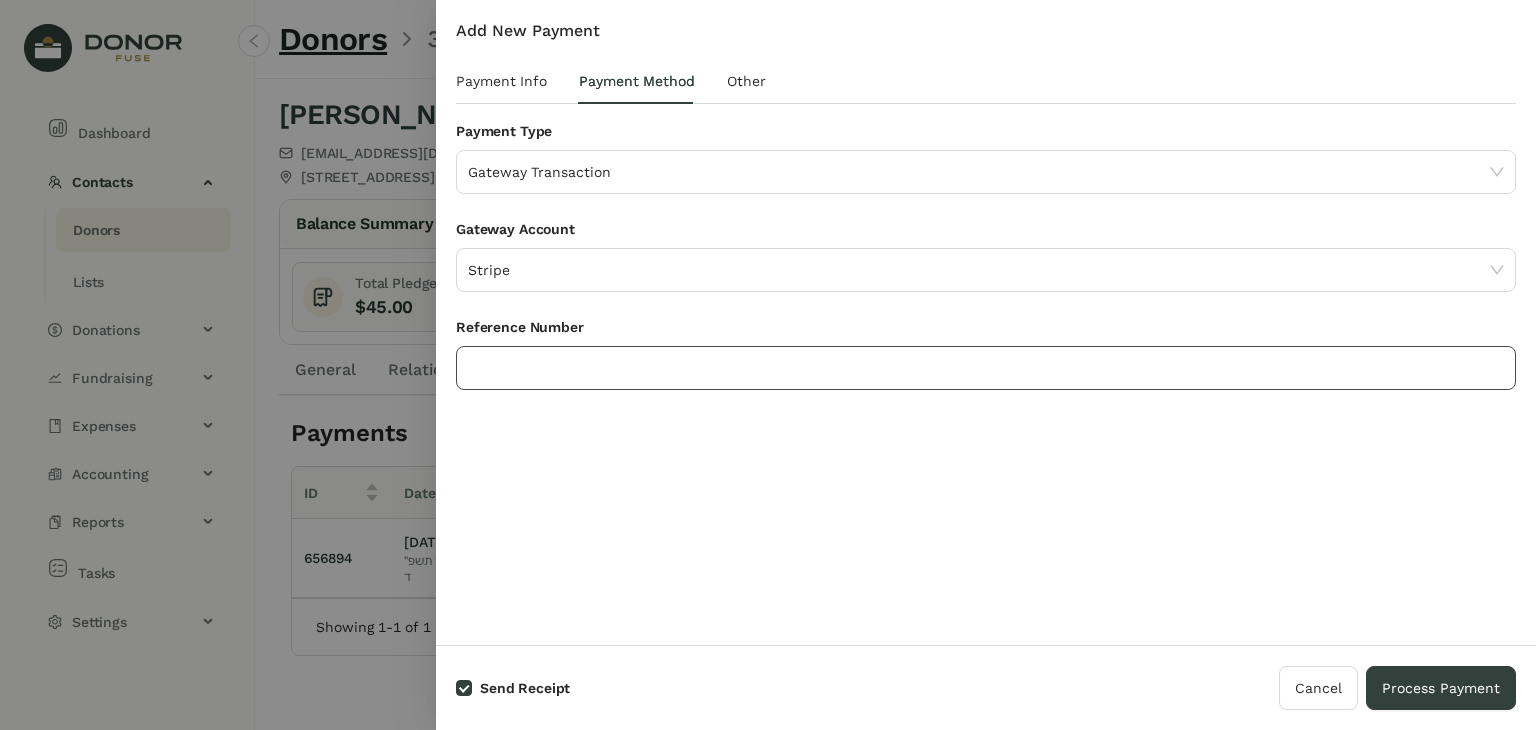 click 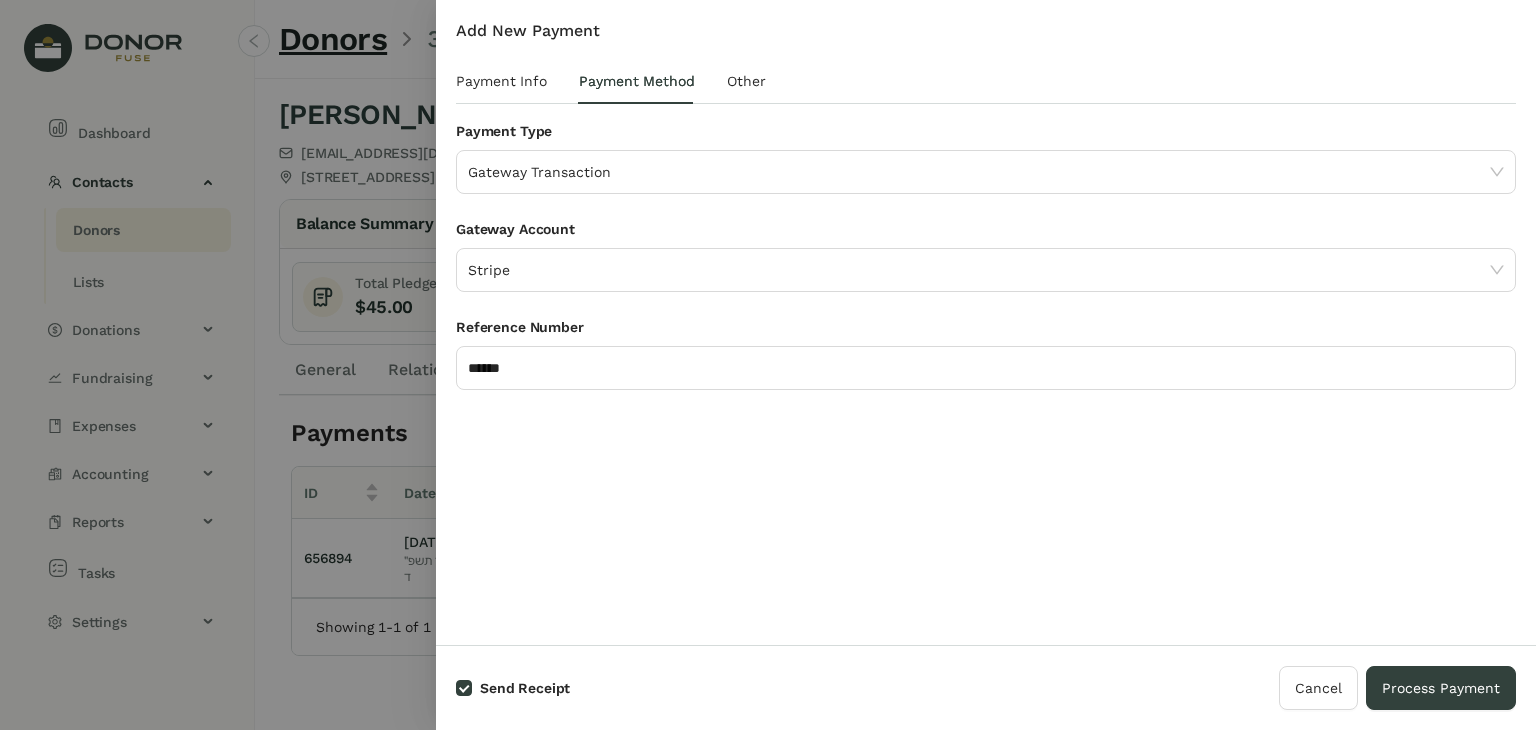 click on "Add New Payment  Payment Info Payment Method Other Donor [PERSON_NAME] - 336450 | [EMAIL_ADDRESS][DOMAIN_NAME] Date ********* ב' מטות מסעי, כ"ה תמוז תשפ״ה Amount ******* Name On Receipt (Optional) Apply to Pledges    New Pledge ID Date Campaign Fund Total Amount Open Amount Apply Amount 1407785 [DATE] RK - Annual Campaign RK - Contributions $100.00 $100.00 *** Total Applied :    Credit Amount :    $100.00    $0.00    Save Credit Payment Type Gateway Transaction Gateway Account Stripe Reference Number ****** Override Template Group (Optional)  Select Template Group  Tags    Please select  Notes Attachments Upload Deposit Id Date Account  No Data  Time User Field Old Value New Value  No Data  Account Amount Debit Amount Credit Fund  No Data" at bounding box center (986, 322) 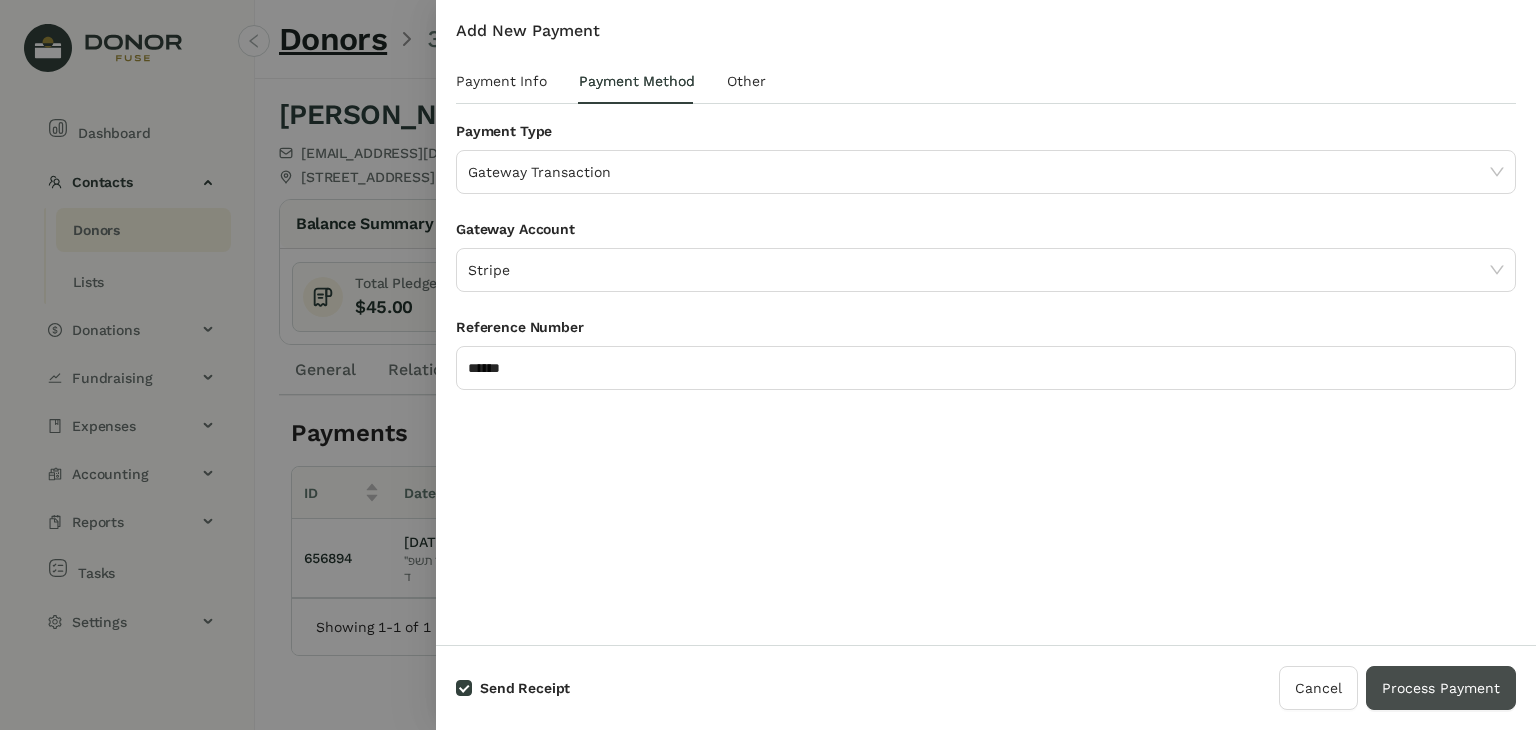 click on "Process Payment" at bounding box center (1441, 688) 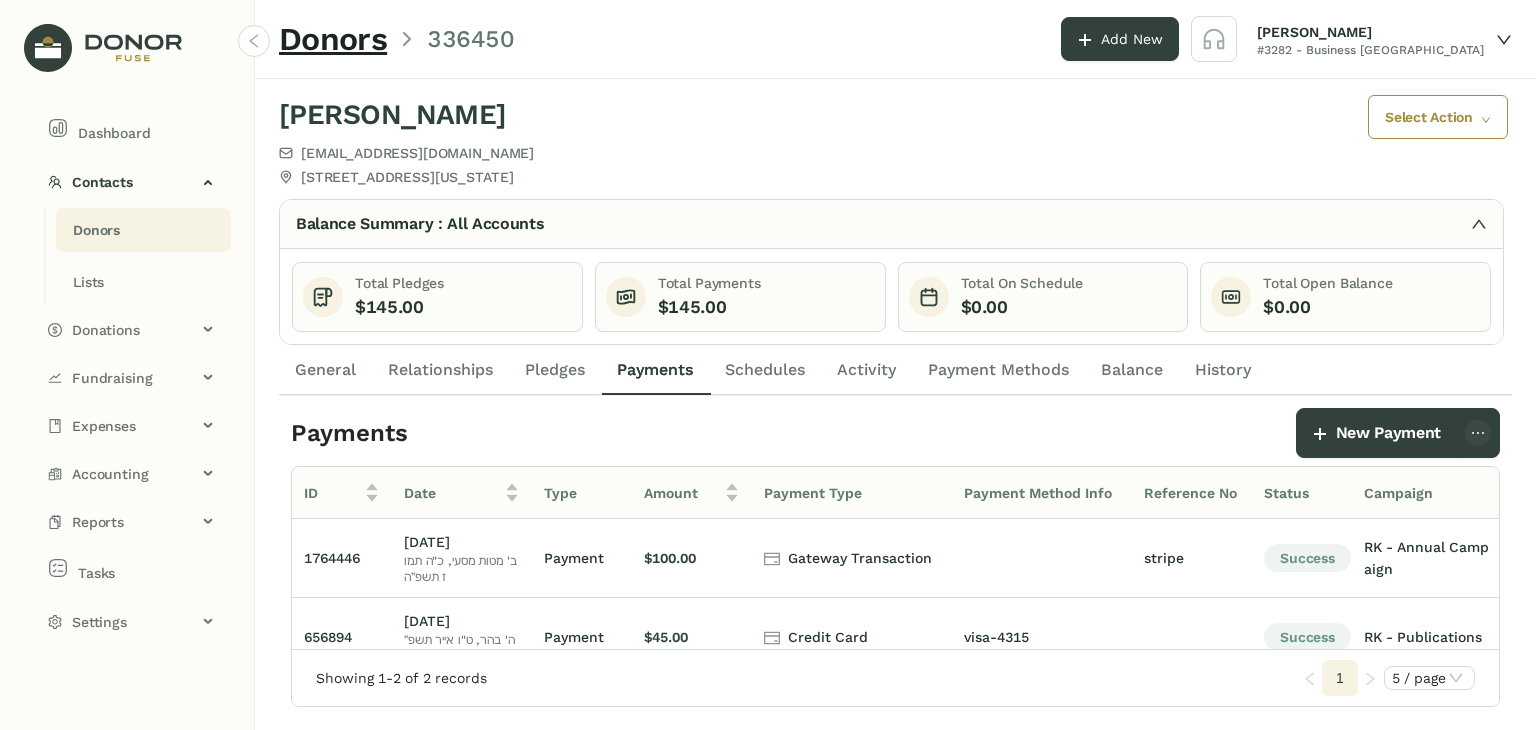 click on "Donors" 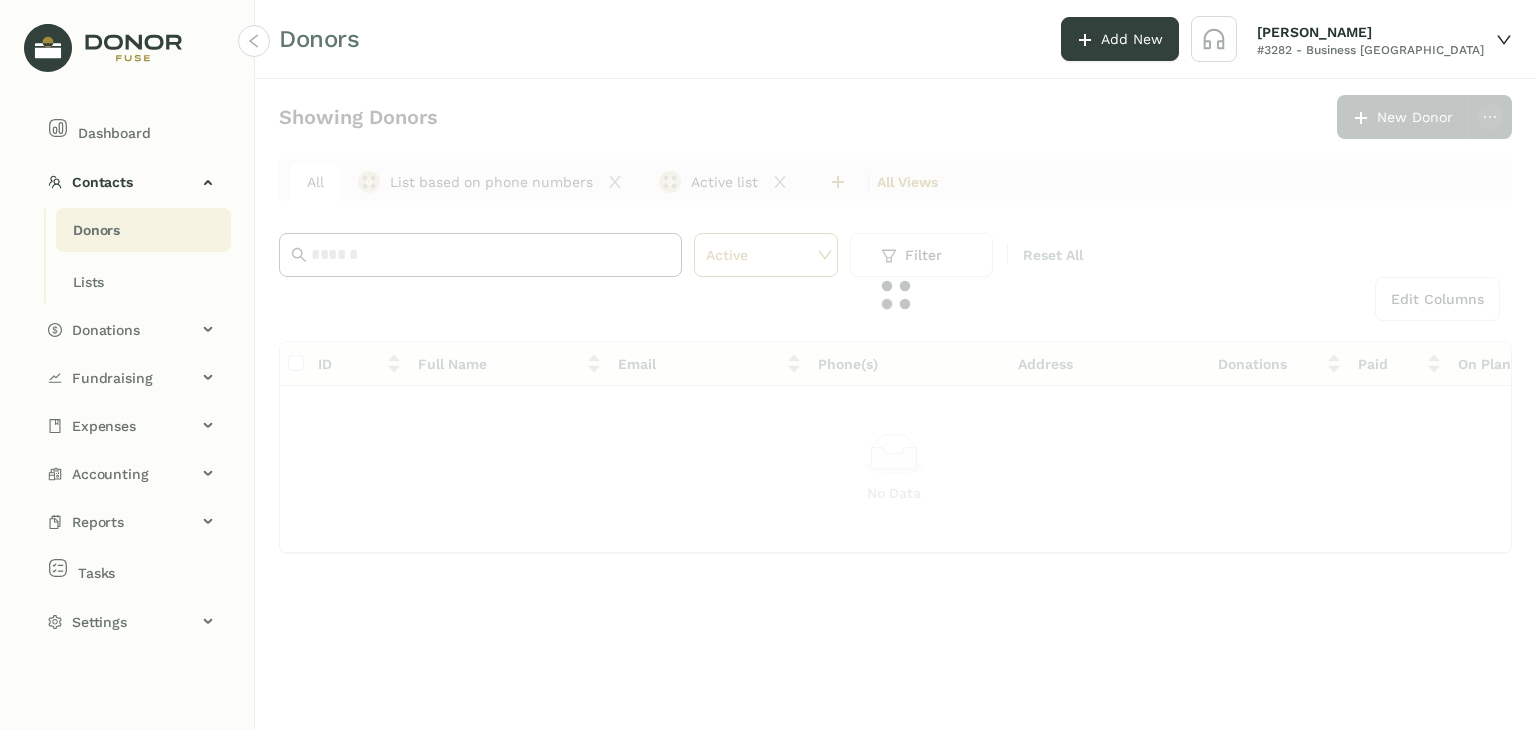 click 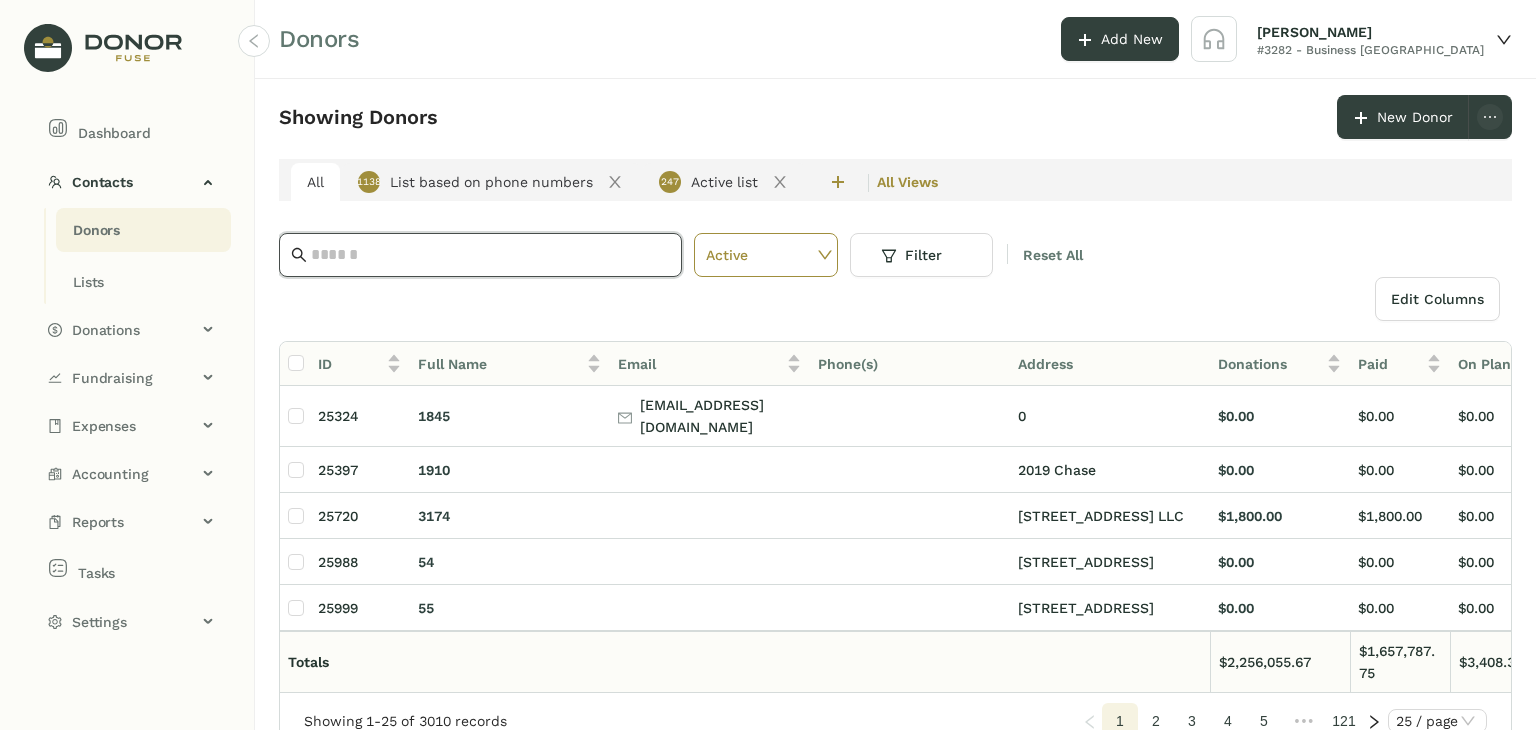 paste on "**********" 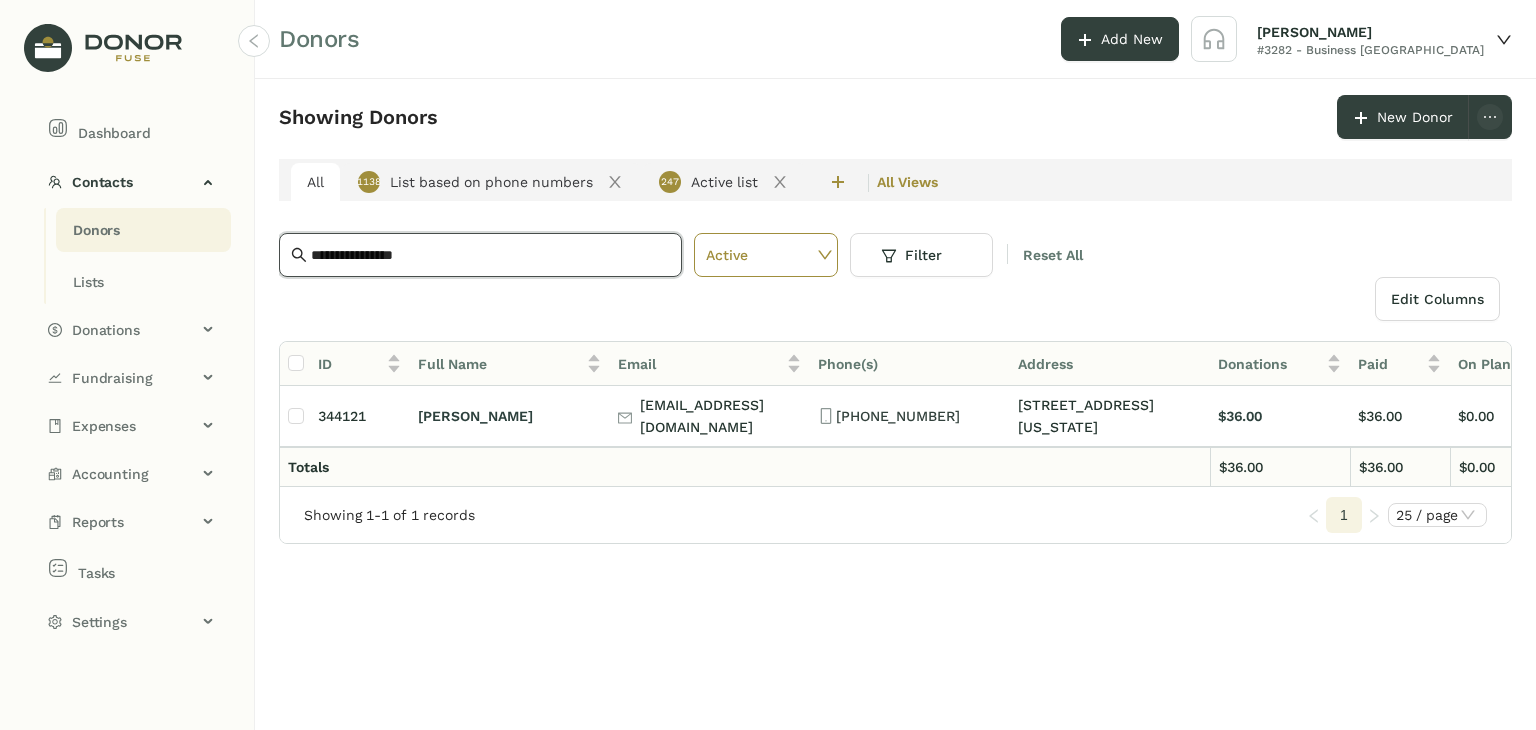 type on "**********" 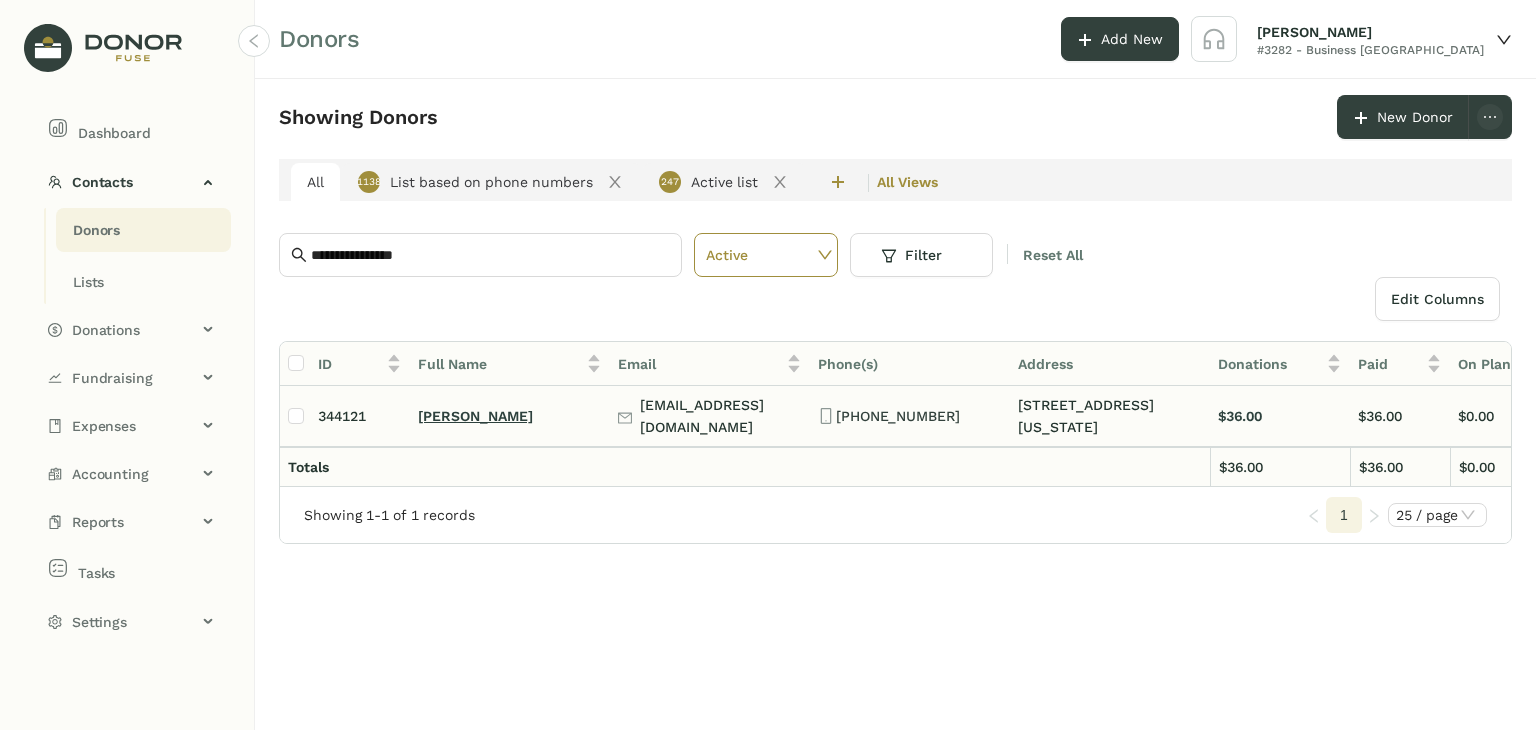 click on "[PERSON_NAME]" 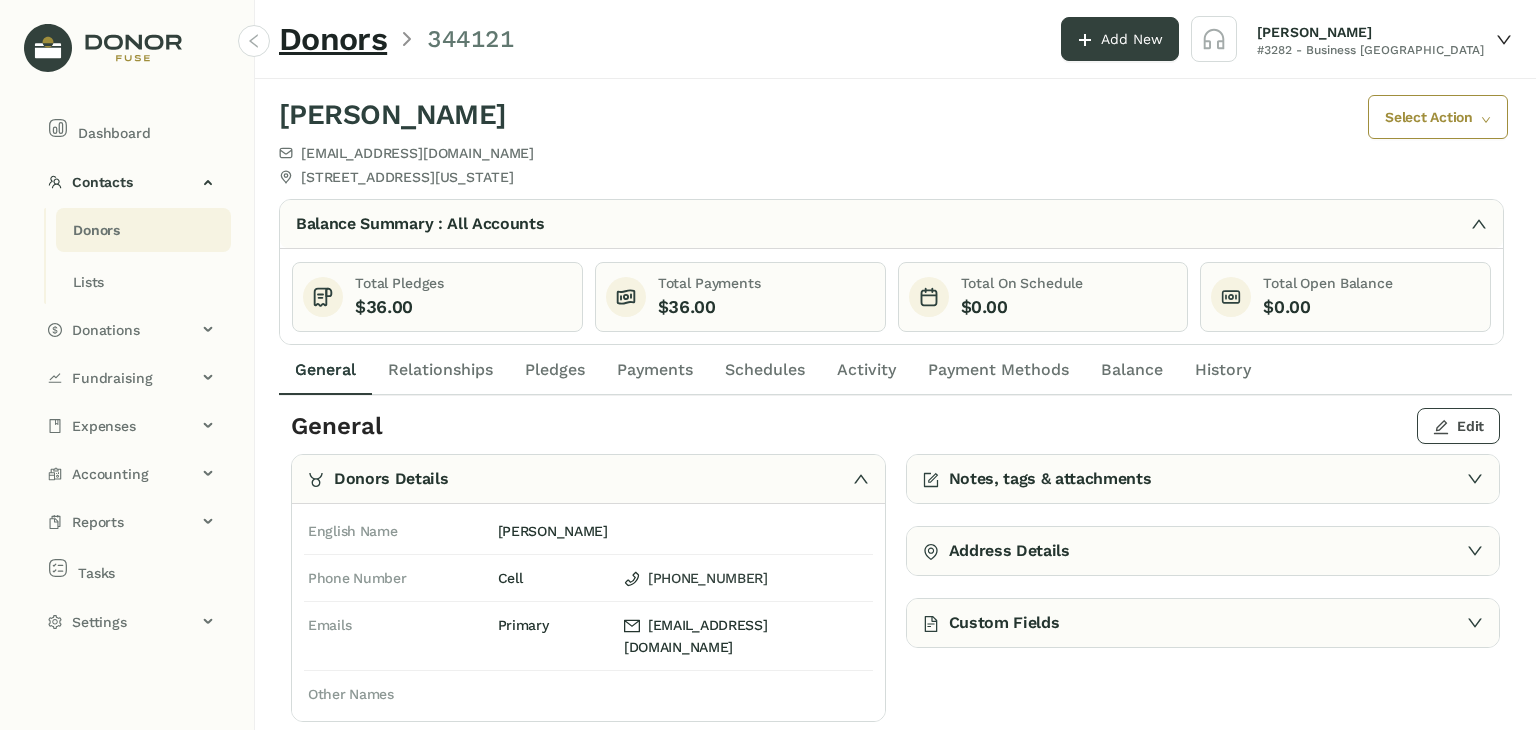 click 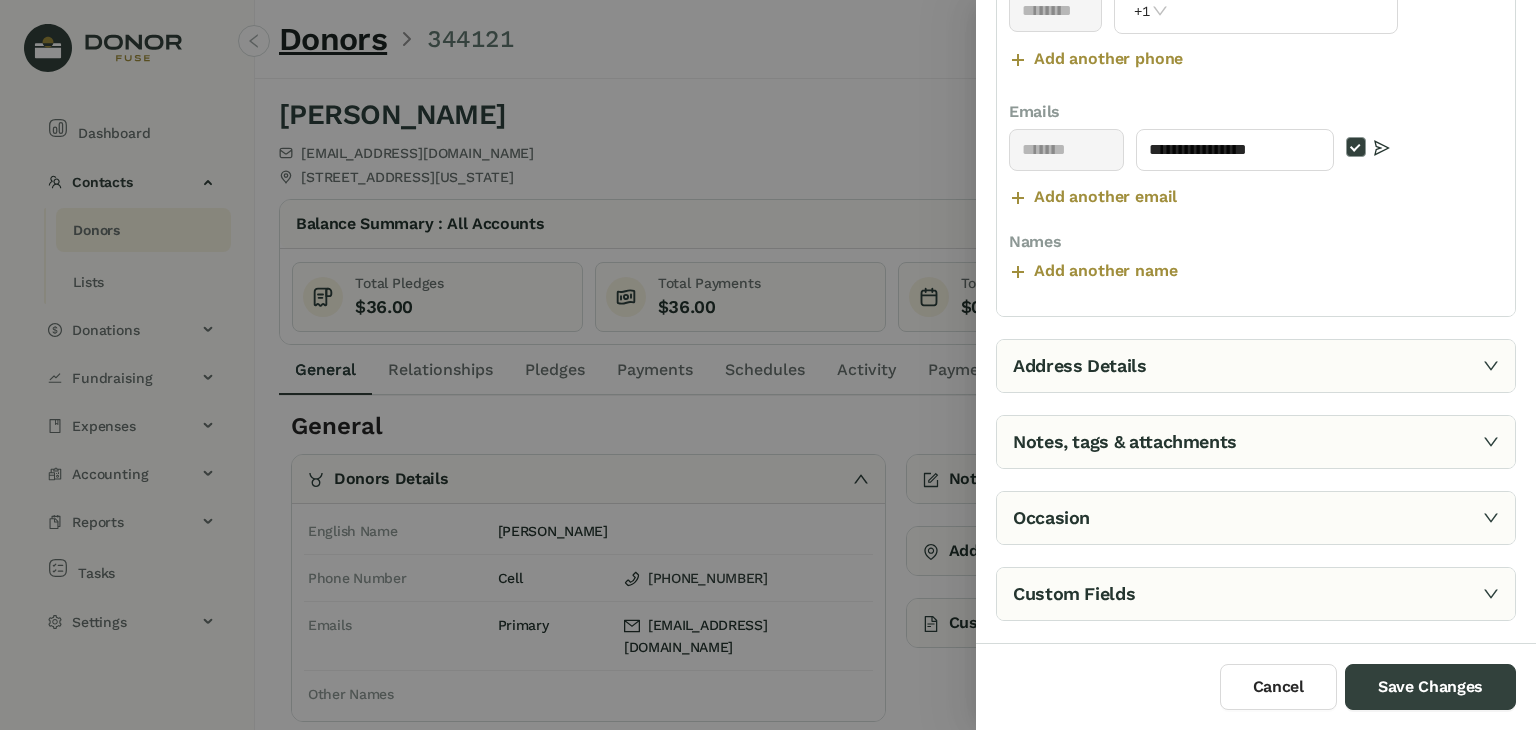 click on "Address Details" at bounding box center (1256, 366) 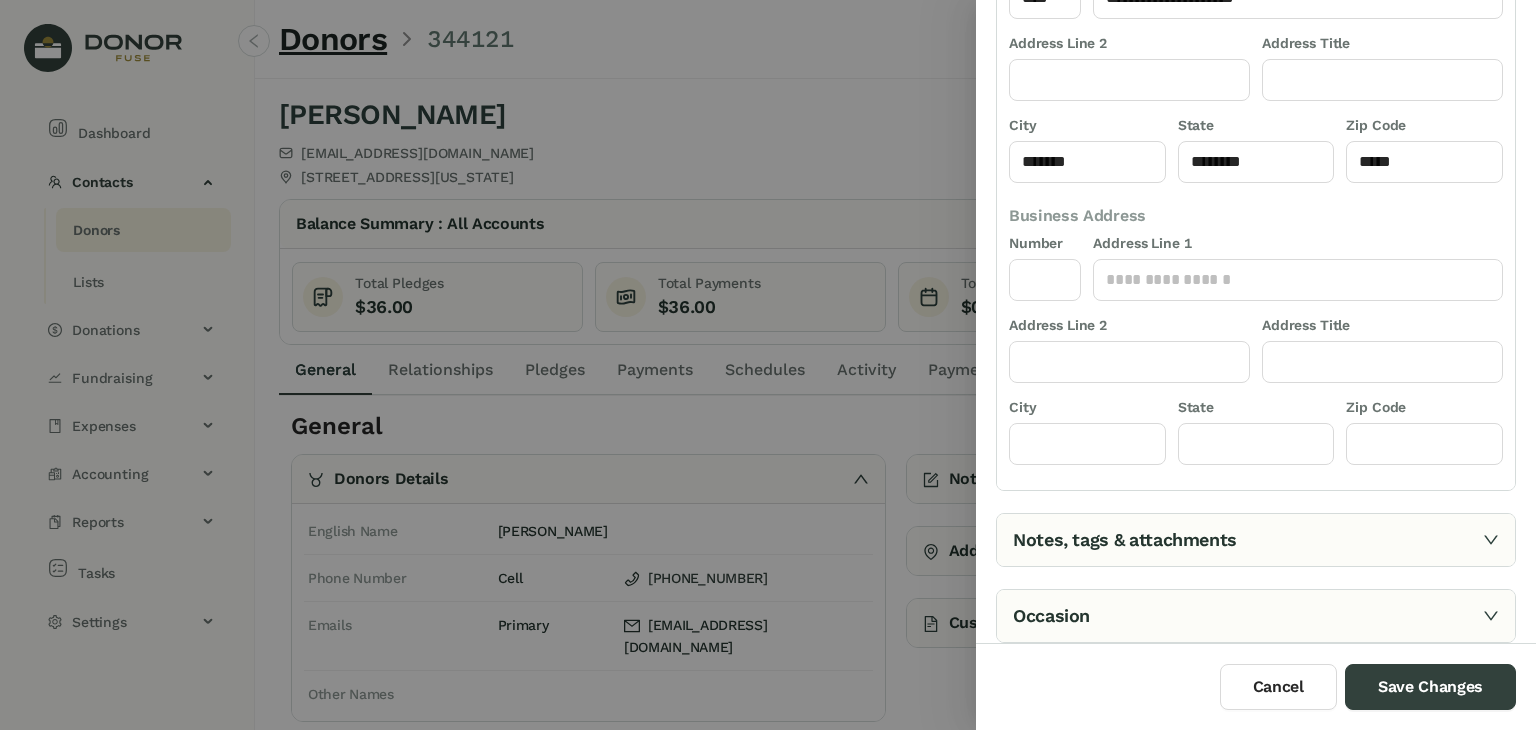scroll, scrollTop: 259, scrollLeft: 0, axis: vertical 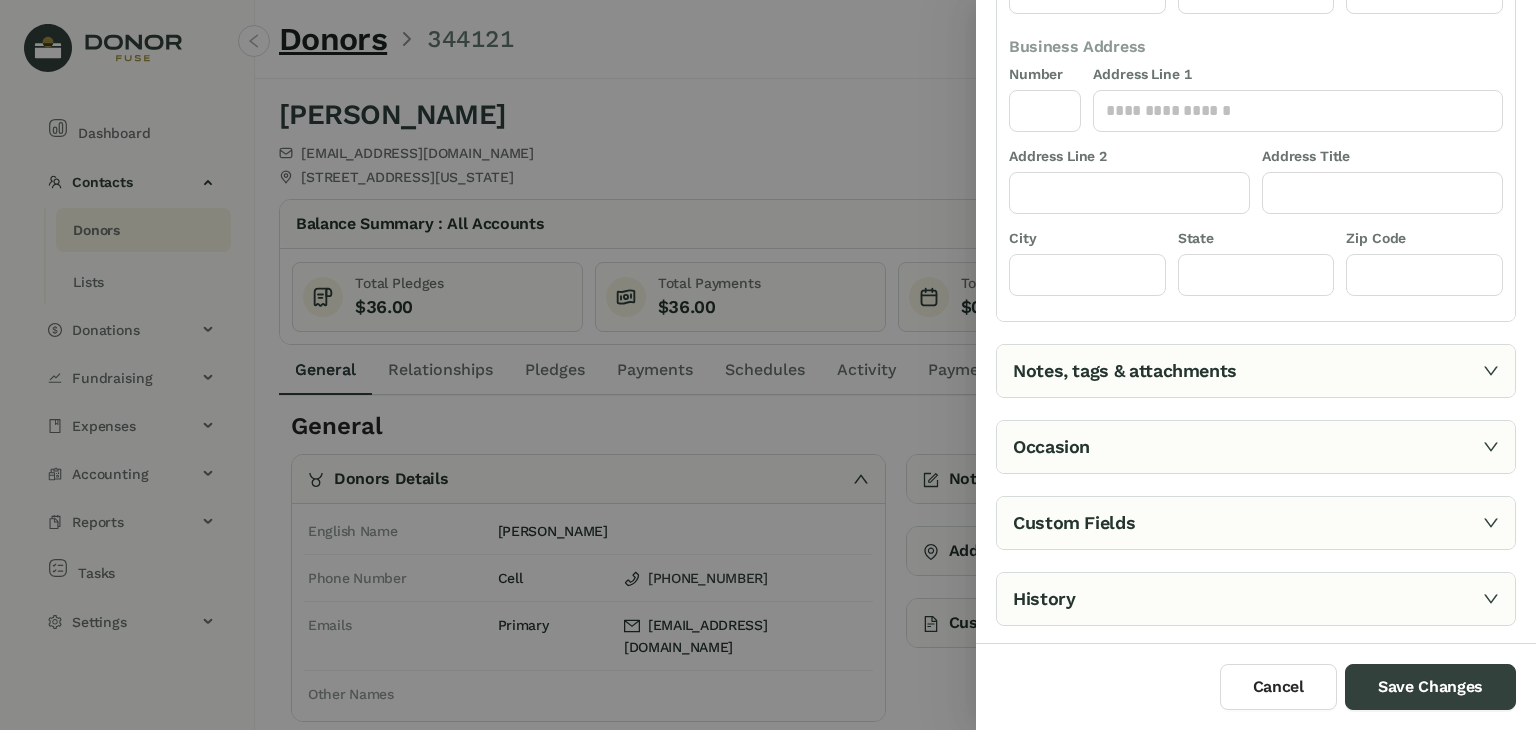 click on "Notes, tags & attachments" at bounding box center [1256, 371] 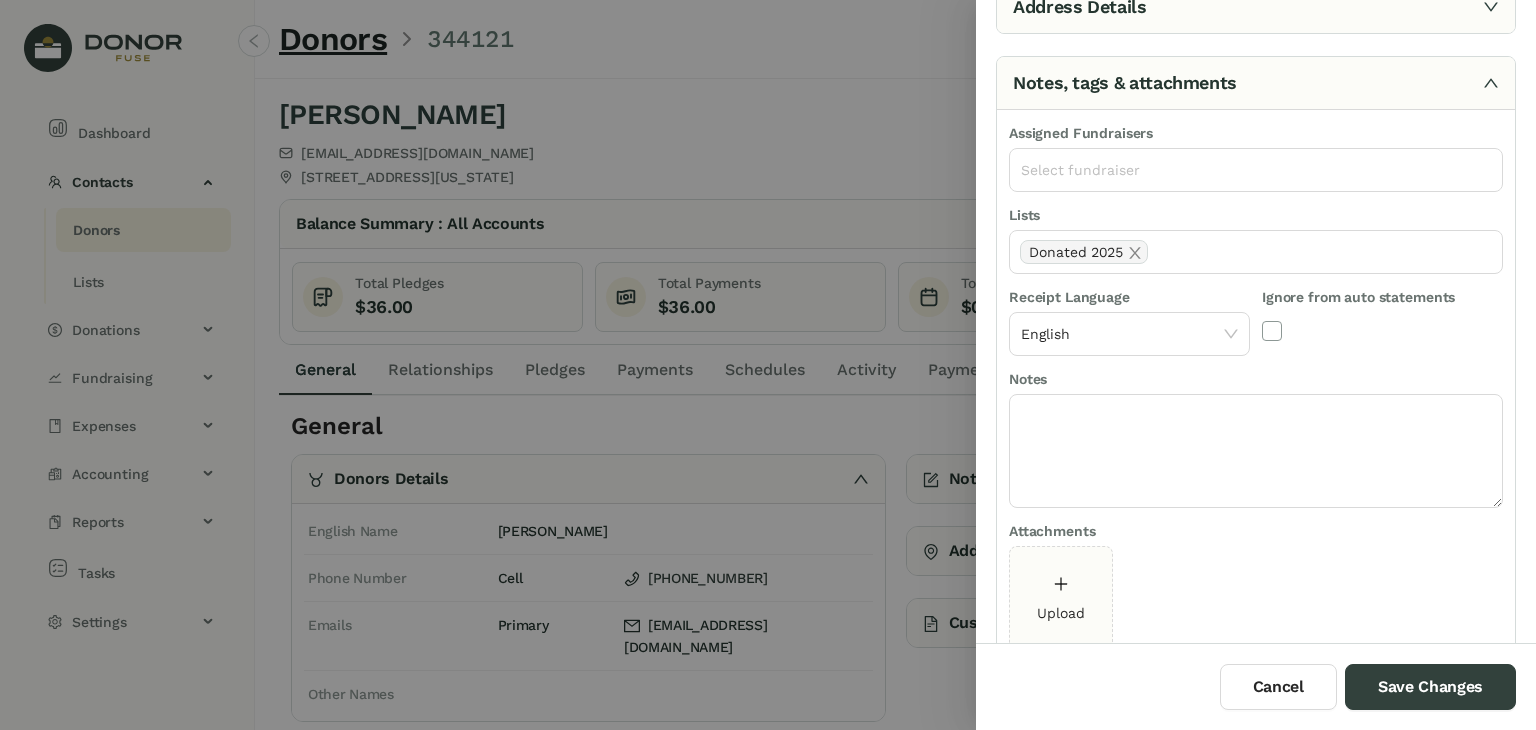 scroll, scrollTop: 166, scrollLeft: 0, axis: vertical 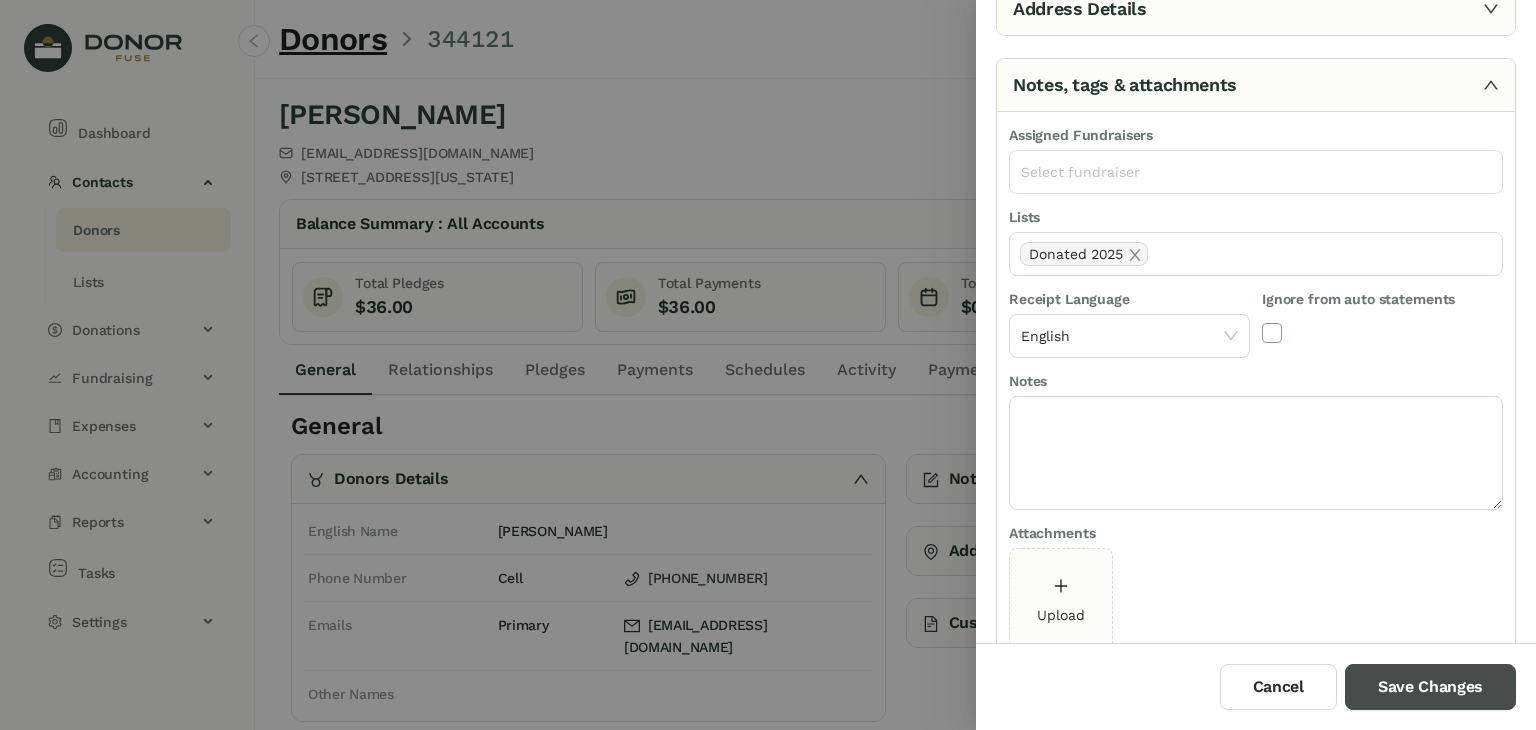 click on "Save Changes" at bounding box center [1430, 687] 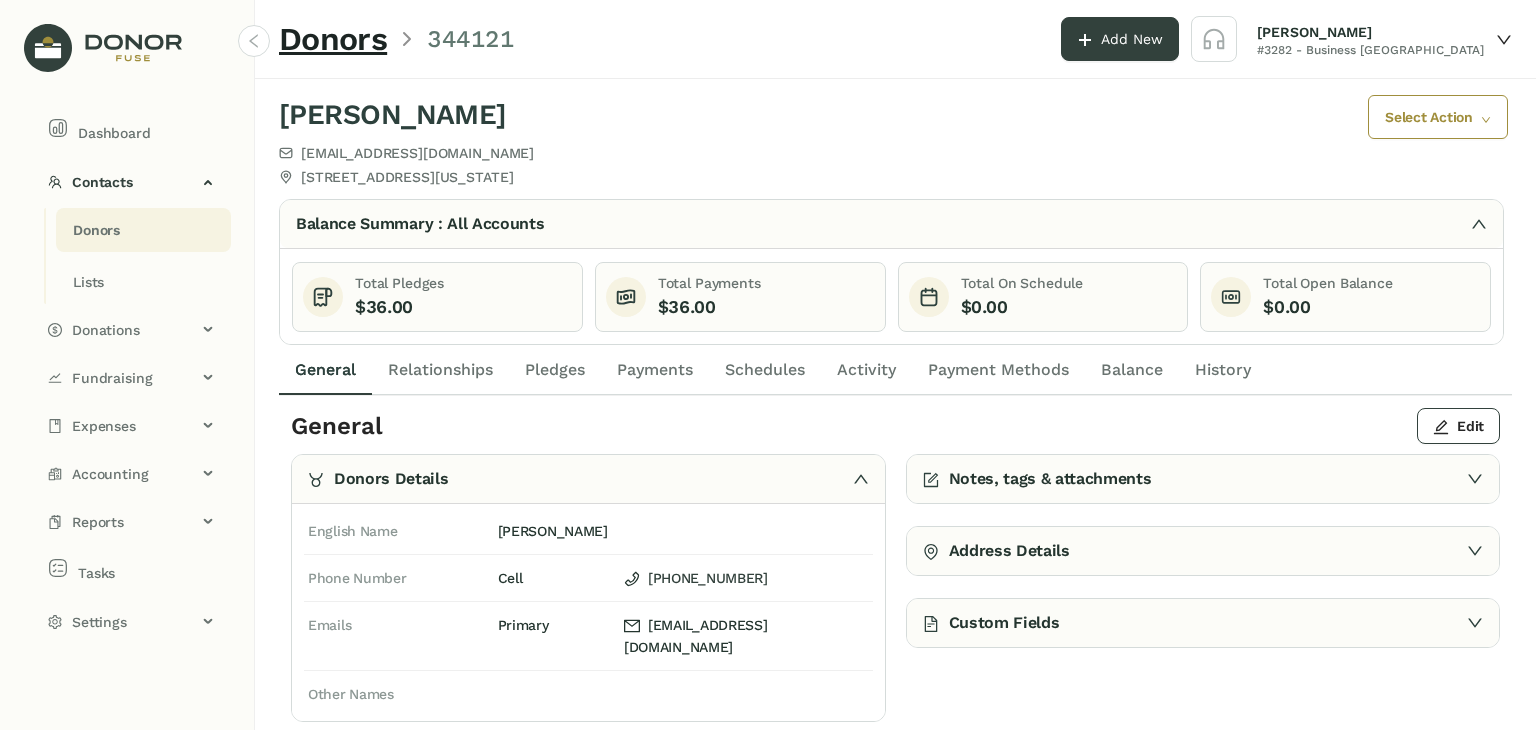 click on "Payments" 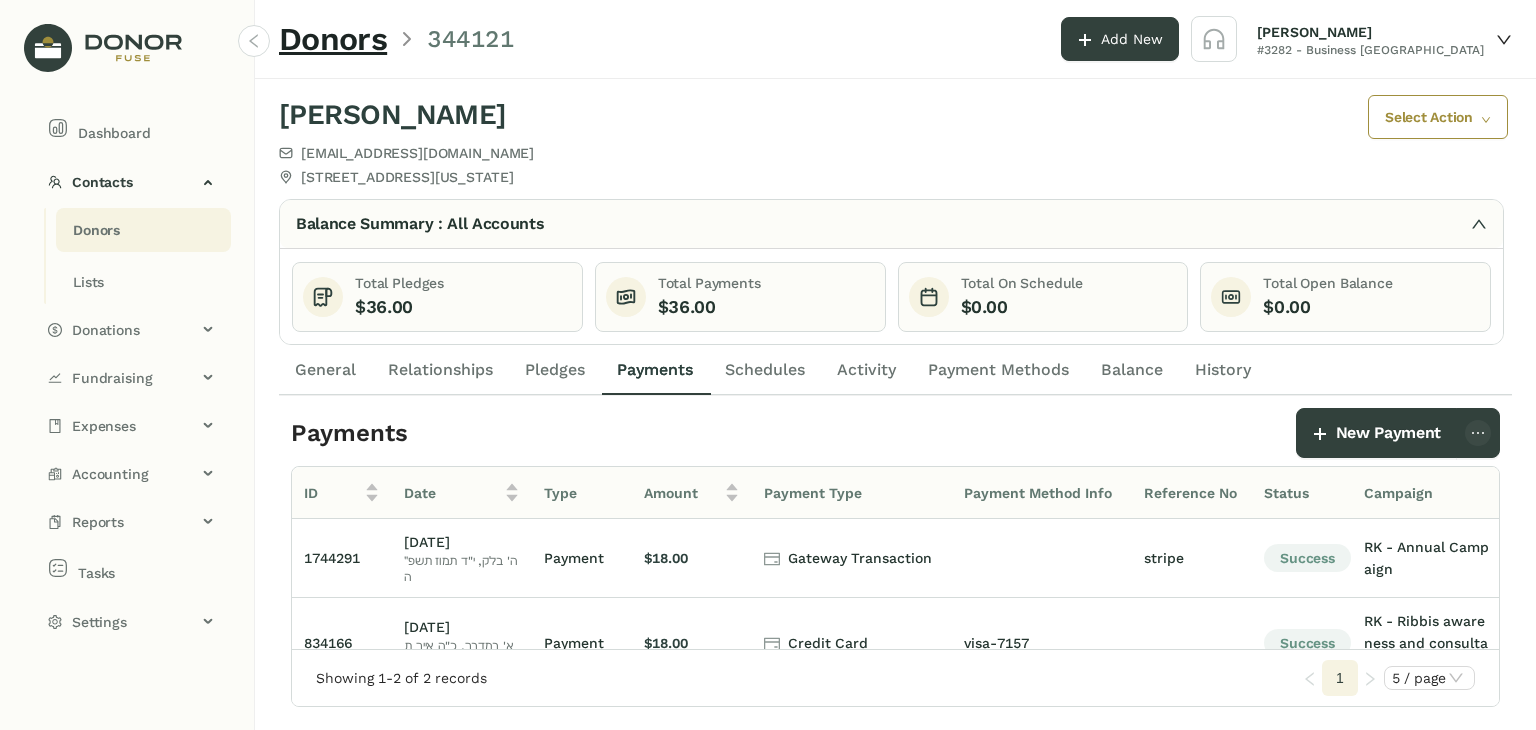 click on "ID Date Type Amount Payment Type Payment Method Info Reference No Status Campaign Fundraiser Multi Donor Fund 1744291  [DATE]   ה' בלק, י"ד תמוז תשפ״ה Payment $18.00  Gateway Transaction stripe Success RK - Annual Campaign RK - Contributions 834166  [DATE]   א' במדבר, כ"ה אייר תשפ״ד Payment $18.00  Credit Card visa-7157 Success RK - Ribbis awareness and consultation [PERSON_NAME] - Contributions  Showing 1-2 of 2 records  1 5 / page" 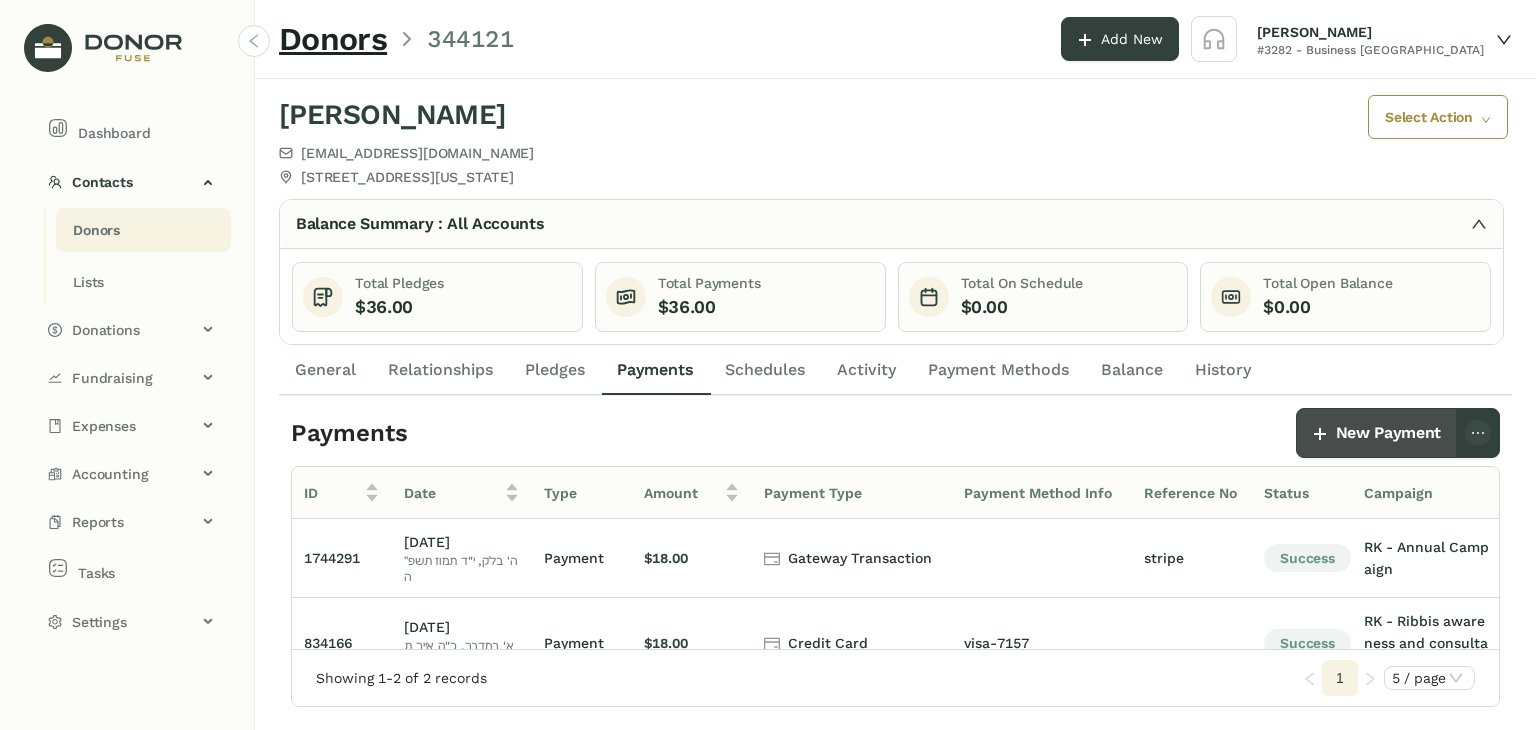 click on "New Payment" 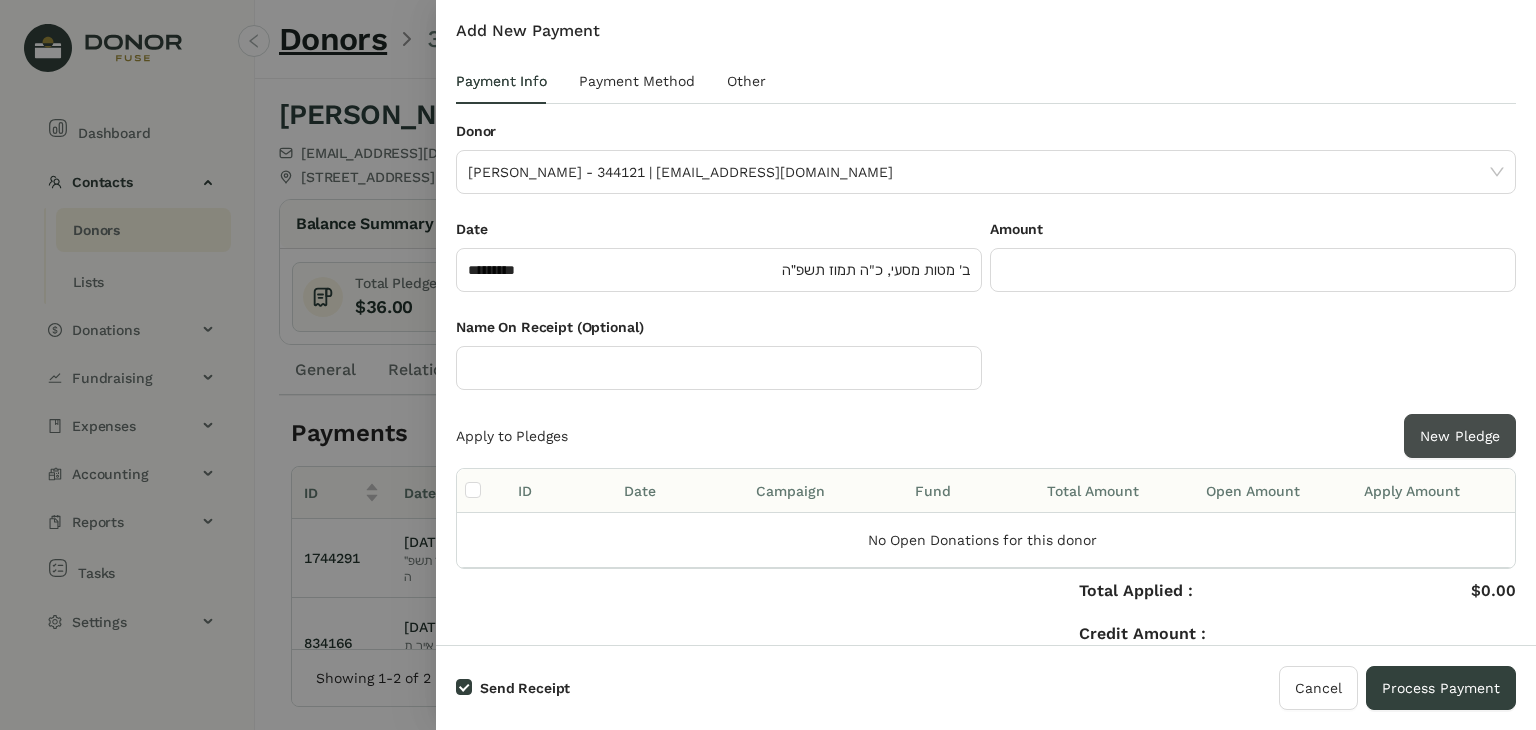 click on "New Pledge" at bounding box center [1460, 436] 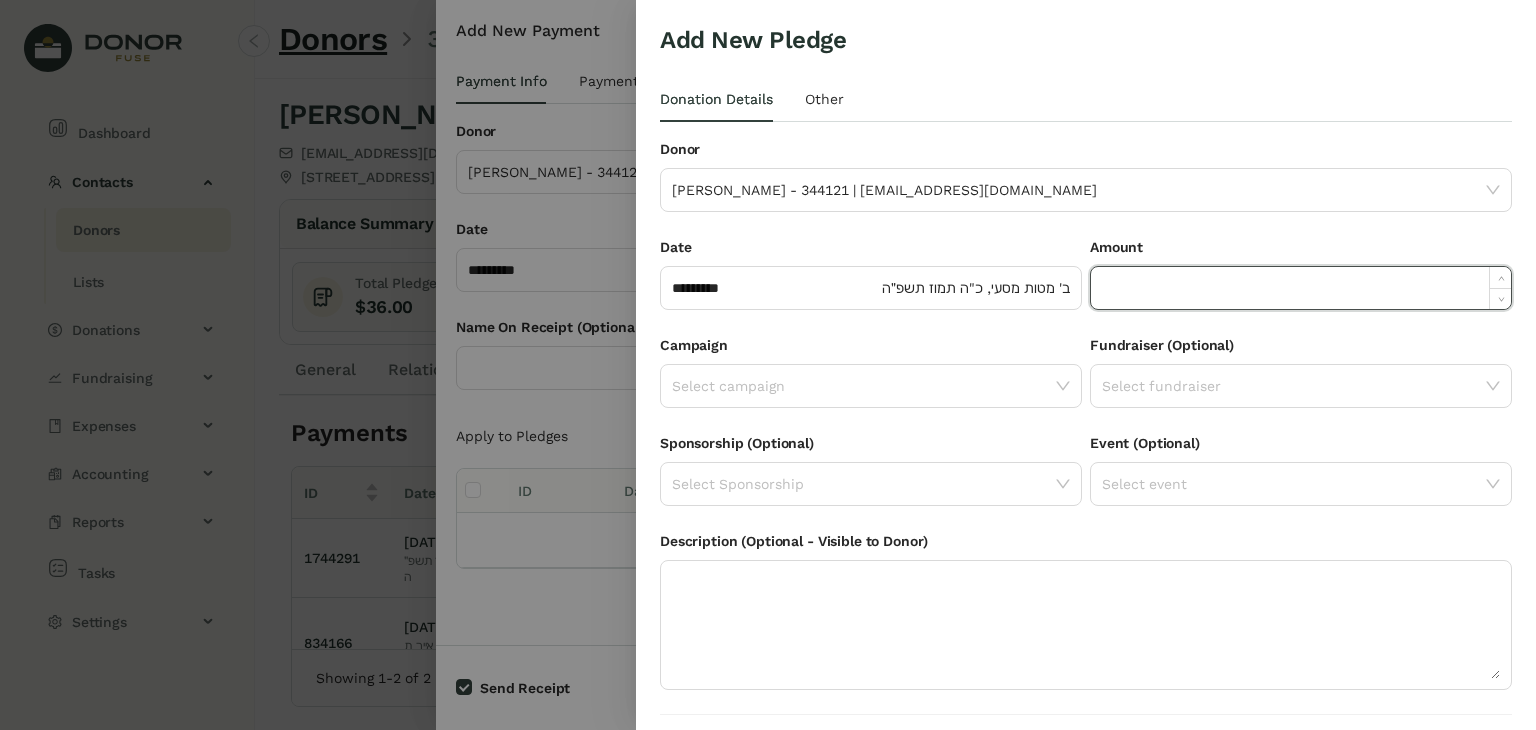 click 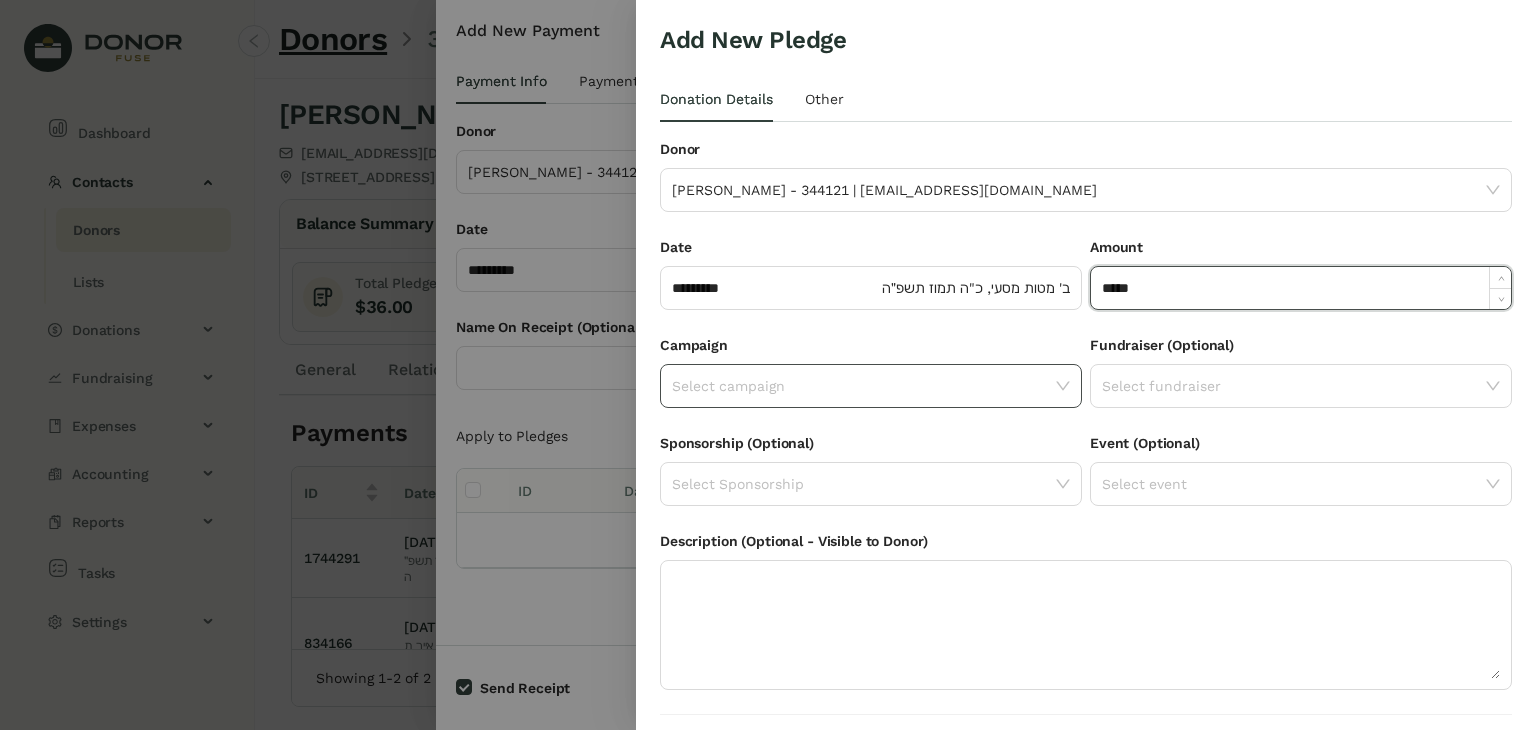 type on "******" 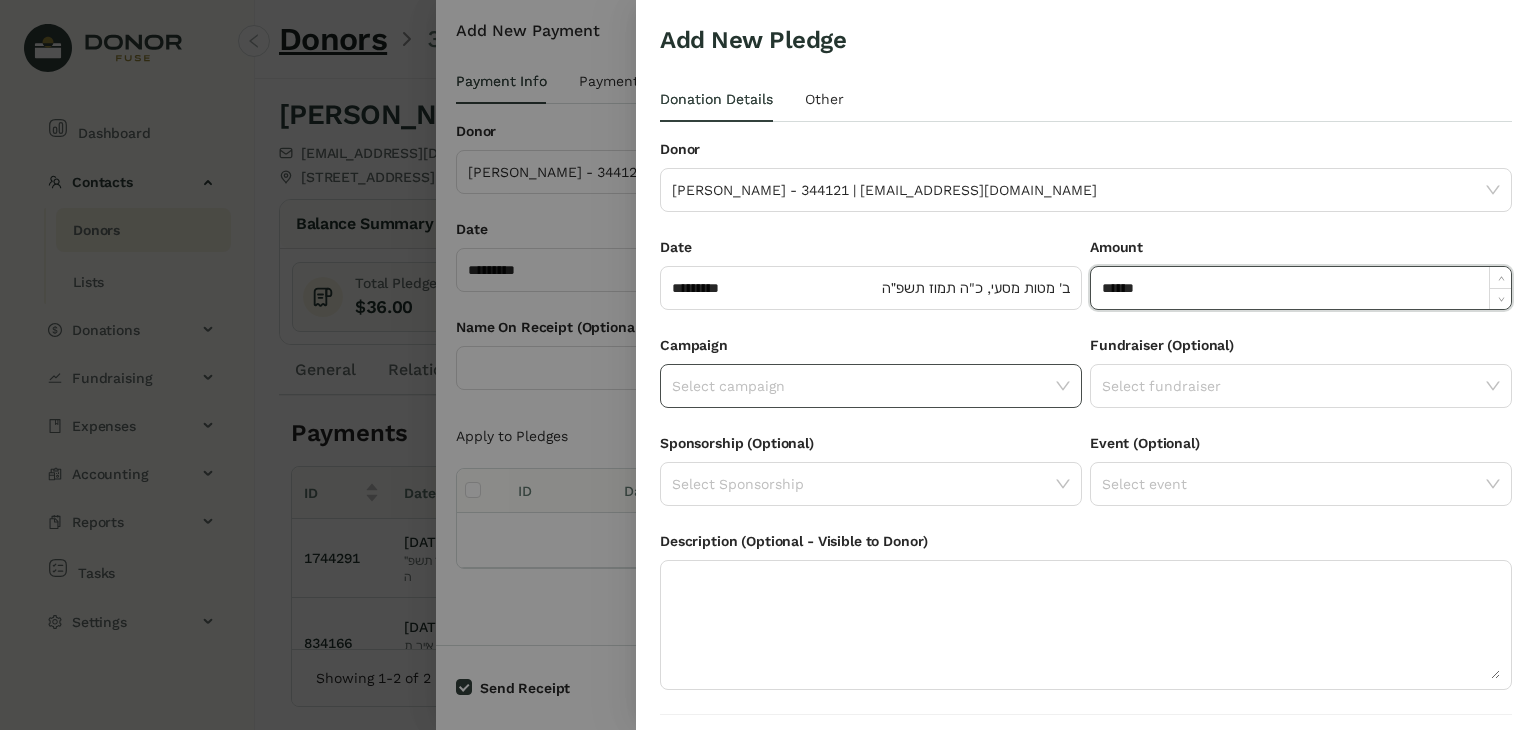 click on "Select campaign" 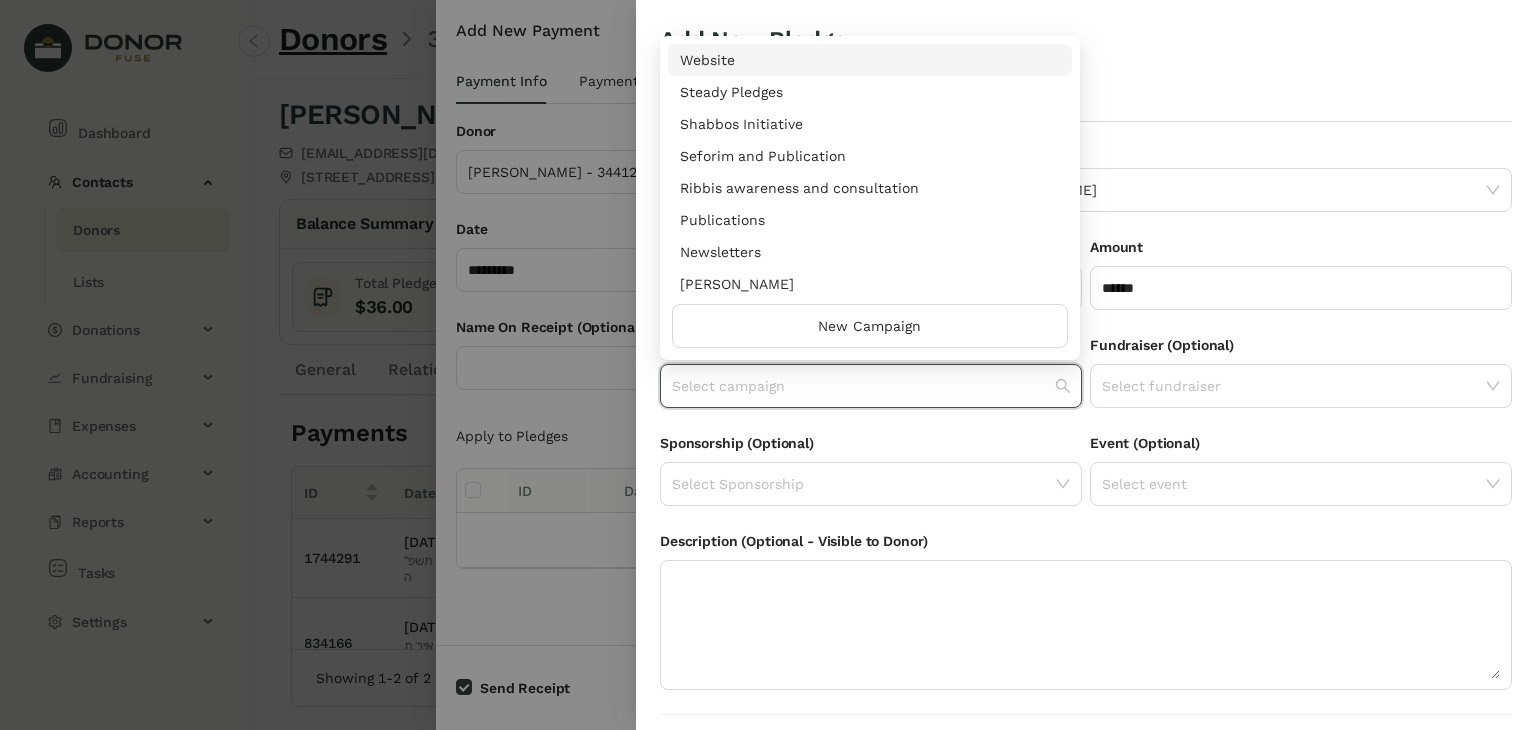 drag, startPoint x: 1065, startPoint y: 63, endPoint x: 1066, endPoint y: 53, distance: 10.049875 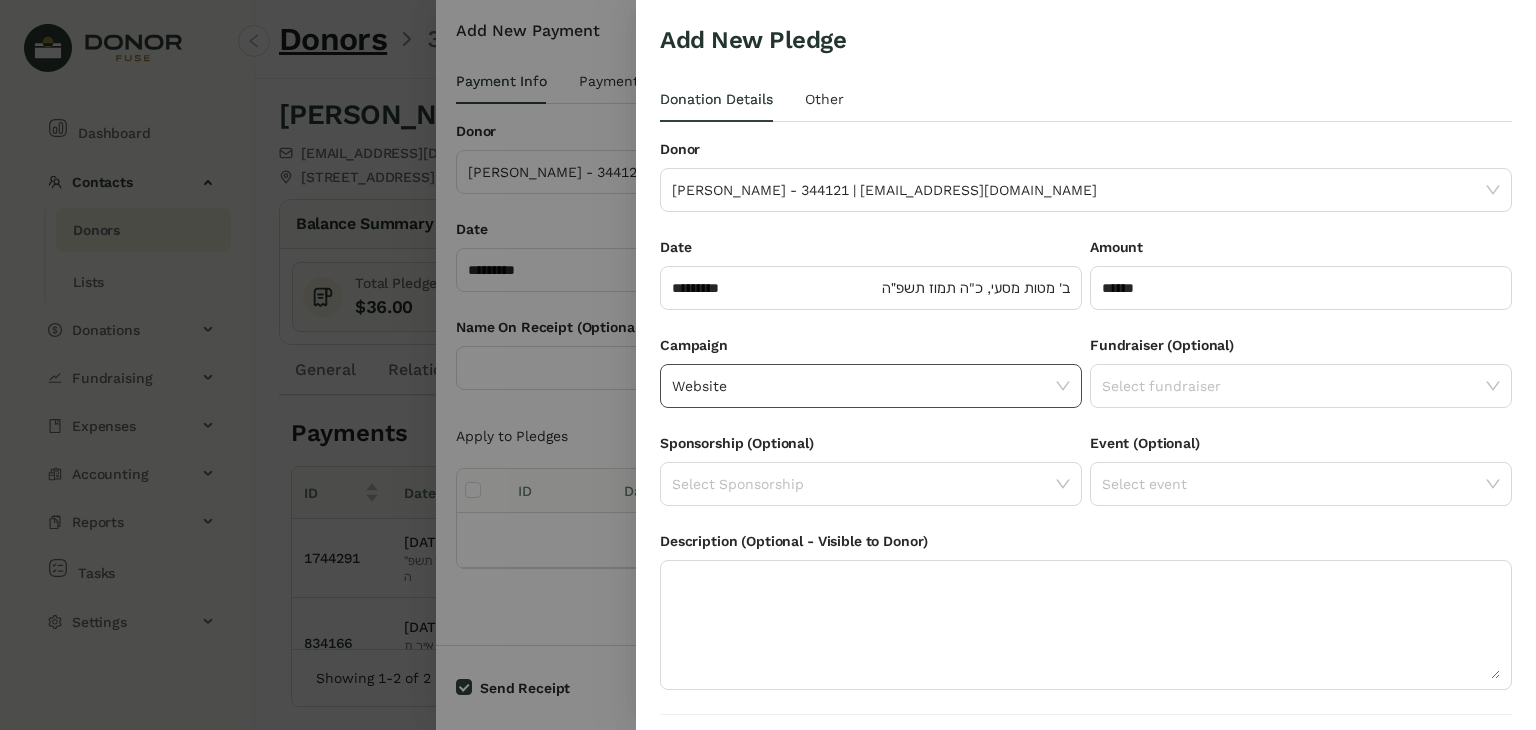 click on "Website" 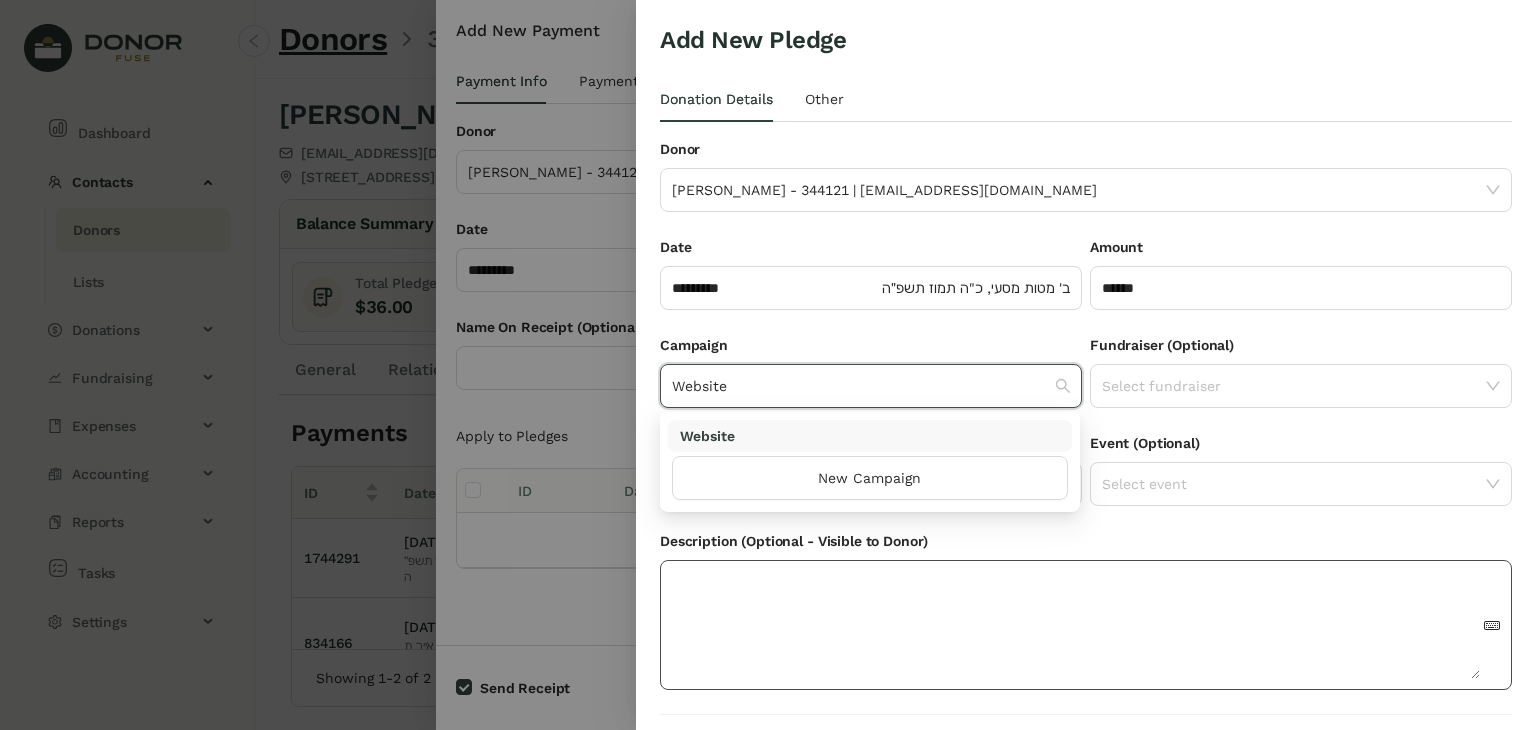 scroll, scrollTop: 54, scrollLeft: 0, axis: vertical 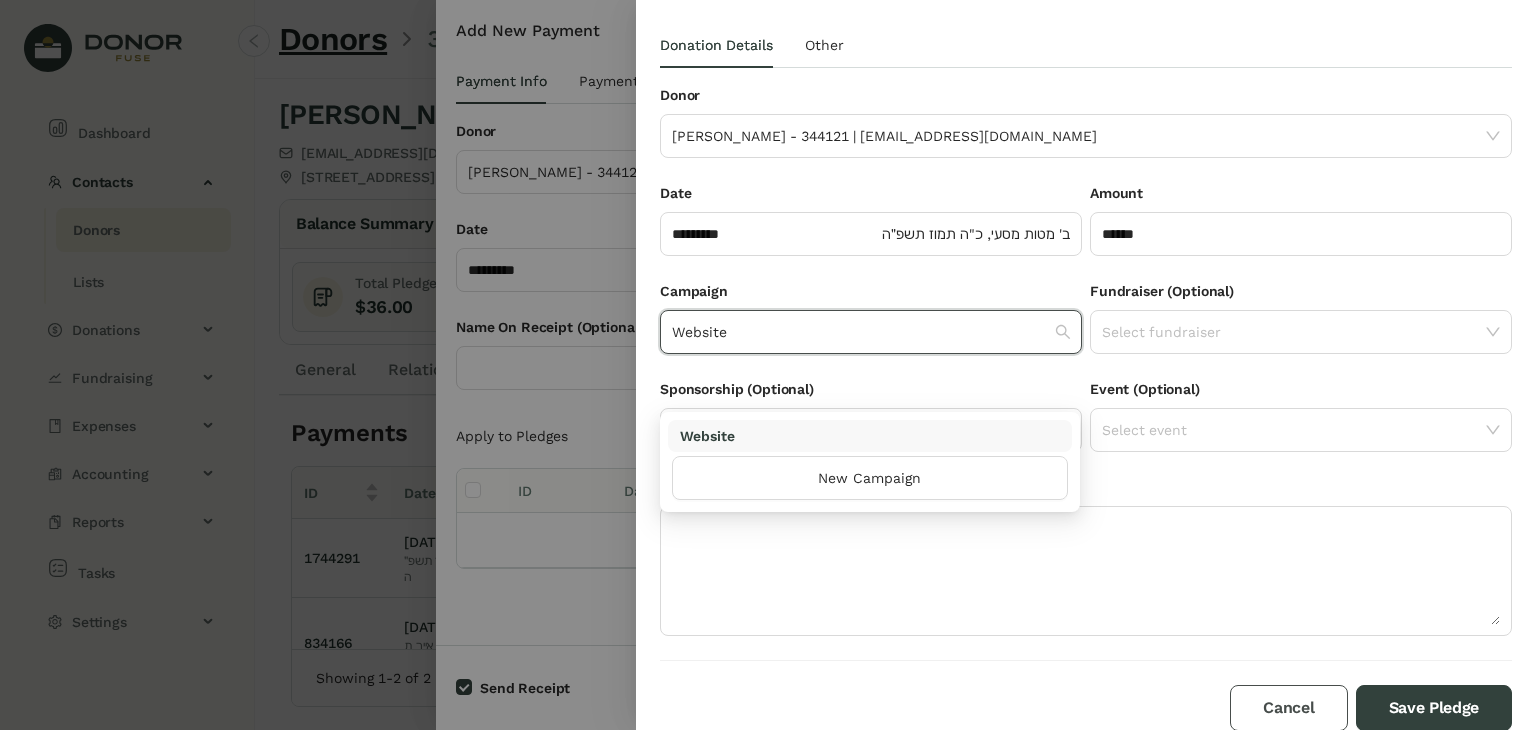 click on "Cancel" at bounding box center (1288, 708) 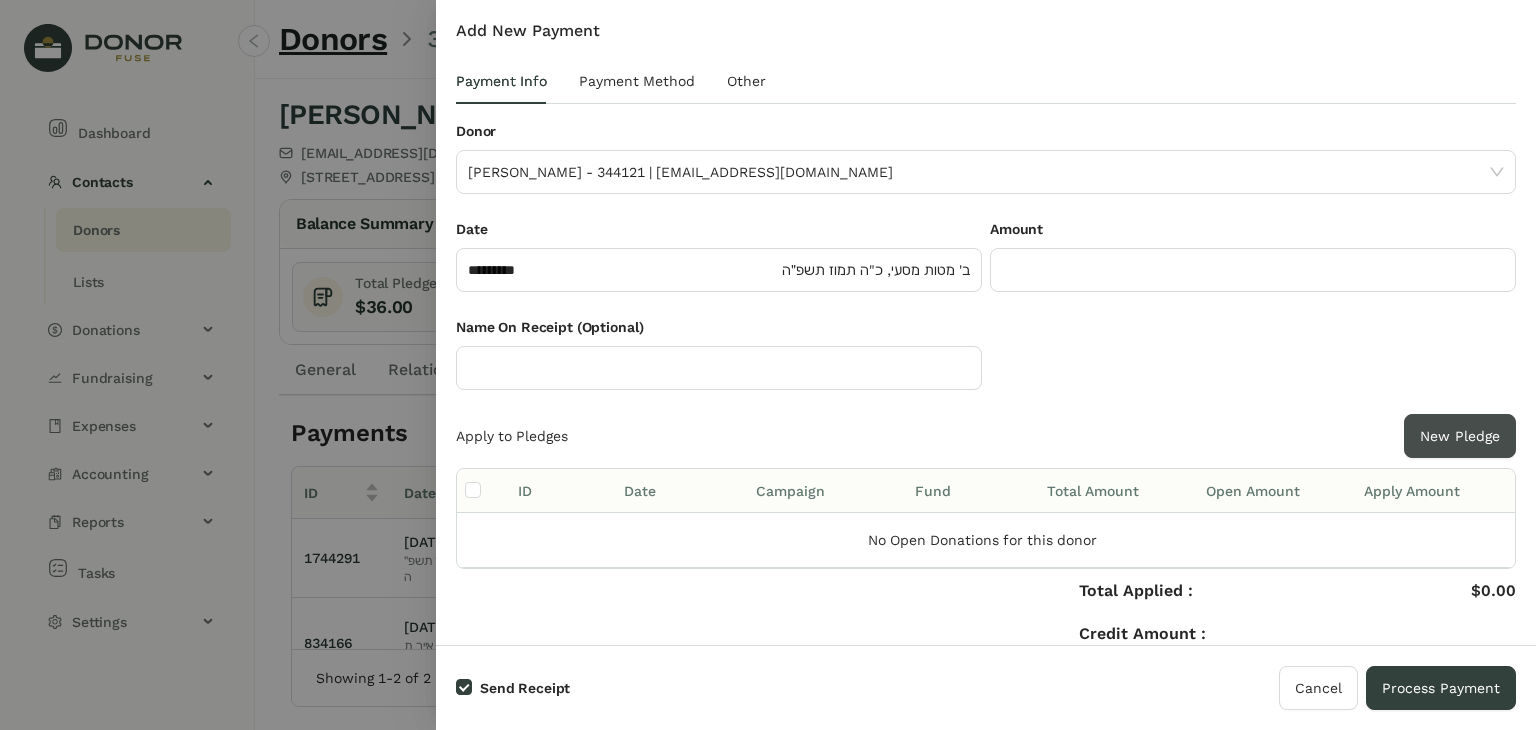 click on "New Pledge" at bounding box center [1460, 436] 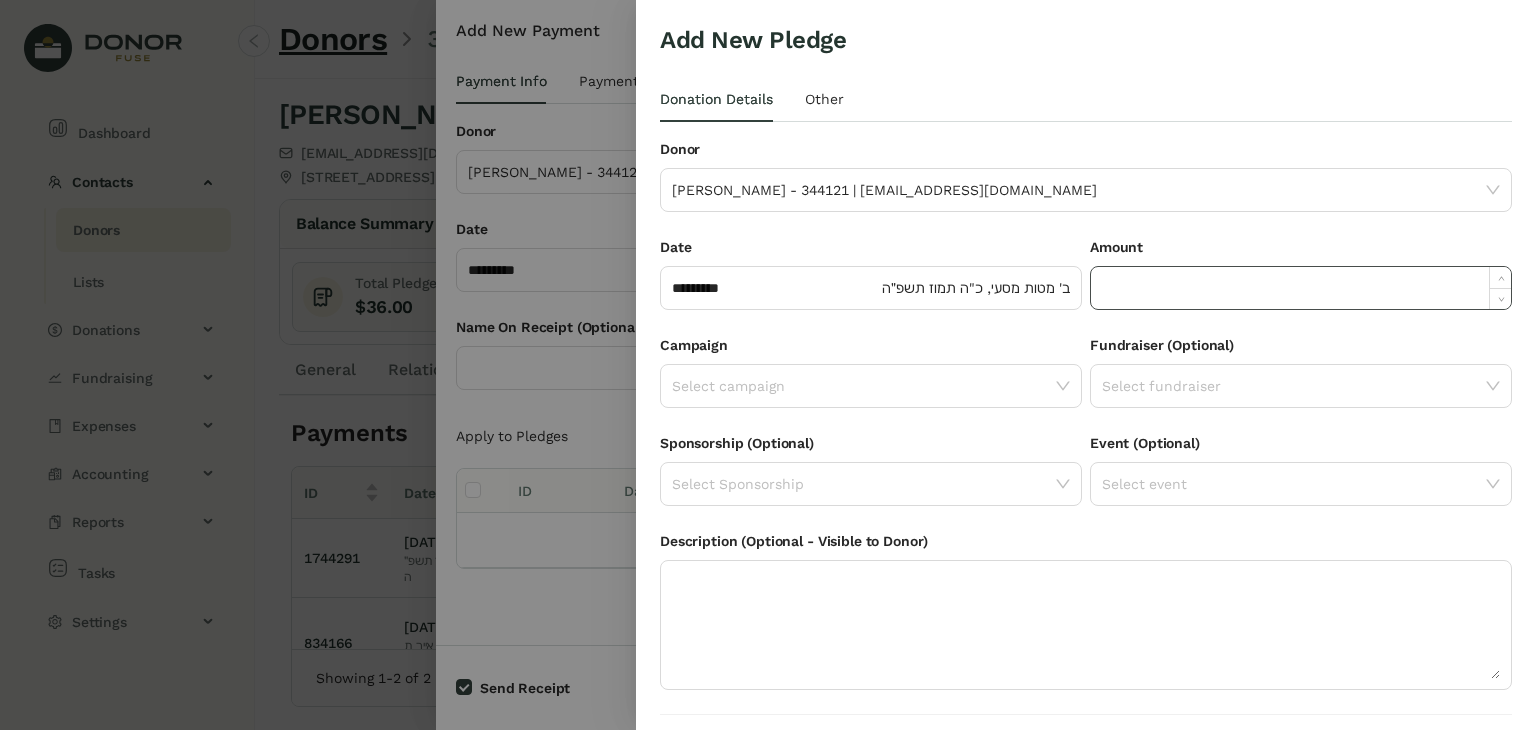 click 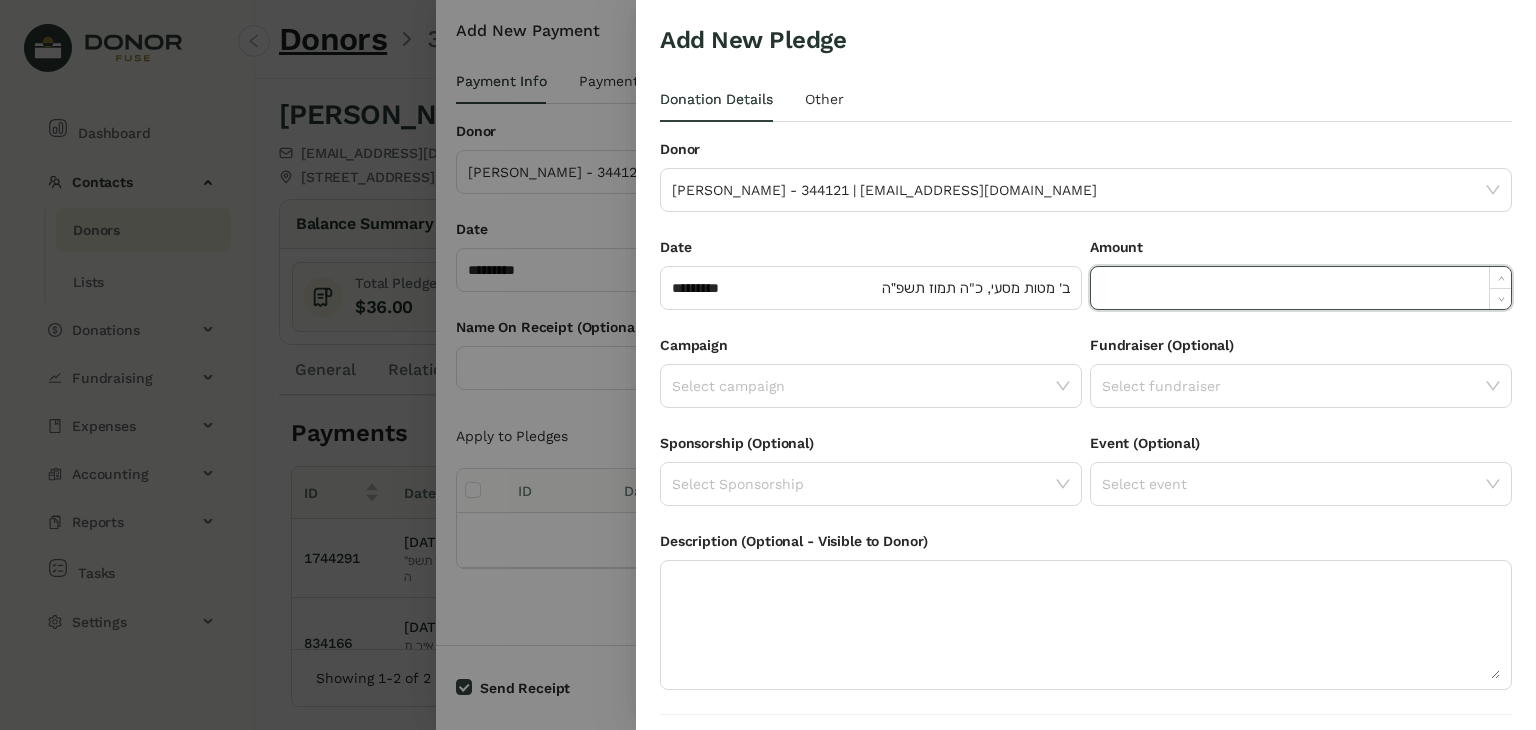 paste on "*****" 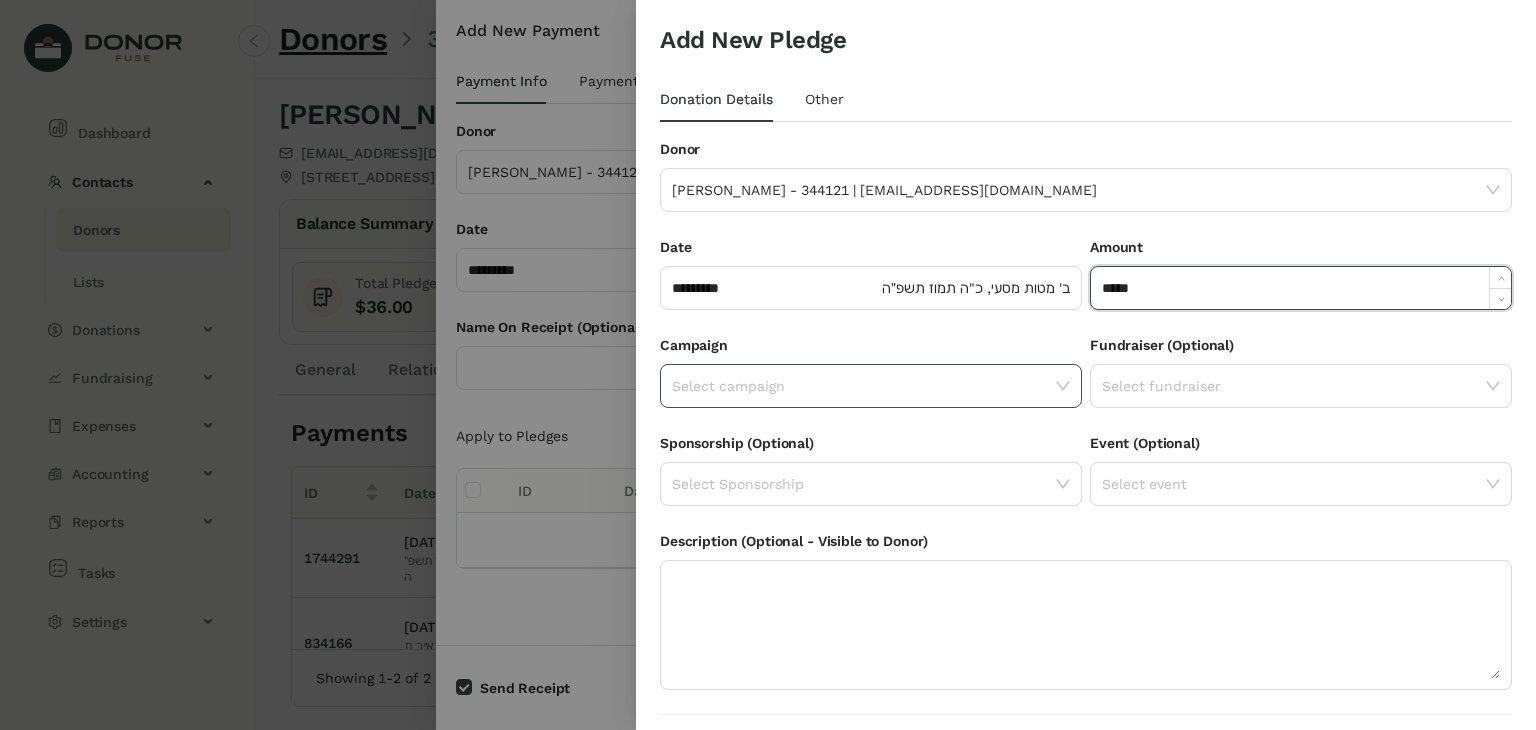 type on "******" 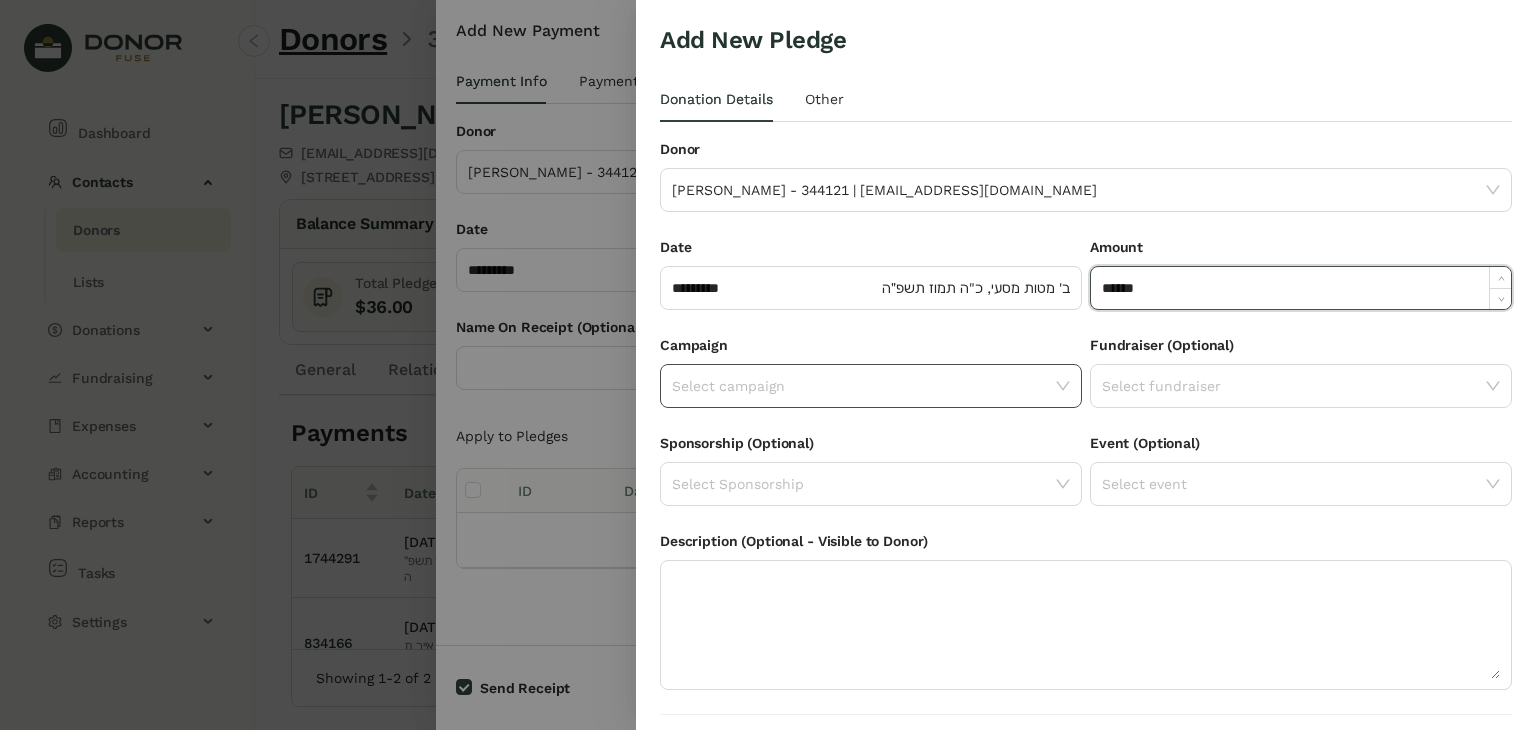 click on "Select campaign" 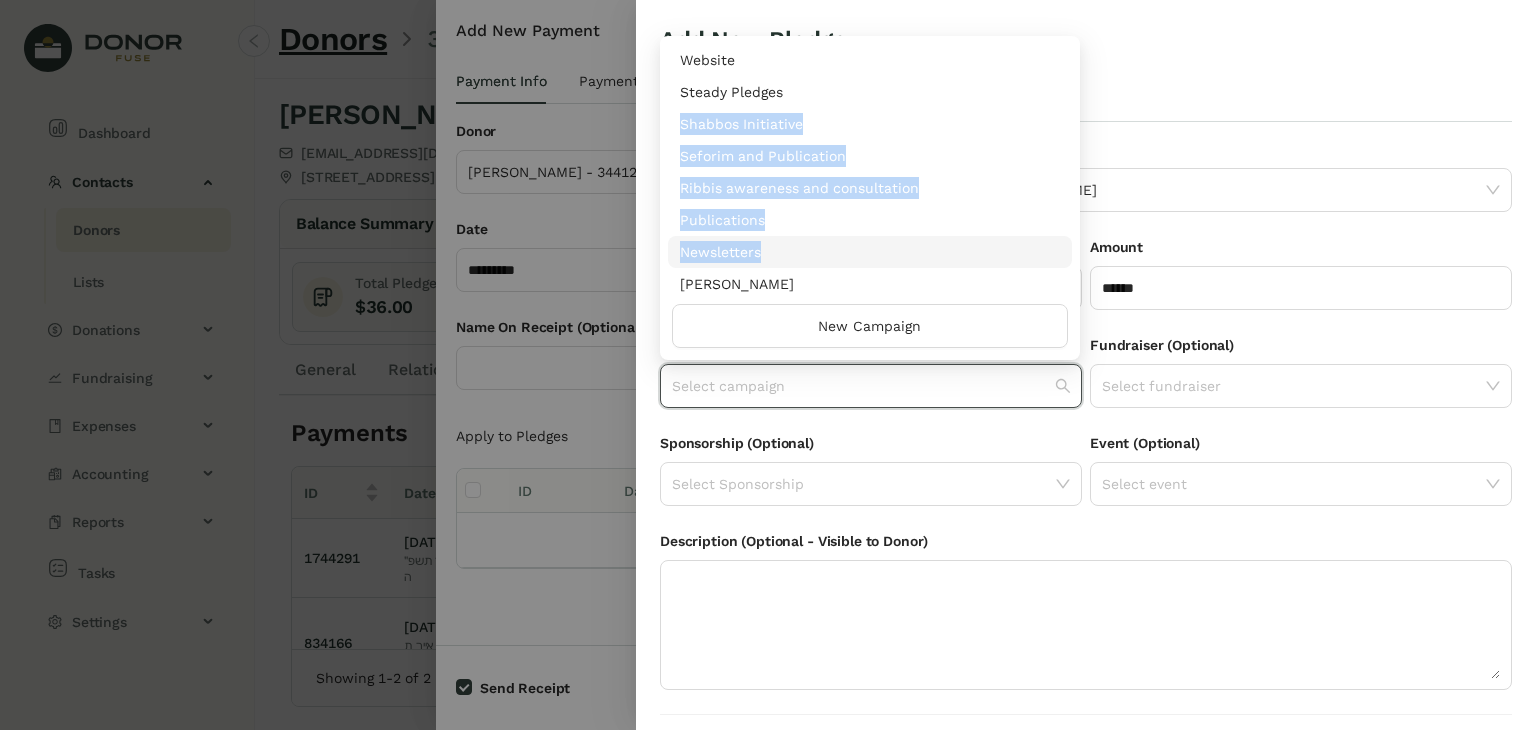 drag, startPoint x: 1064, startPoint y: 89, endPoint x: 964, endPoint y: 272, distance: 208.54016 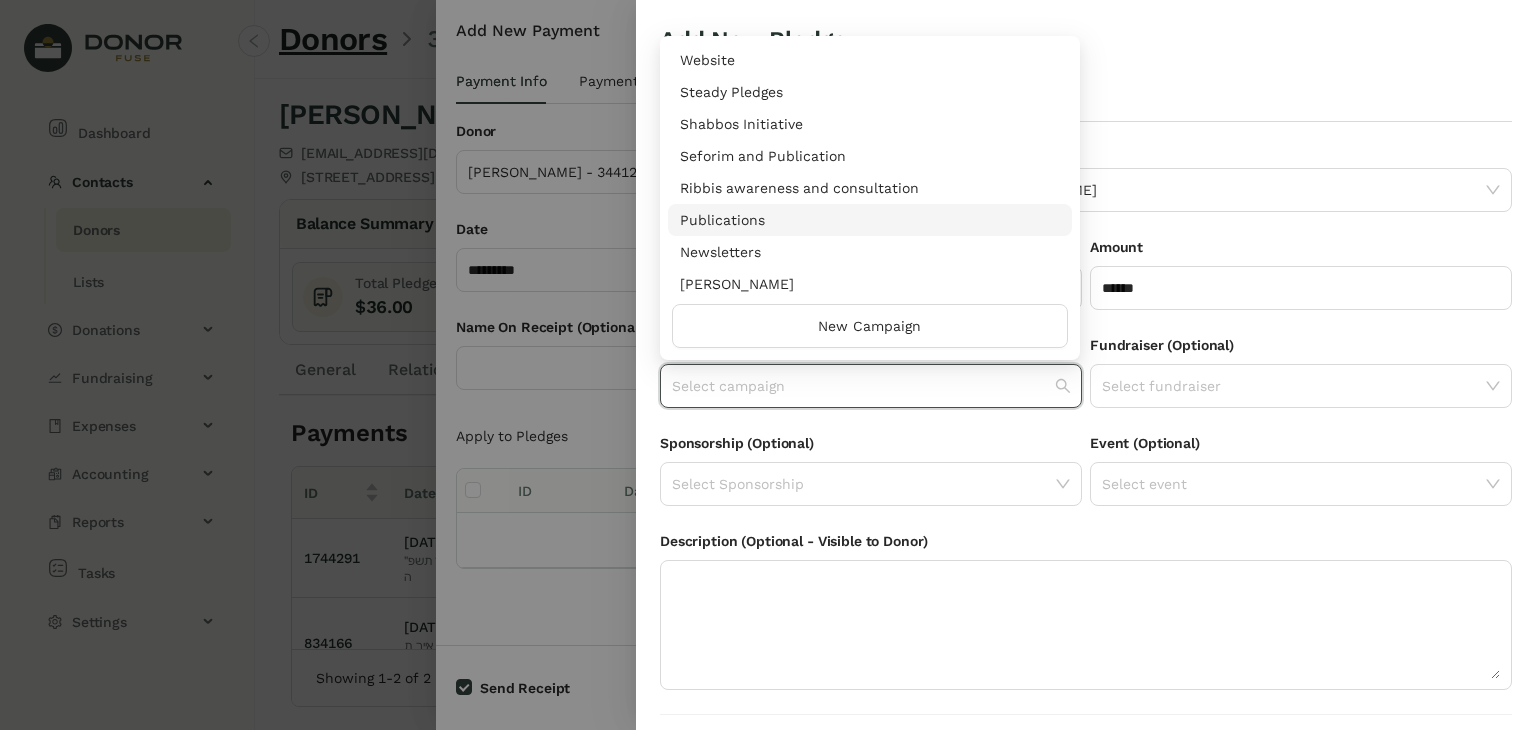 click on "Donation Details Other" at bounding box center [1086, 99] 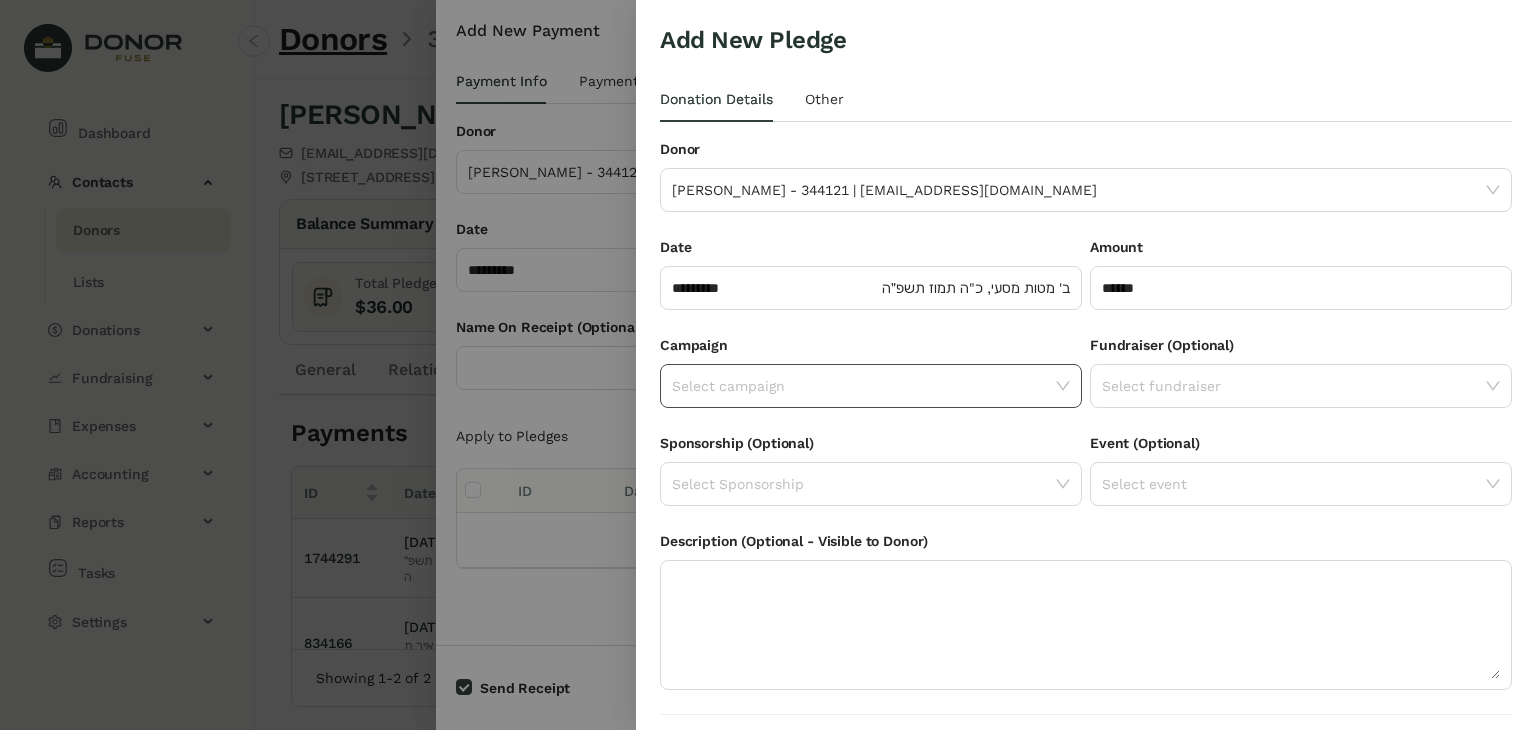 click on "Select campaign" 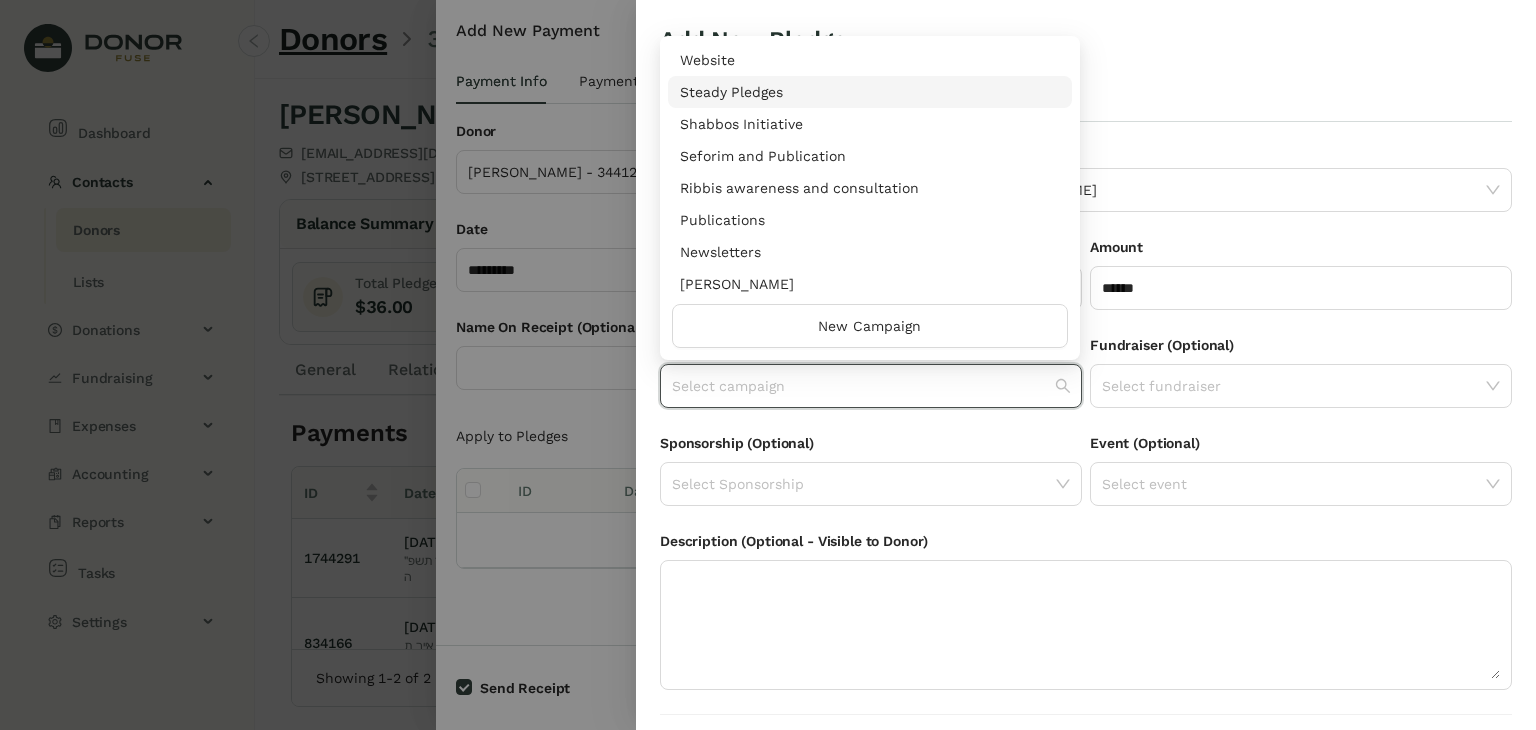 click on "Website Steady Pledges Shabbos Initiative Seforim and Publication Ribbis awareness and consultation Publications Newsletters Kollel Ldayonis [PERSON_NAME] Halachic Hotline Flatbush Chabura Din Torah Donation Default Campaign Customized Shtar Consultation New Campaign" at bounding box center [870, 198] 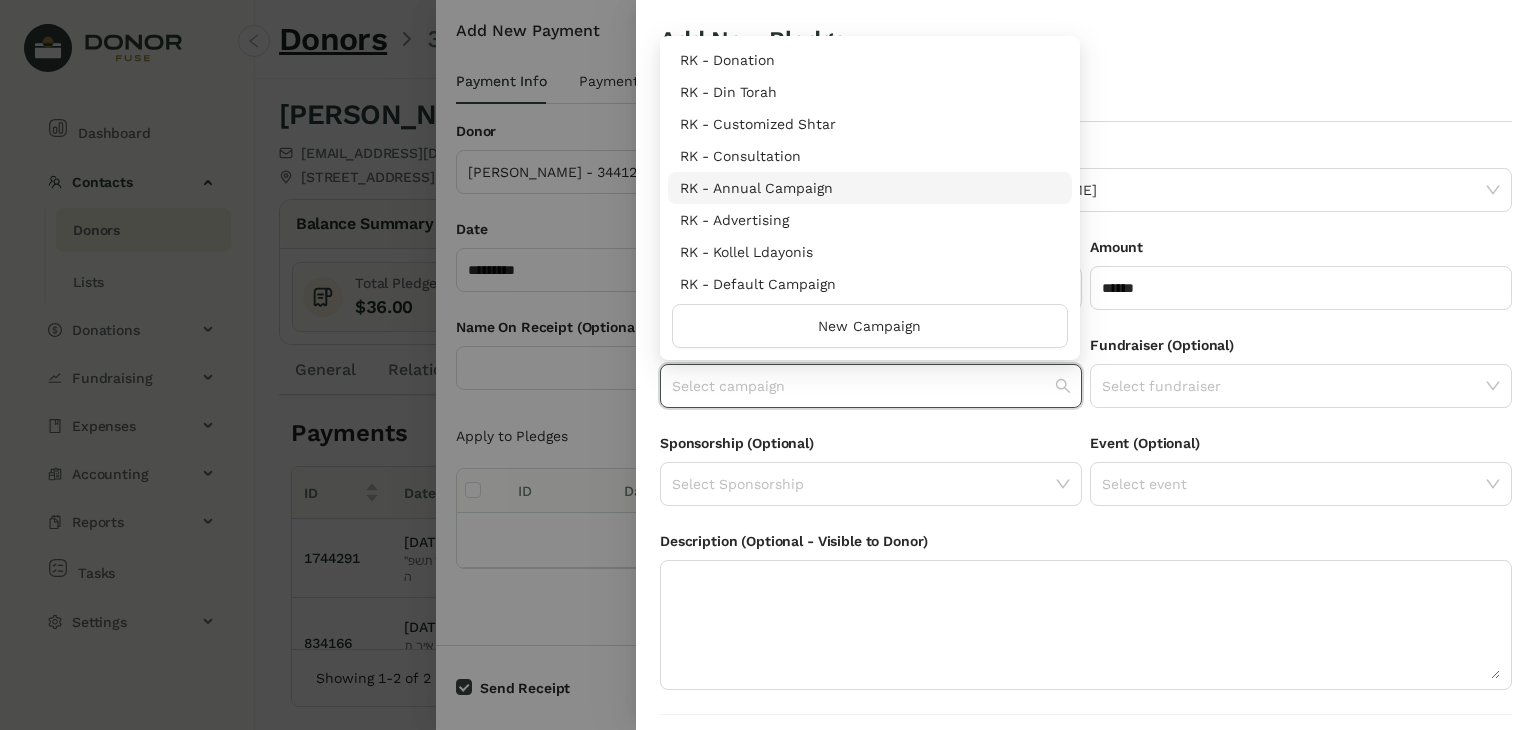 click on "RK - Annual Campaign" at bounding box center [870, 188] 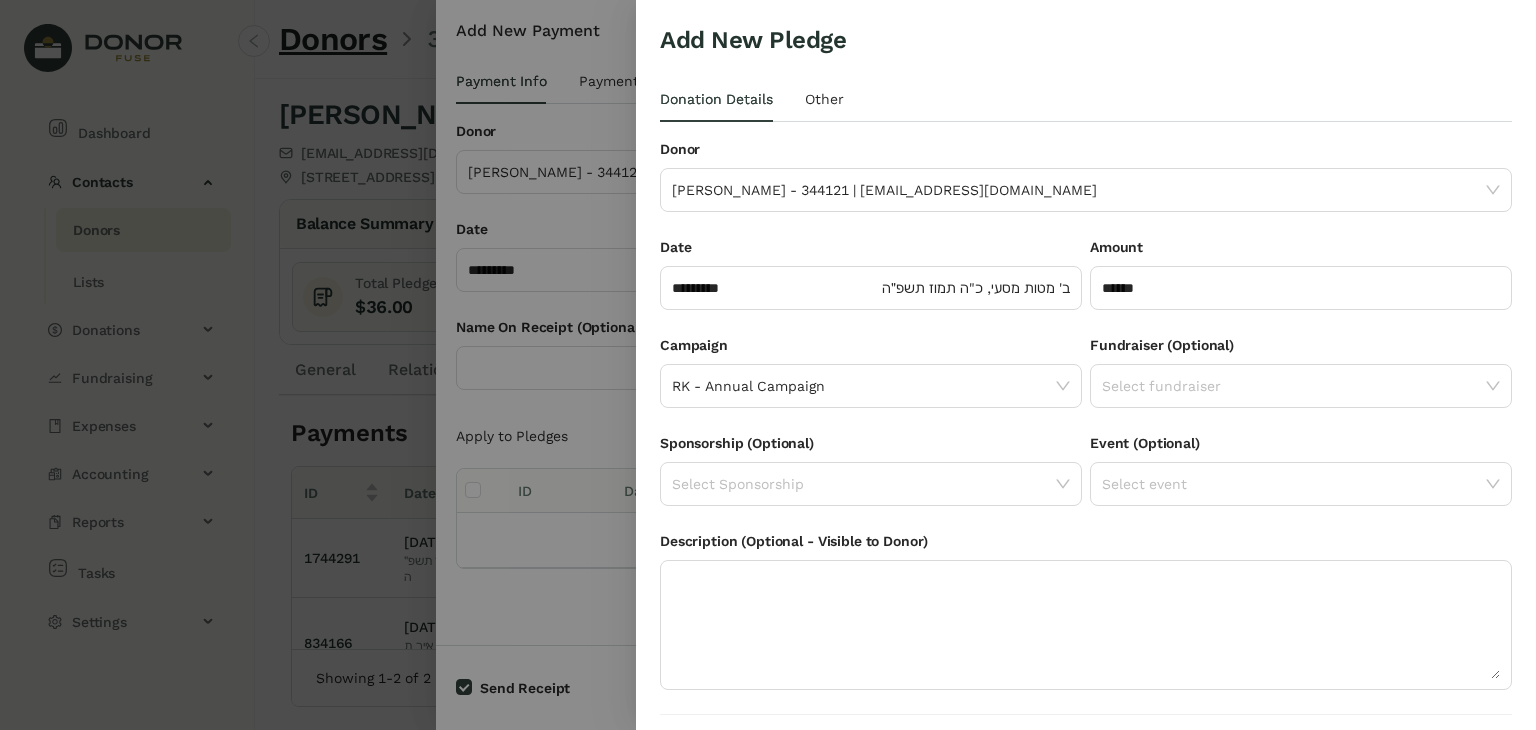 scroll, scrollTop: 54, scrollLeft: 0, axis: vertical 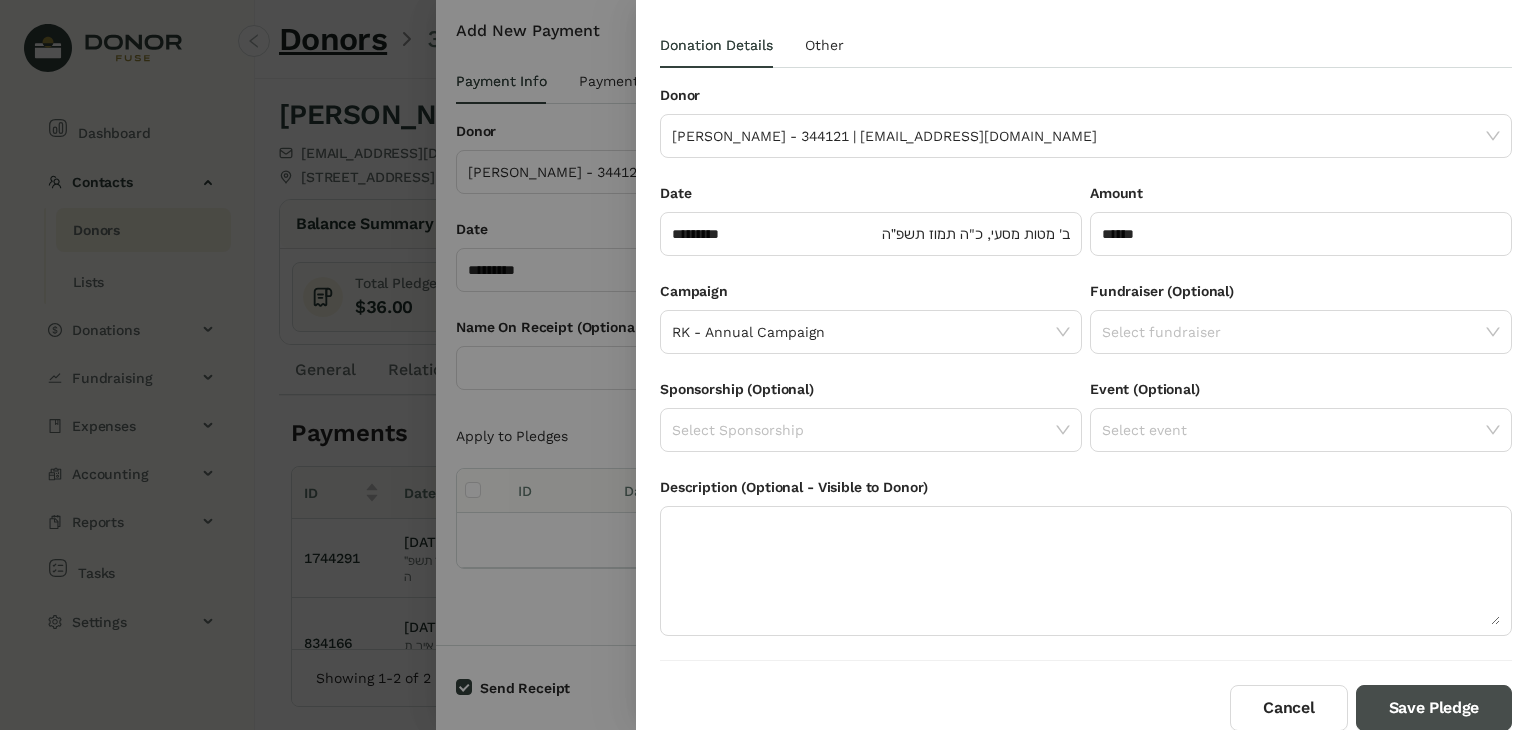 click on "Save Pledge" at bounding box center (1434, 708) 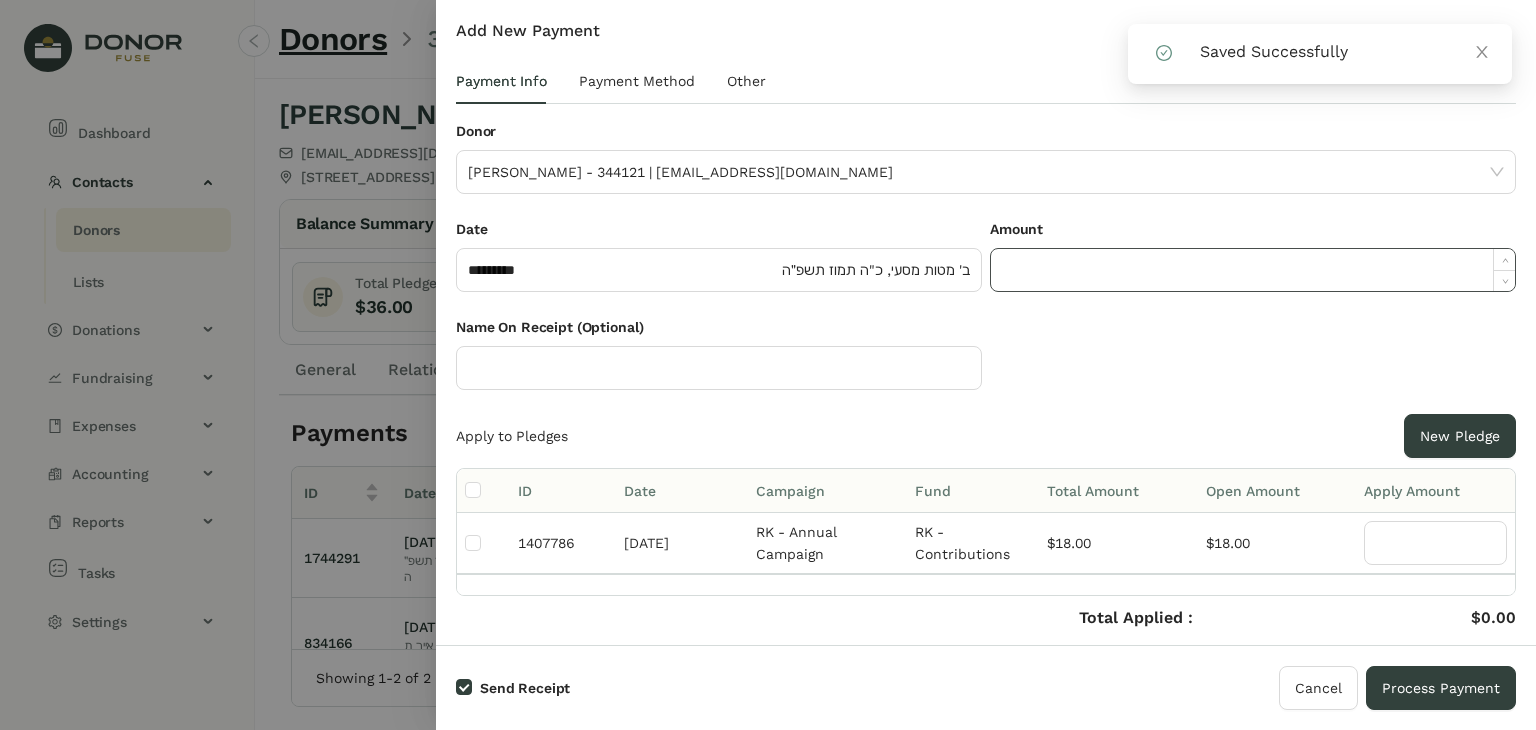 click 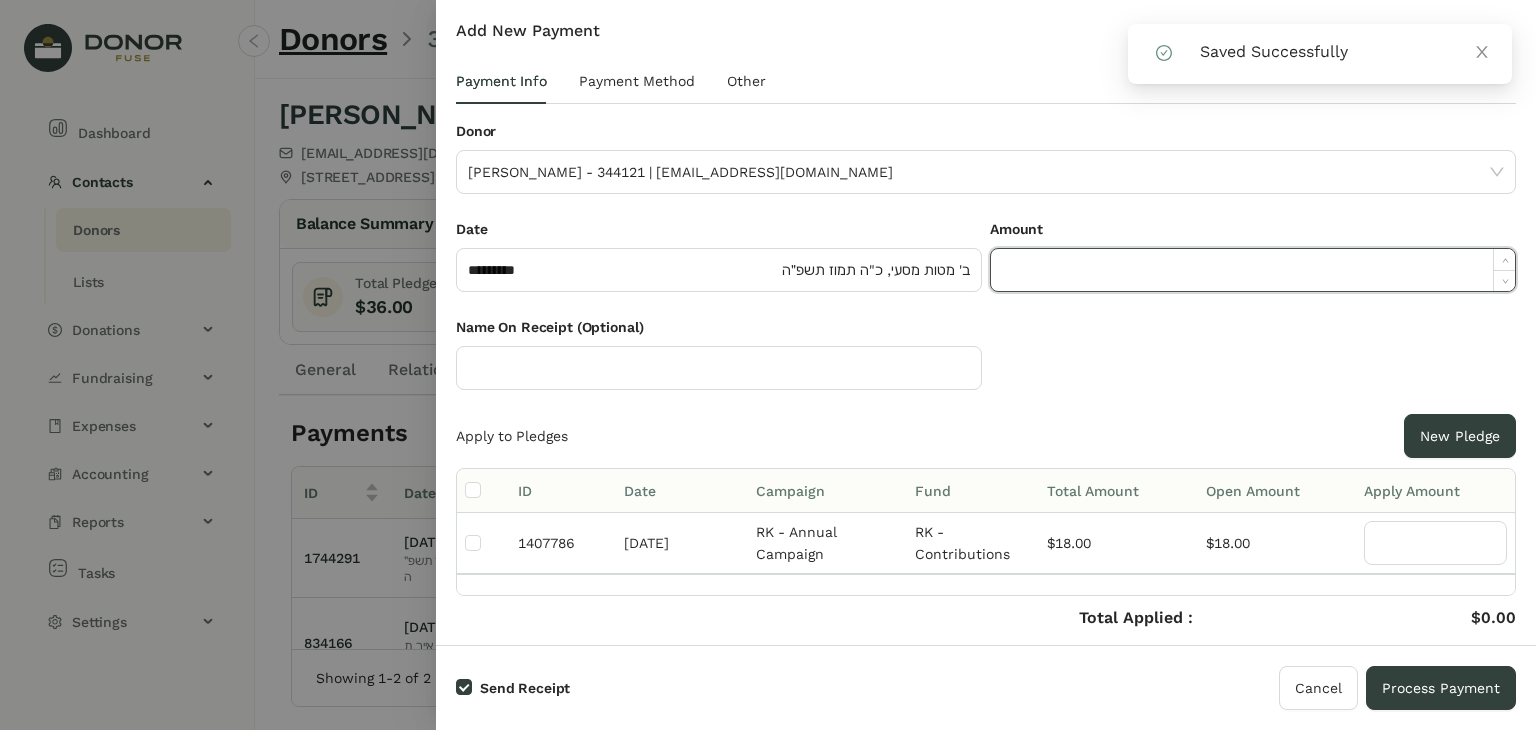 paste on "*****" 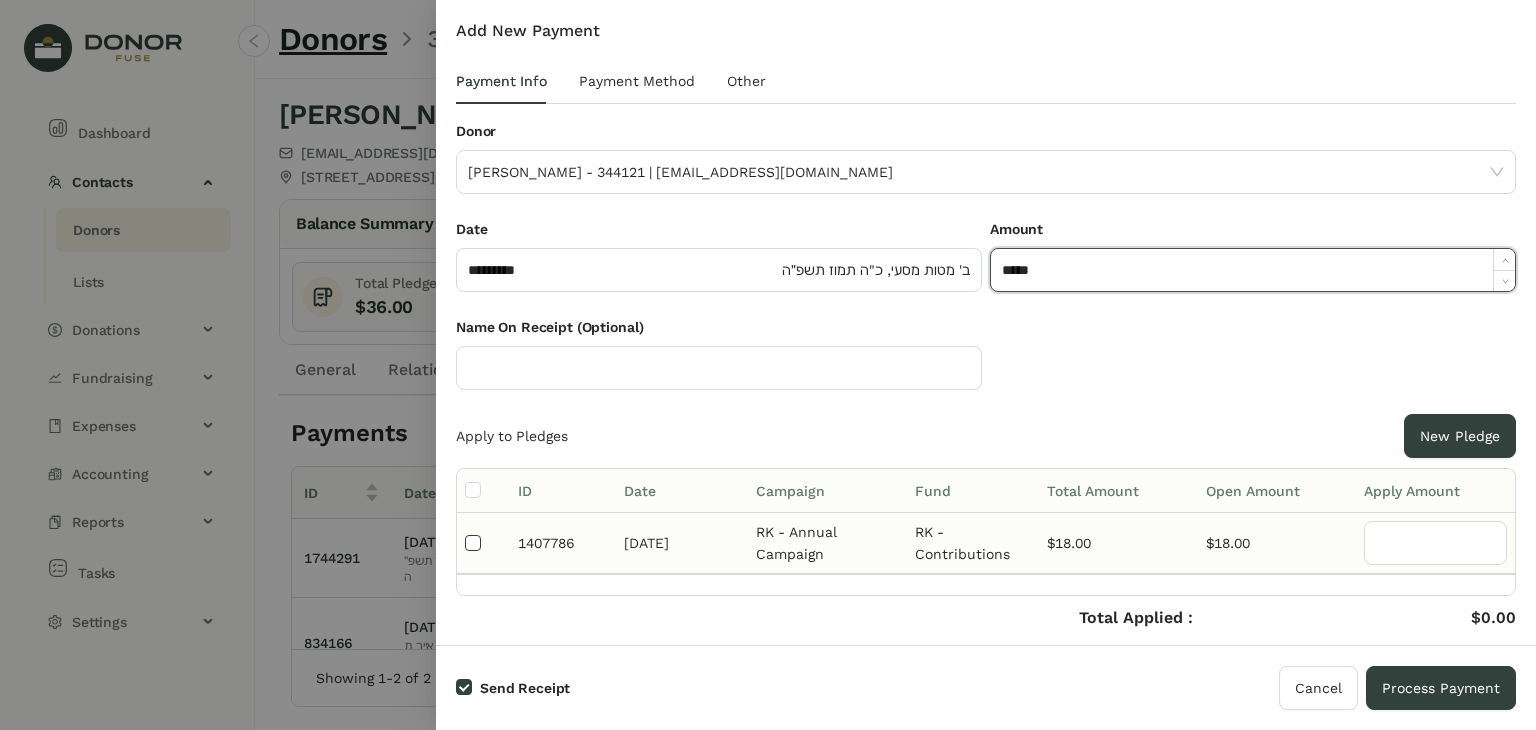type on "******" 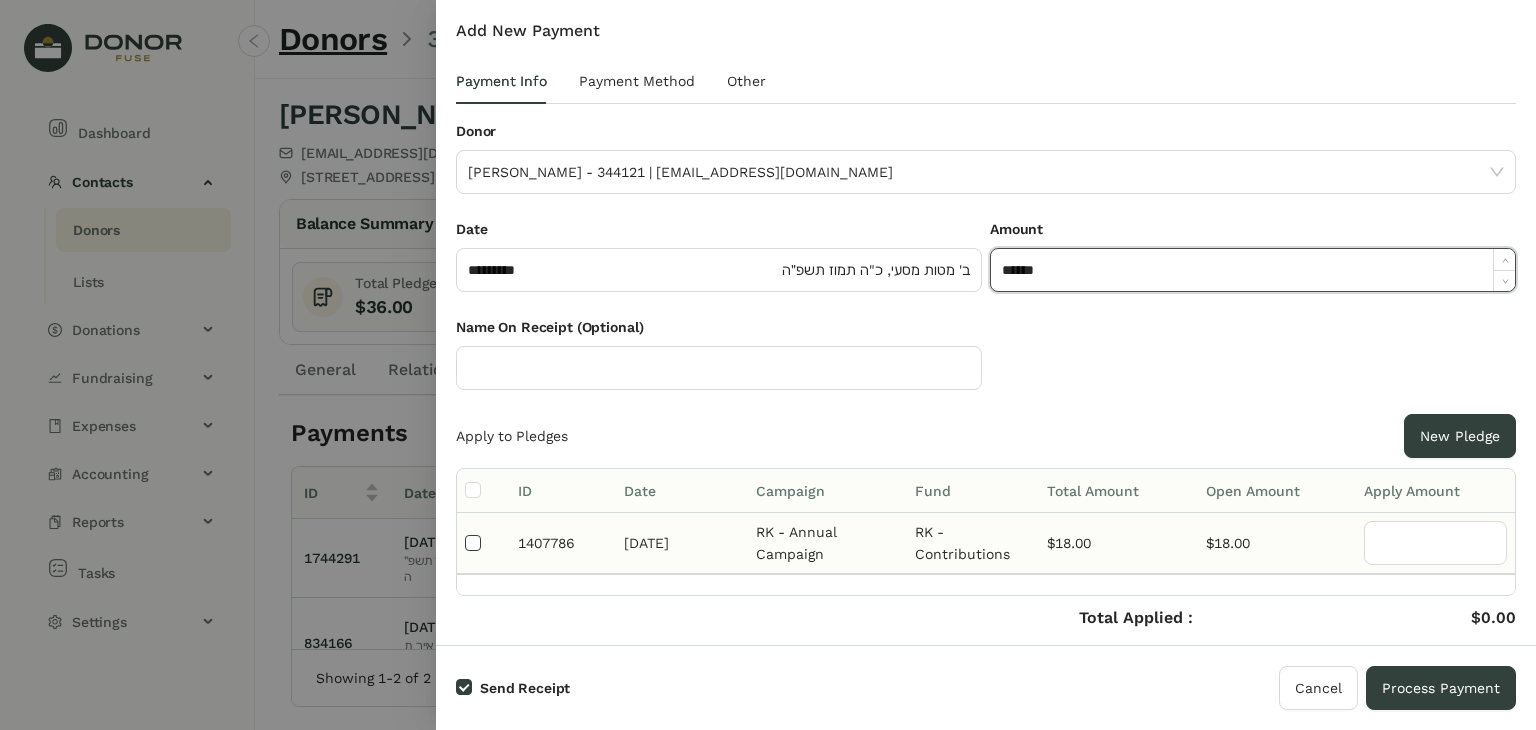 type on "**" 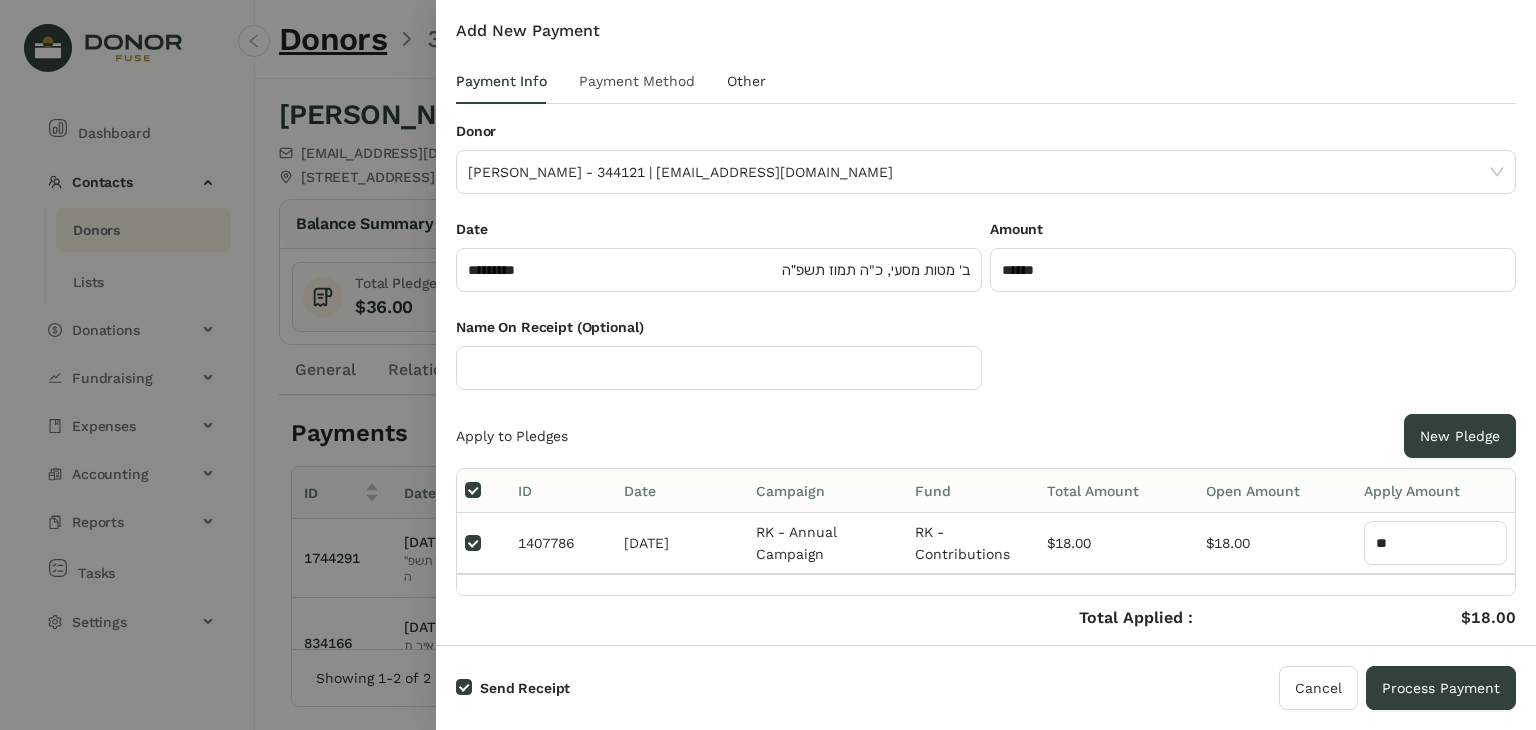 click on "Payment Method" at bounding box center (637, 81) 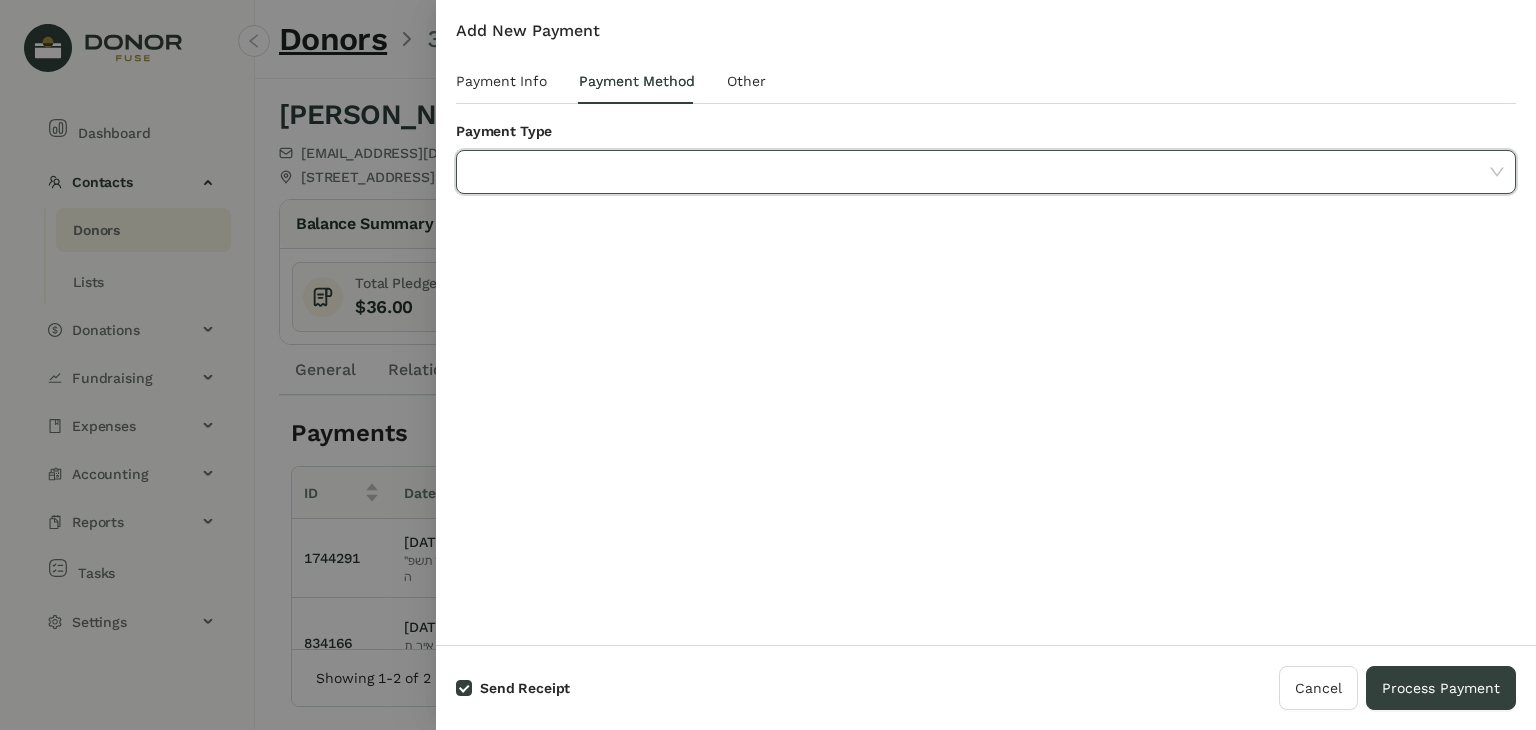 click 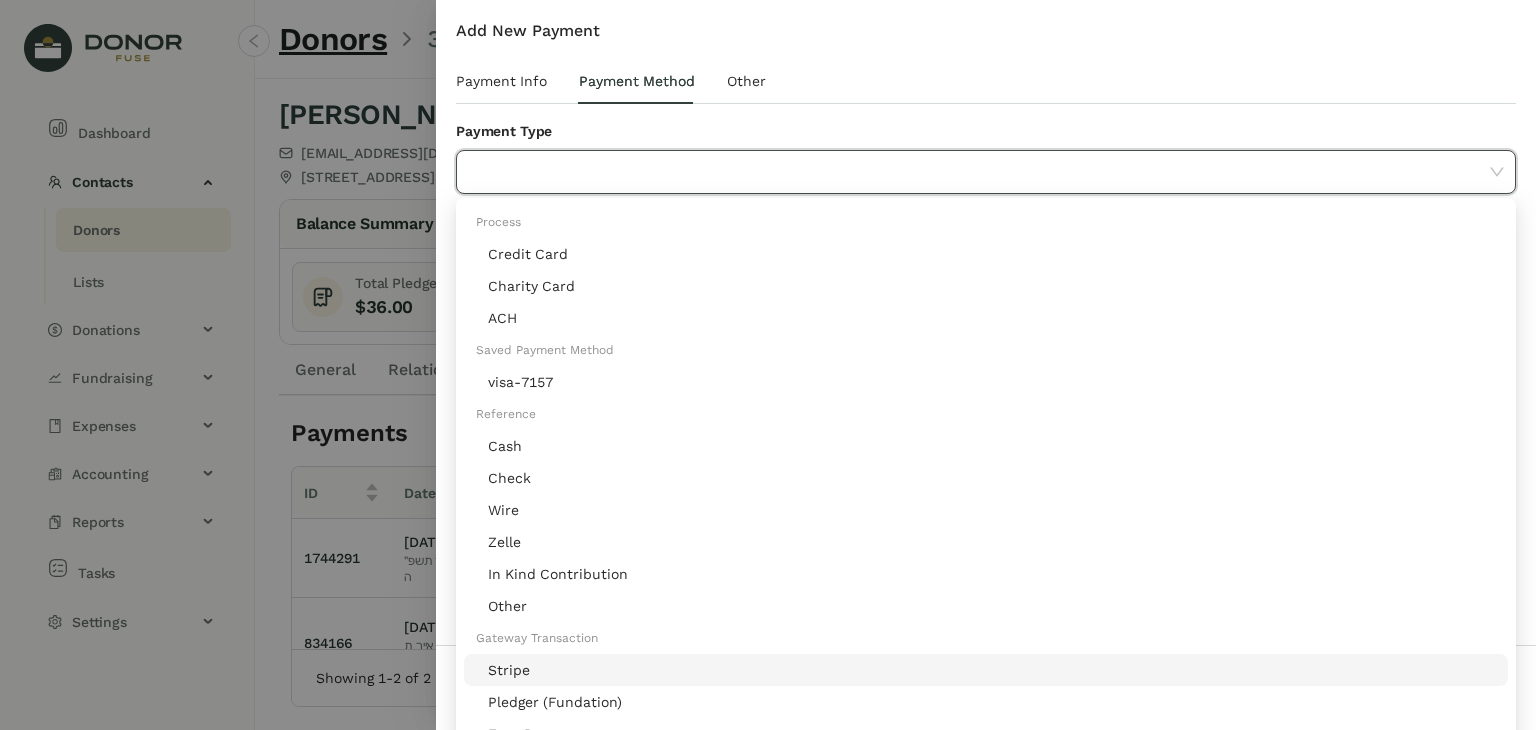click on "Stripe" 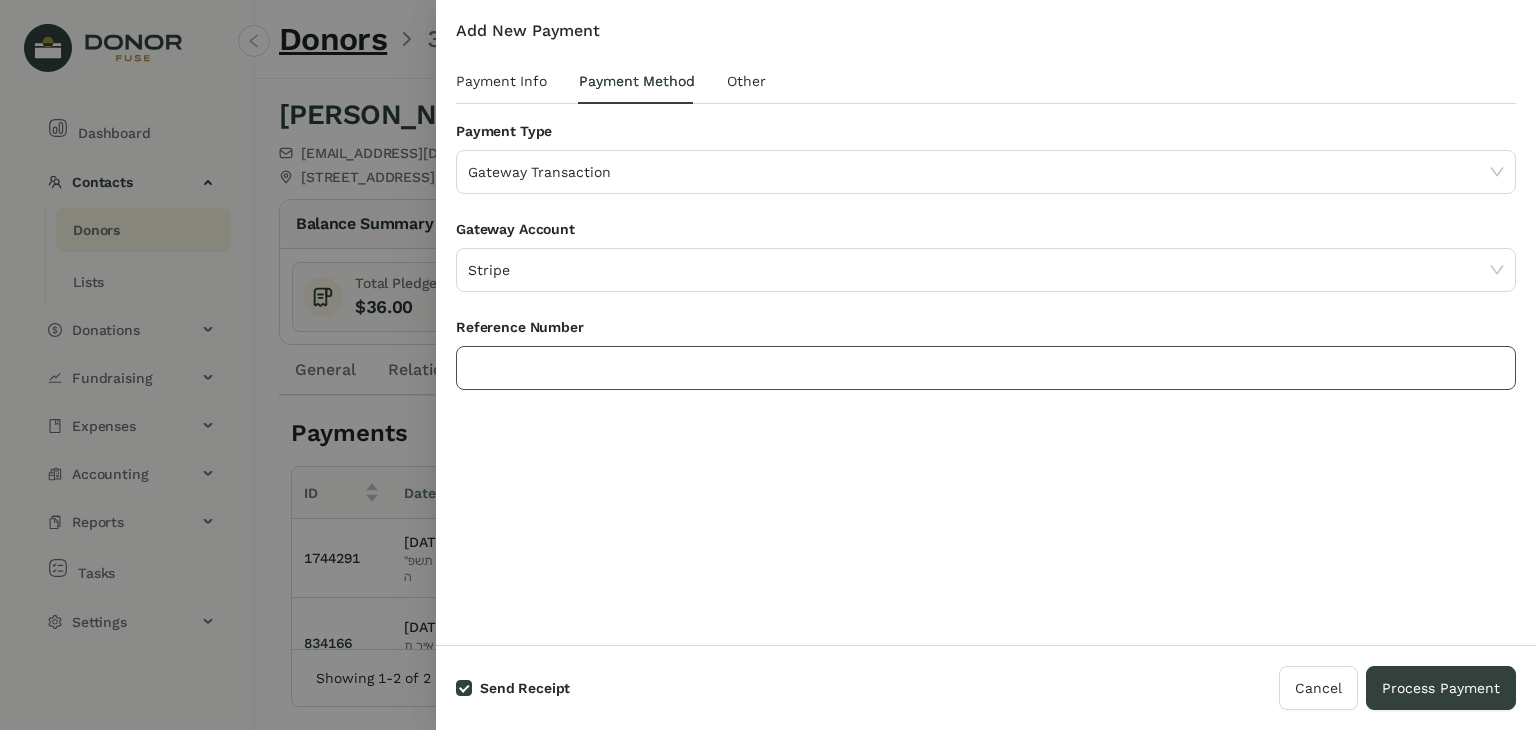 click 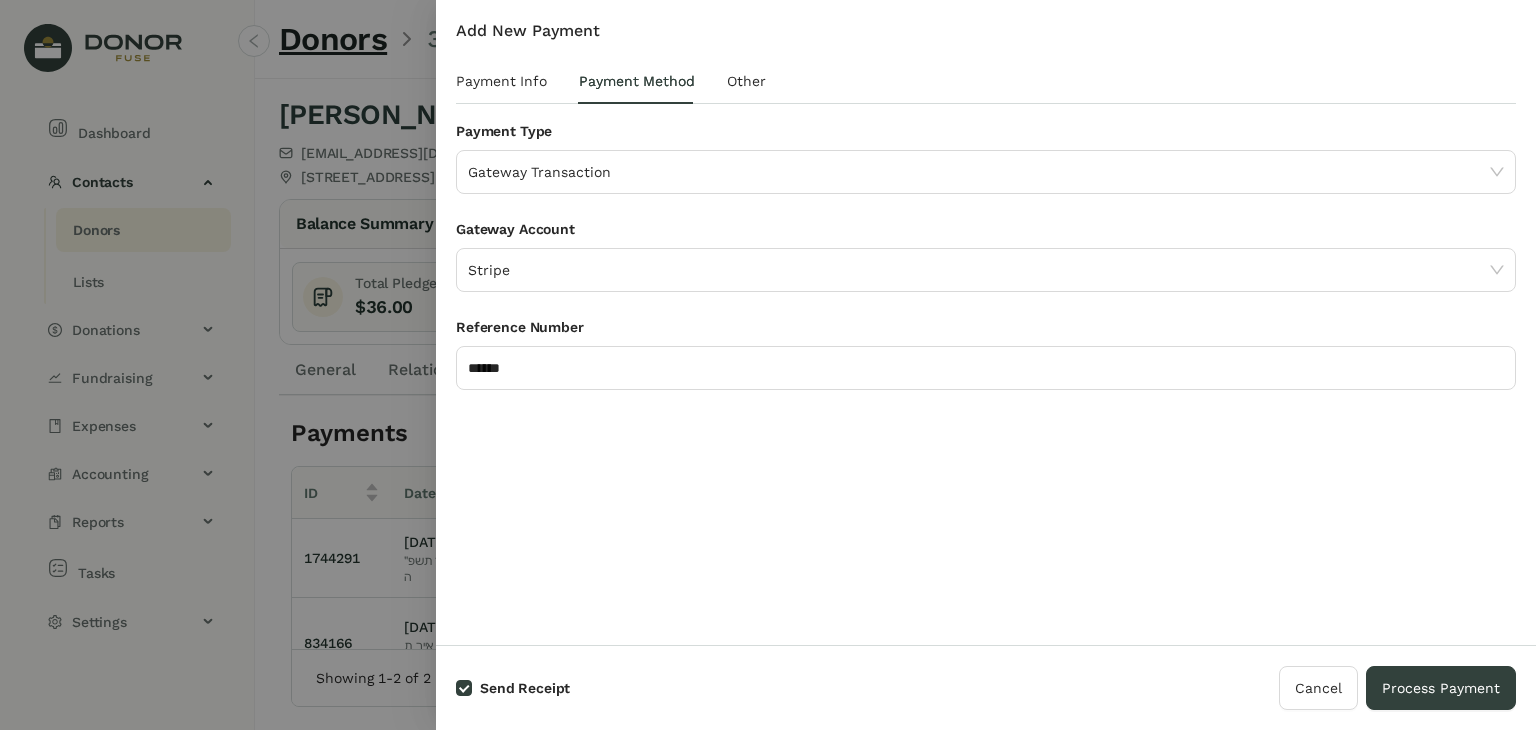 click on "Add New Payment  Payment Info Payment Method Other Donor [PERSON_NAME] - 344121 | [EMAIL_ADDRESS][DOMAIN_NAME] Date ********* ב' מטות מסעי, כ"ה תמוז תשפ״ה Amount ****** Name On Receipt (Optional) Apply to Pledges    New Pledge ID Date Campaign Fund Total Amount Open Amount Apply Amount 1407786 [DATE] RK - Annual Campaign RK - Contributions $18.00 $18.00 ** Total Applied :    Credit Amount :    $18.00    $0.00    Save Credit Payment Type Gateway Transaction Gateway Account Stripe Reference Number ****** Override Template Group (Optional)  Select Template Group  Tags    Please select  Notes Attachments Upload Deposit Id Date Account  No Data  Time User Field Old Value New Value  No Data  Account Amount Debit Amount Credit Fund  No Data" at bounding box center [986, 322] 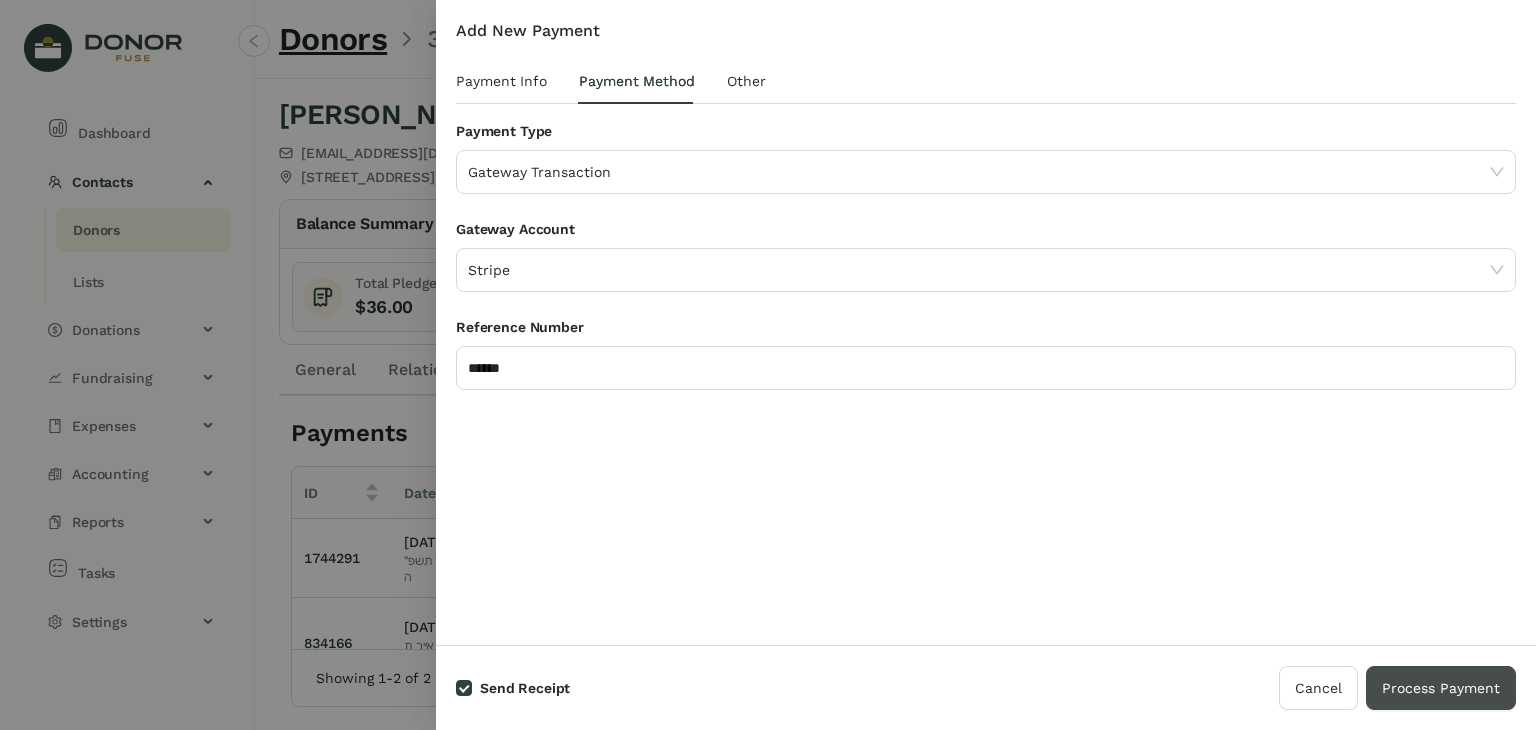 click on "Process Payment" at bounding box center (1441, 688) 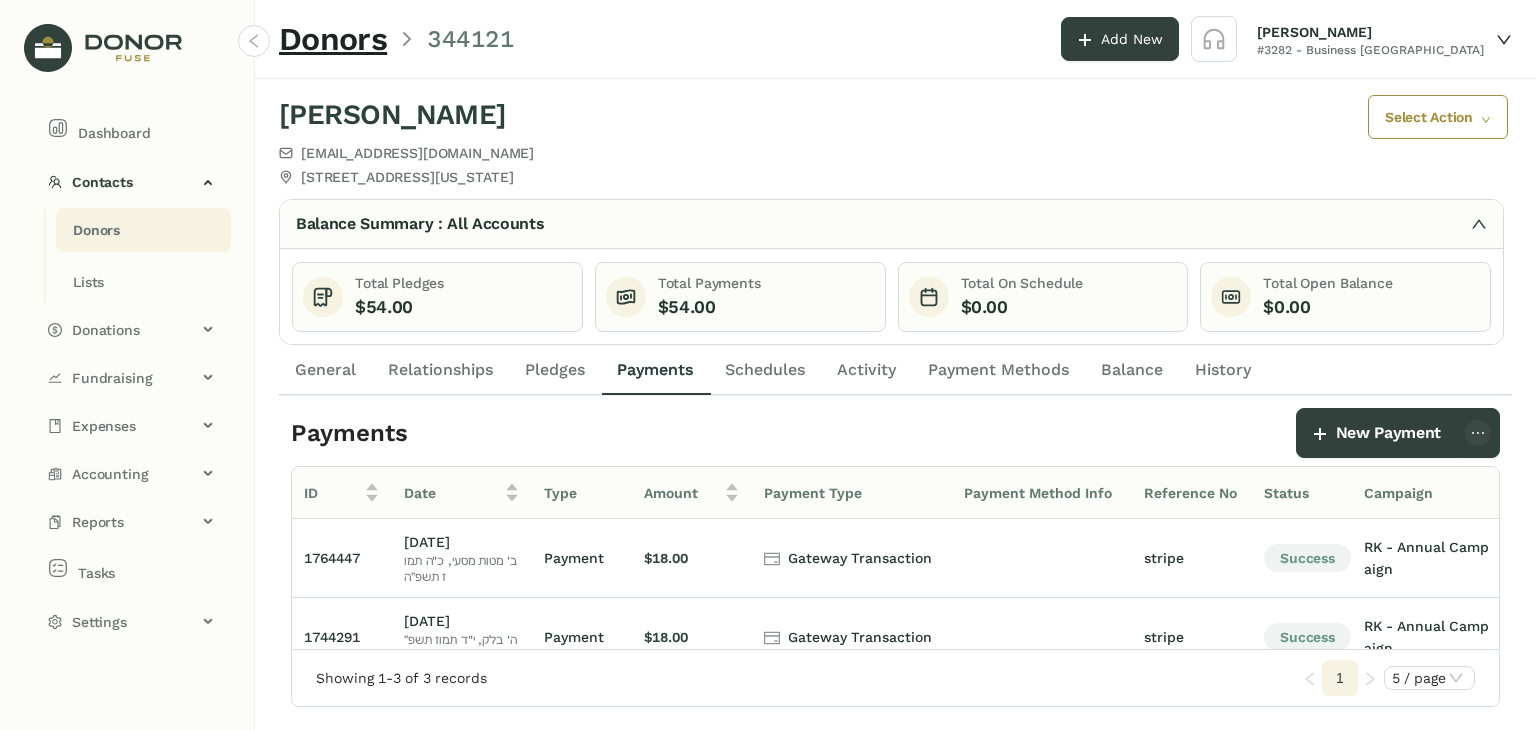 click on "Donors" 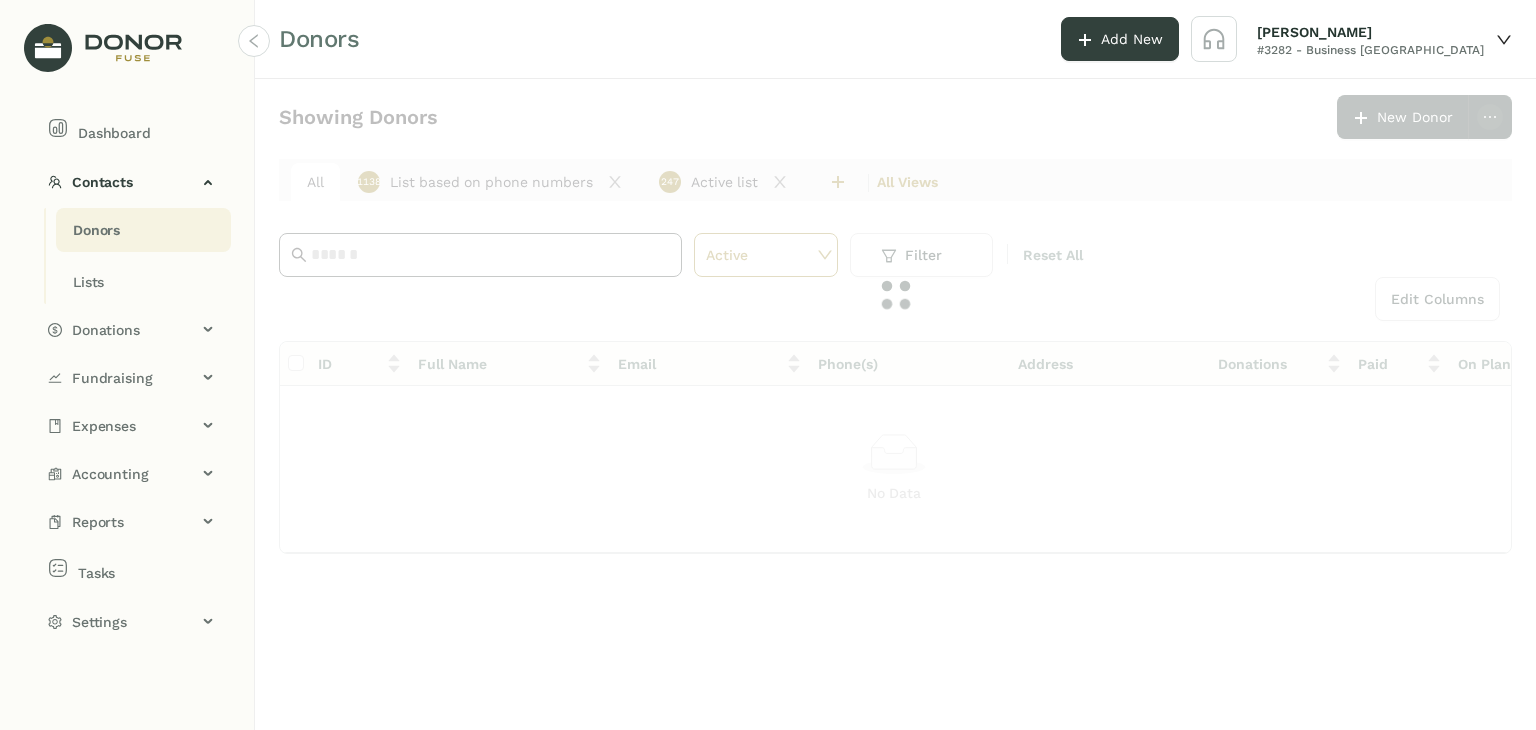click 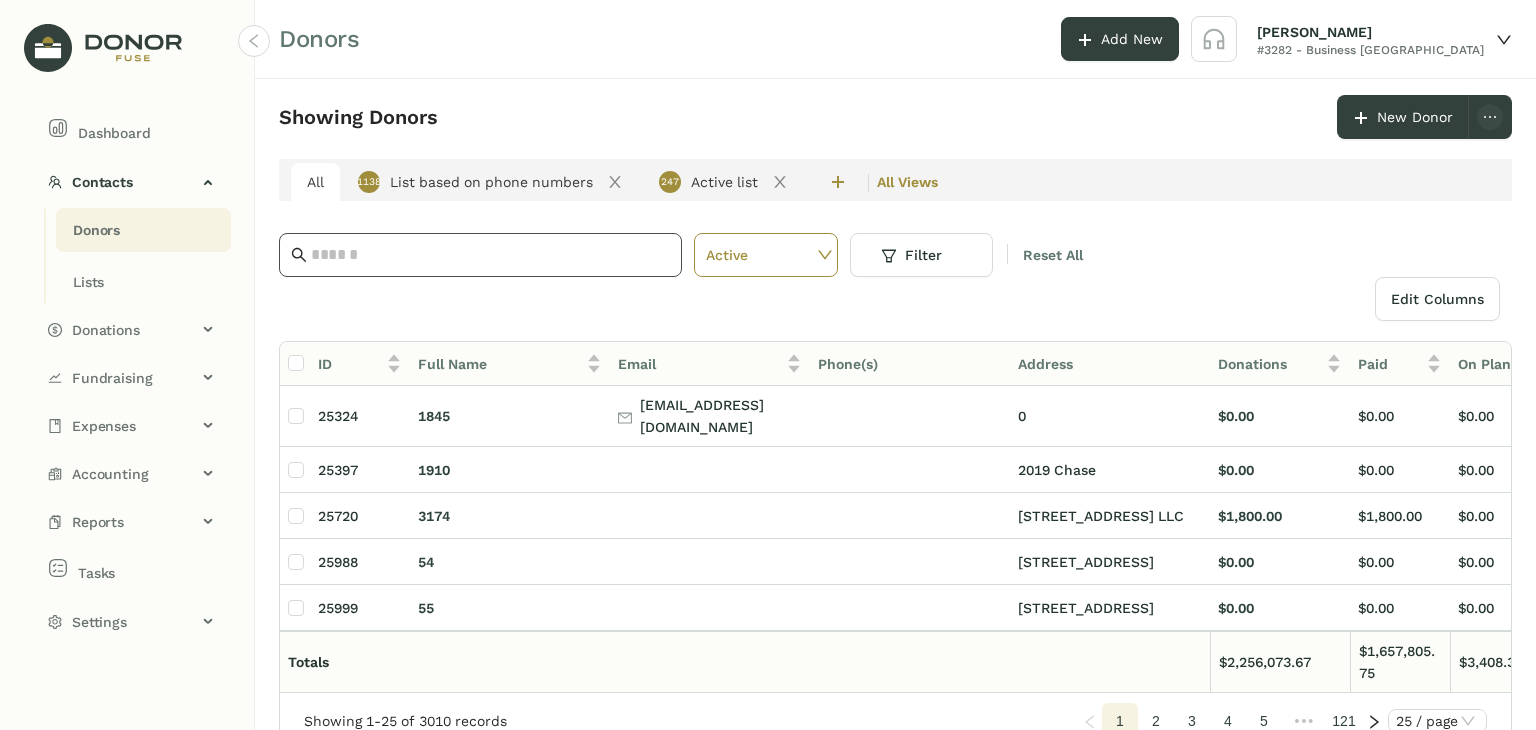 click 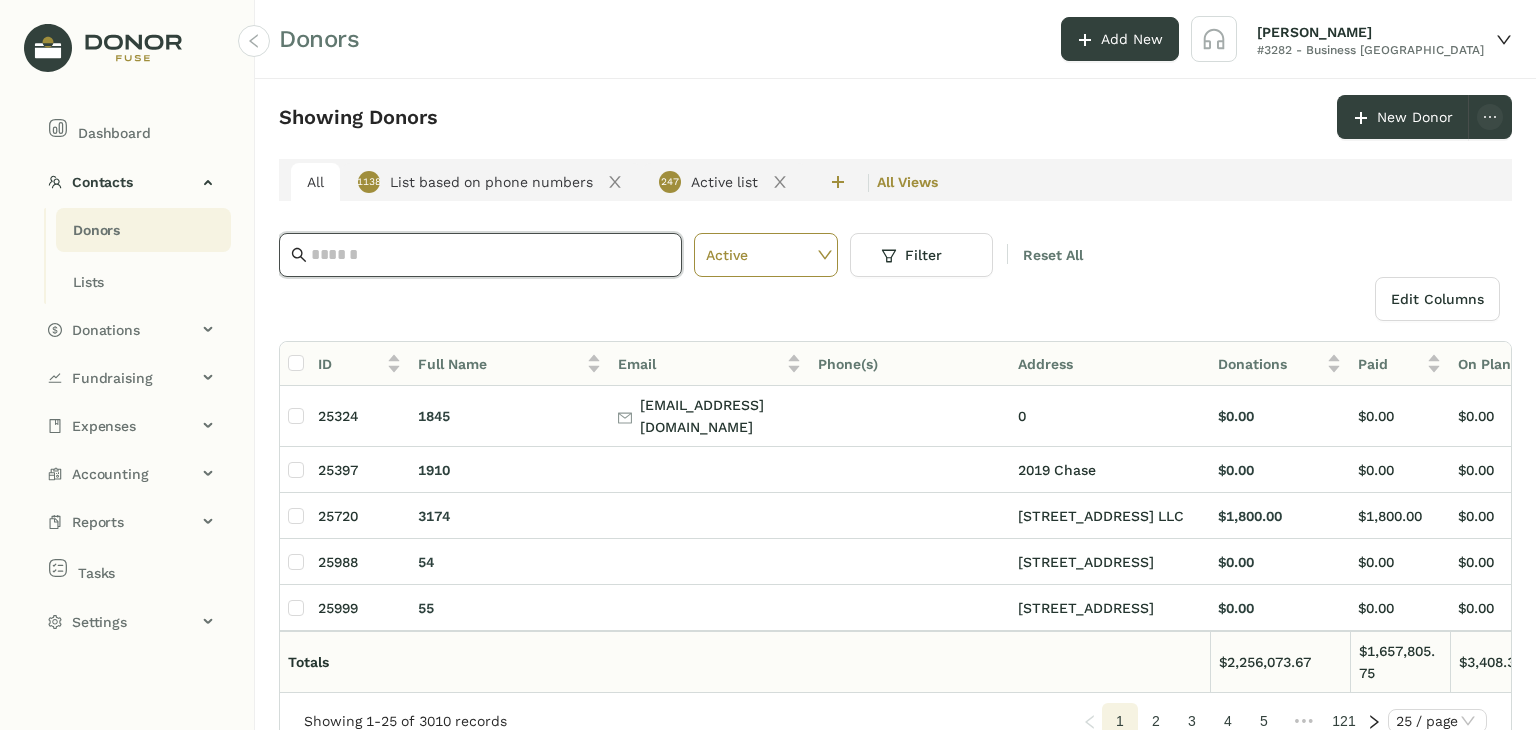 paste on "**********" 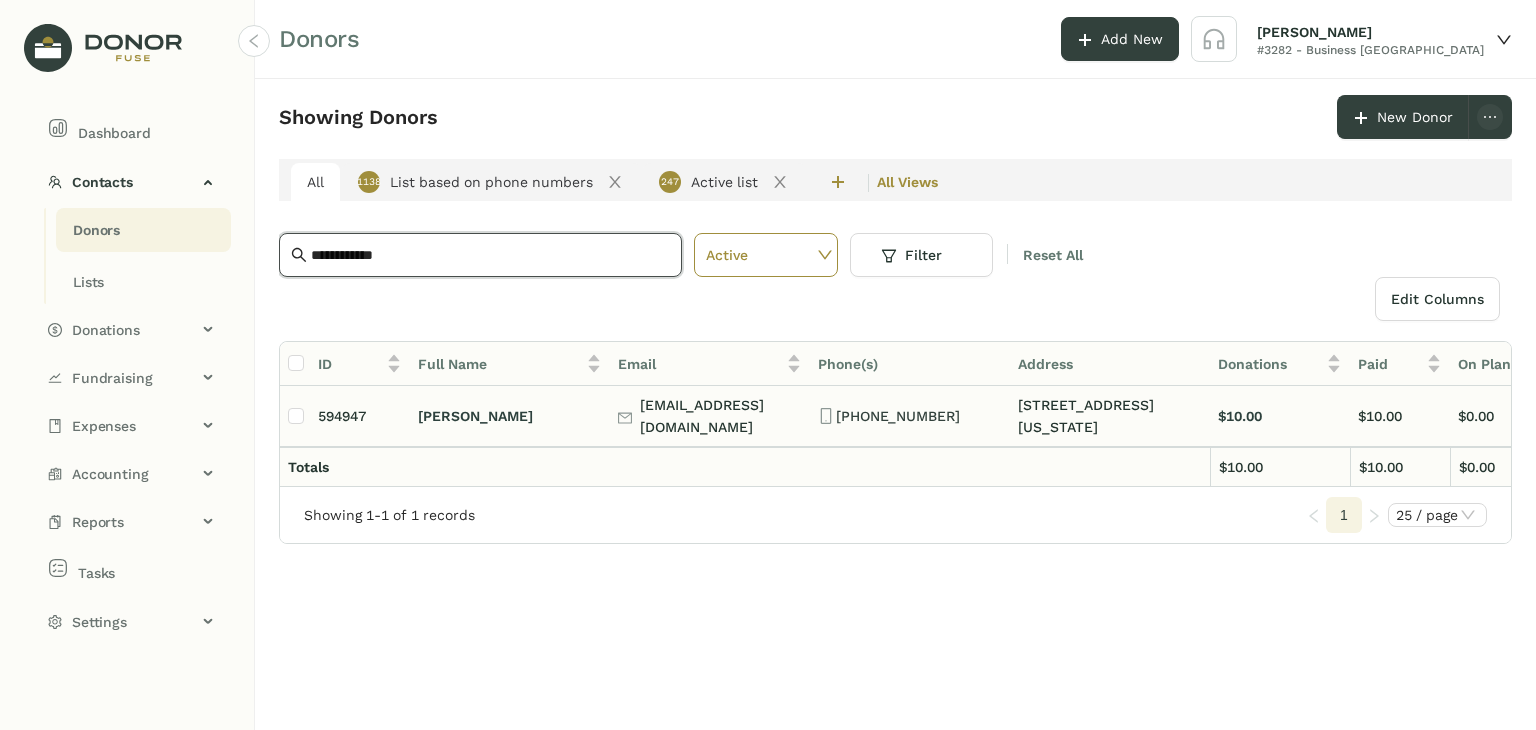type on "**********" 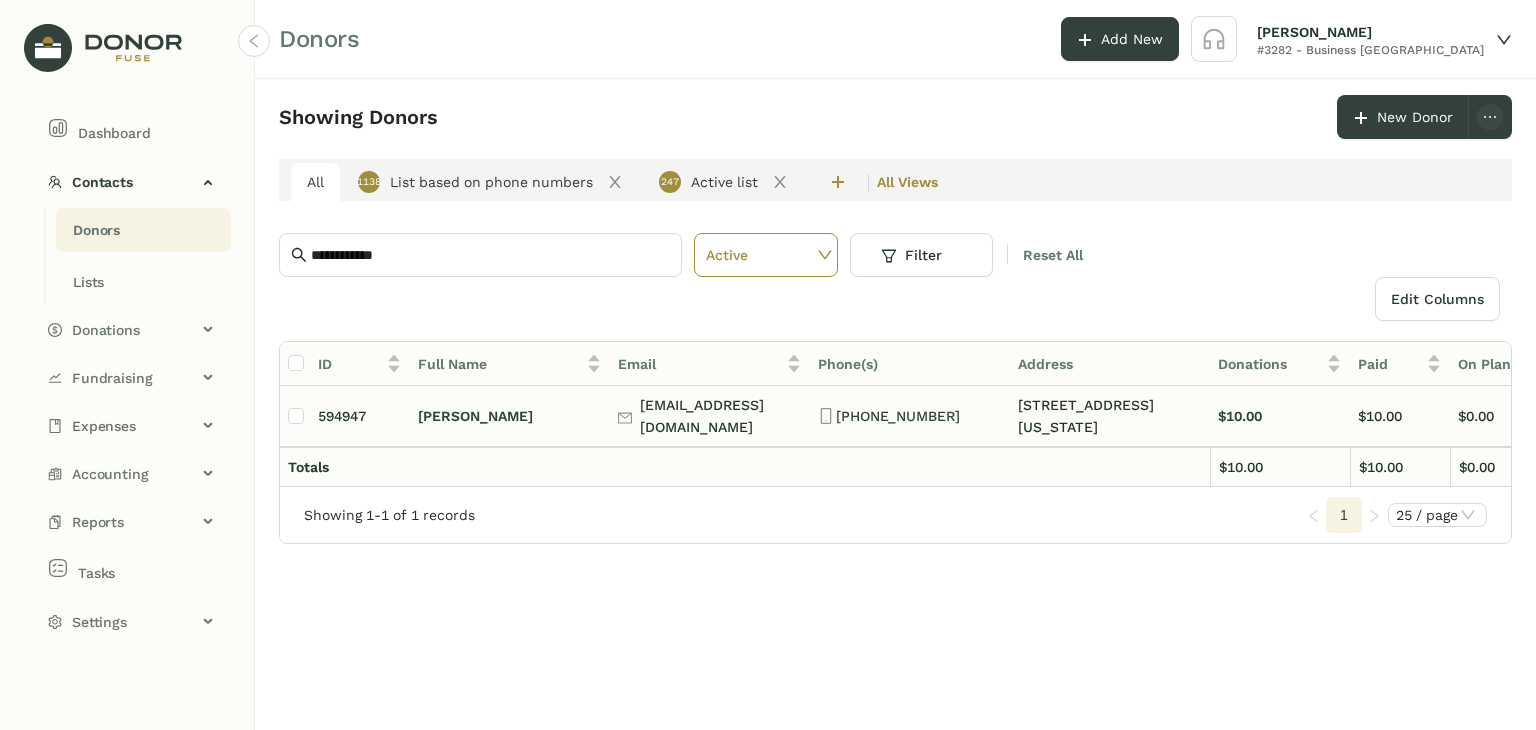 click on "[PERSON_NAME]" 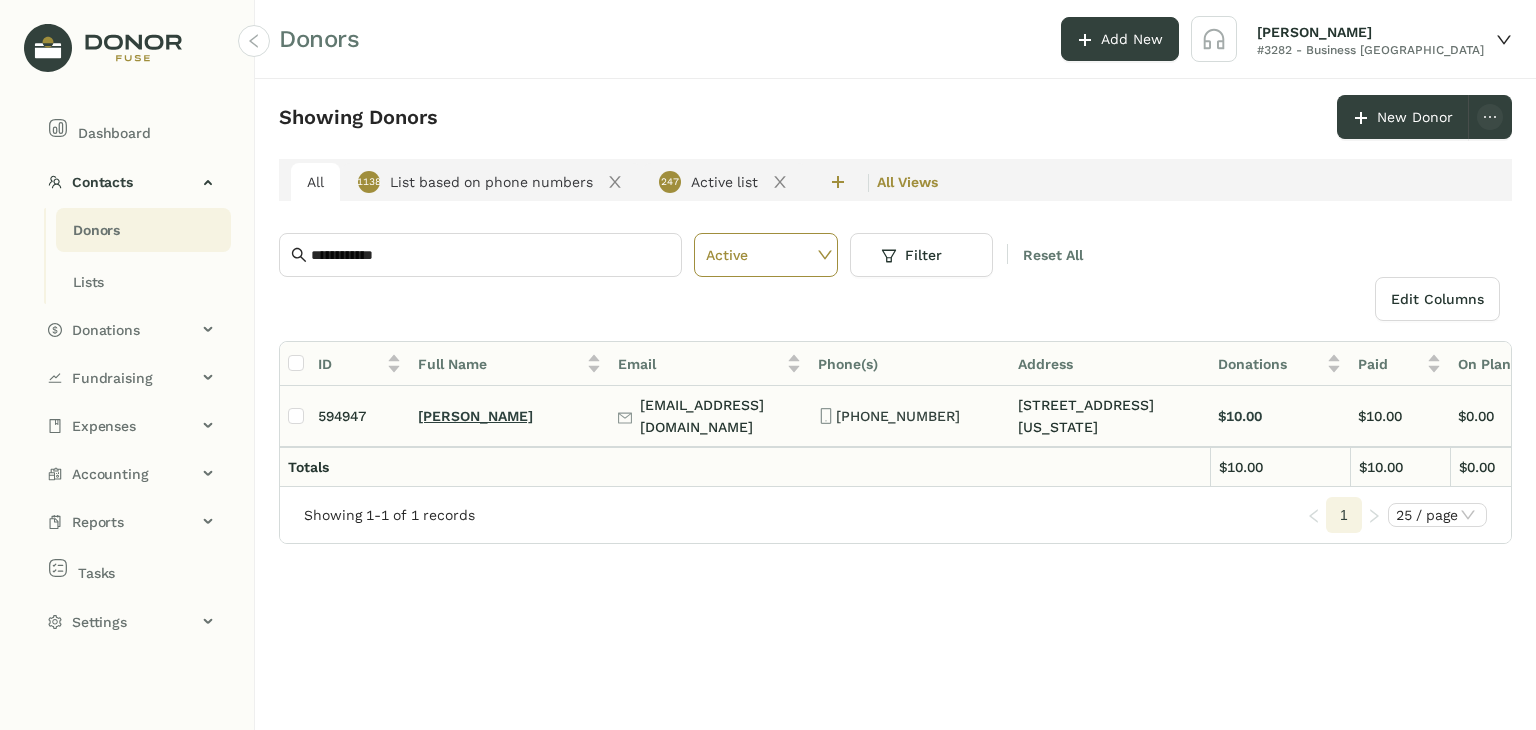 click on "[PERSON_NAME]" 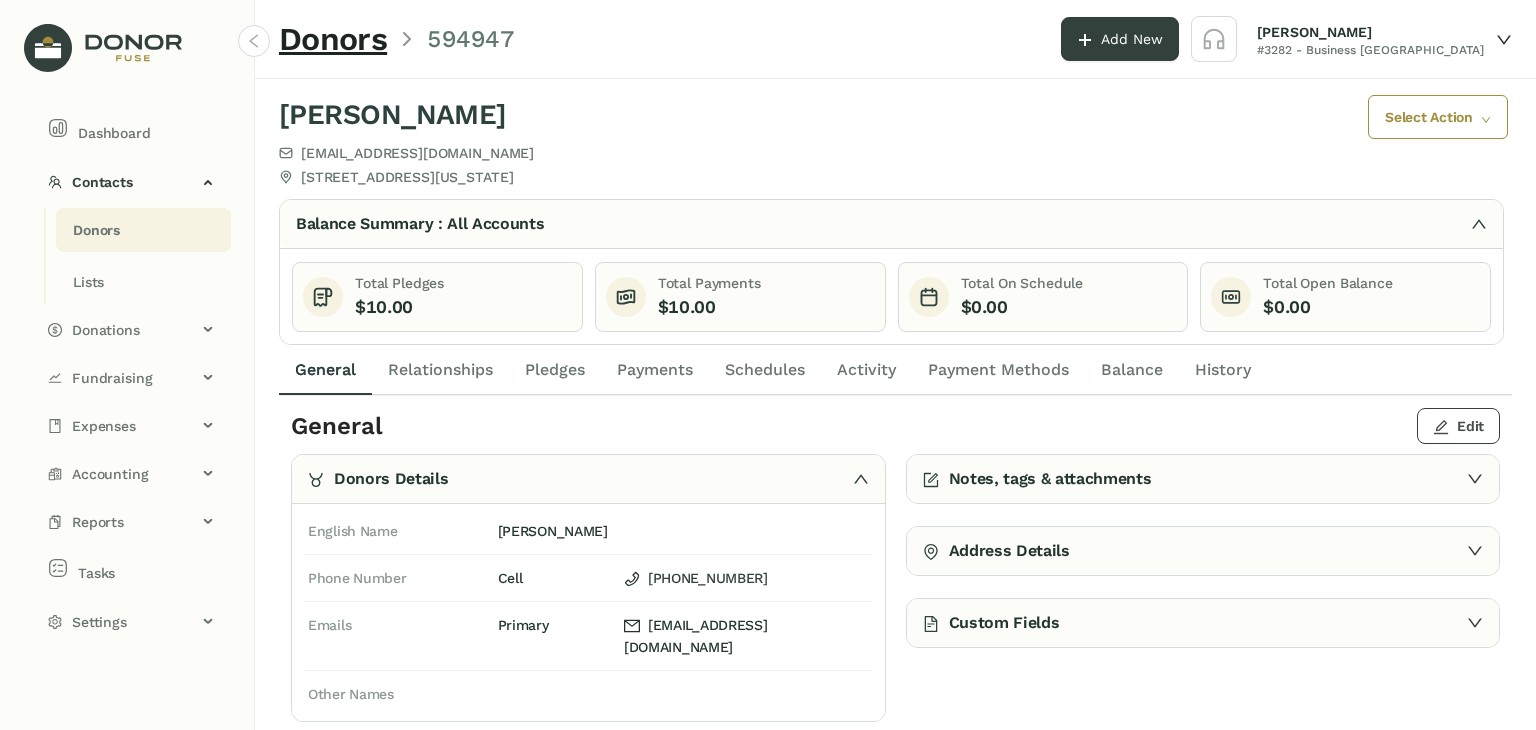 click on "Edit" 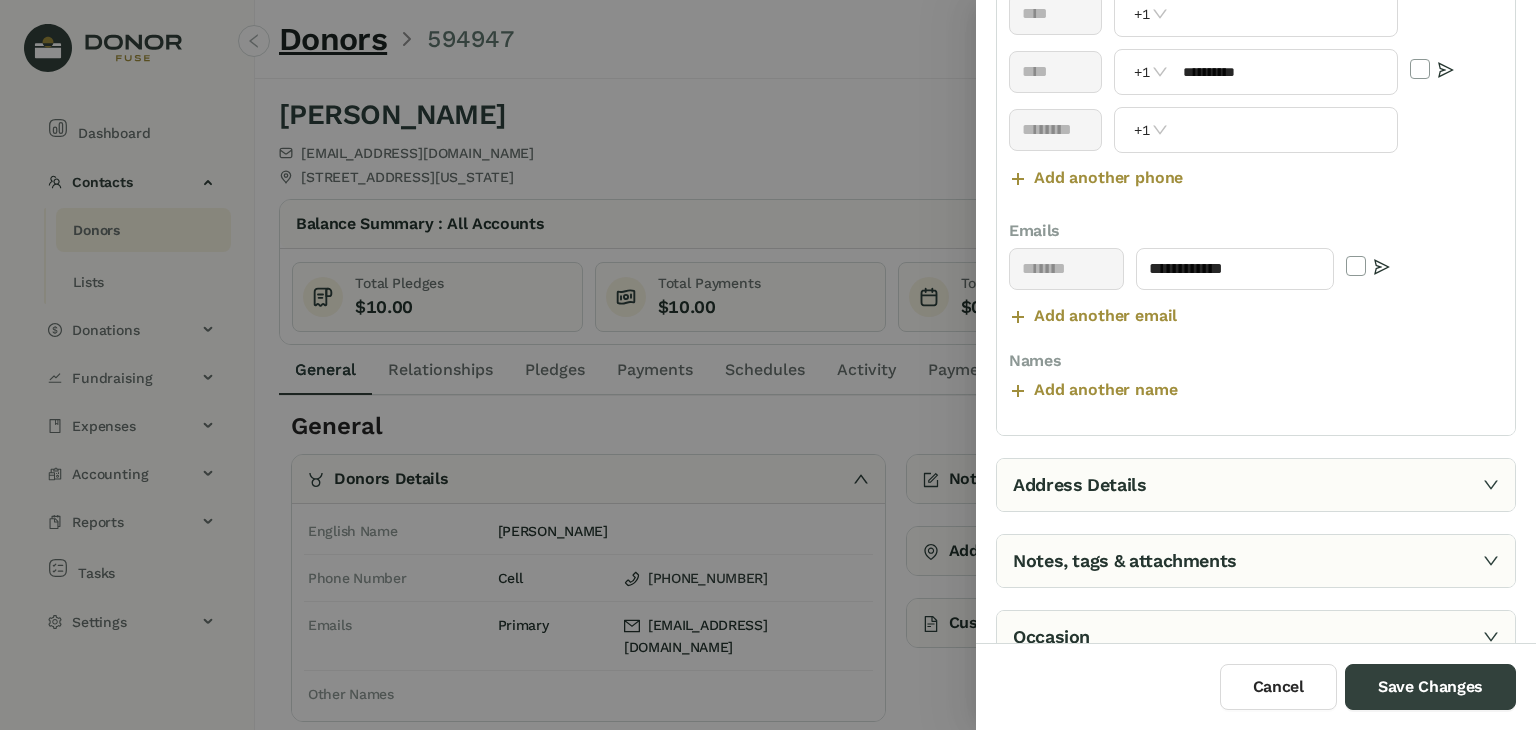 scroll, scrollTop: 412, scrollLeft: 0, axis: vertical 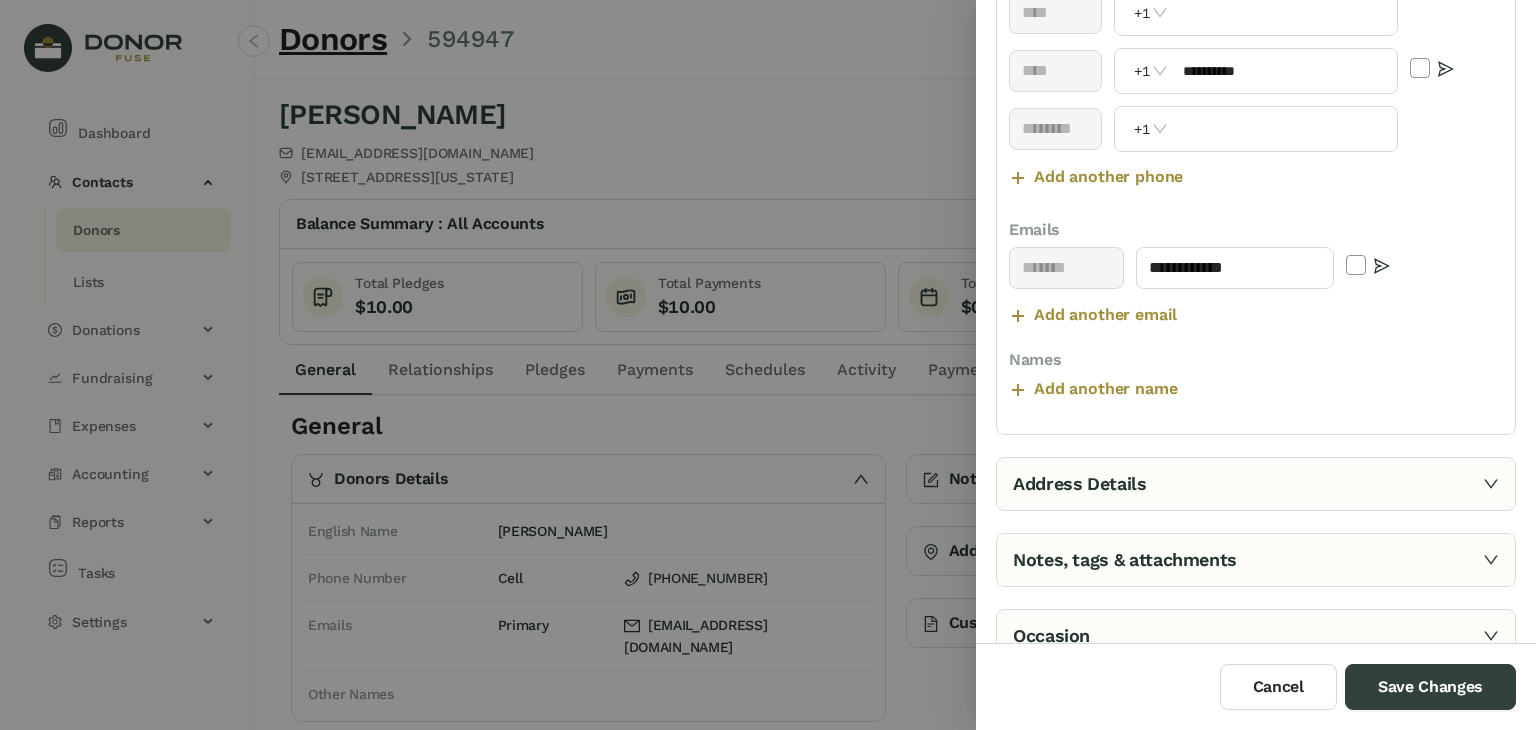 click on "Address Details" at bounding box center [1256, 484] 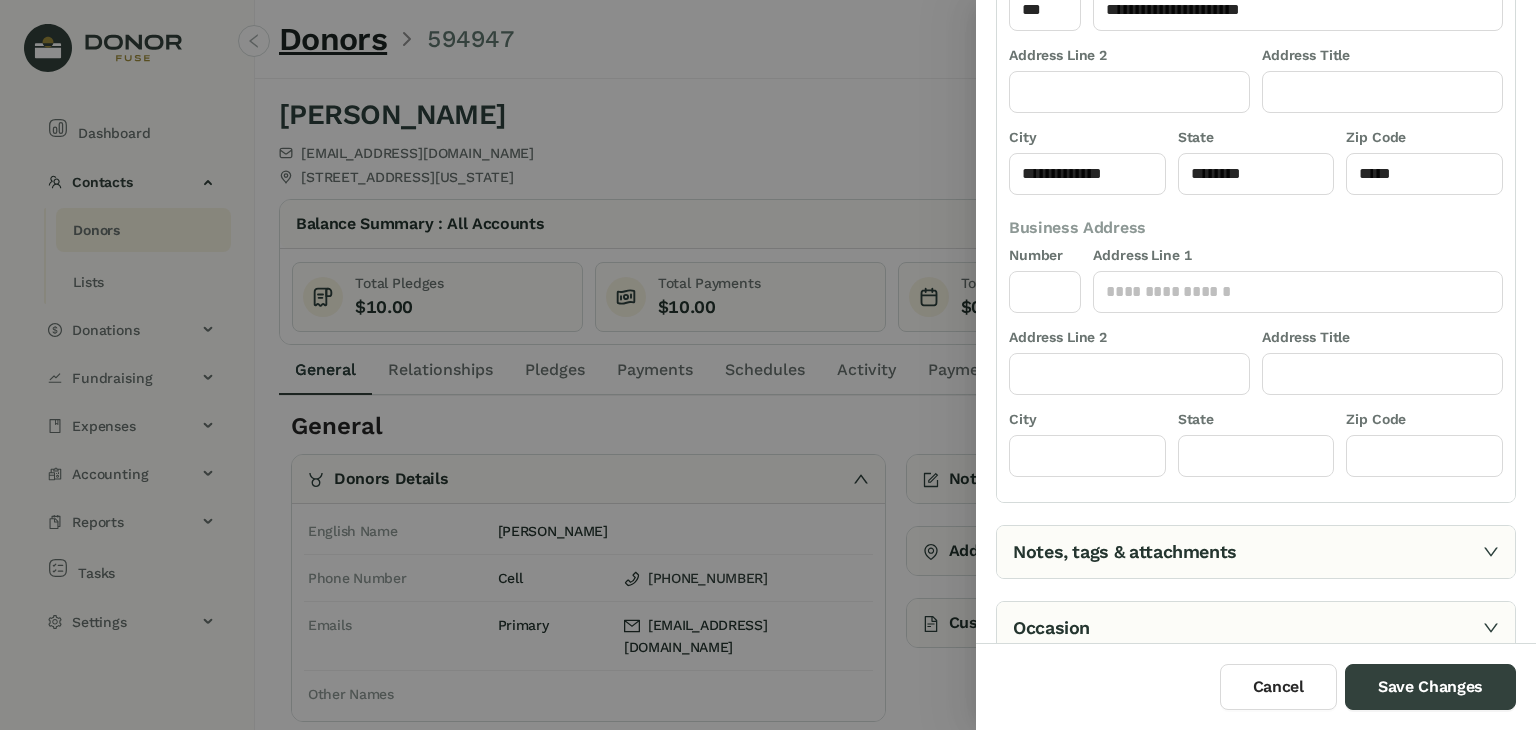 scroll, scrollTop: 257, scrollLeft: 0, axis: vertical 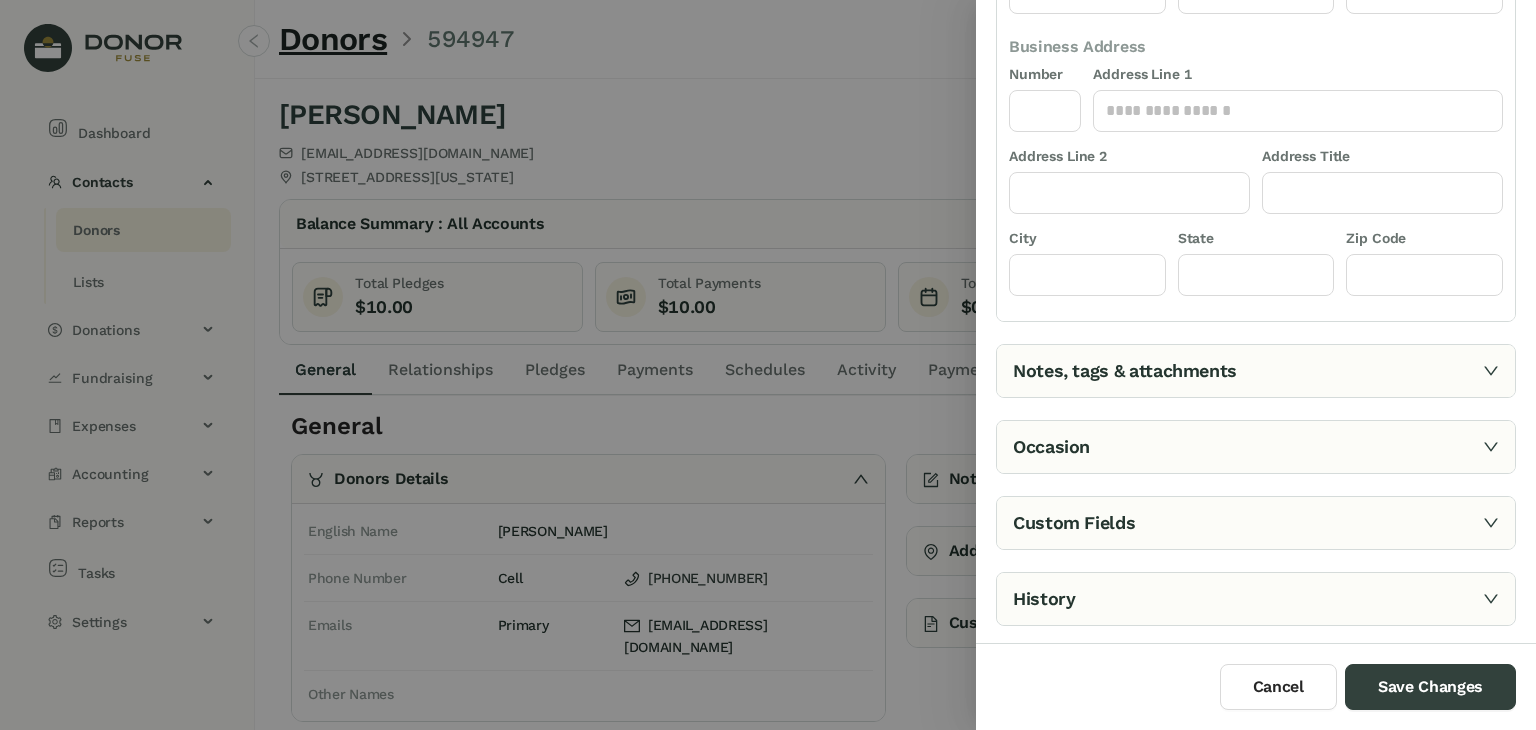 click on "Notes, tags & attachments" at bounding box center (1256, 371) 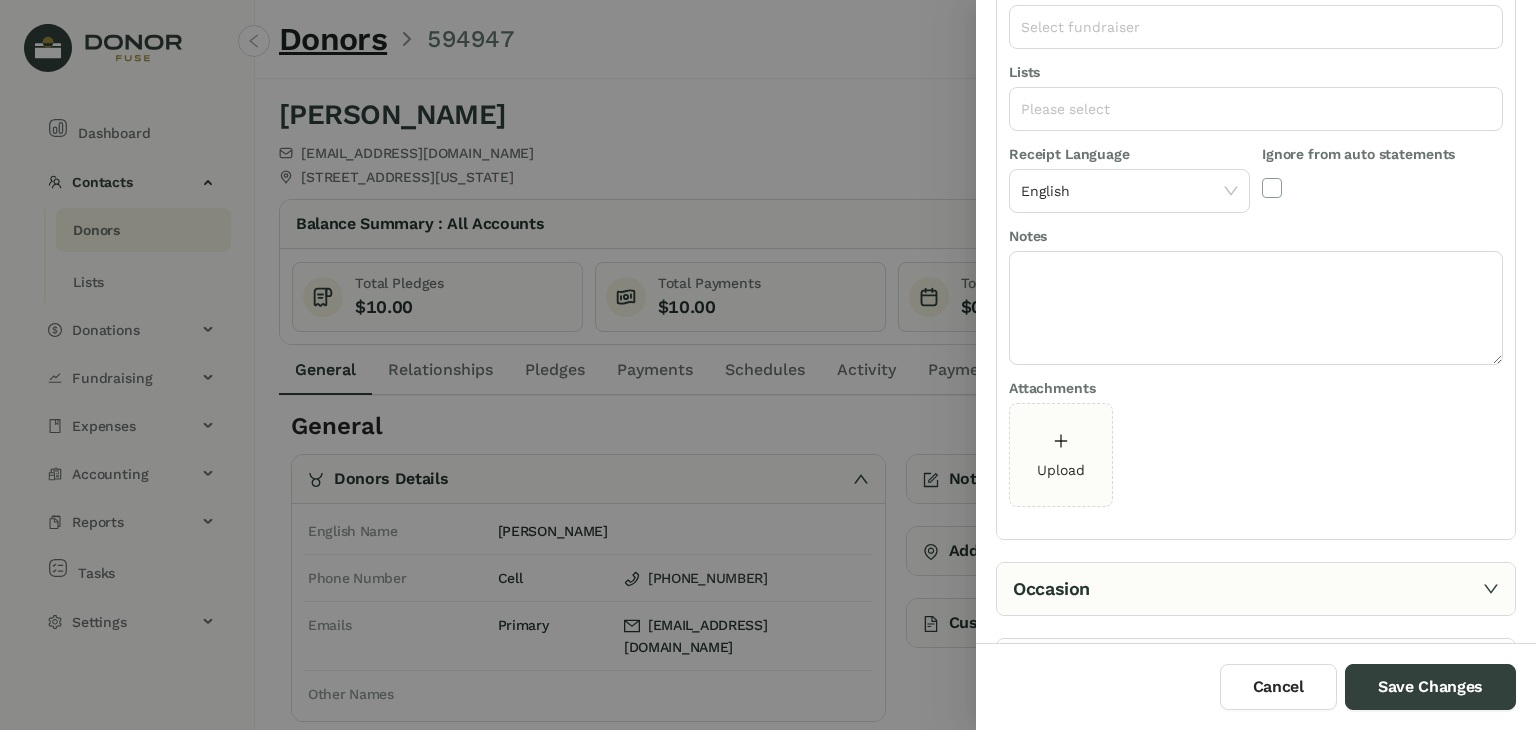 scroll, scrollTop: 305, scrollLeft: 0, axis: vertical 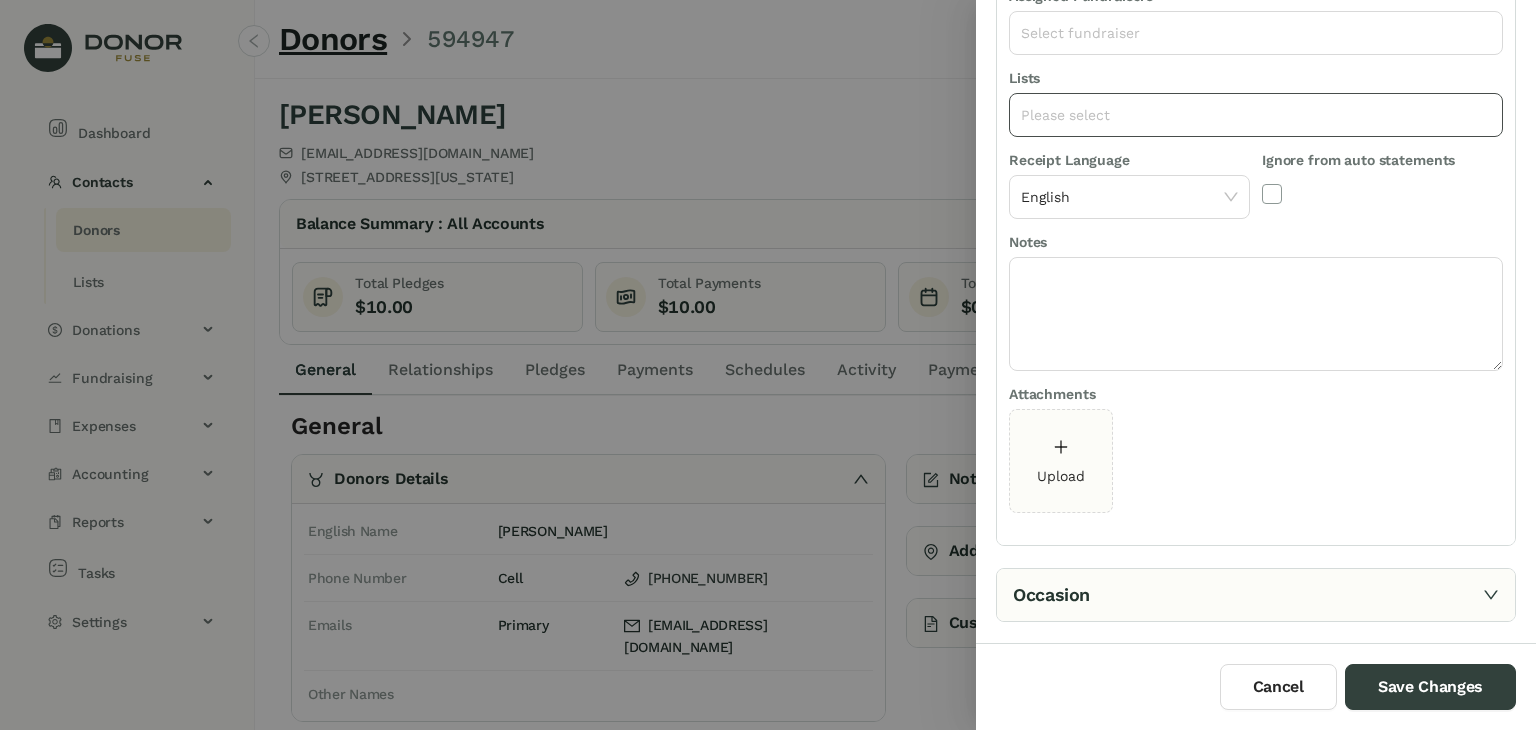 click on "Please select" 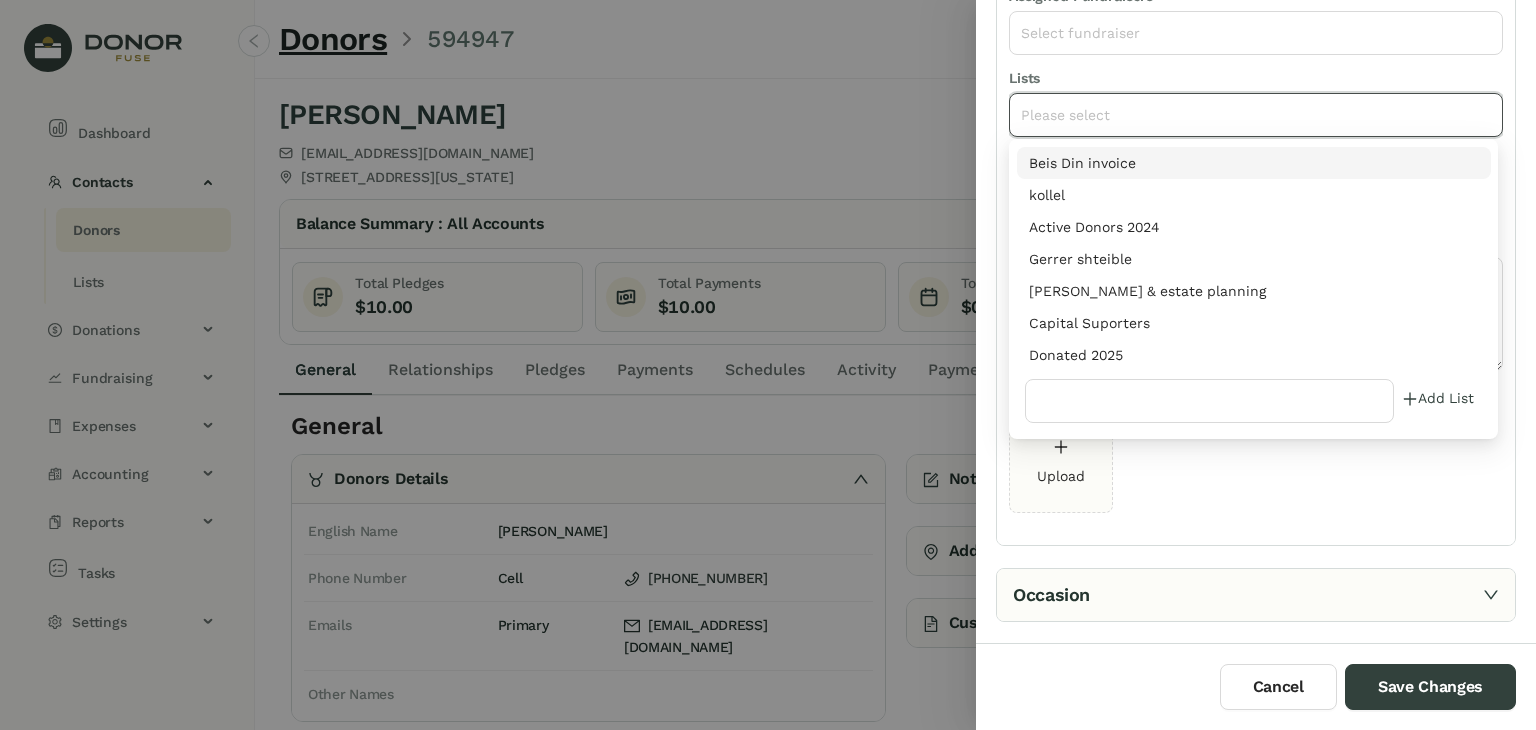 click on "Donated 2025" at bounding box center (1254, 355) 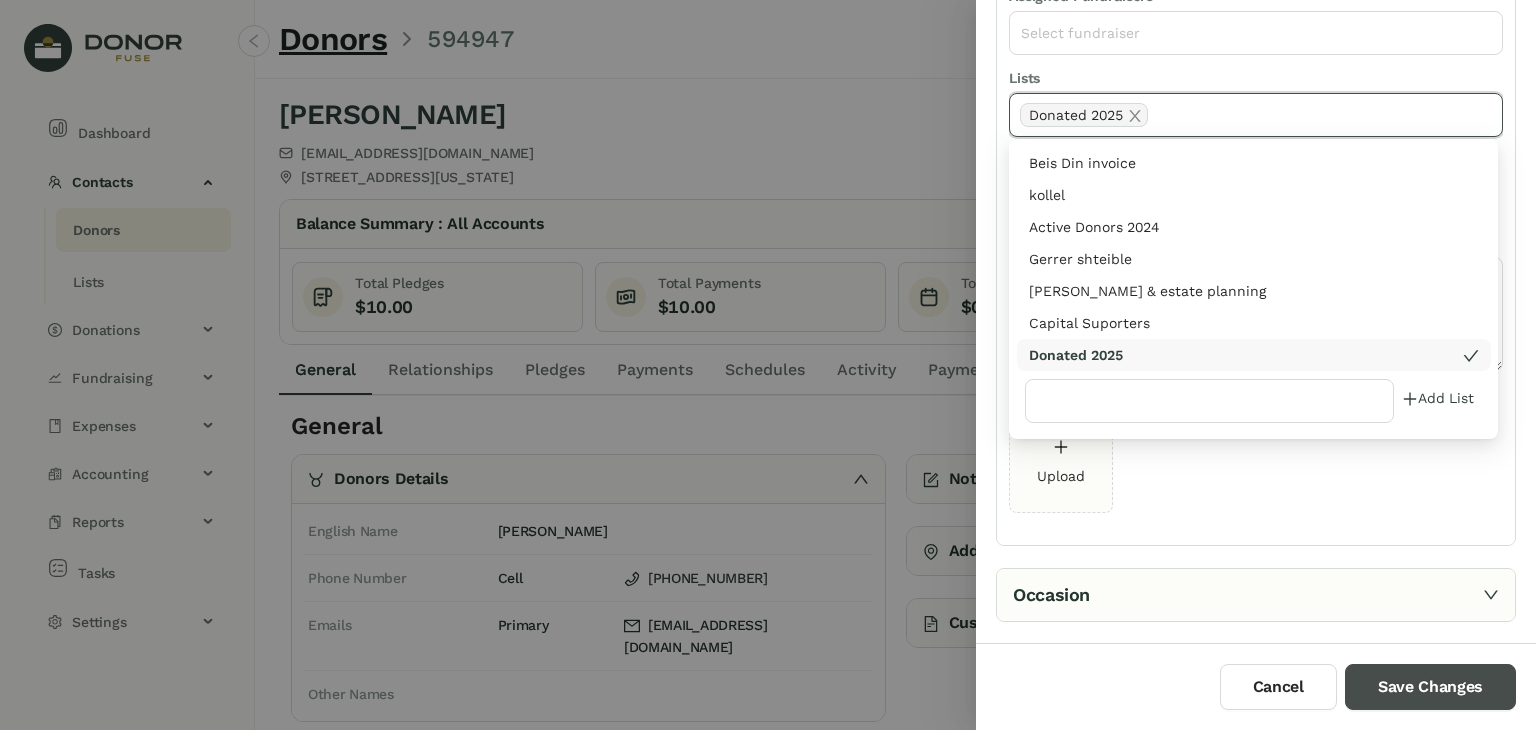 click on "Save Changes" at bounding box center [1430, 687] 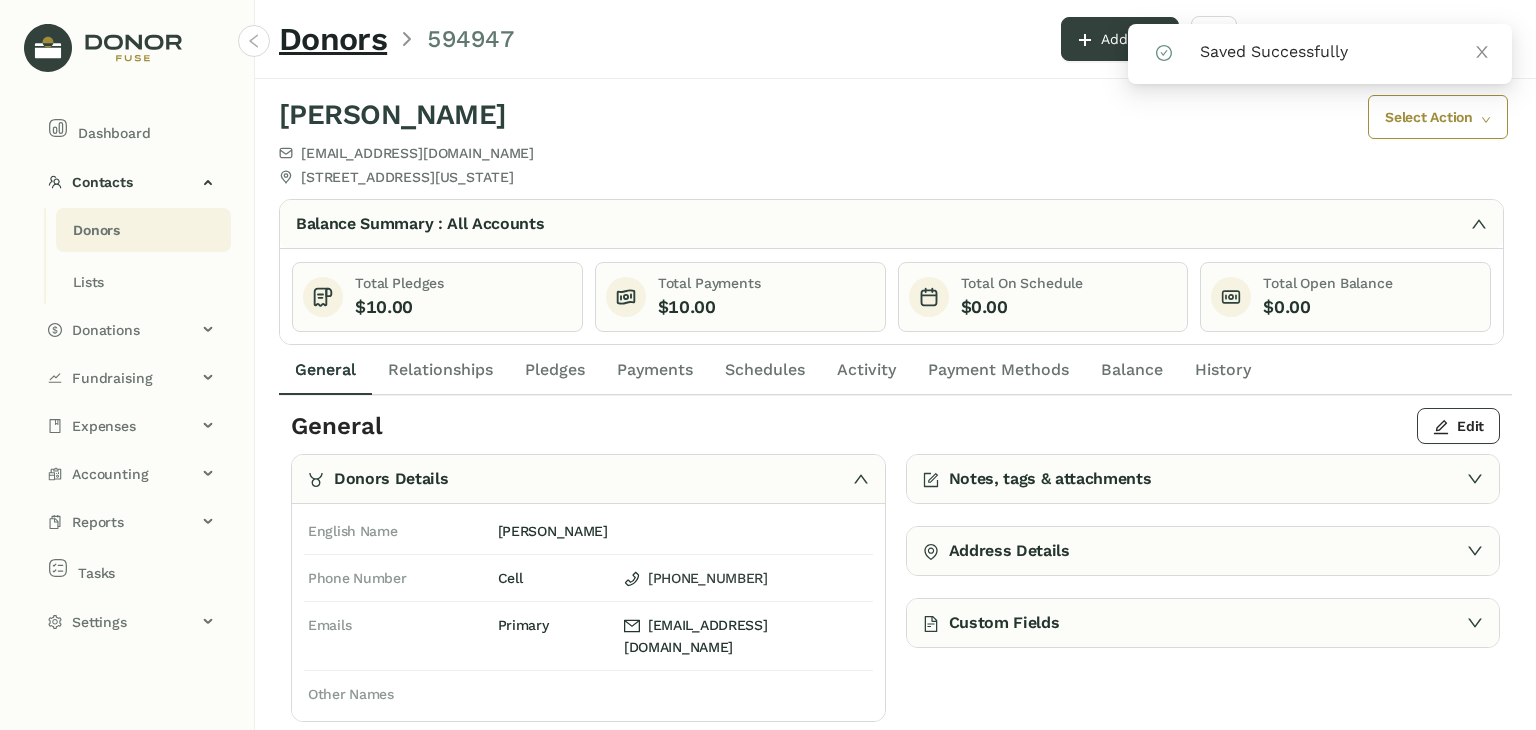 click on "Payments" 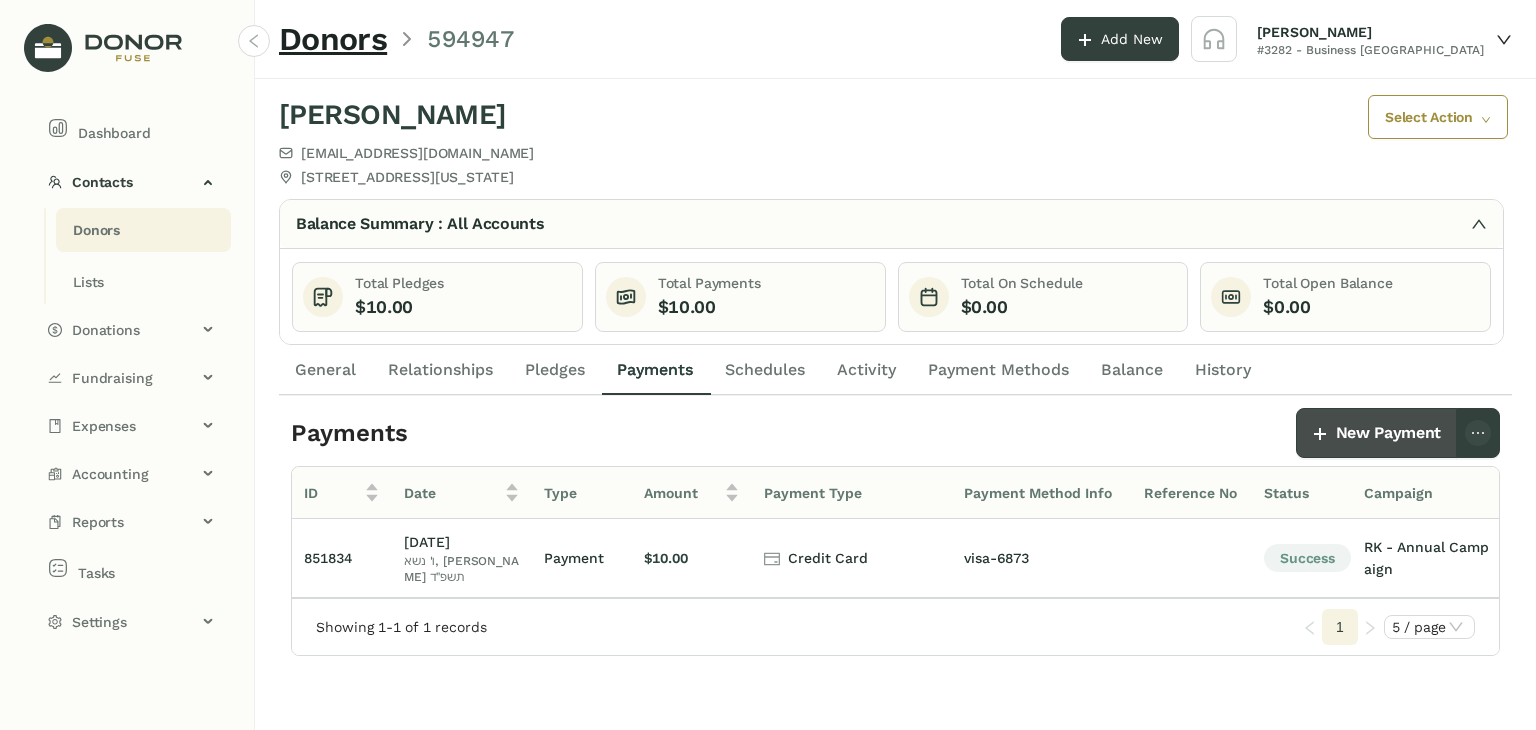 click on "New Payment" 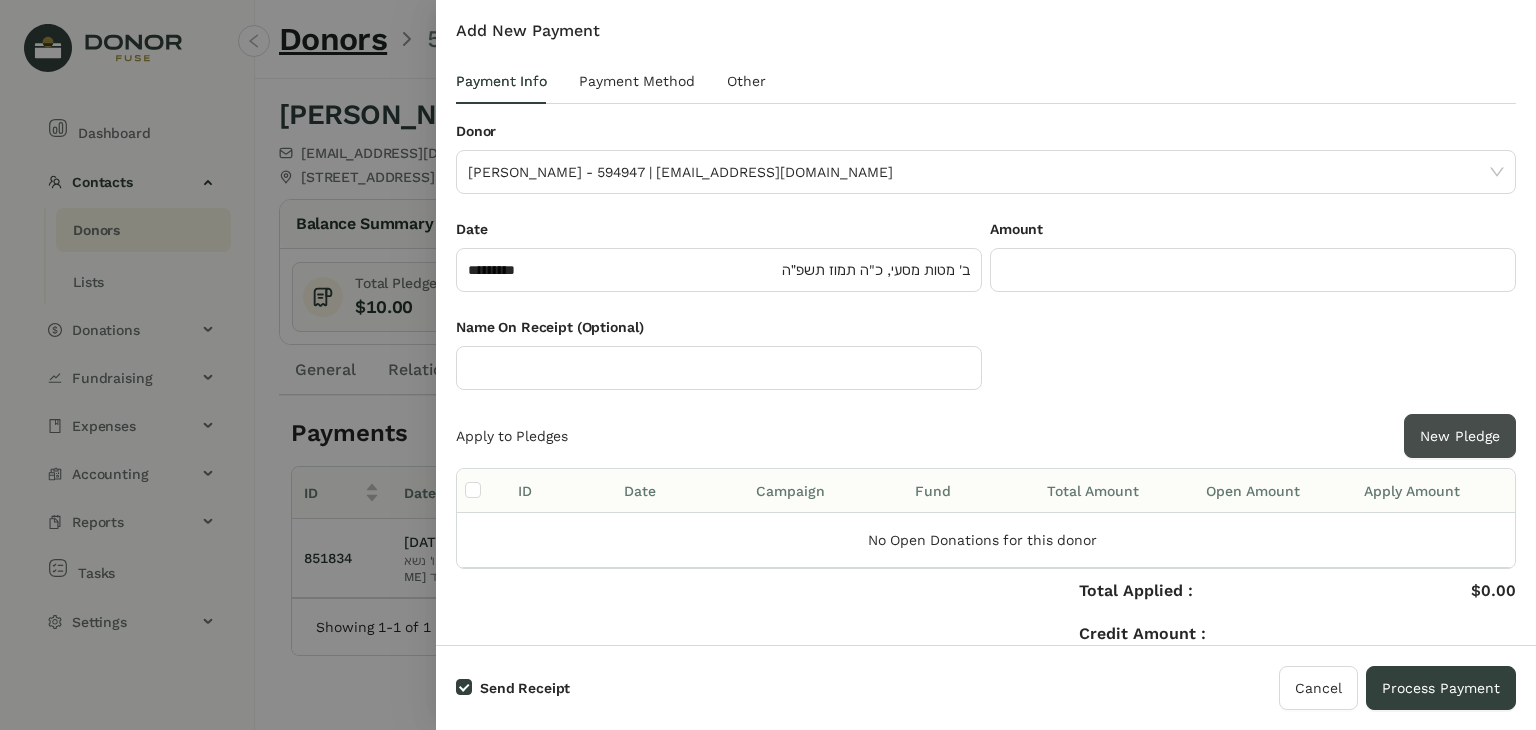 click on "New Pledge" at bounding box center [1460, 436] 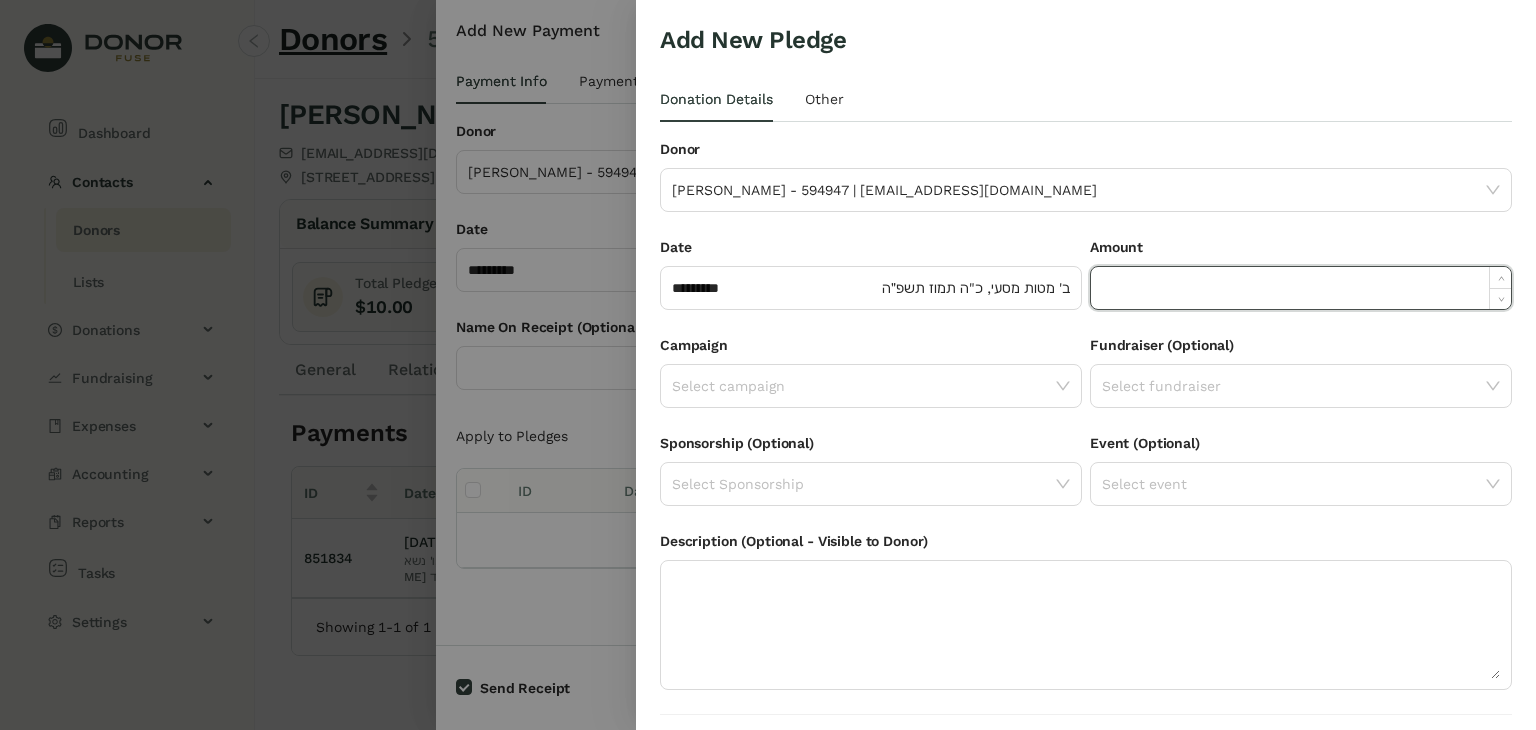 click 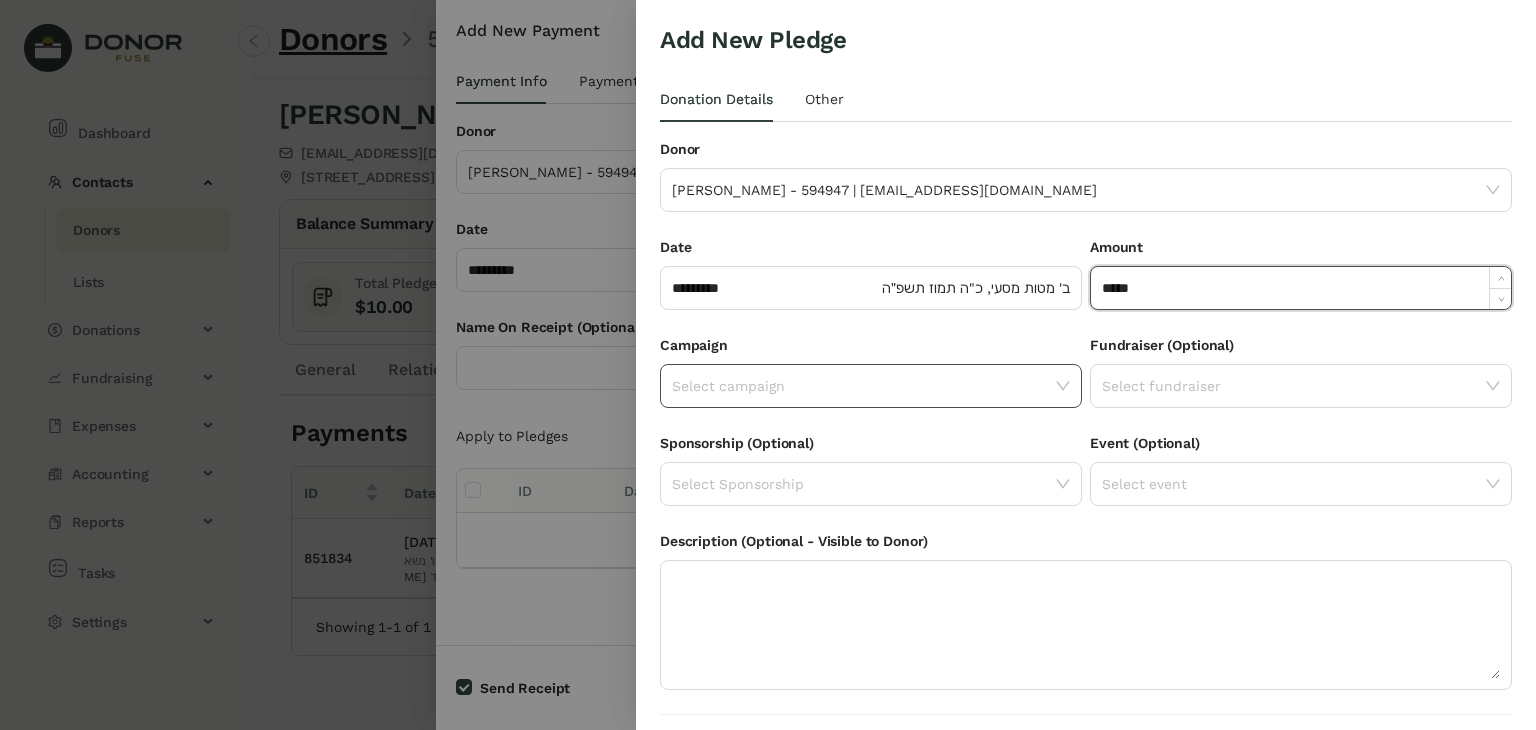 type on "******" 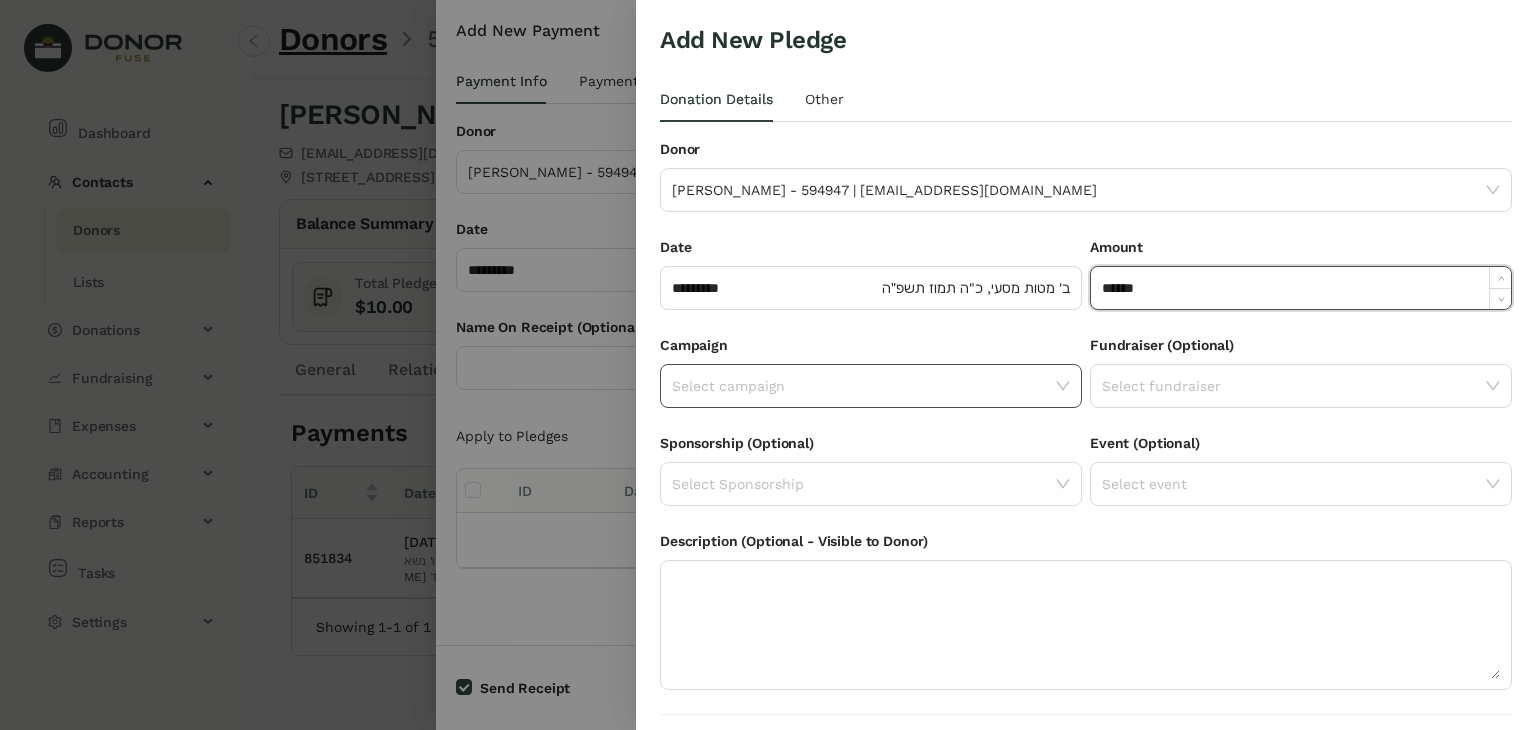click on "Select campaign" 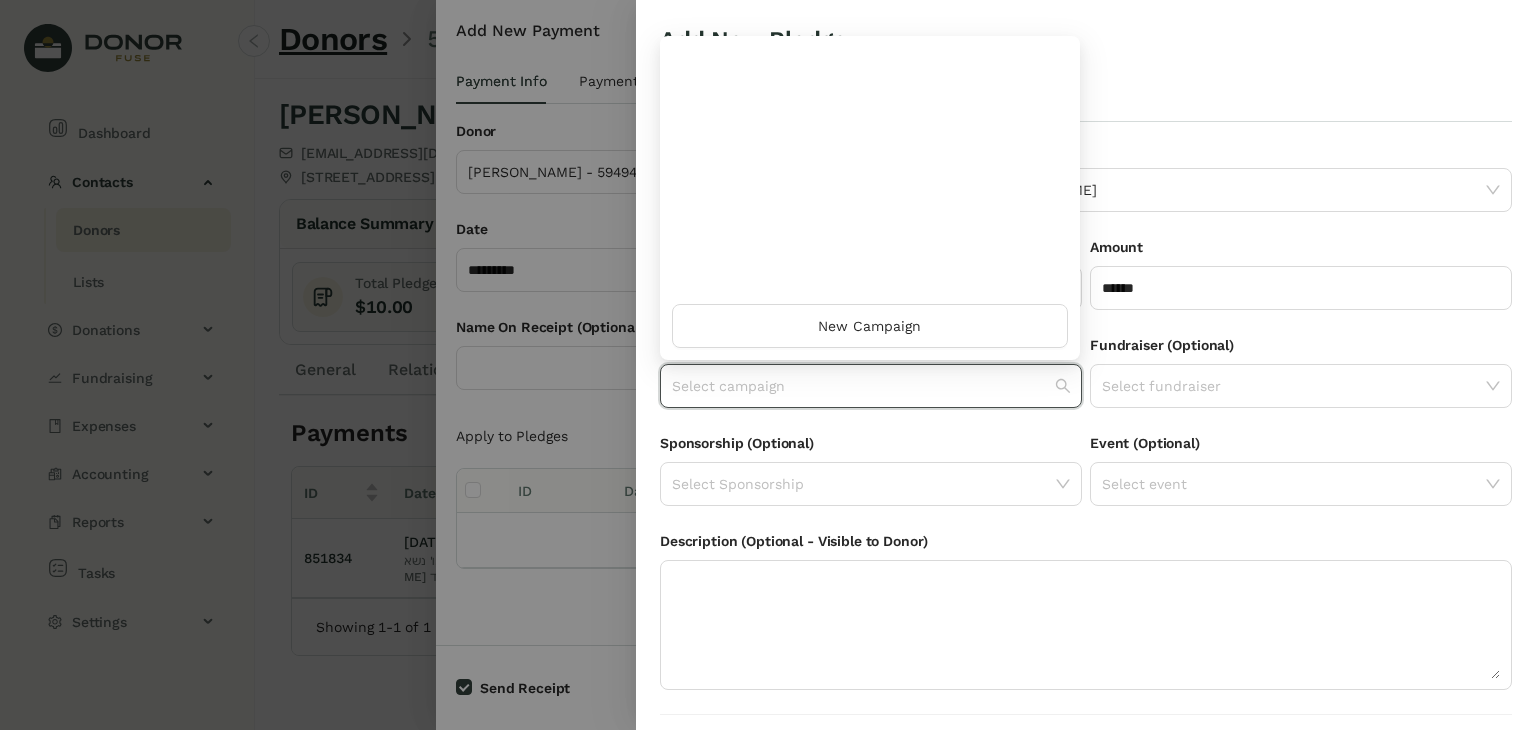 scroll, scrollTop: 960, scrollLeft: 0, axis: vertical 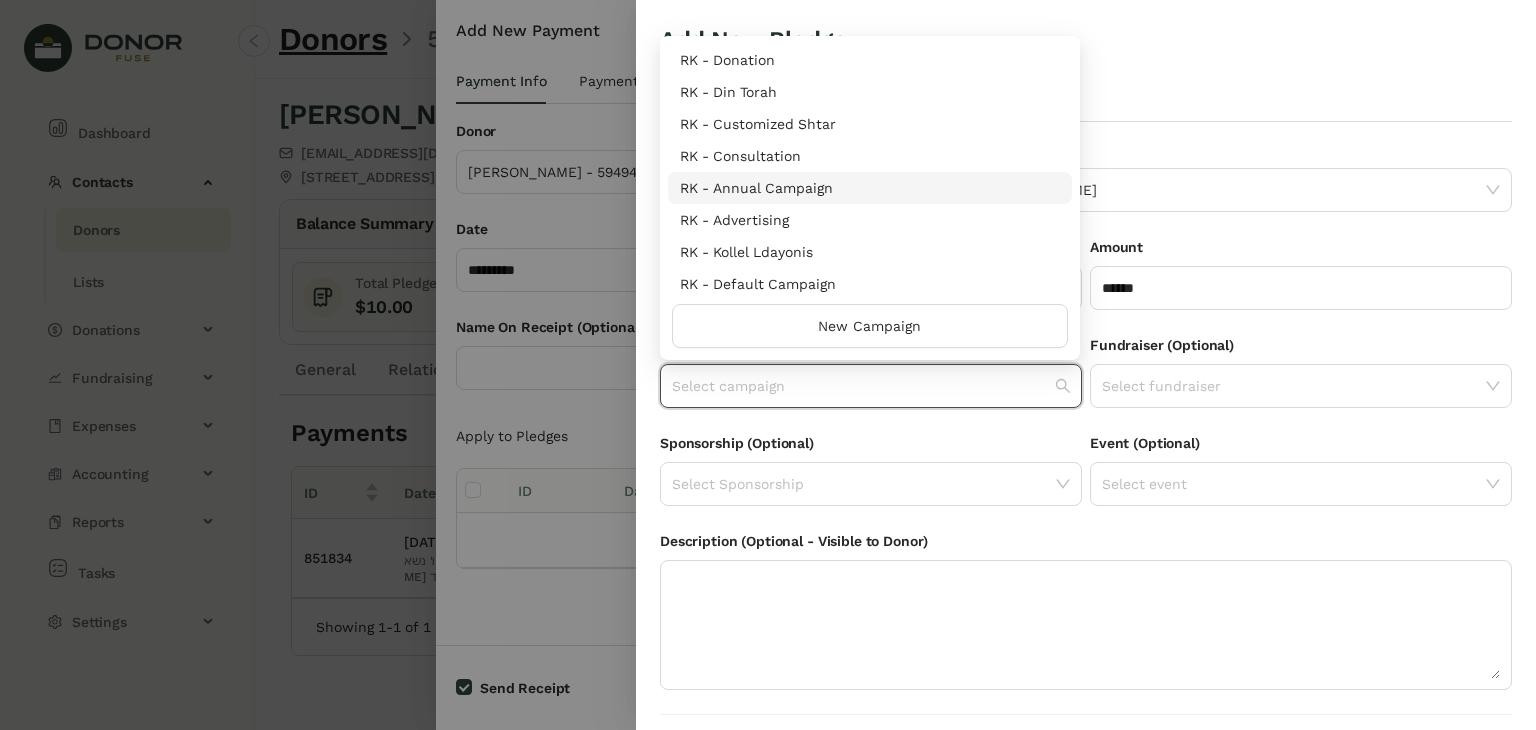 click on "RK - Annual Campaign" at bounding box center [870, 188] 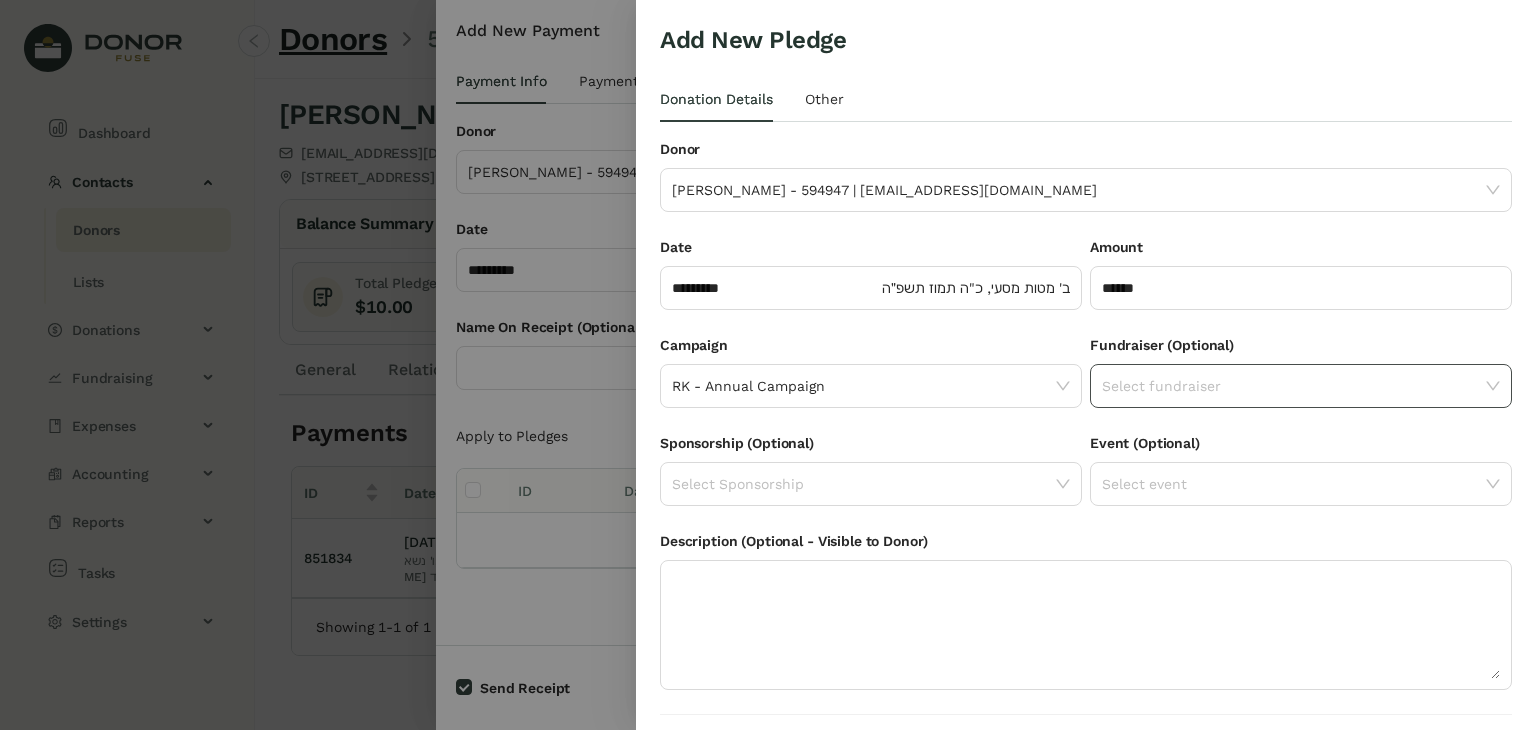 scroll, scrollTop: 54, scrollLeft: 0, axis: vertical 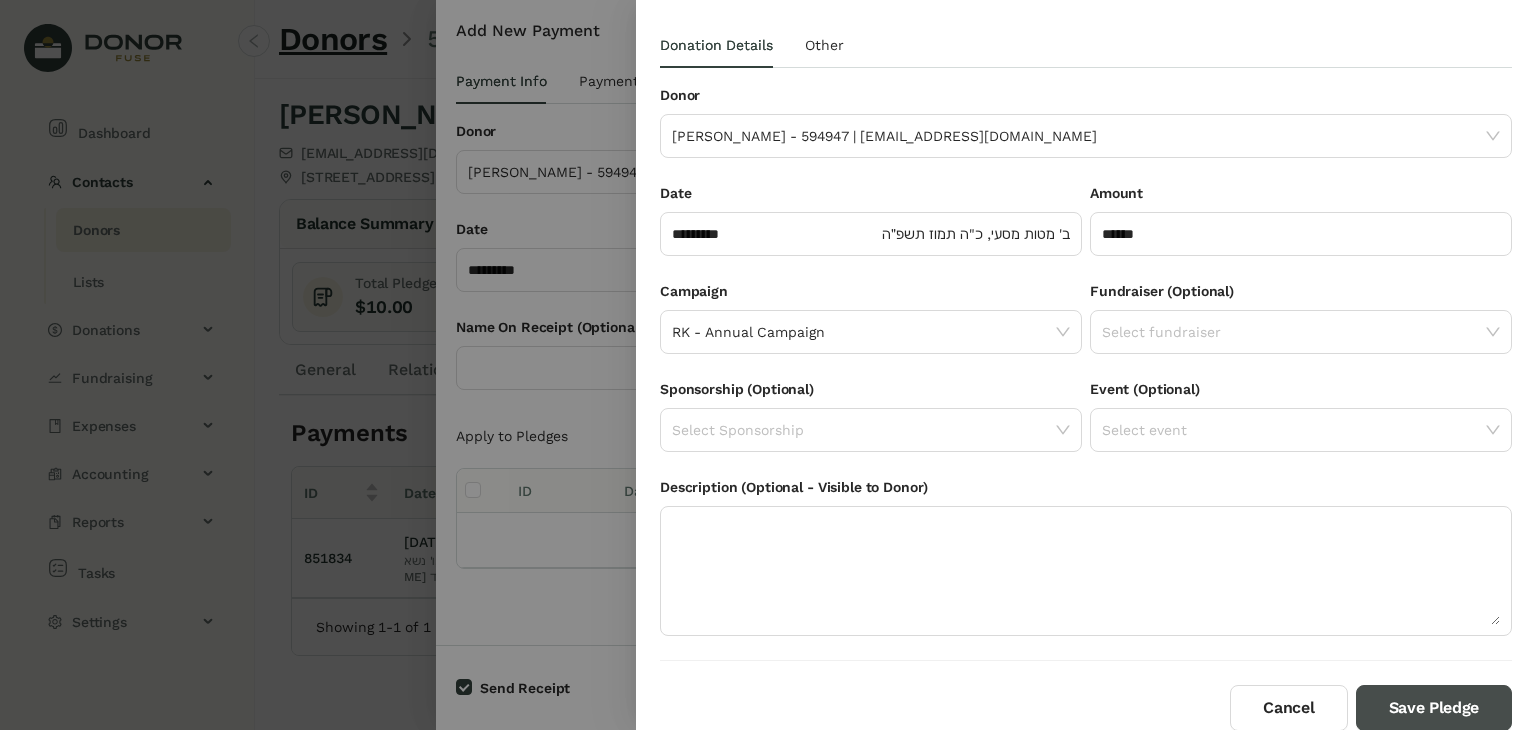 click on "Save Pledge" at bounding box center (1434, 708) 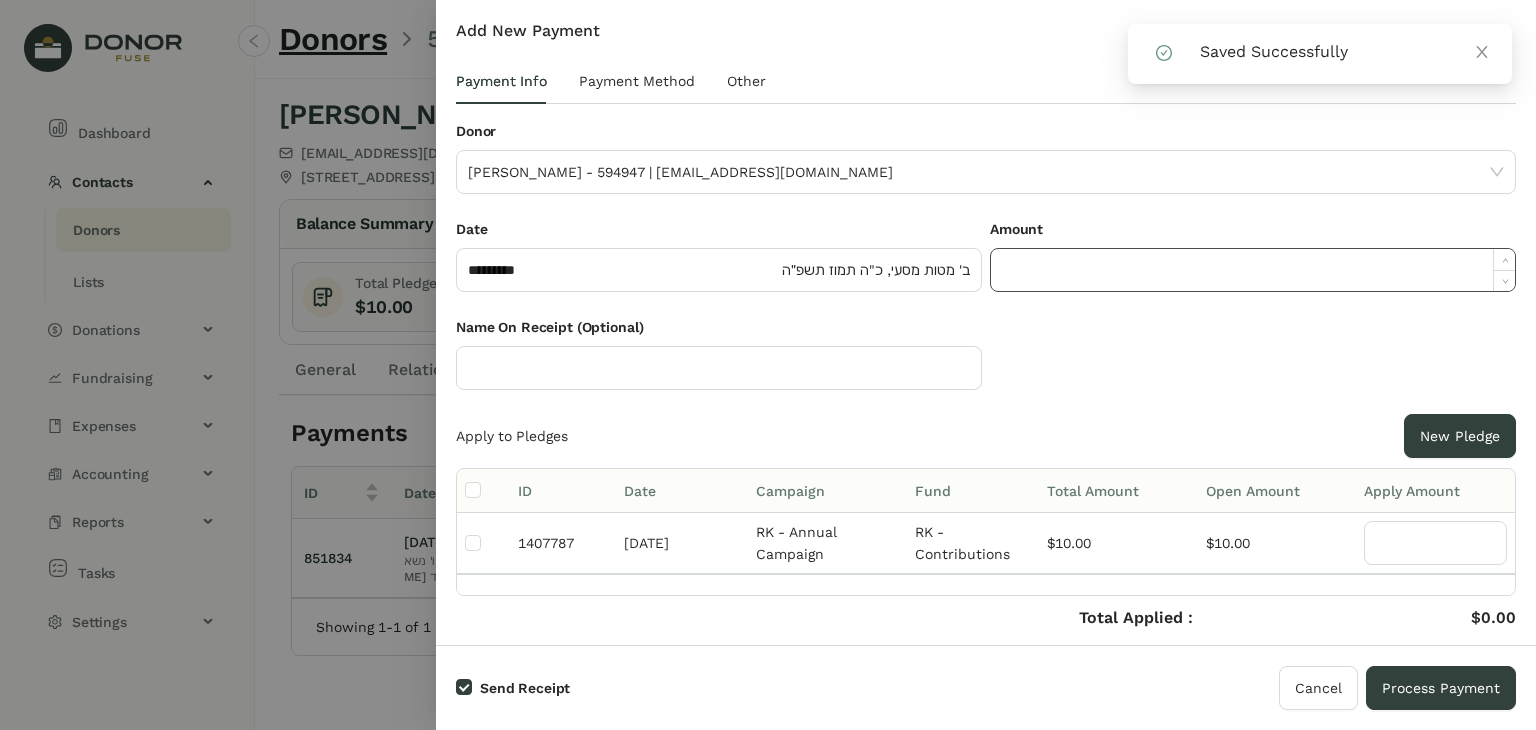 click 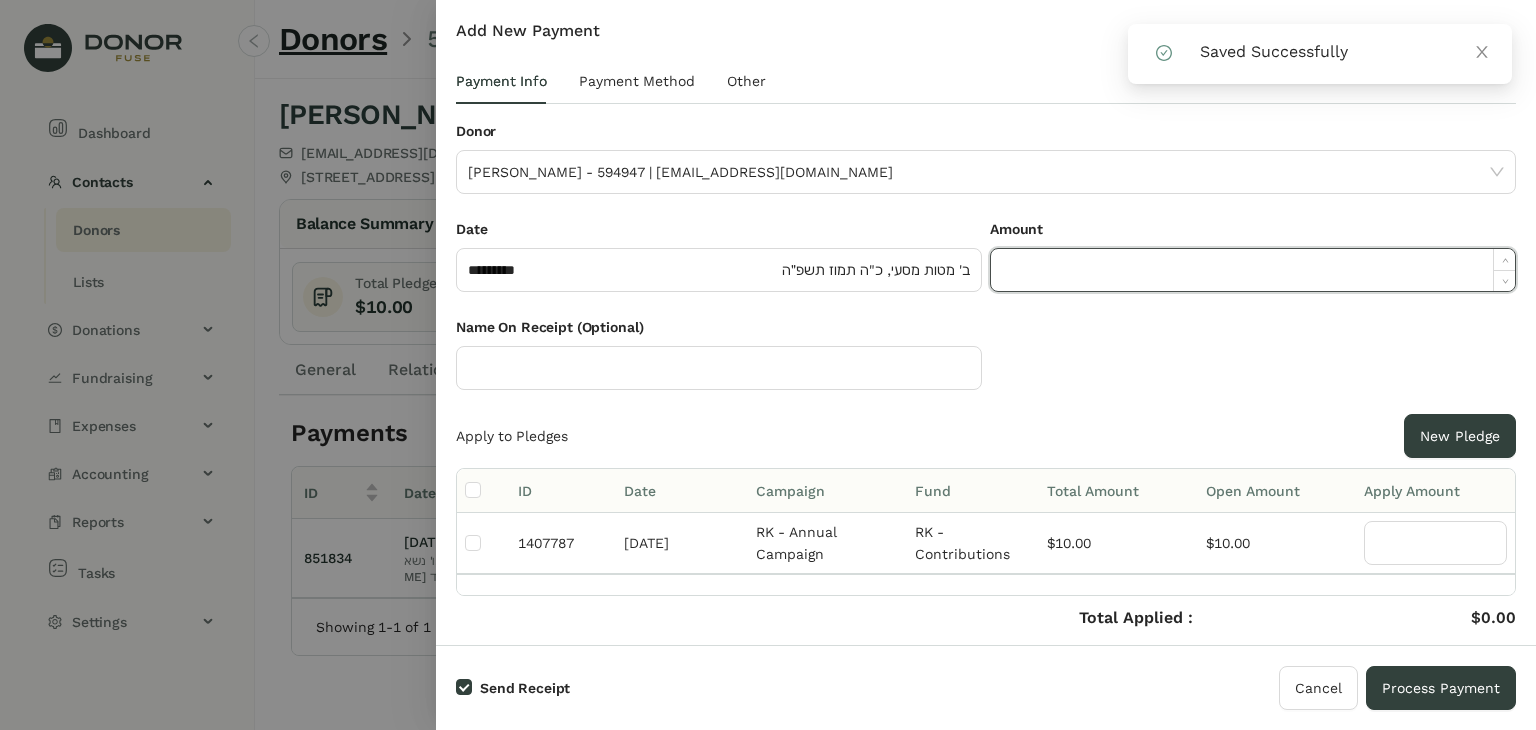 paste on "*****" 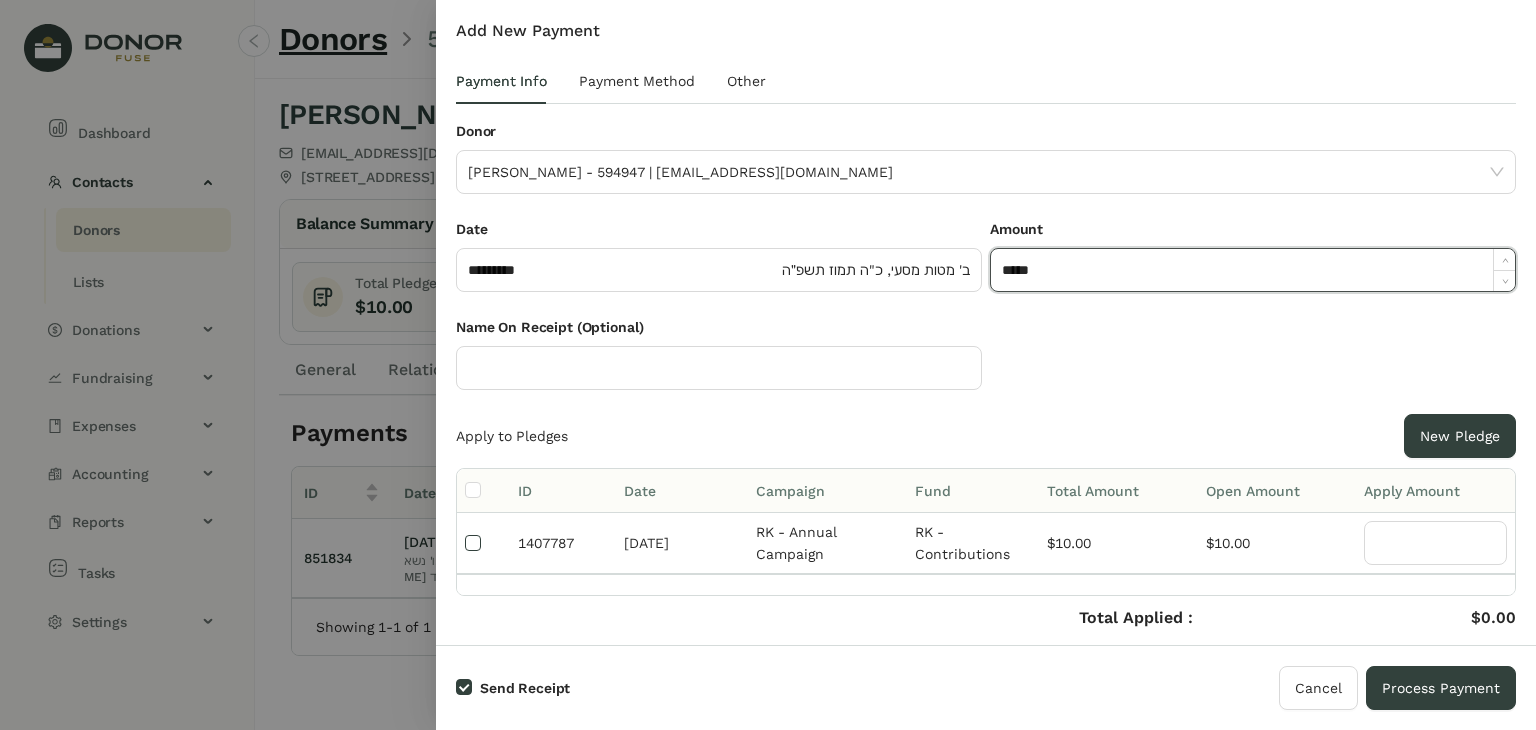 type on "******" 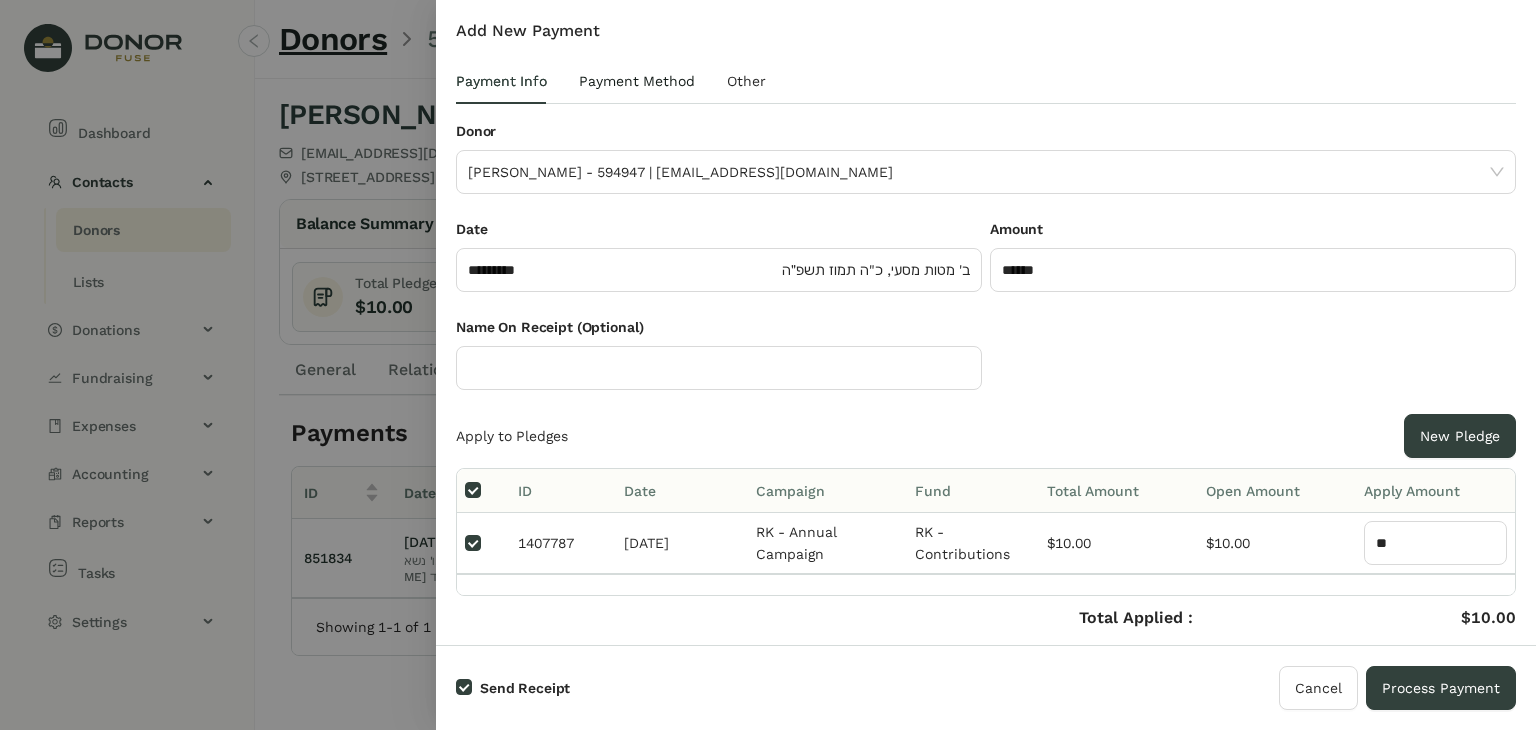 click on "Payment Method" at bounding box center (637, 81) 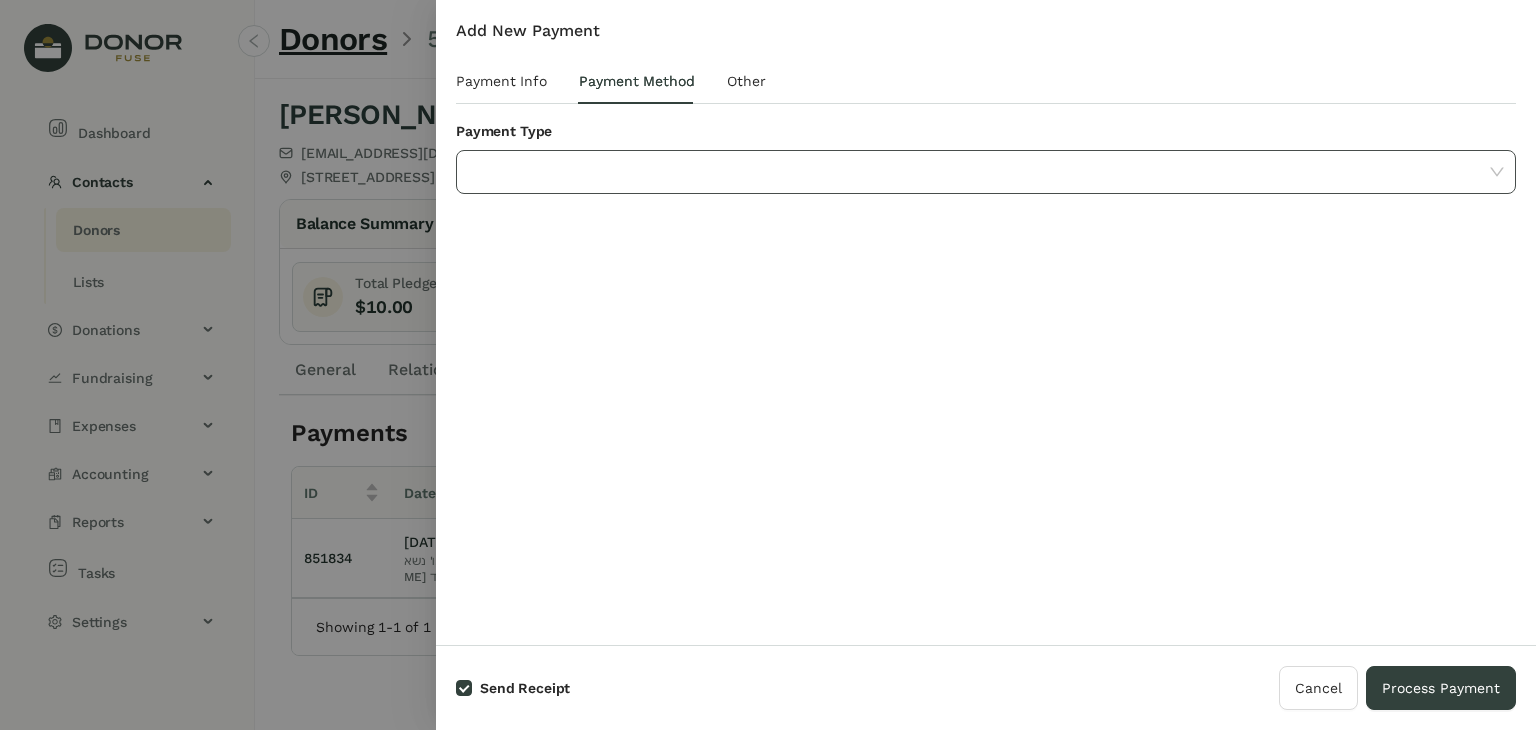 click 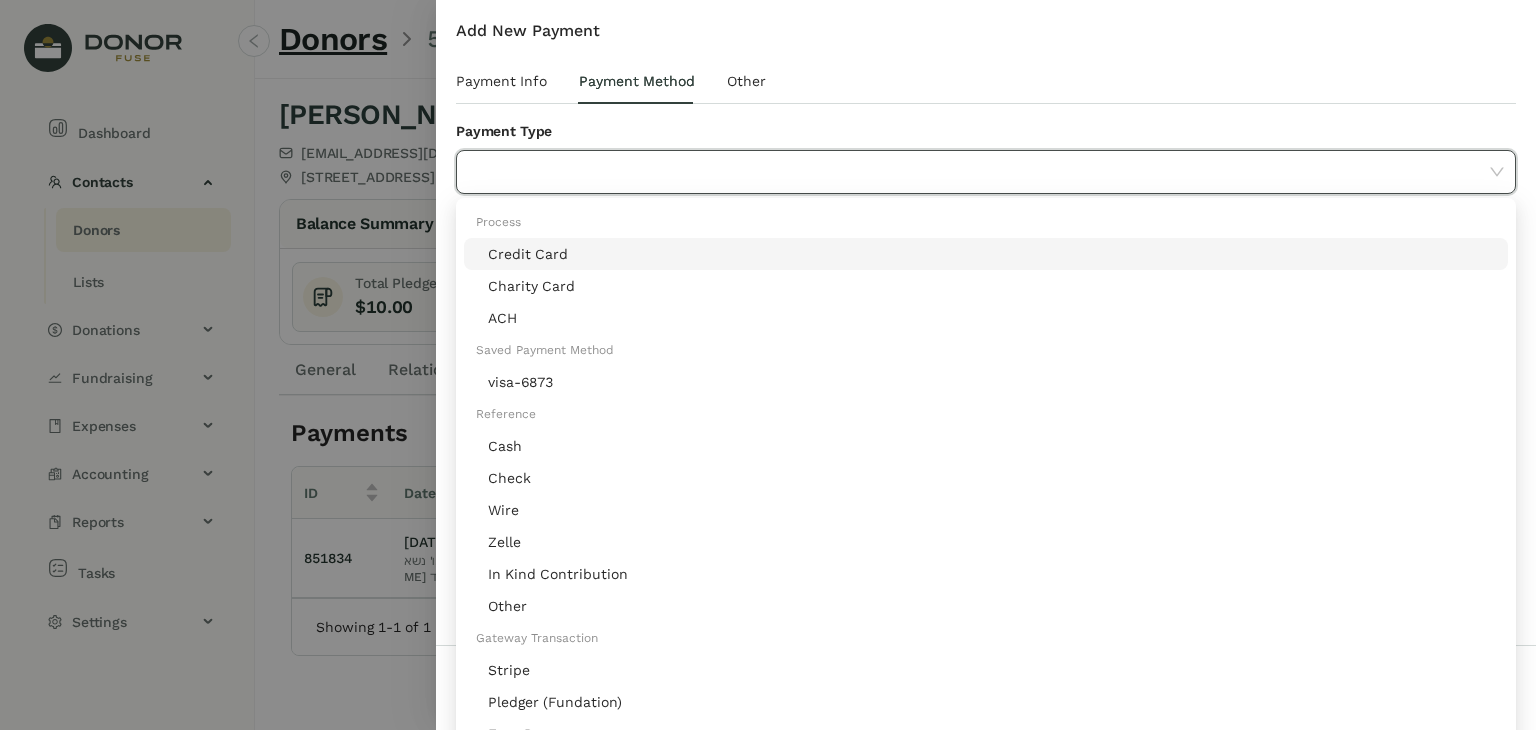 click on "Stripe" 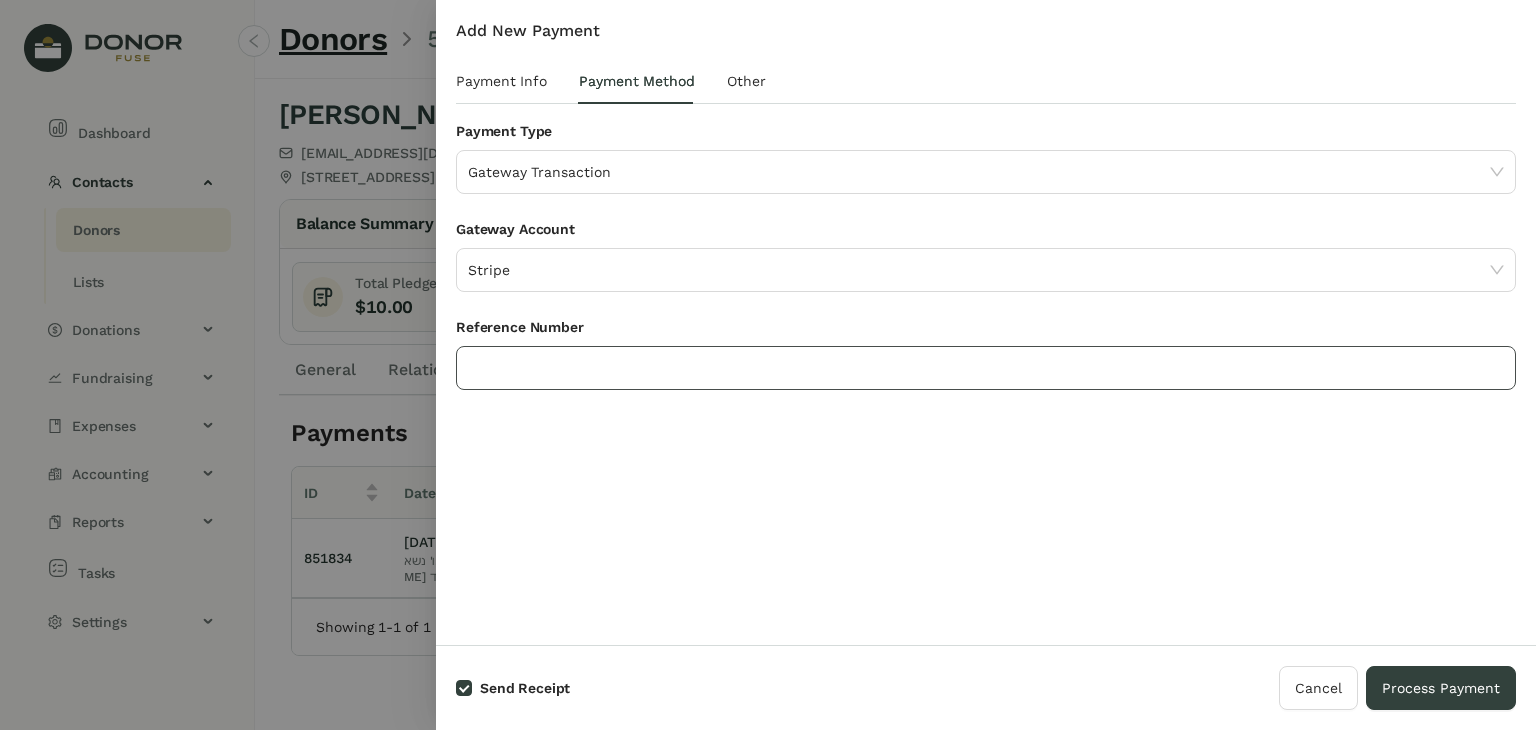 click 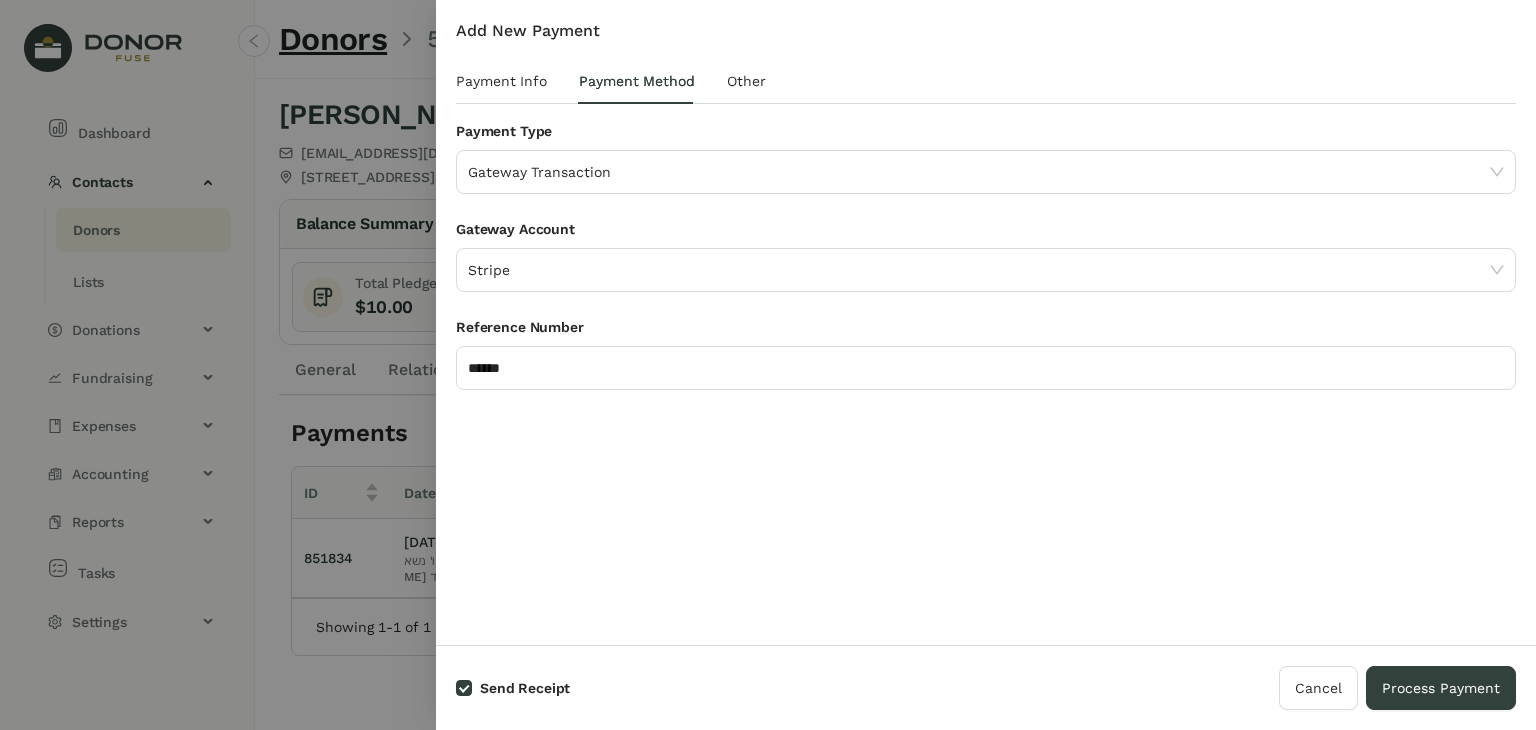 click on "Add New Payment  Payment Info Payment Method Other Donor [PERSON_NAME] - 594947 | [EMAIL_ADDRESS][DOMAIN_NAME] Date ********* ב' מטות מסעי, כ"ה תמוז תשפ״ה Amount ****** Name On Receipt (Optional) Apply to Pledges    New Pledge ID Date Campaign Fund Total Amount Open Amount Apply Amount 1407787 [DATE] RK - Annual Campaign RK - Contributions $10.00 $10.00 ** Total Applied :    Credit Amount :    $10.00    $0.00    Save Credit Payment Type Gateway Transaction Gateway Account Stripe Reference Number ****** Override Template Group (Optional)  Select Template Group  Tags    Please select  Notes Attachments Upload Deposit Id Date Account  No Data  Time User Field Old Value New Value  No Data  Account Amount Debit Amount Credit Fund  No Data" at bounding box center [986, 322] 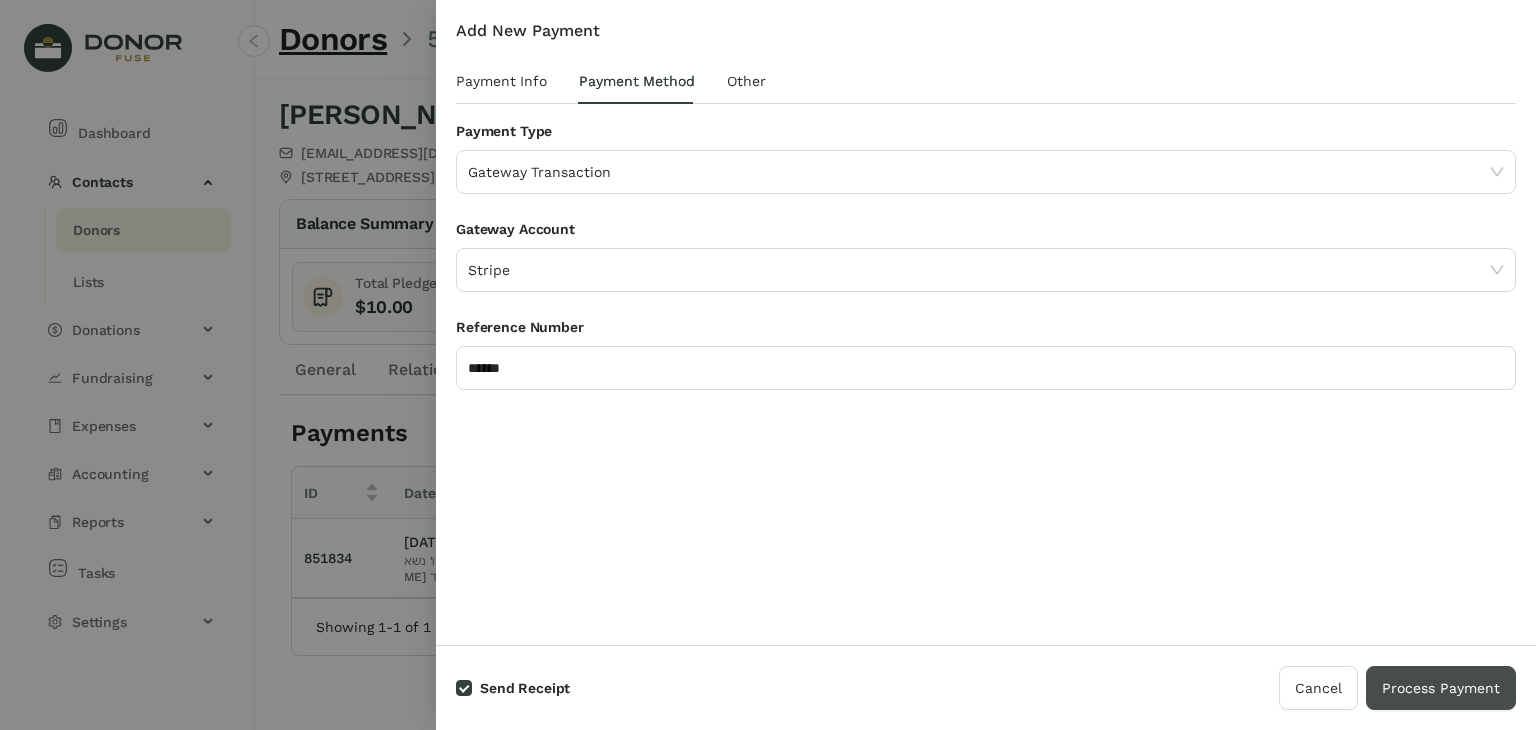 click on "Process Payment" at bounding box center (1441, 688) 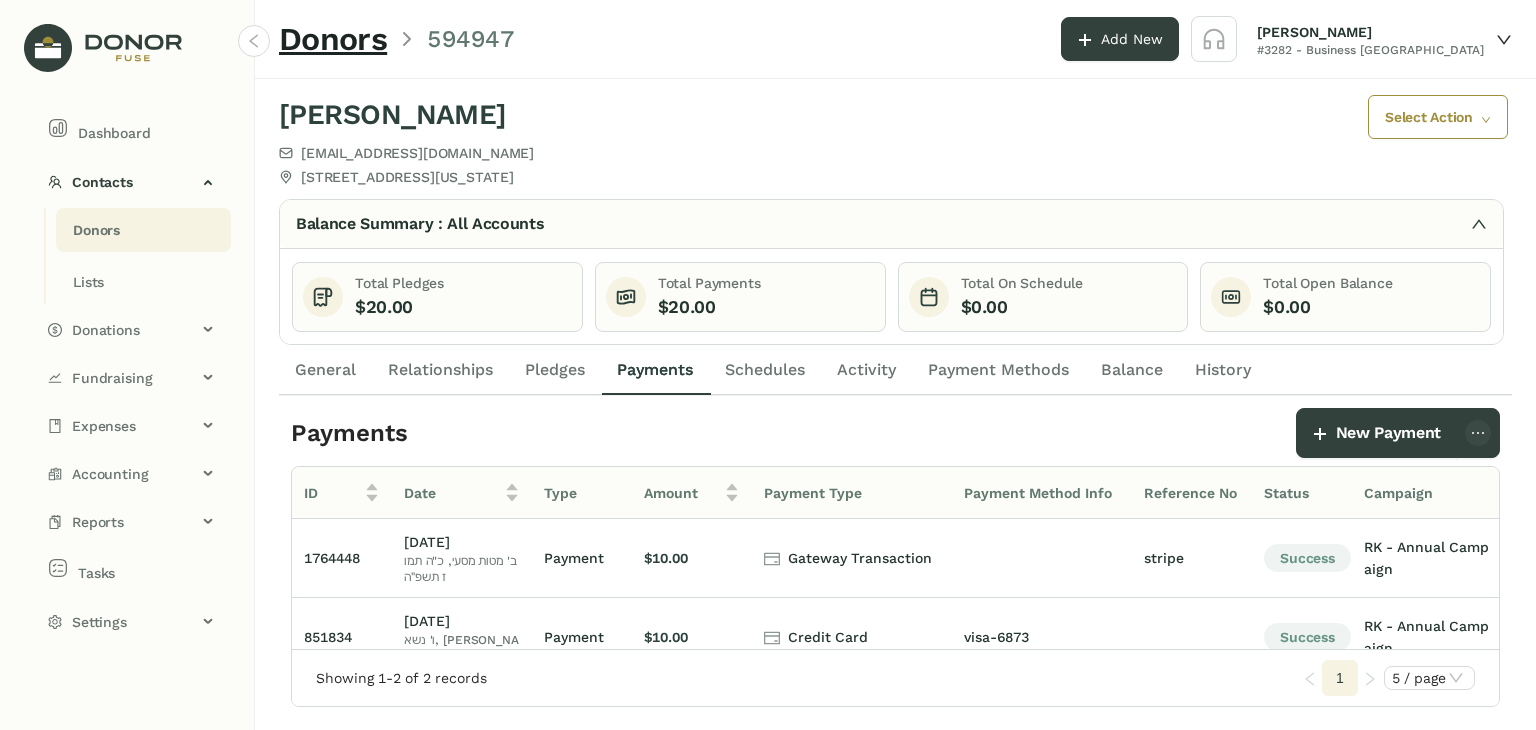click on "Donors" 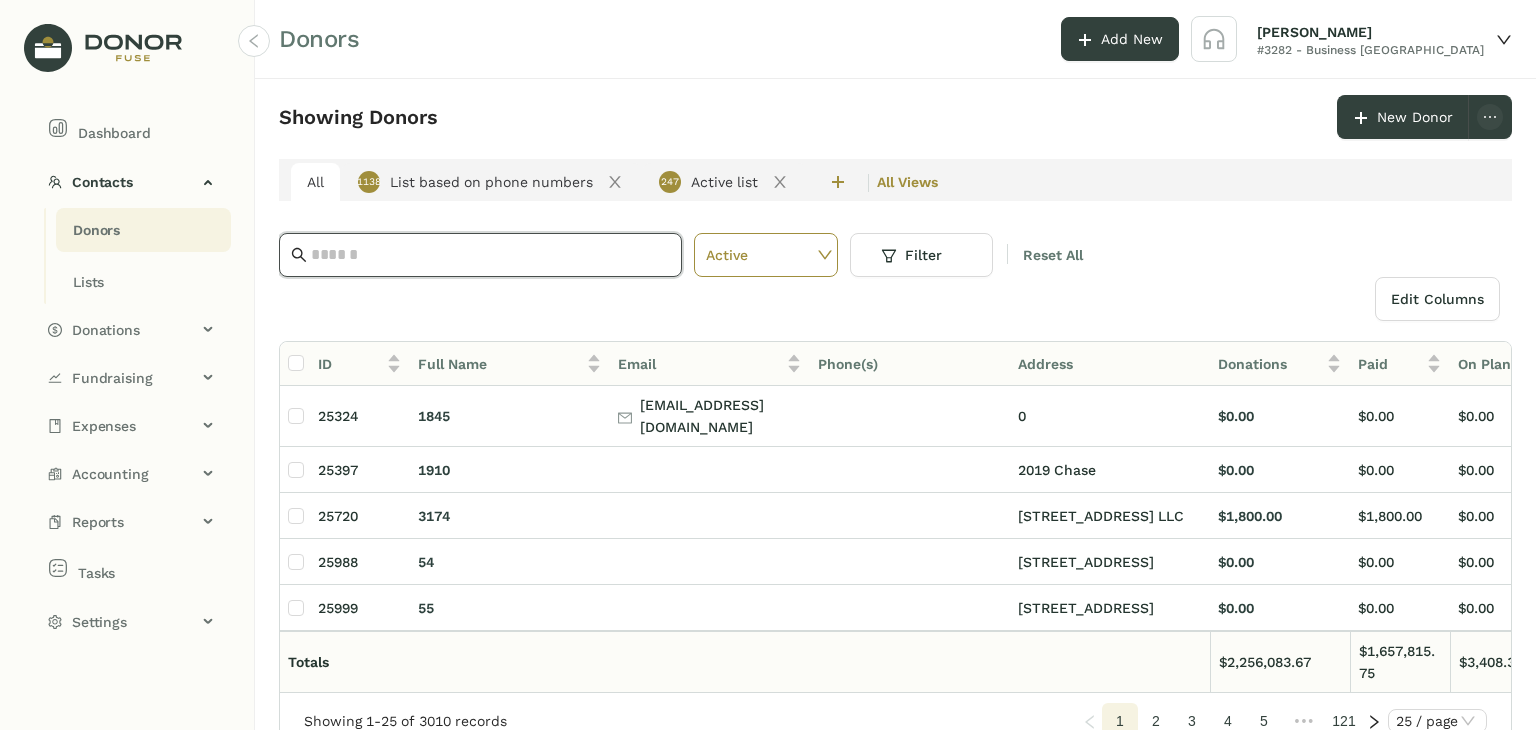 click 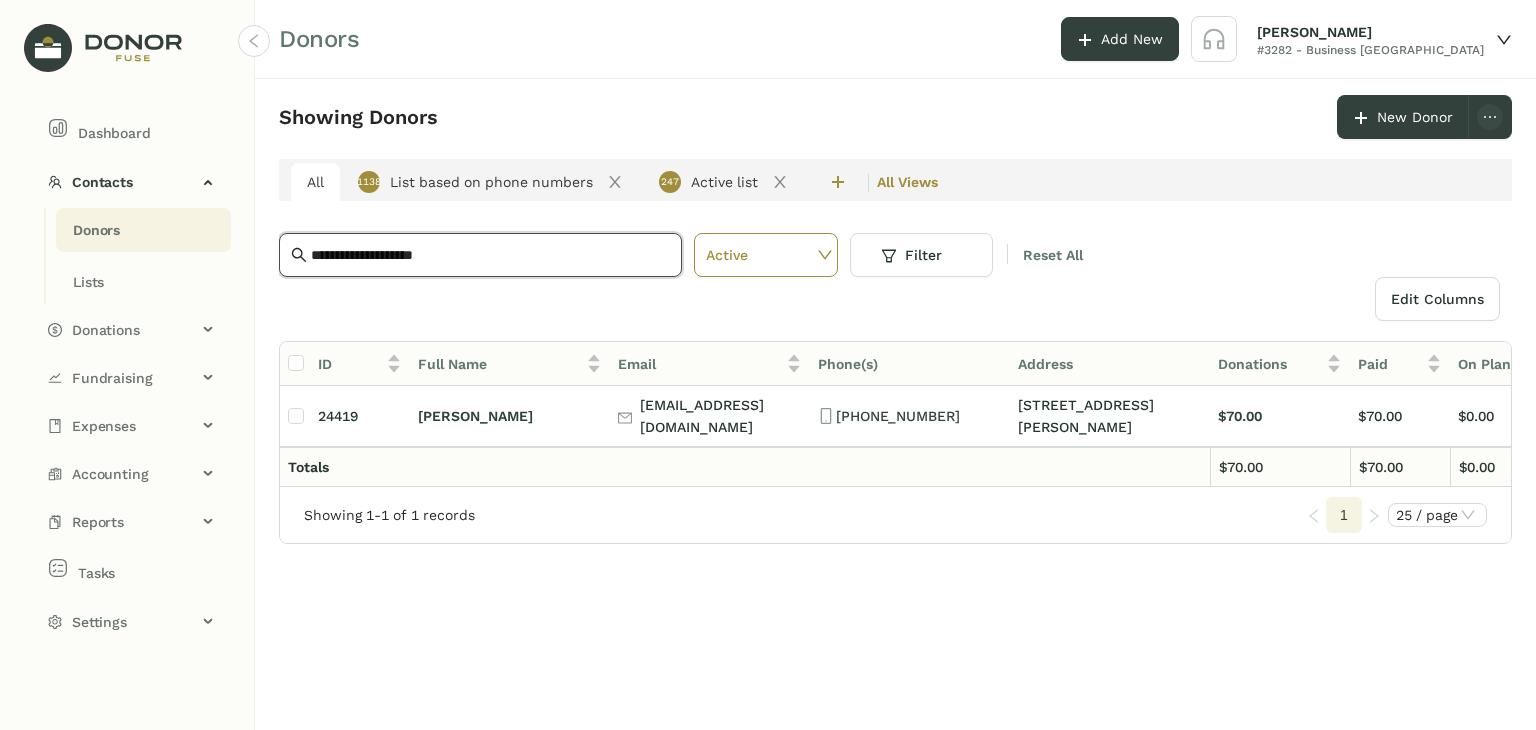 type on "**********" 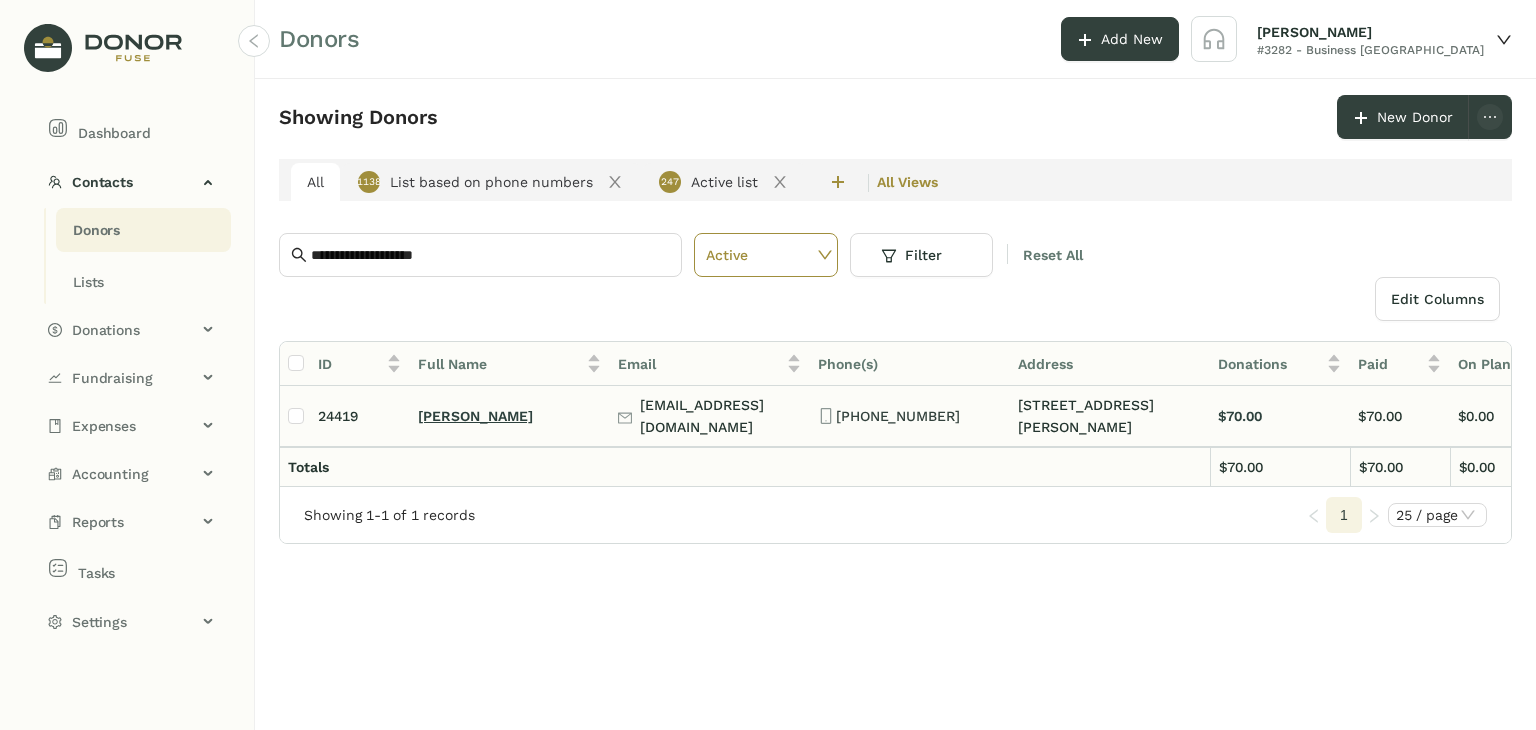 click on "[PERSON_NAME]" 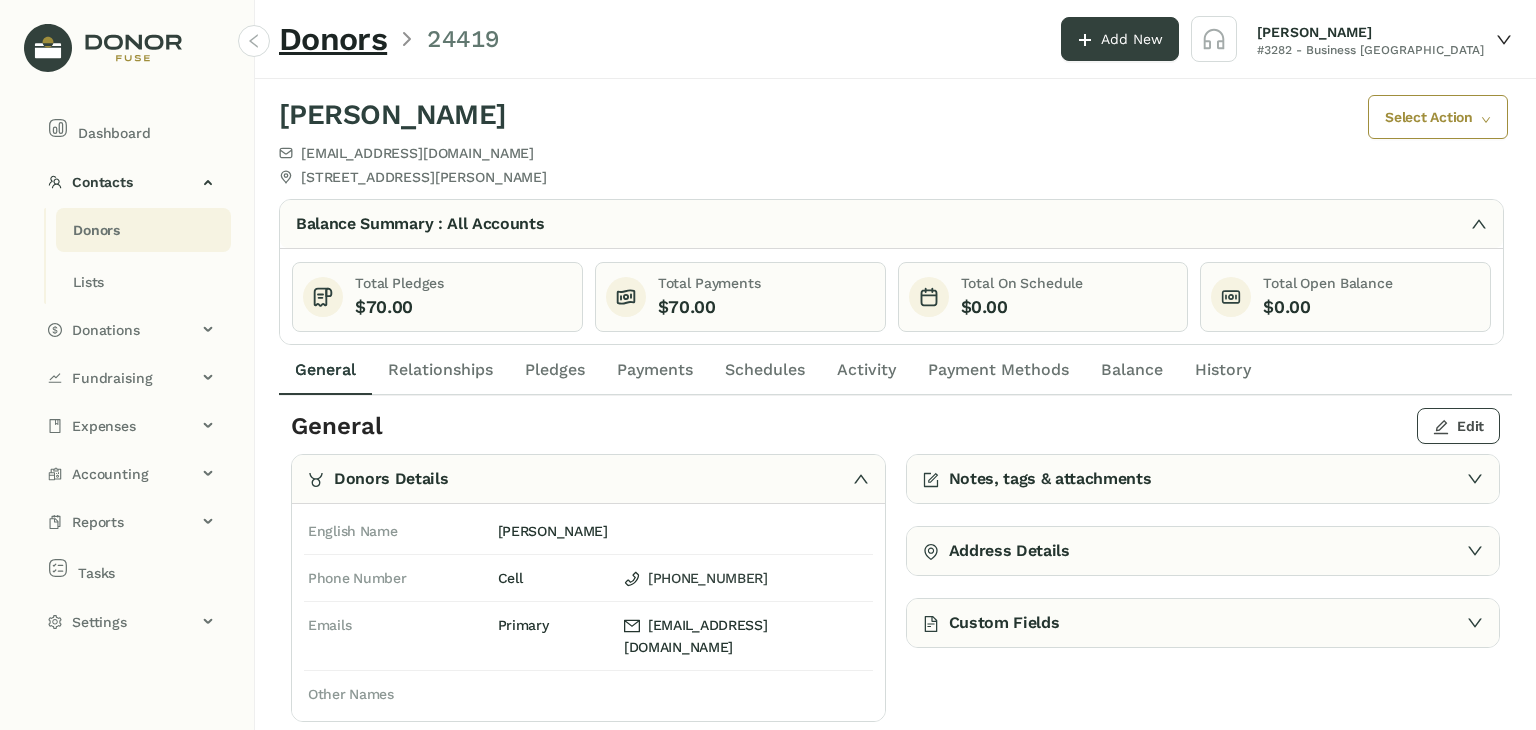click on "Edit" 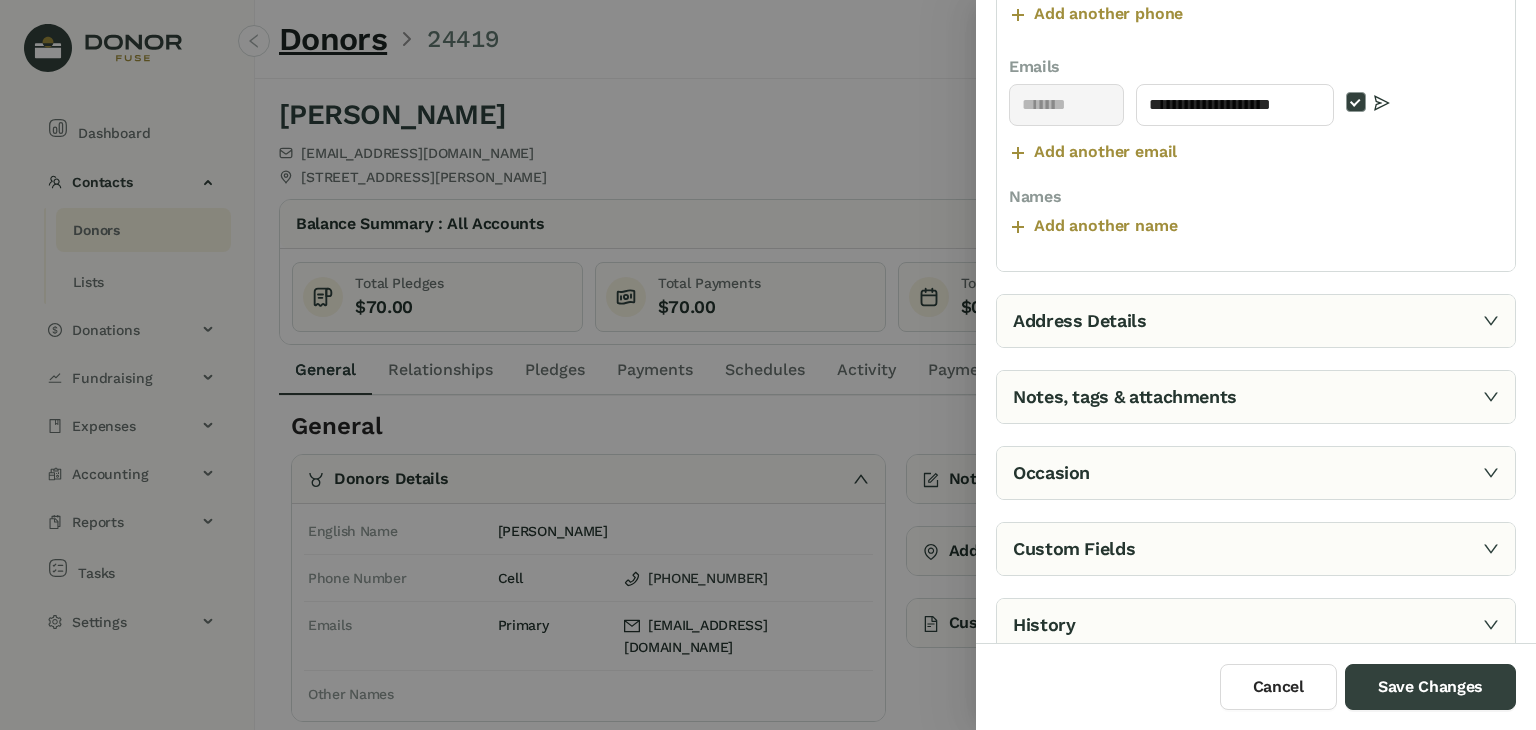 click on "Address Details" at bounding box center [1256, 321] 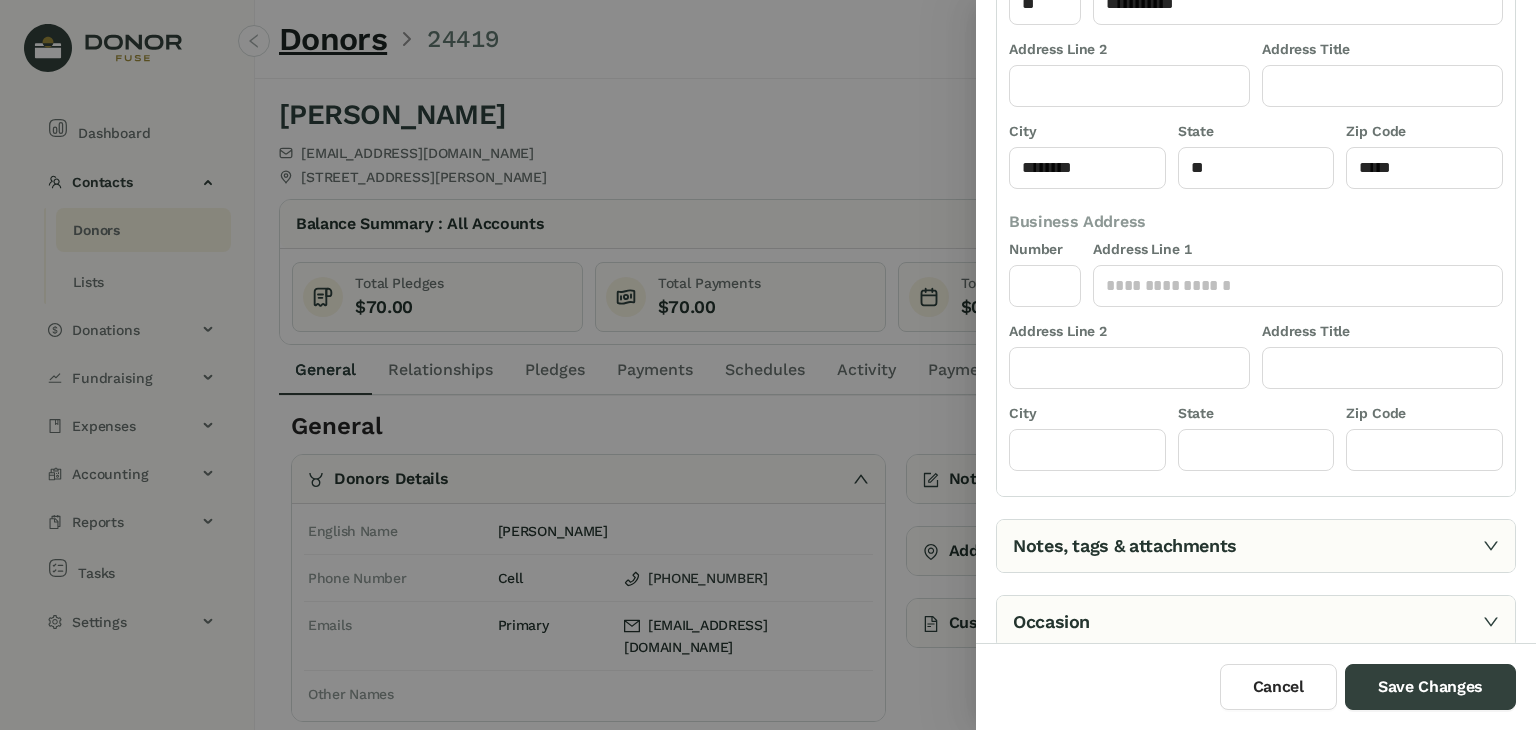 scroll, scrollTop: 272, scrollLeft: 0, axis: vertical 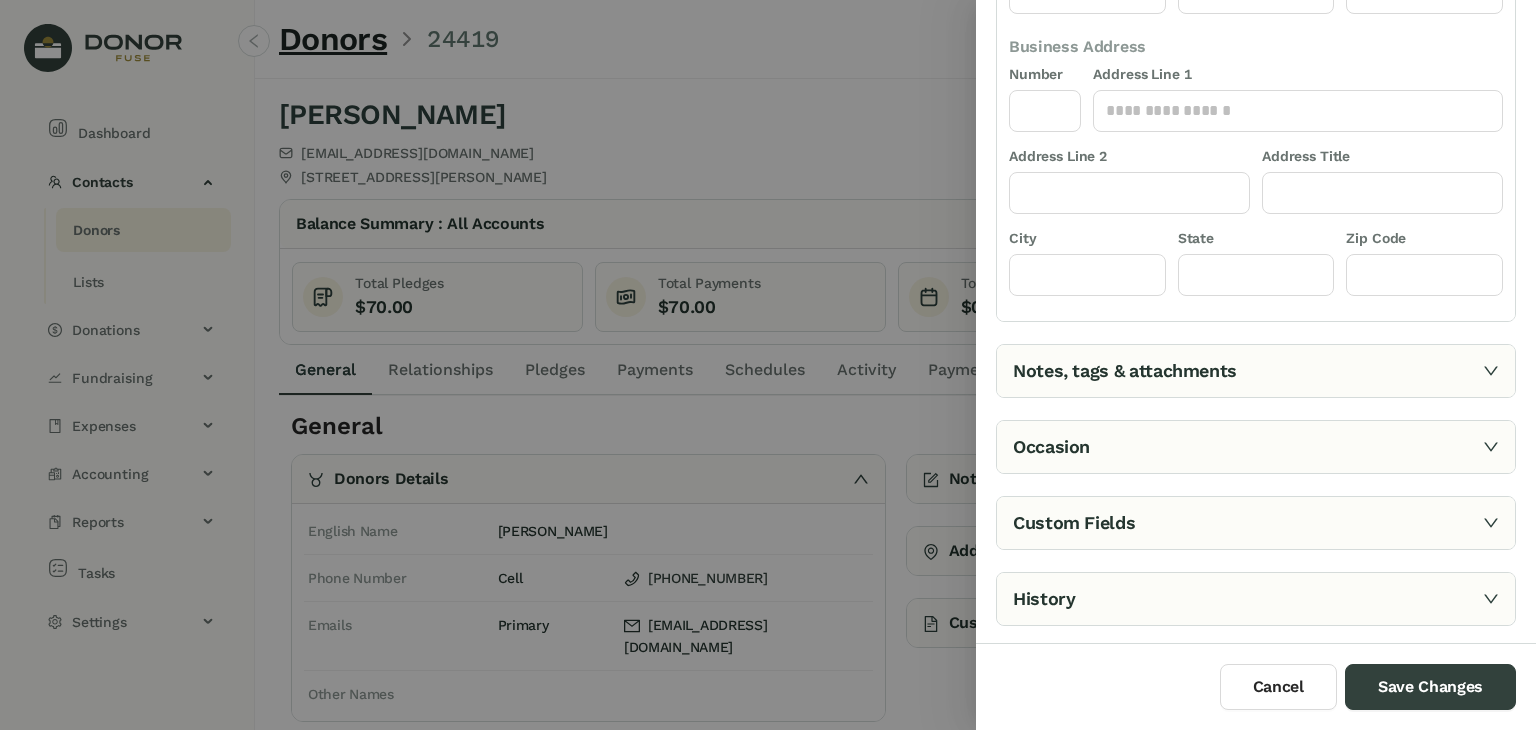 click on "Notes, tags & attachments" at bounding box center (1256, 371) 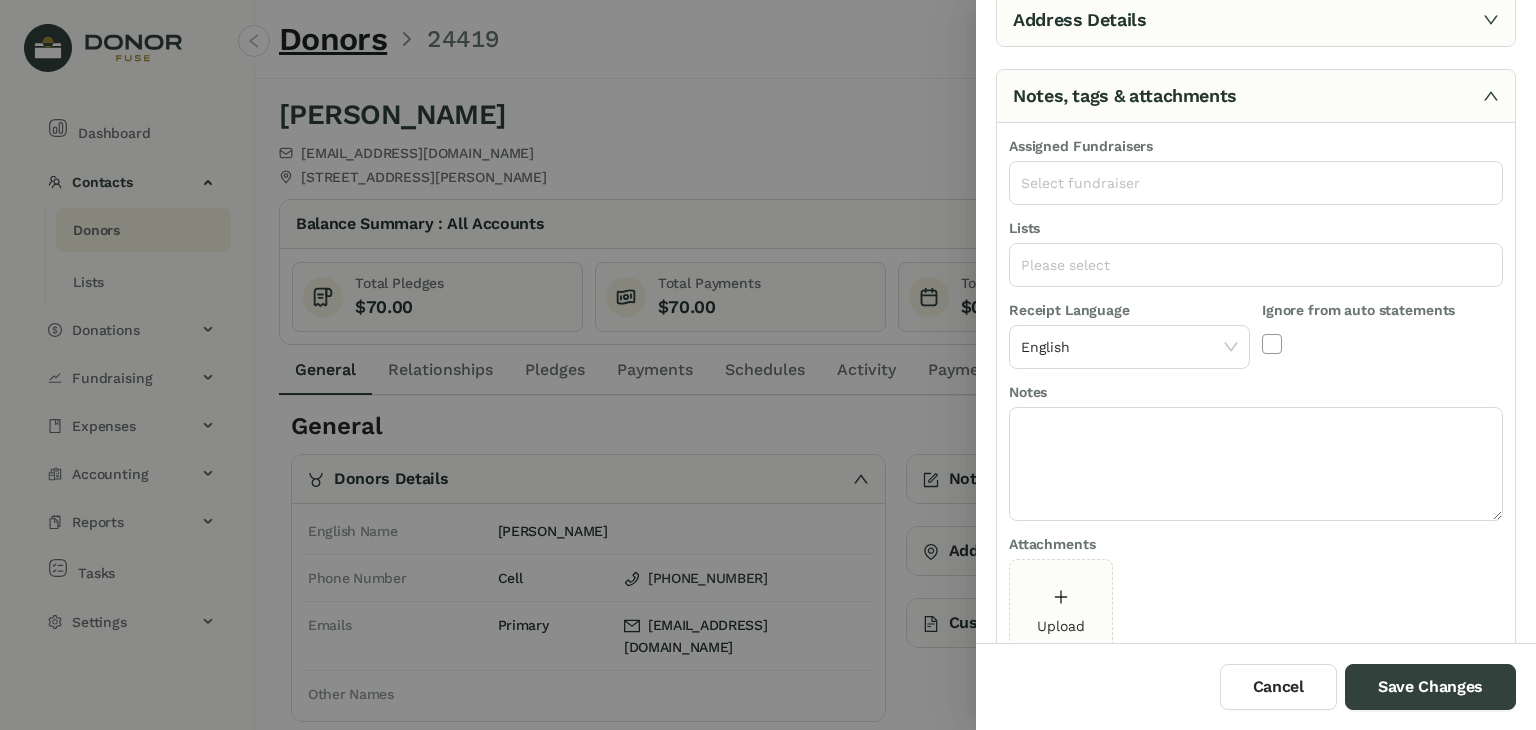 scroll, scrollTop: 138, scrollLeft: 0, axis: vertical 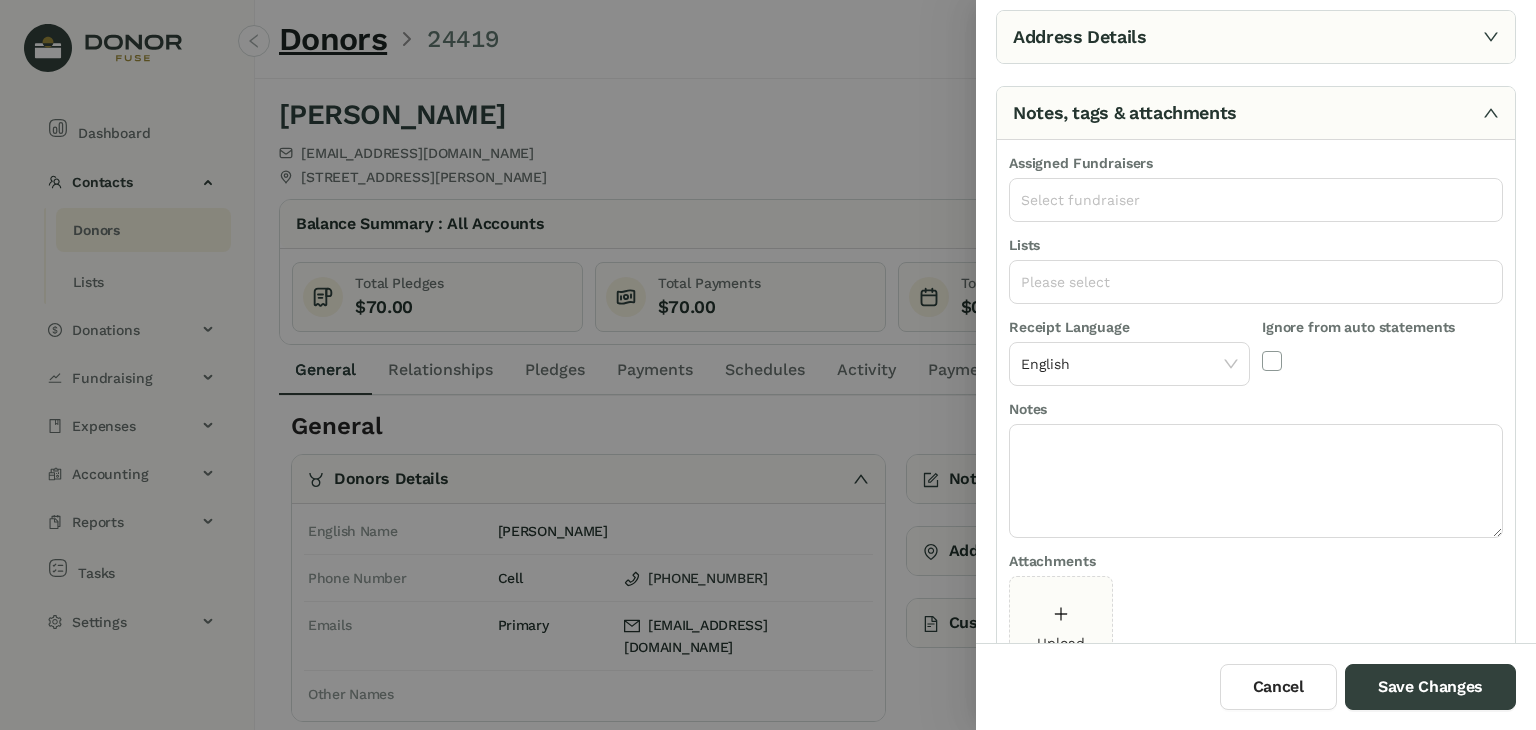 click on "Lists" at bounding box center [1256, 247] 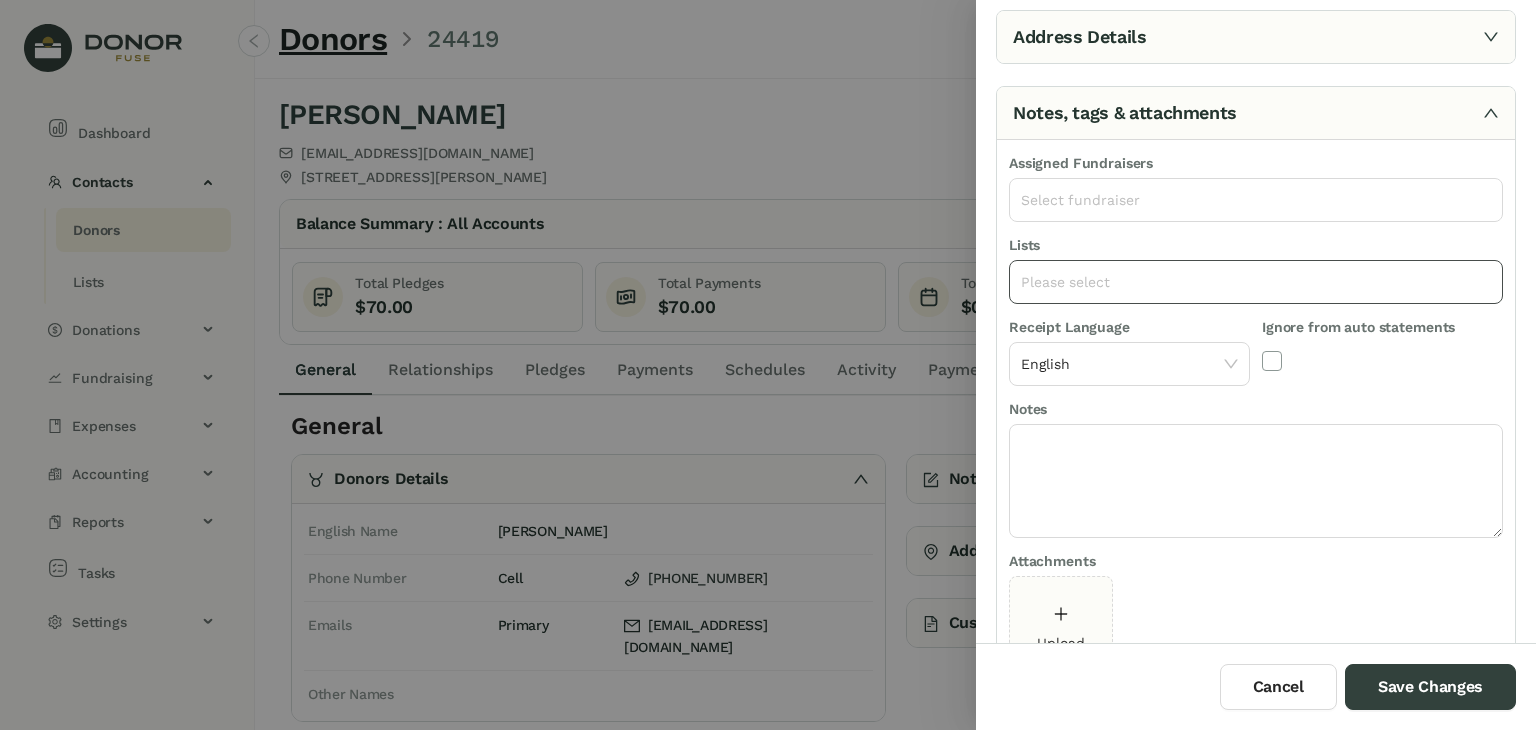 click on "Please select" 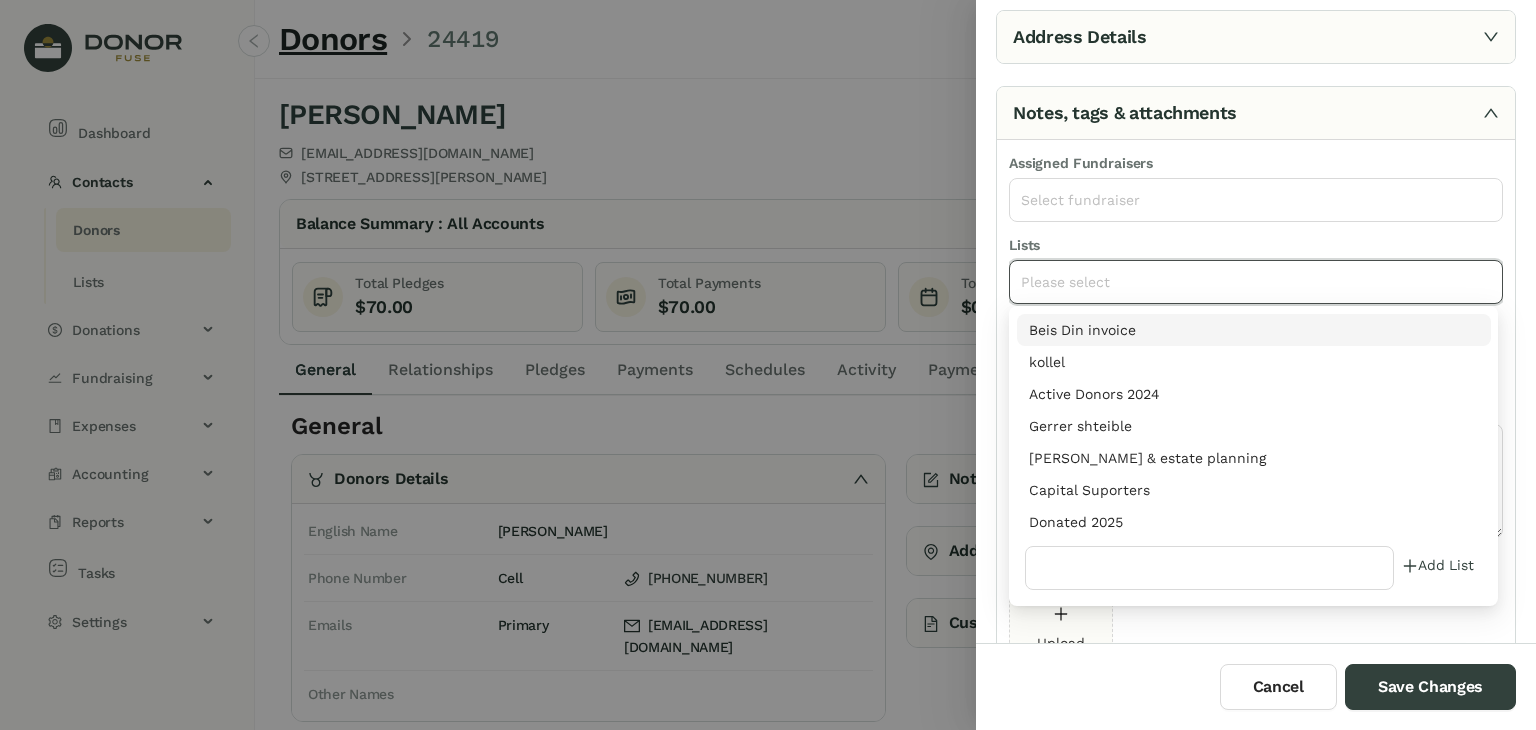 click on "Donated 2025" at bounding box center [1254, 522] 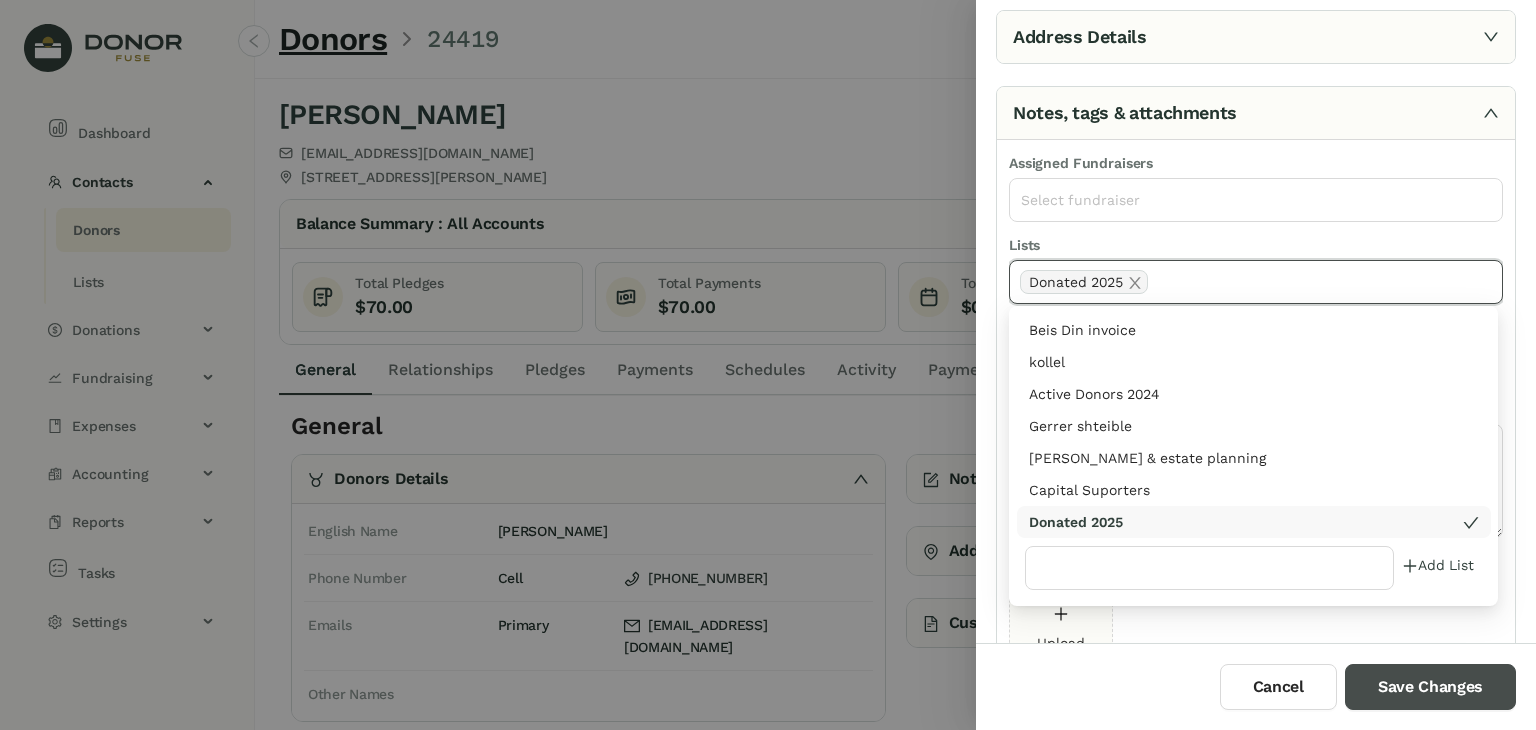 click on "Save Changes" at bounding box center (1430, 687) 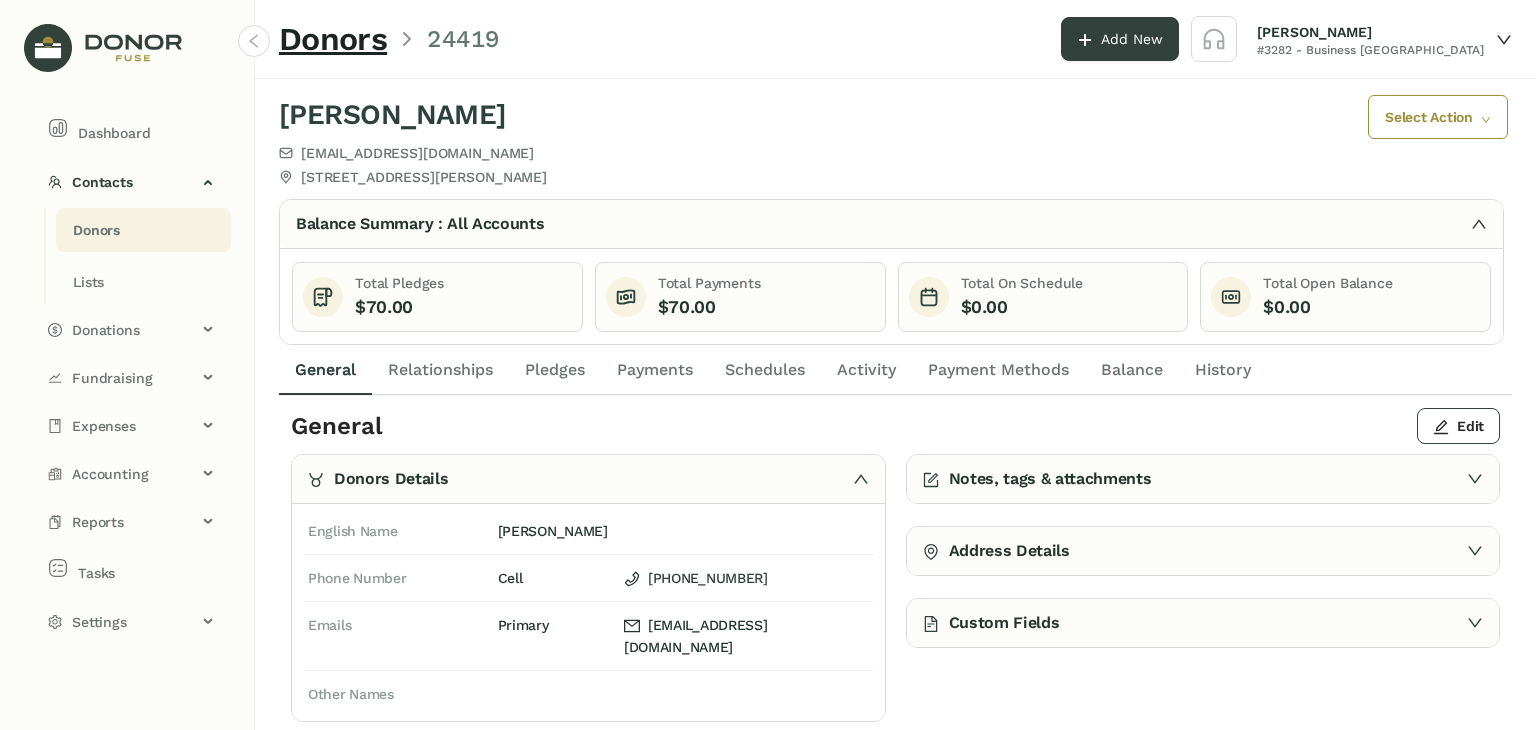 click on "Payments" 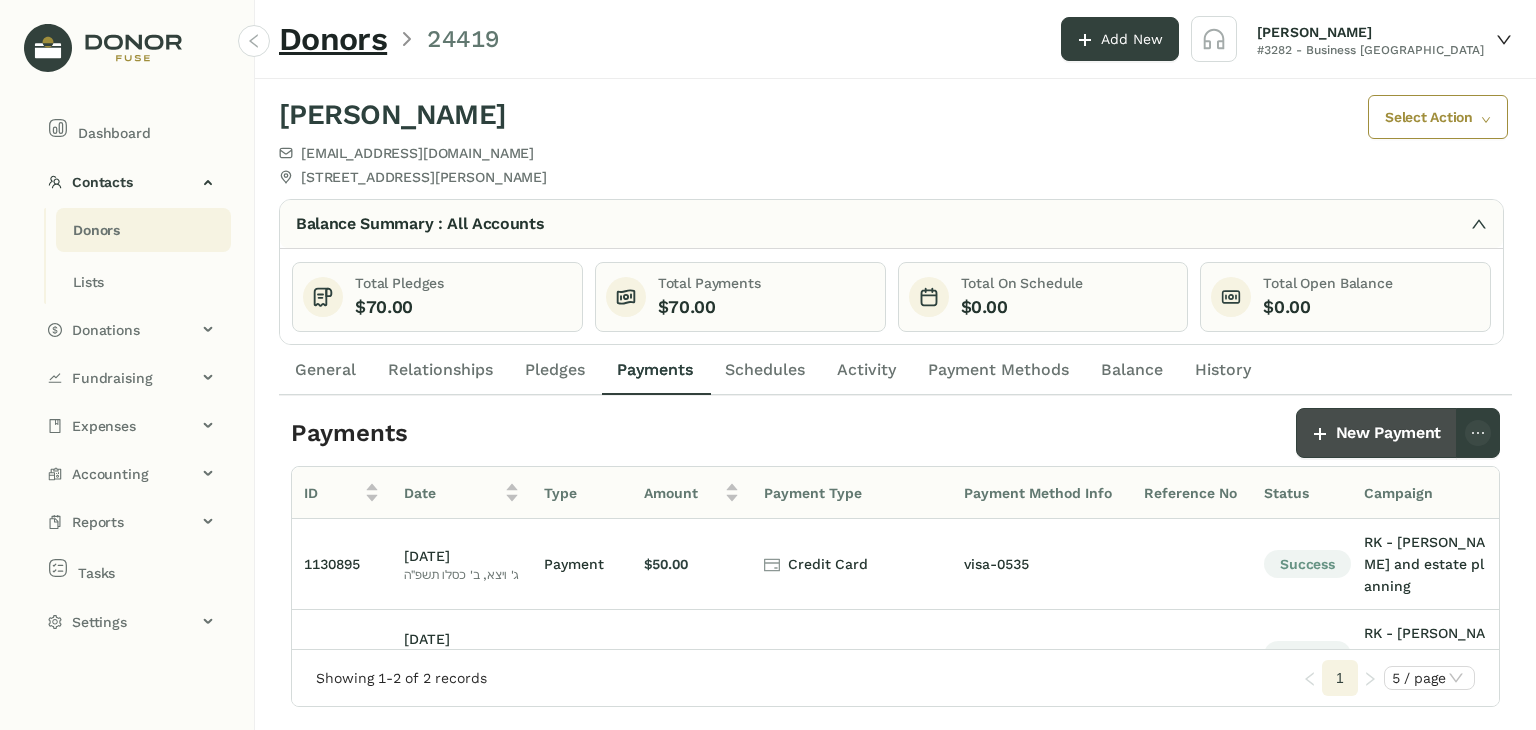 click on "New Payment" 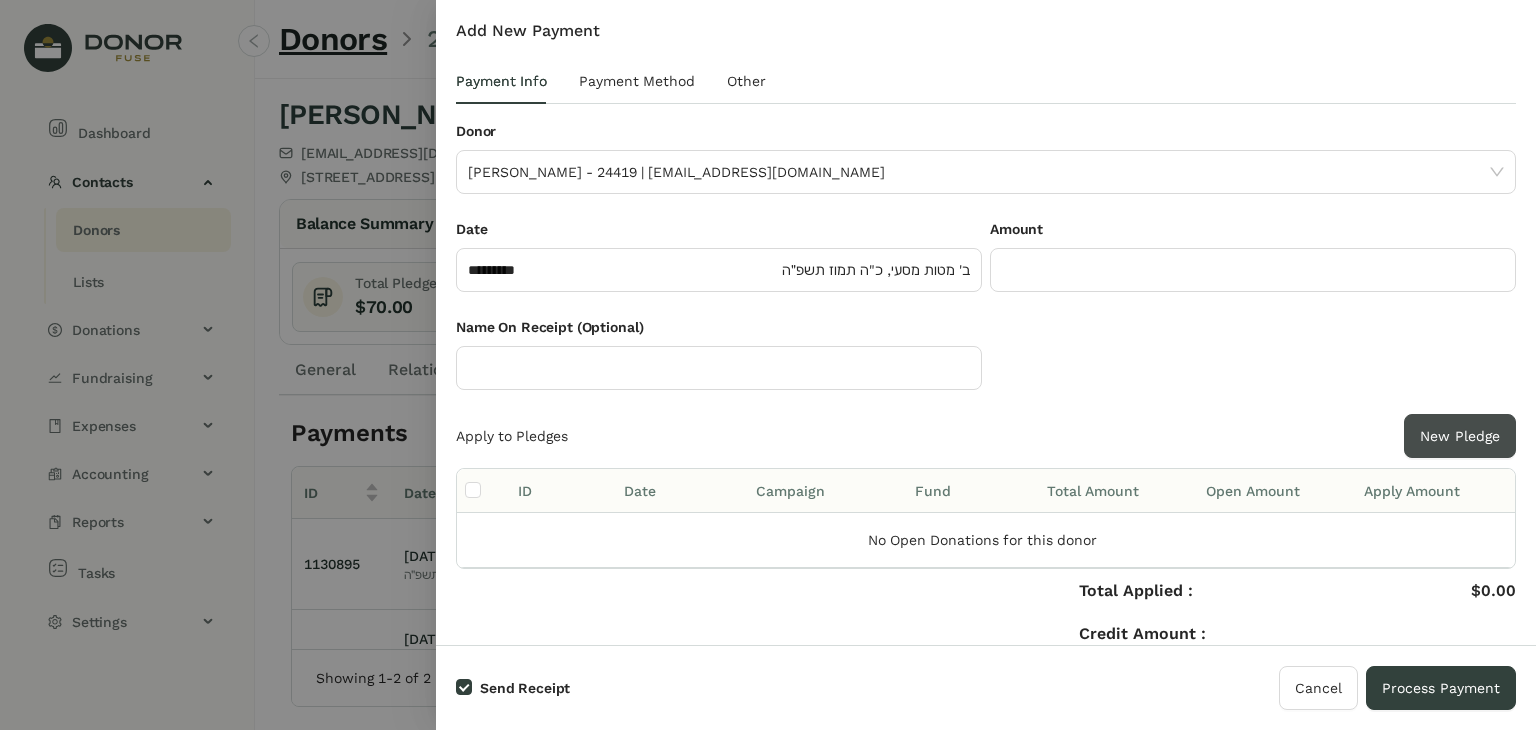 click on "New Pledge" at bounding box center [1460, 436] 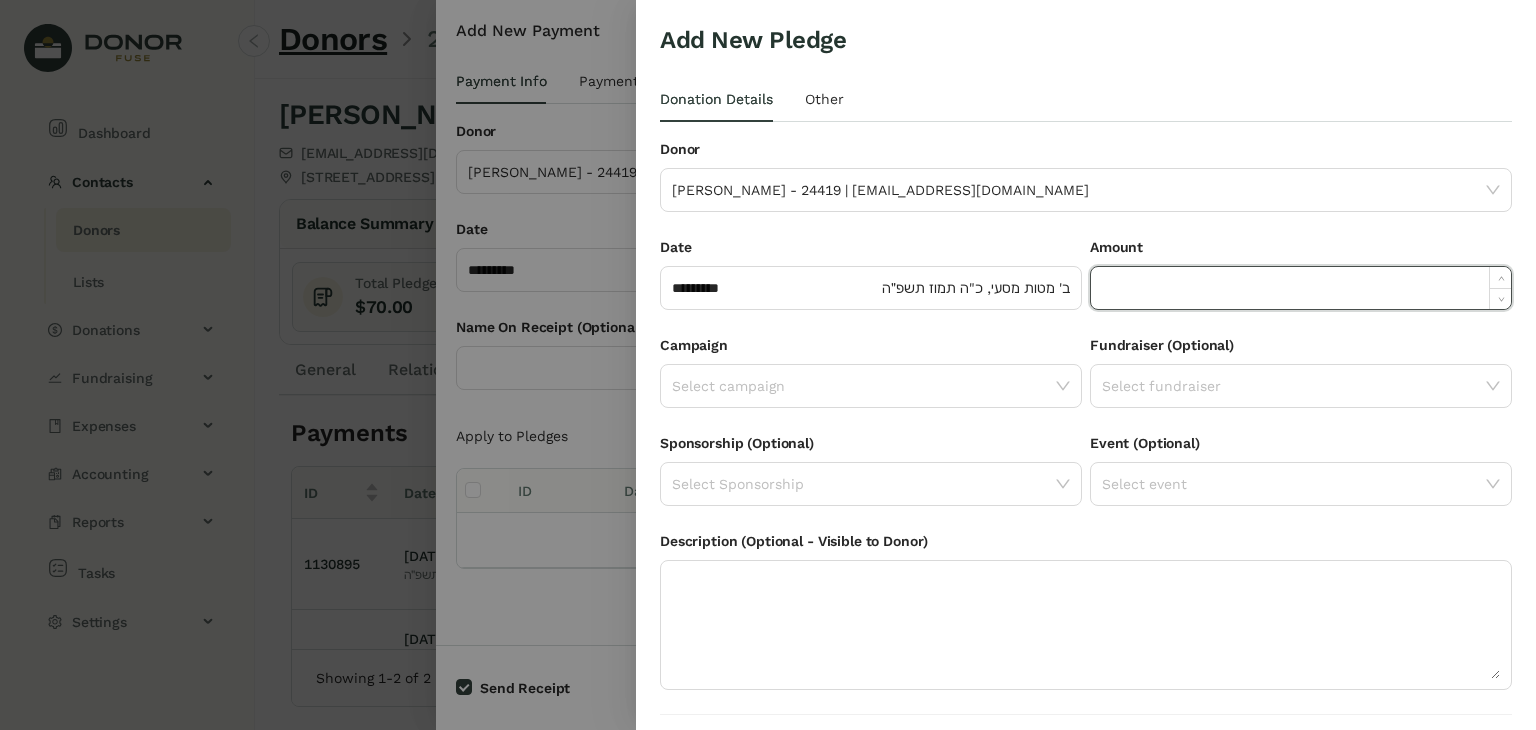 click 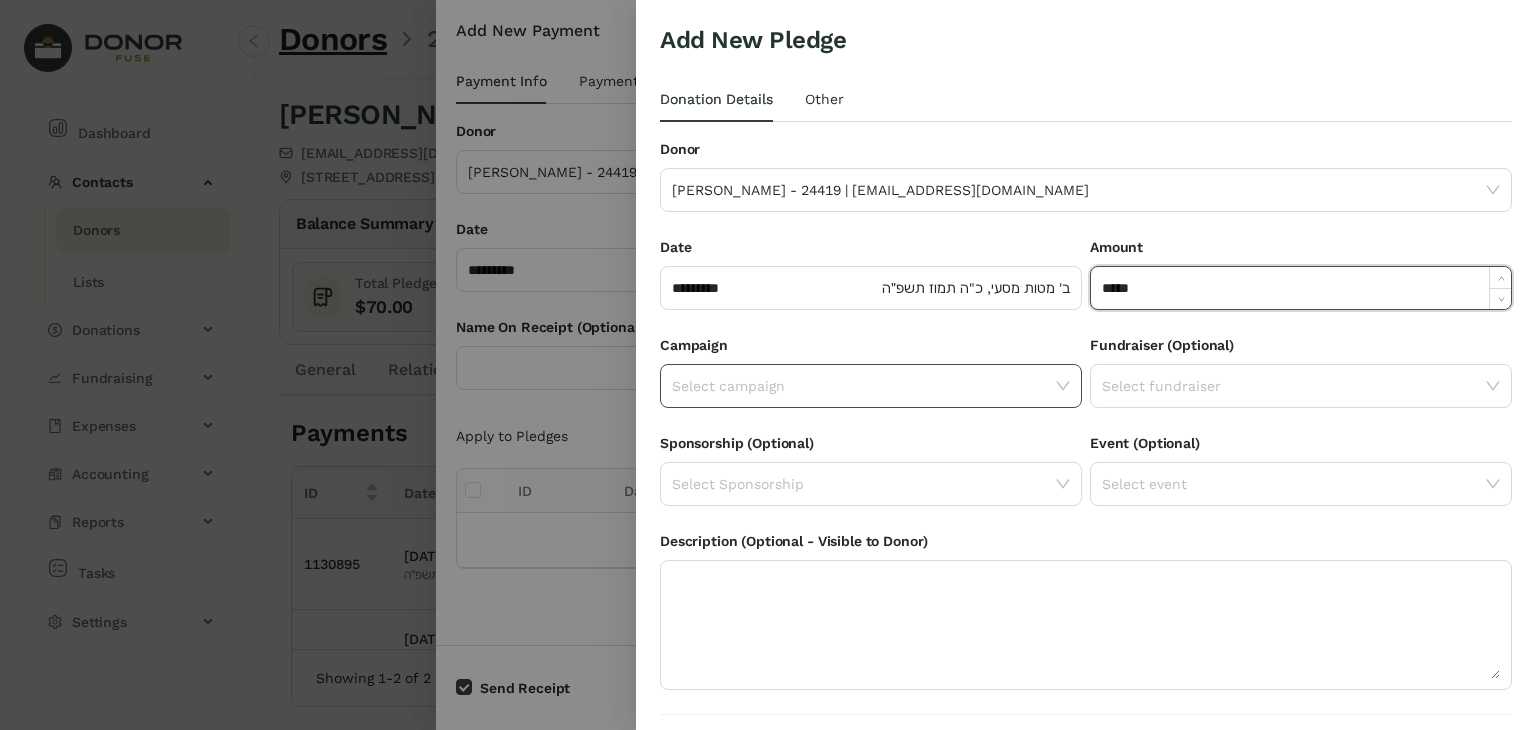 type on "******" 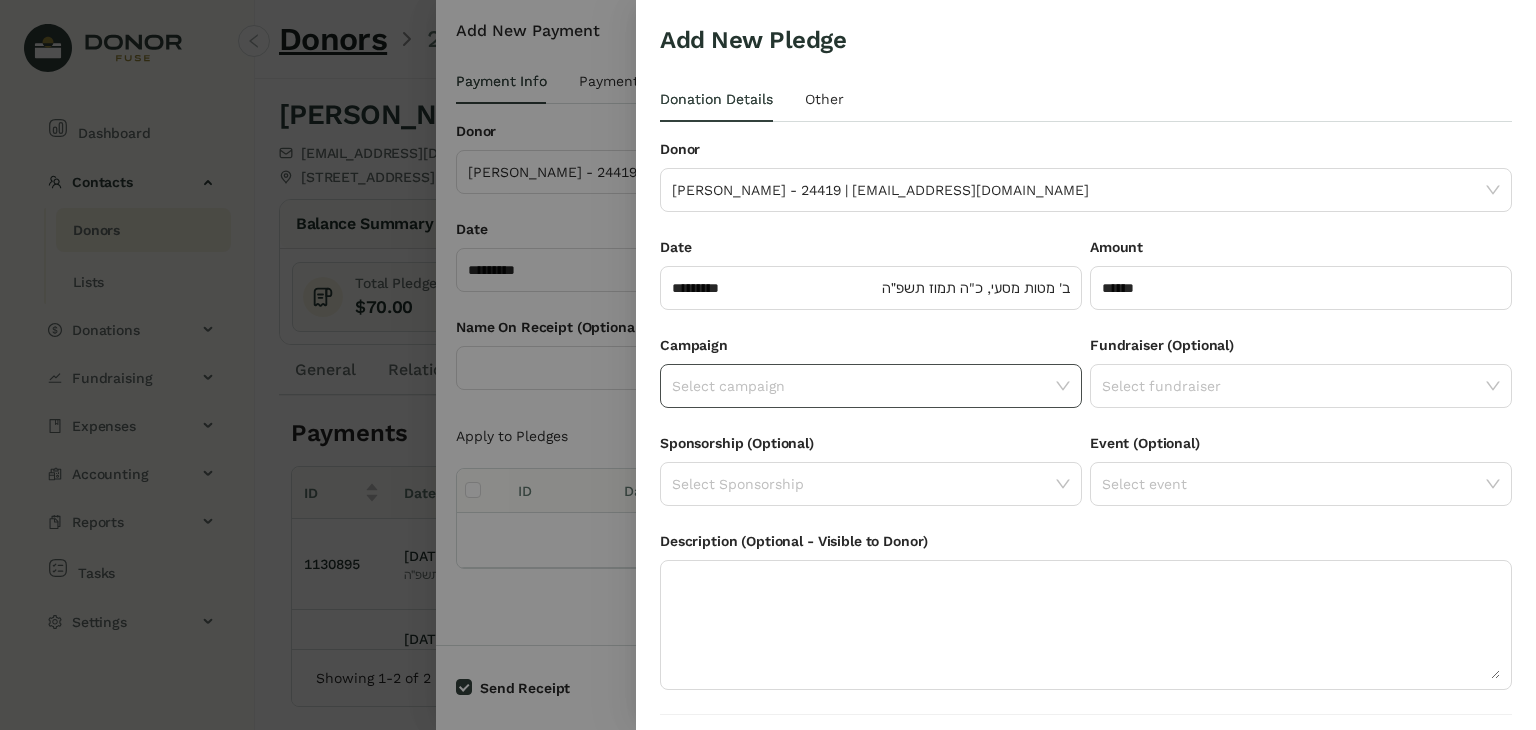 click 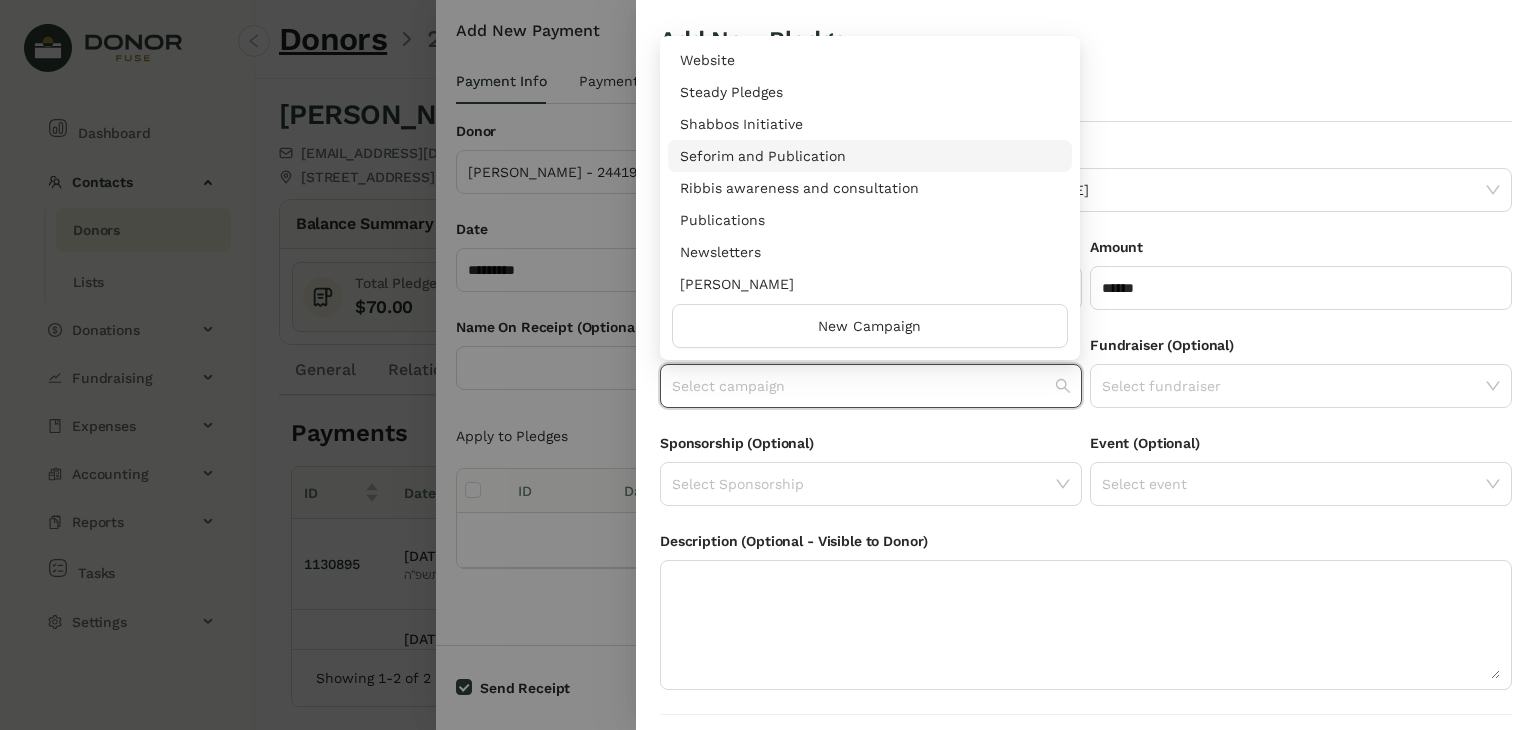scroll, scrollTop: 960, scrollLeft: 0, axis: vertical 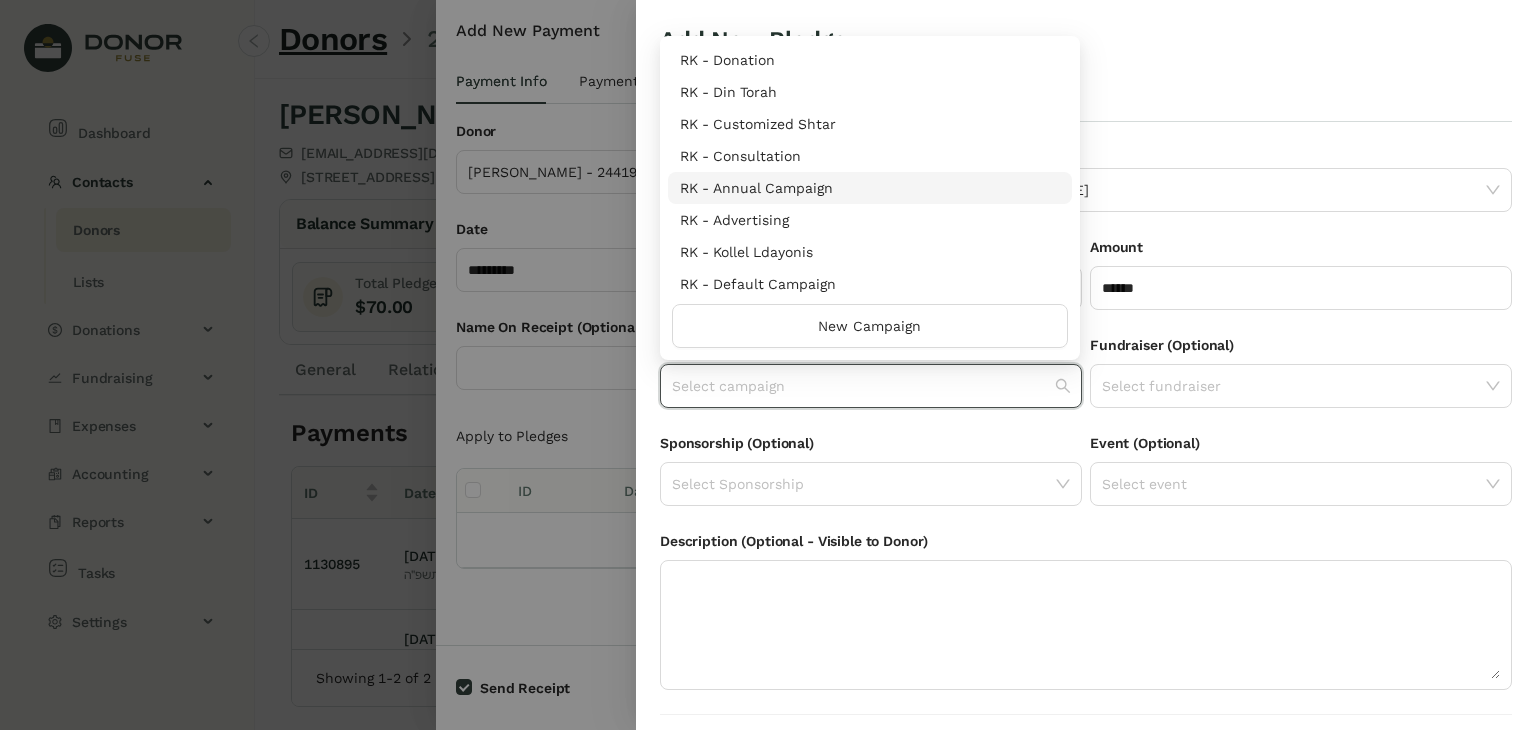 click on "RK - Annual Campaign" at bounding box center [870, 188] 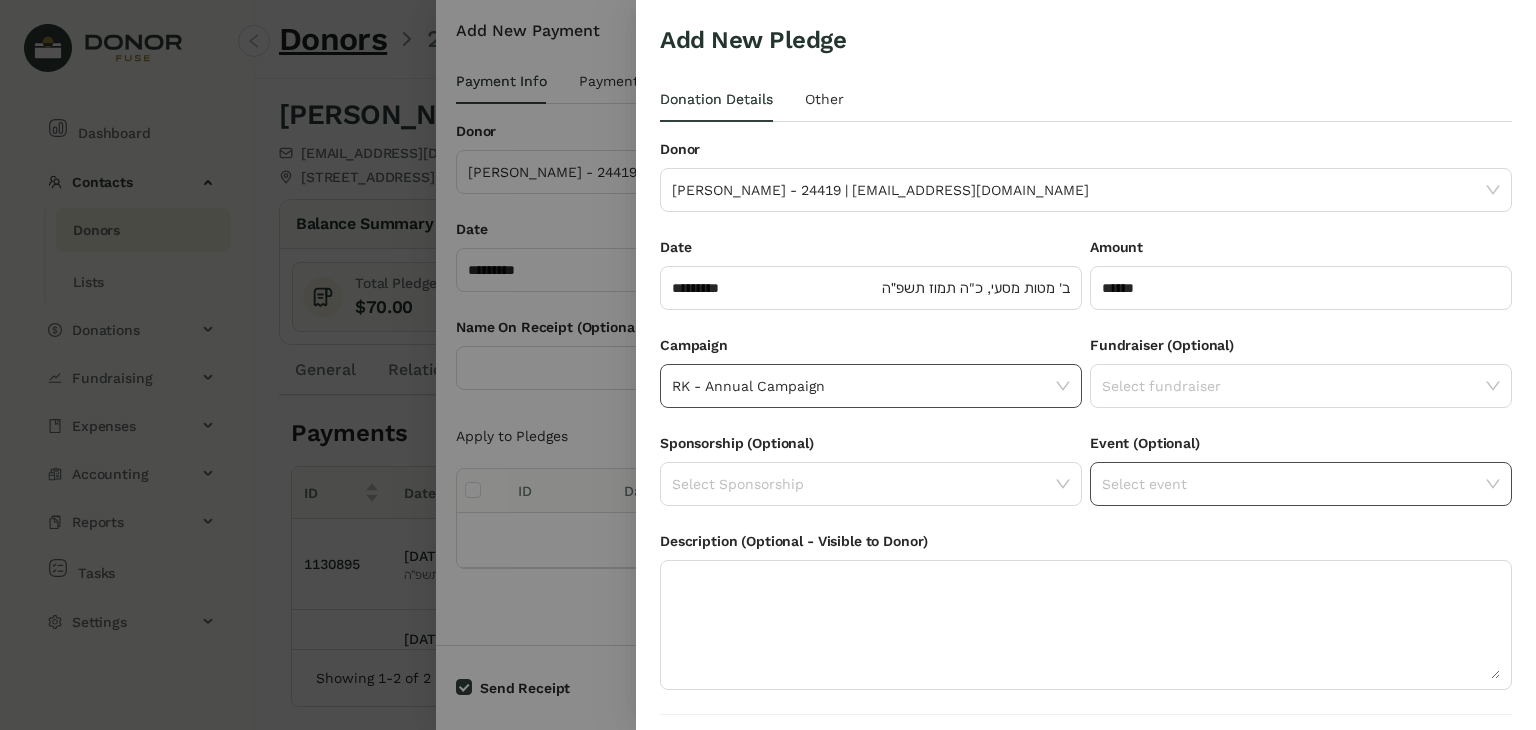 scroll, scrollTop: 54, scrollLeft: 0, axis: vertical 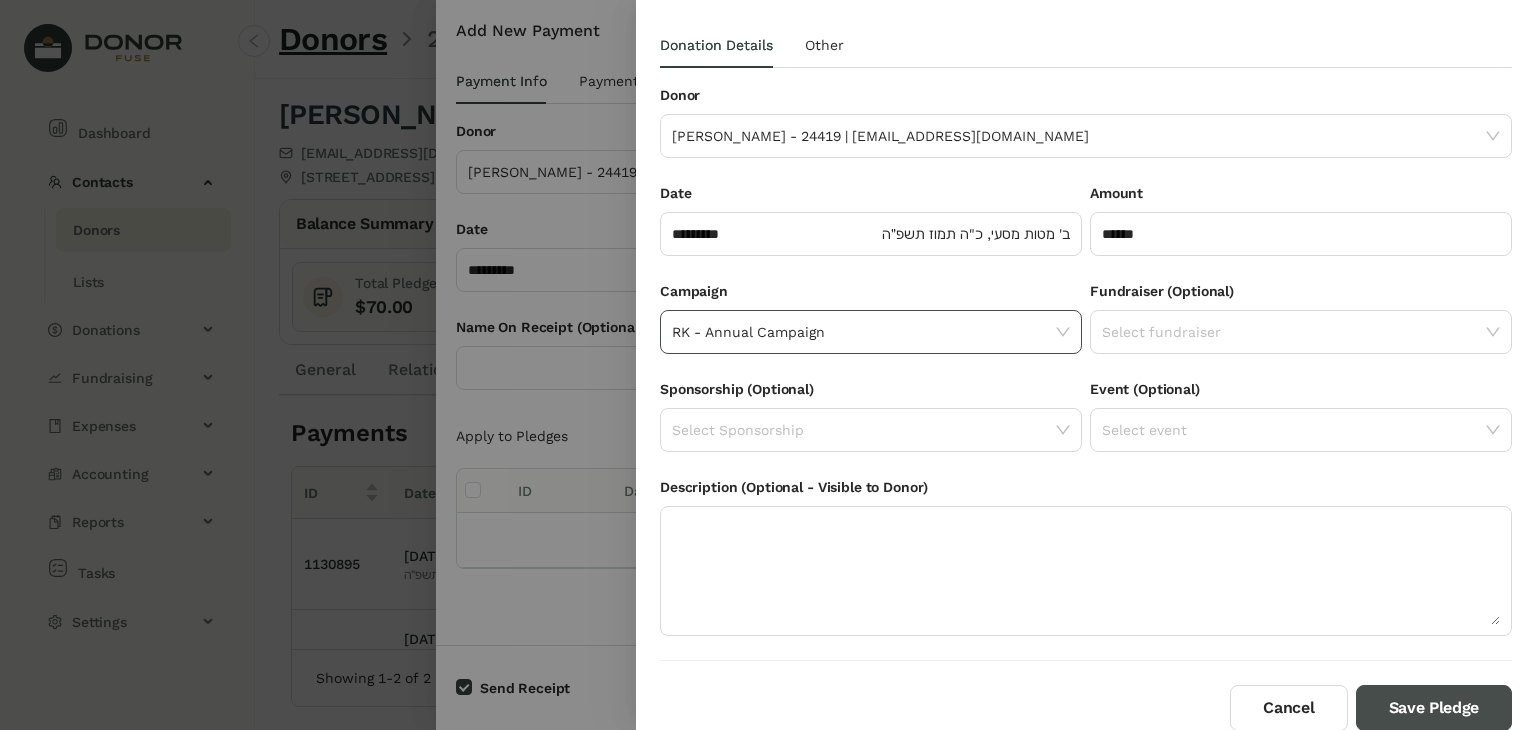 click on "Save Pledge" at bounding box center (1434, 708) 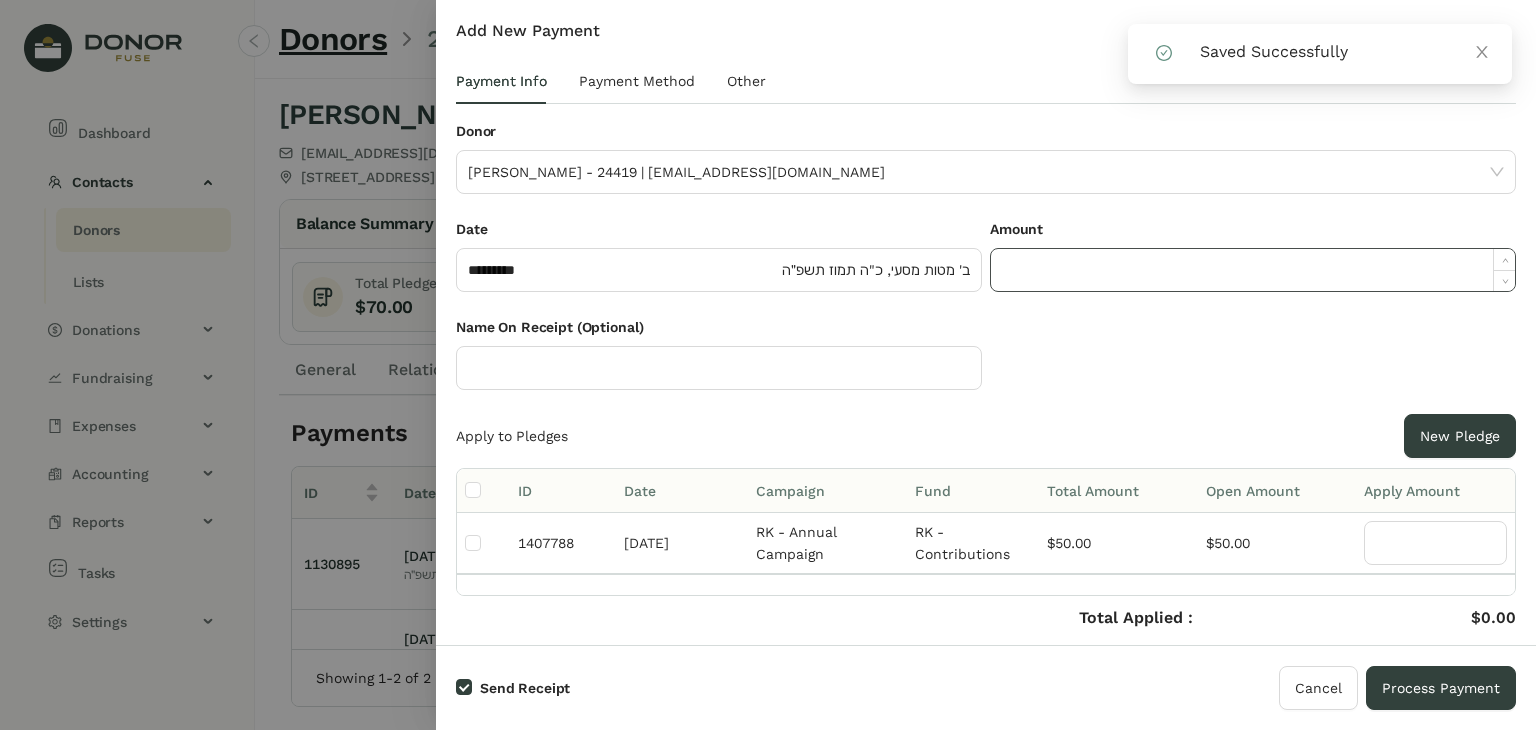 click 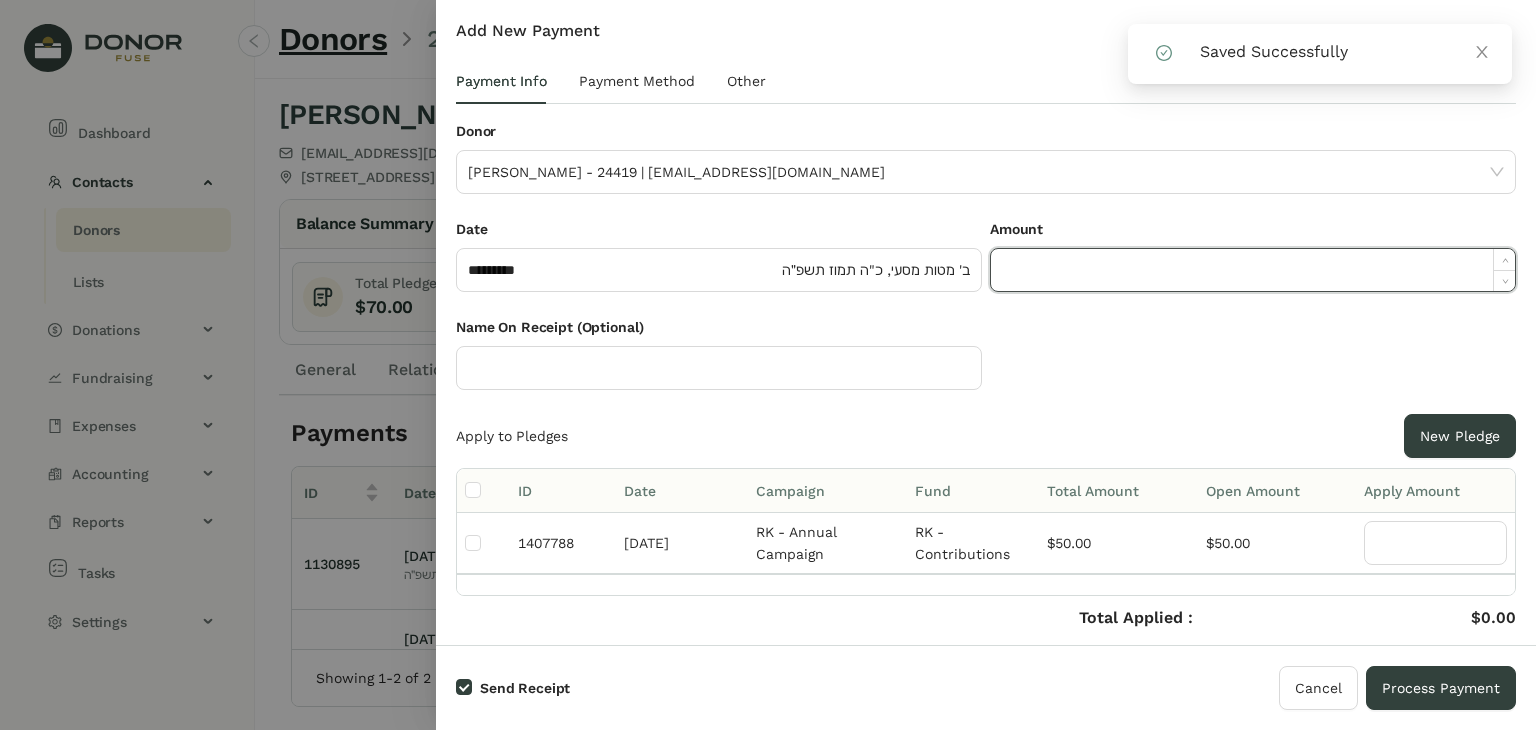 paste on "*****" 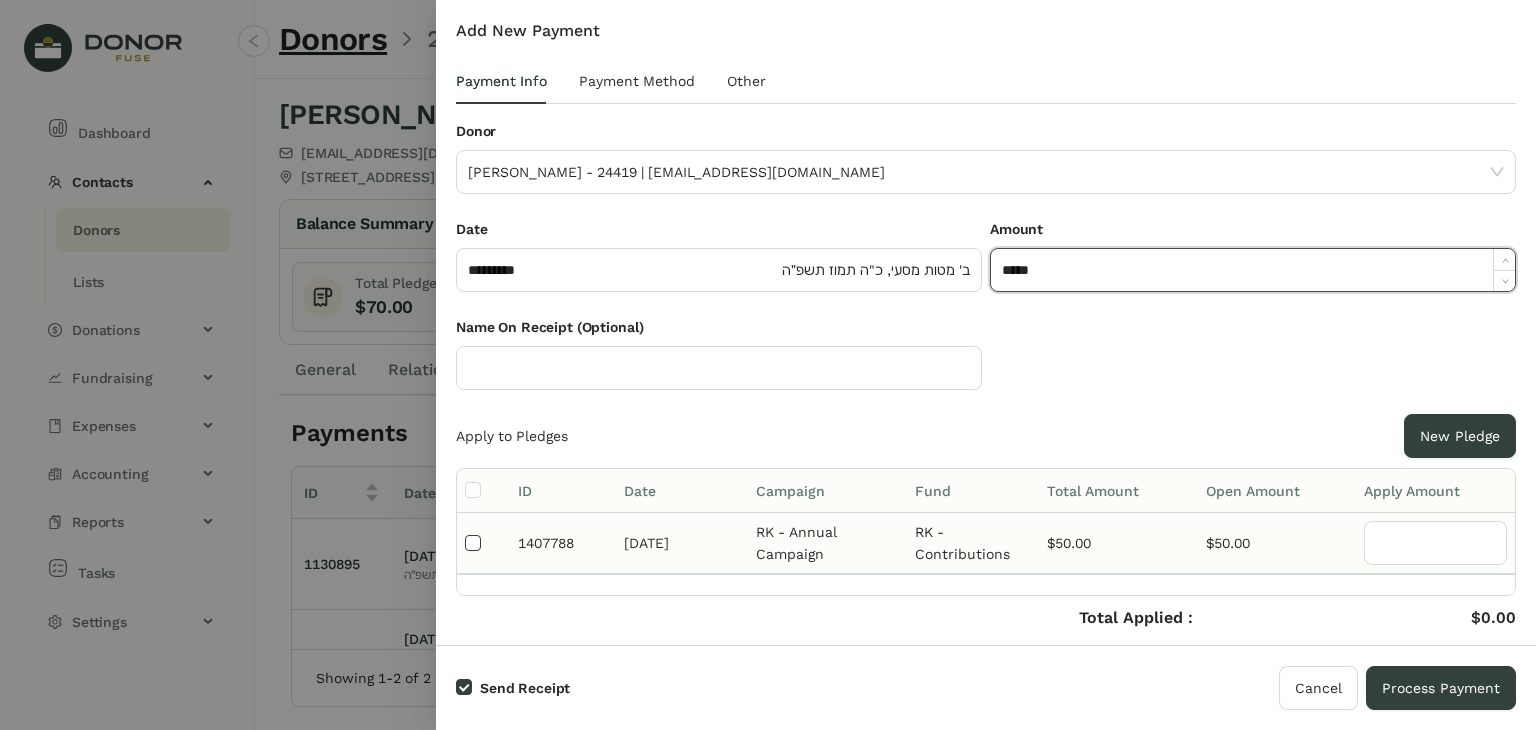 type on "******" 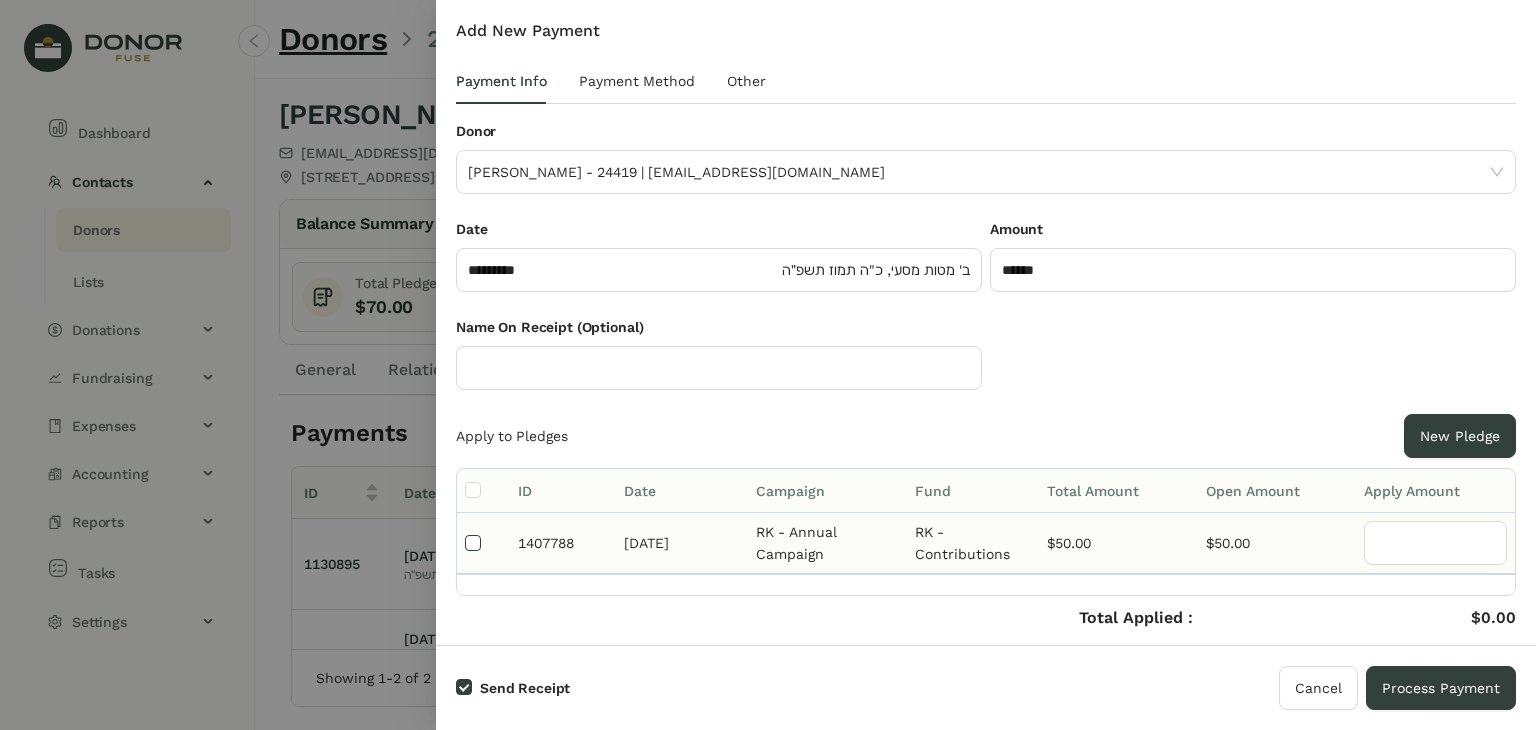 type on "**" 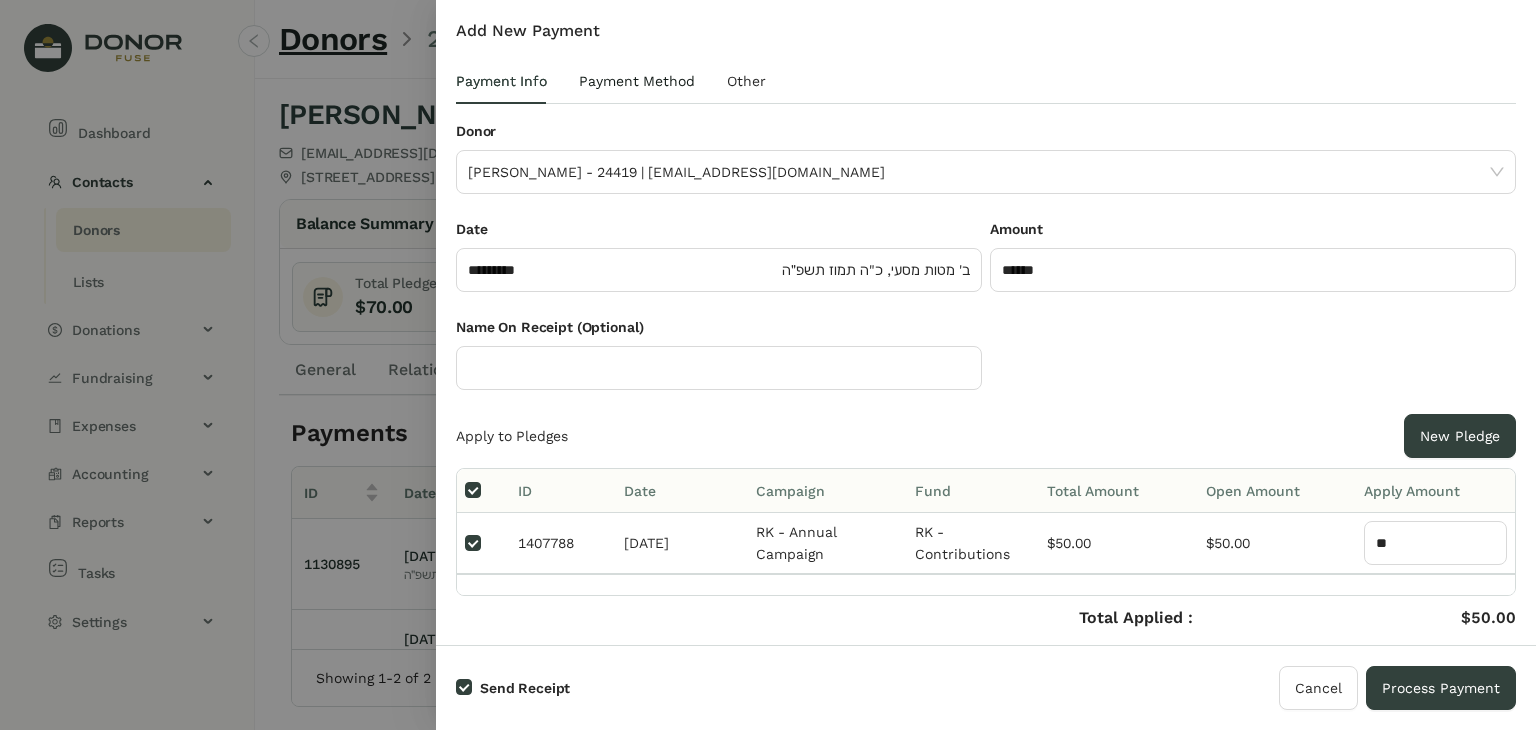 click on "Payment Method" at bounding box center [637, 81] 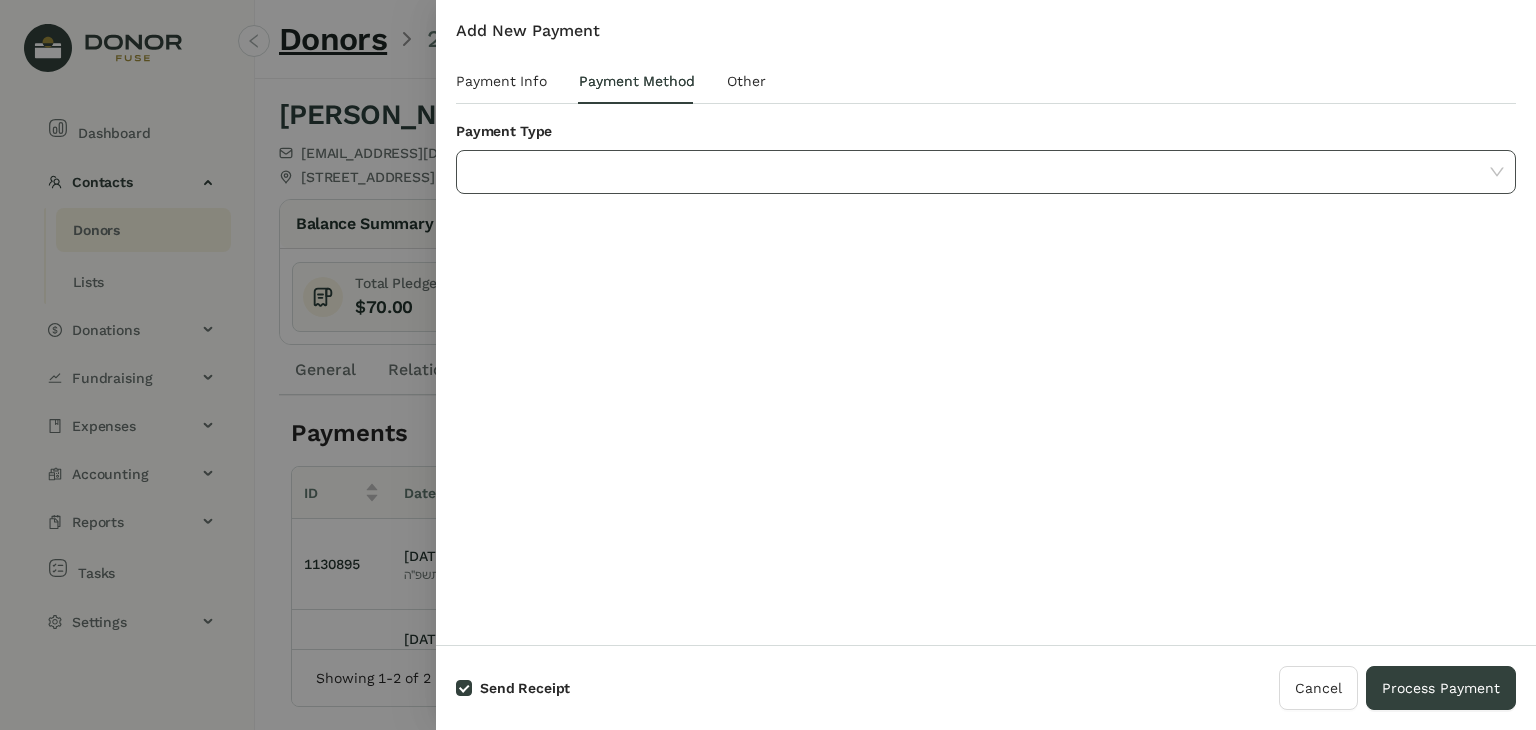 click 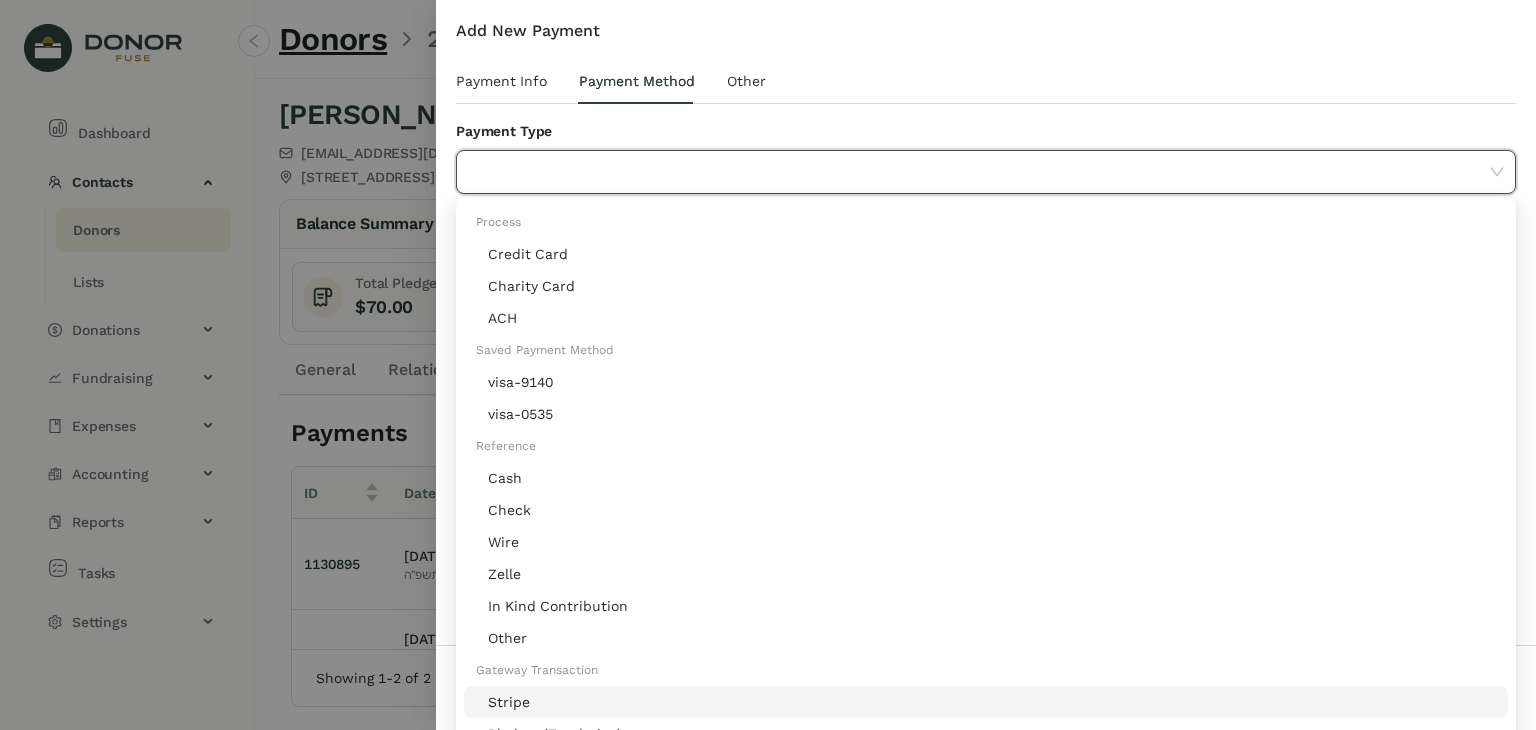 click on "Stripe" 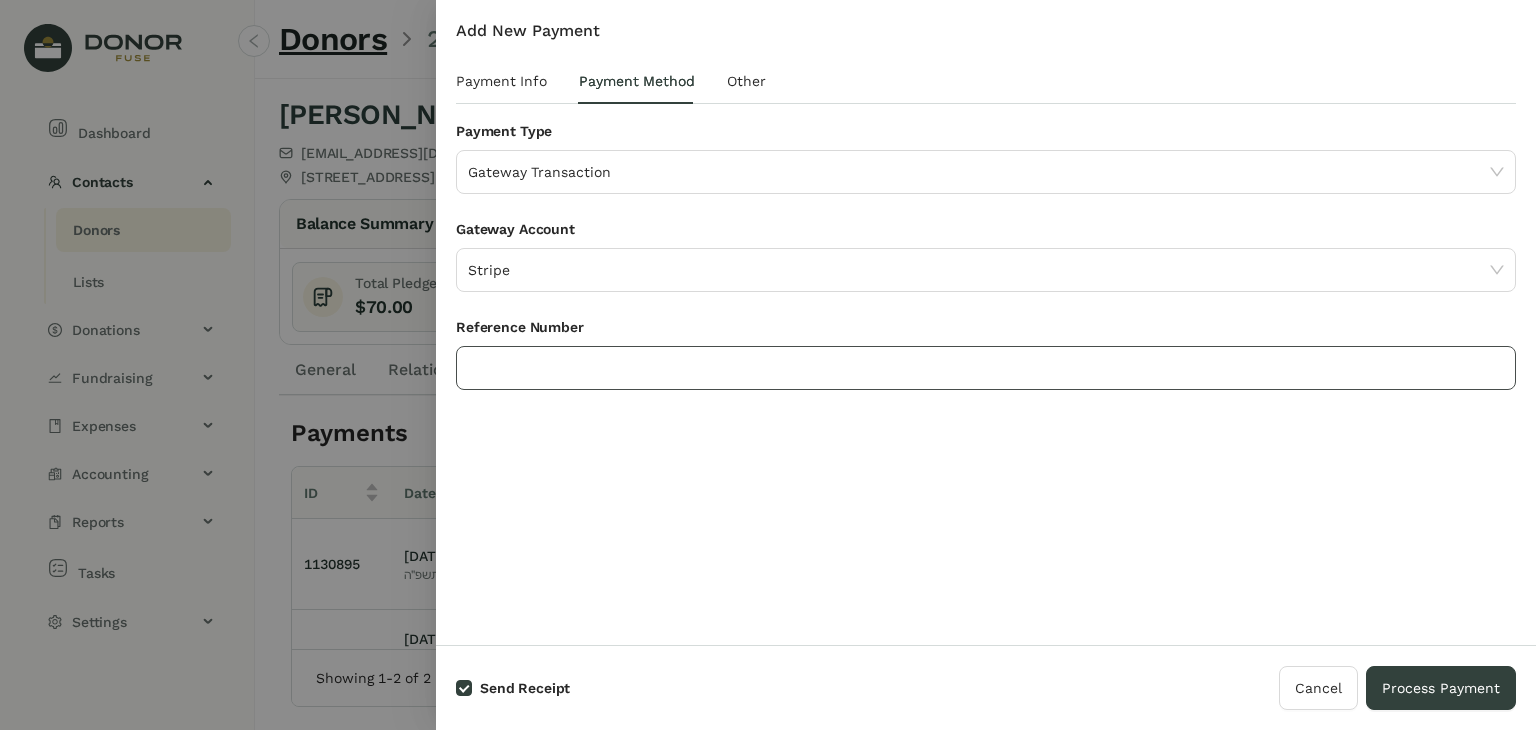 click 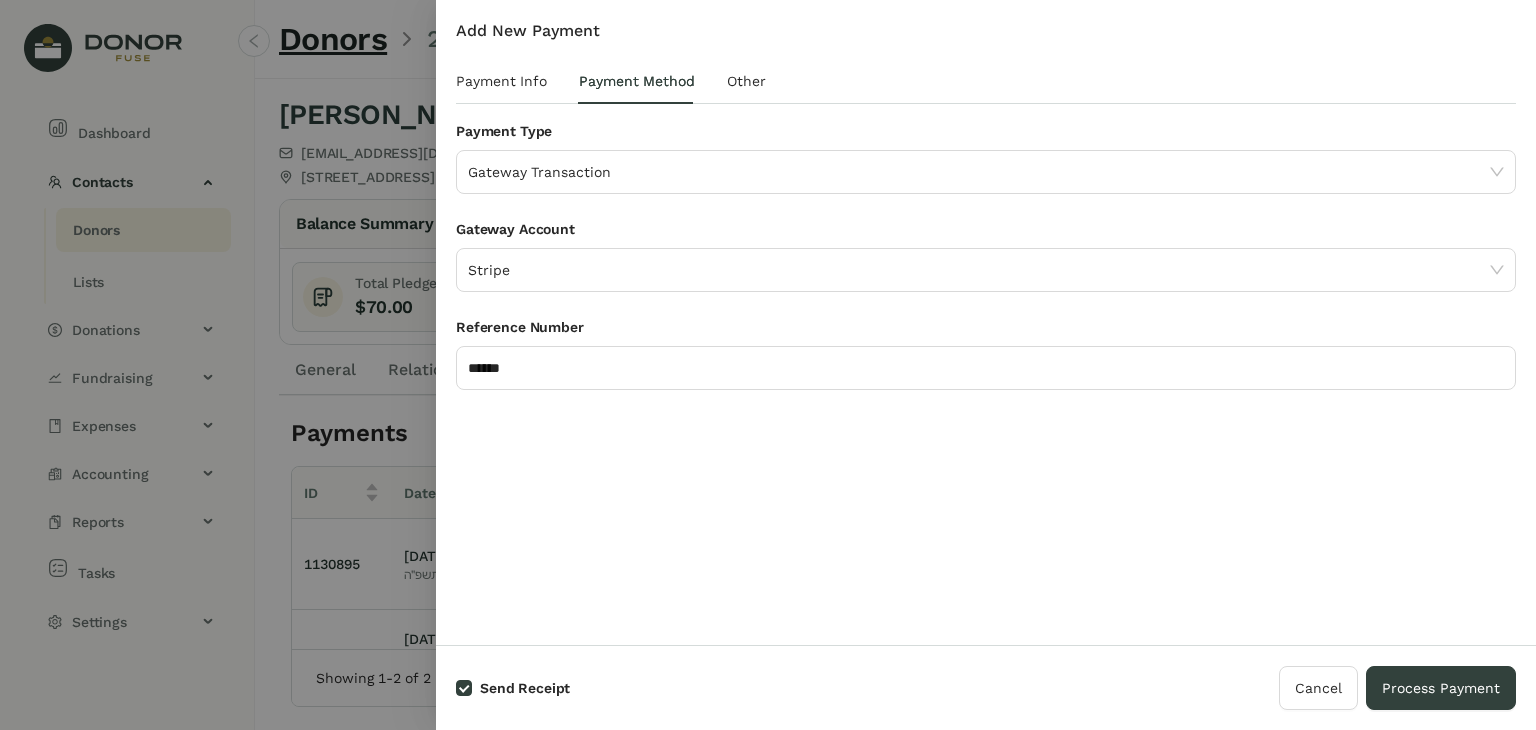 click on "Add New Payment  Payment Info Payment Method Other Donor [PERSON_NAME] - 24419 | [EMAIL_ADDRESS][DOMAIN_NAME] Date ********* ב' מטות מסעי, כ"ה תמוז תשפ״ה Amount ****** Name On Receipt (Optional) Apply to Pledges    New Pledge ID Date Campaign Fund Total Amount Open Amount Apply Amount 1407788 [DATE] RK - Annual Campaign RK - Contributions $50.00 $50.00 ** Total Applied :    Credit Amount :    $50.00    $0.00    Save Credit Payment Type Gateway Transaction Gateway Account Stripe Reference Number ****** Override Template Group (Optional)  Select Template Group  Tags    Please select  Notes Attachments Upload Deposit Id Date Account  No Data  Time User Field Old Value New Value  No Data  Account Amount Debit Amount Credit Fund  No Data" at bounding box center (986, 322) 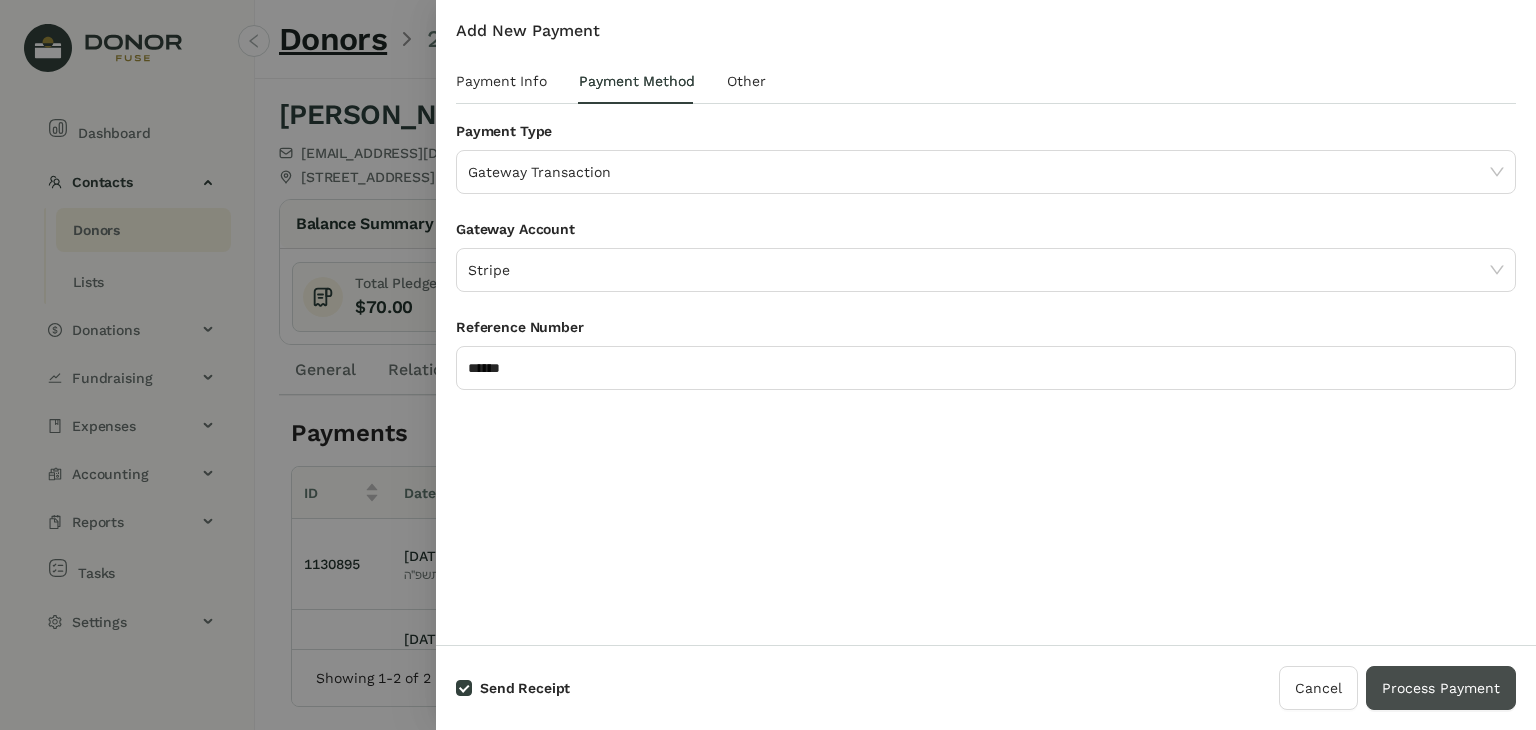 click on "Process Payment" at bounding box center [1441, 688] 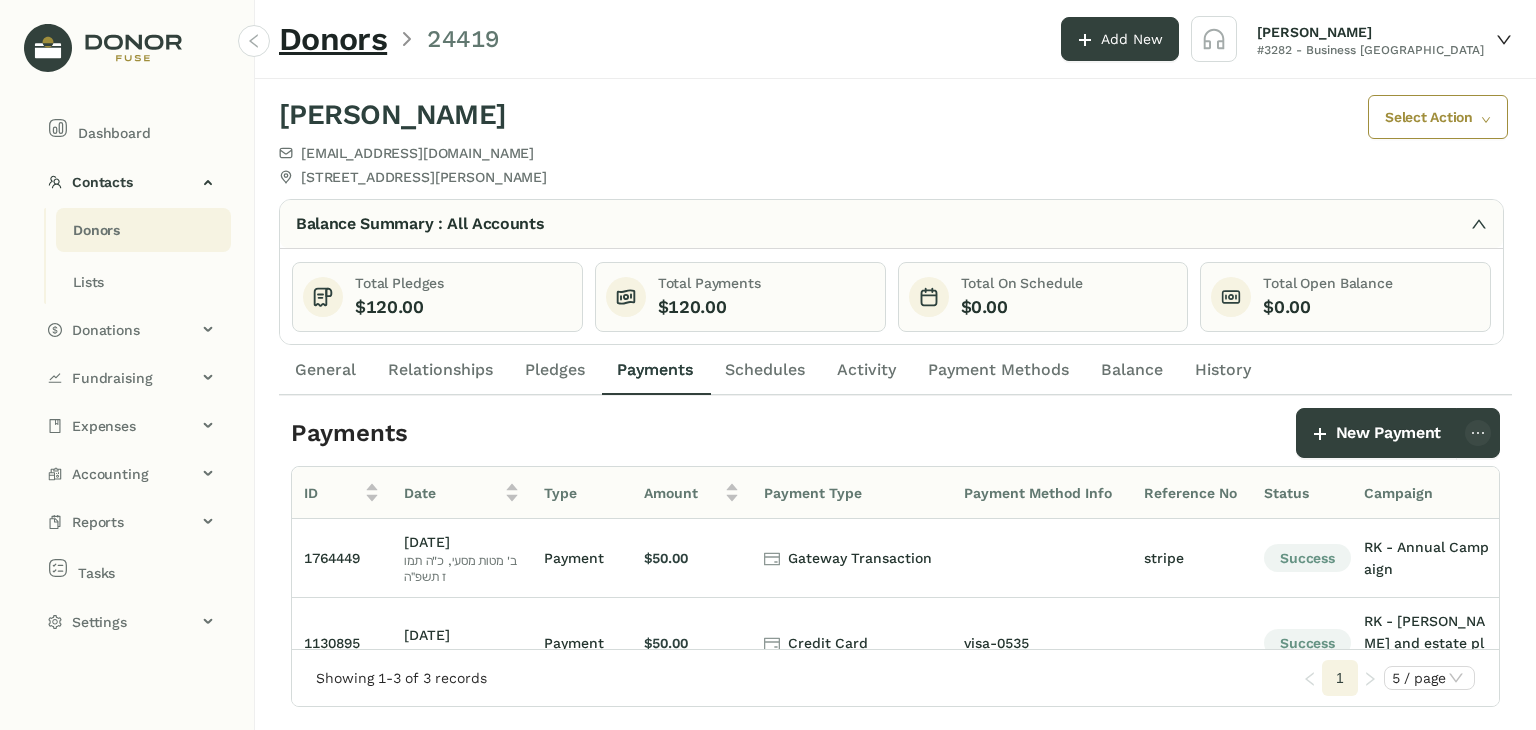 click on "Donors" 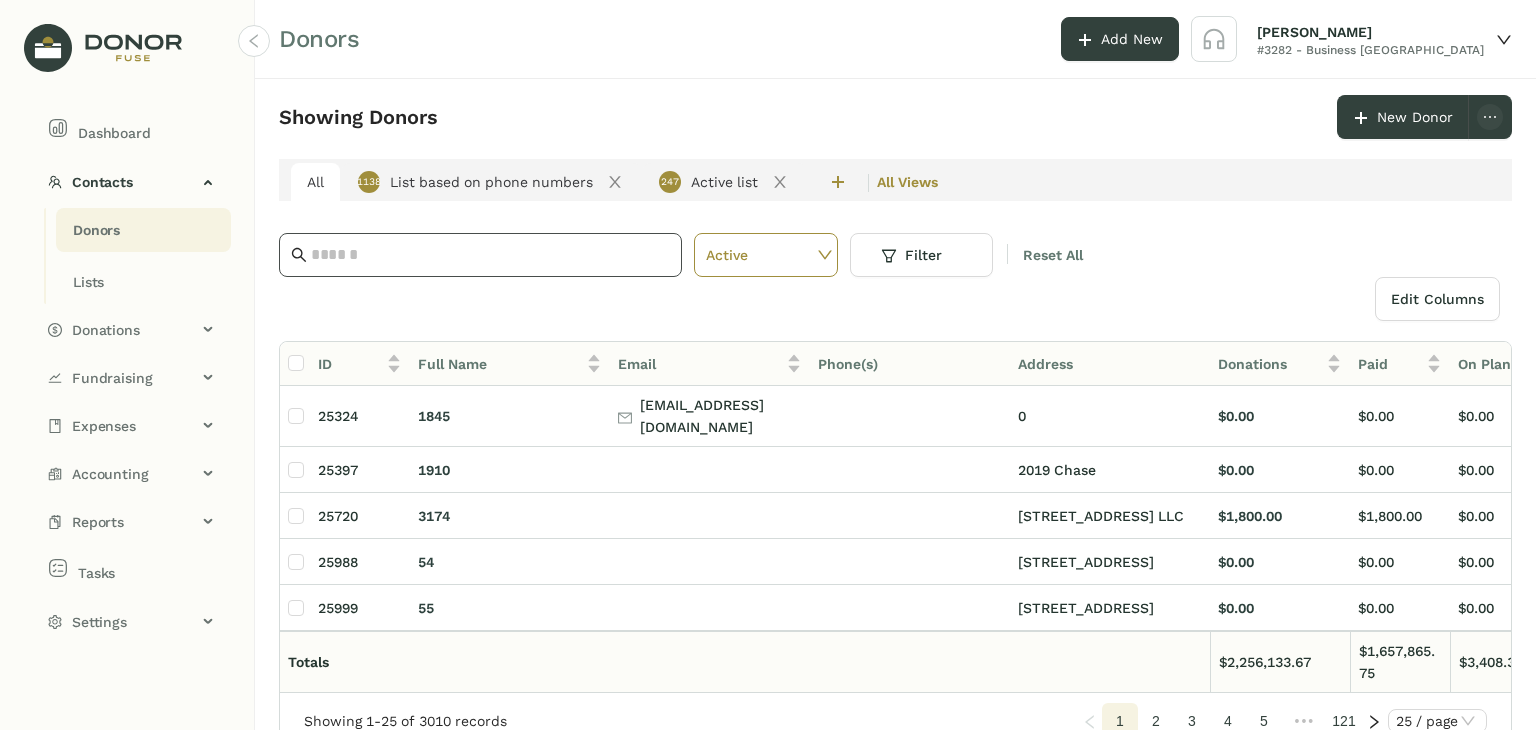 click 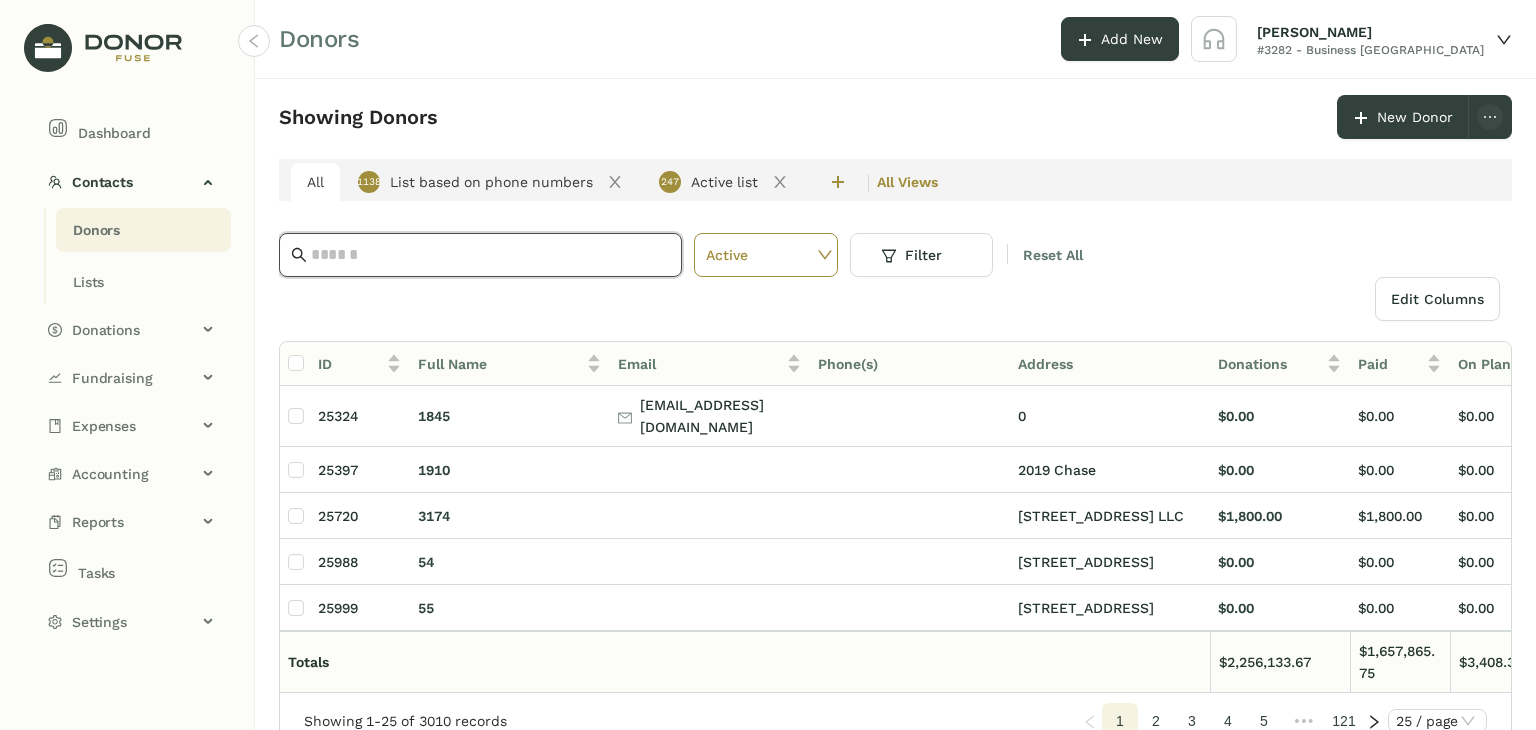 click 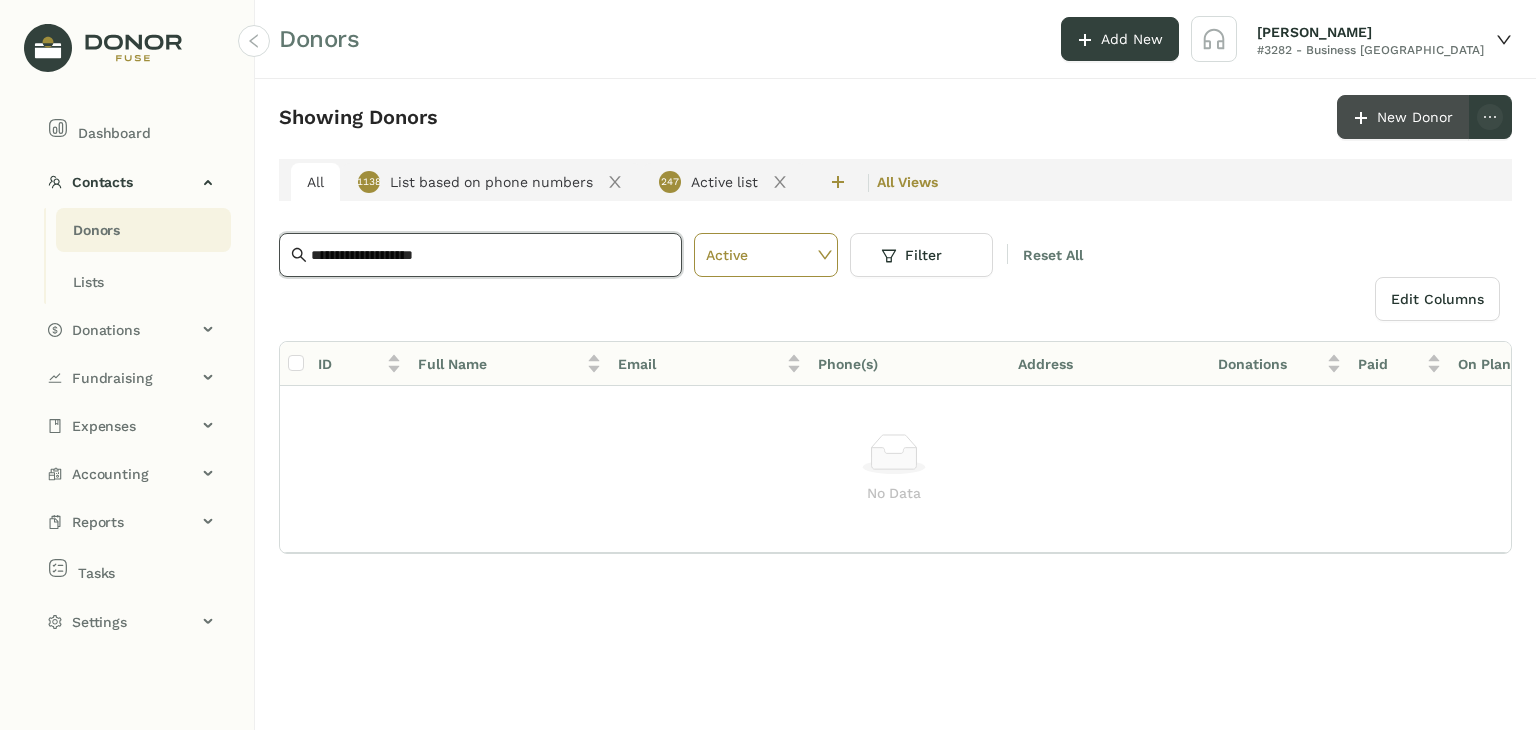 type on "**********" 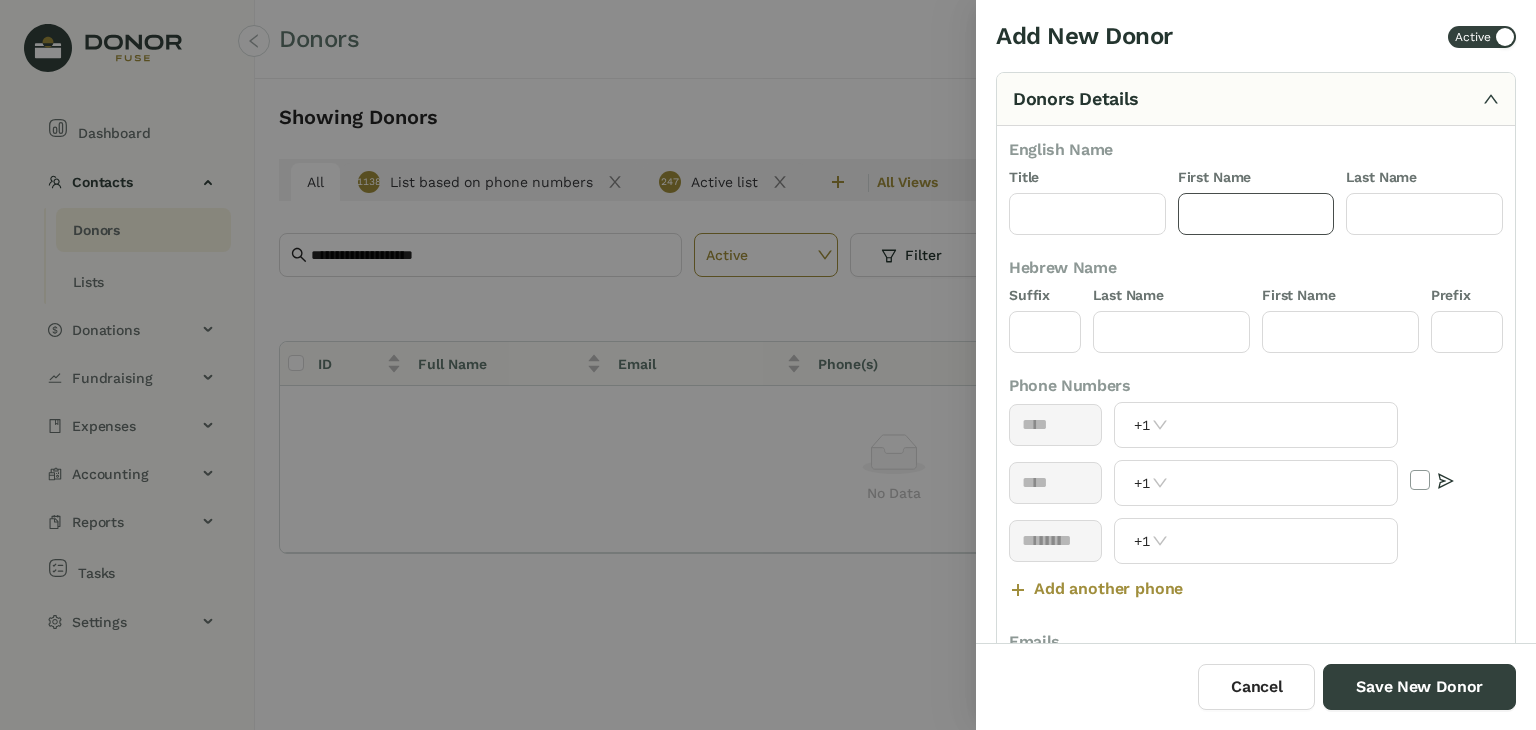 click 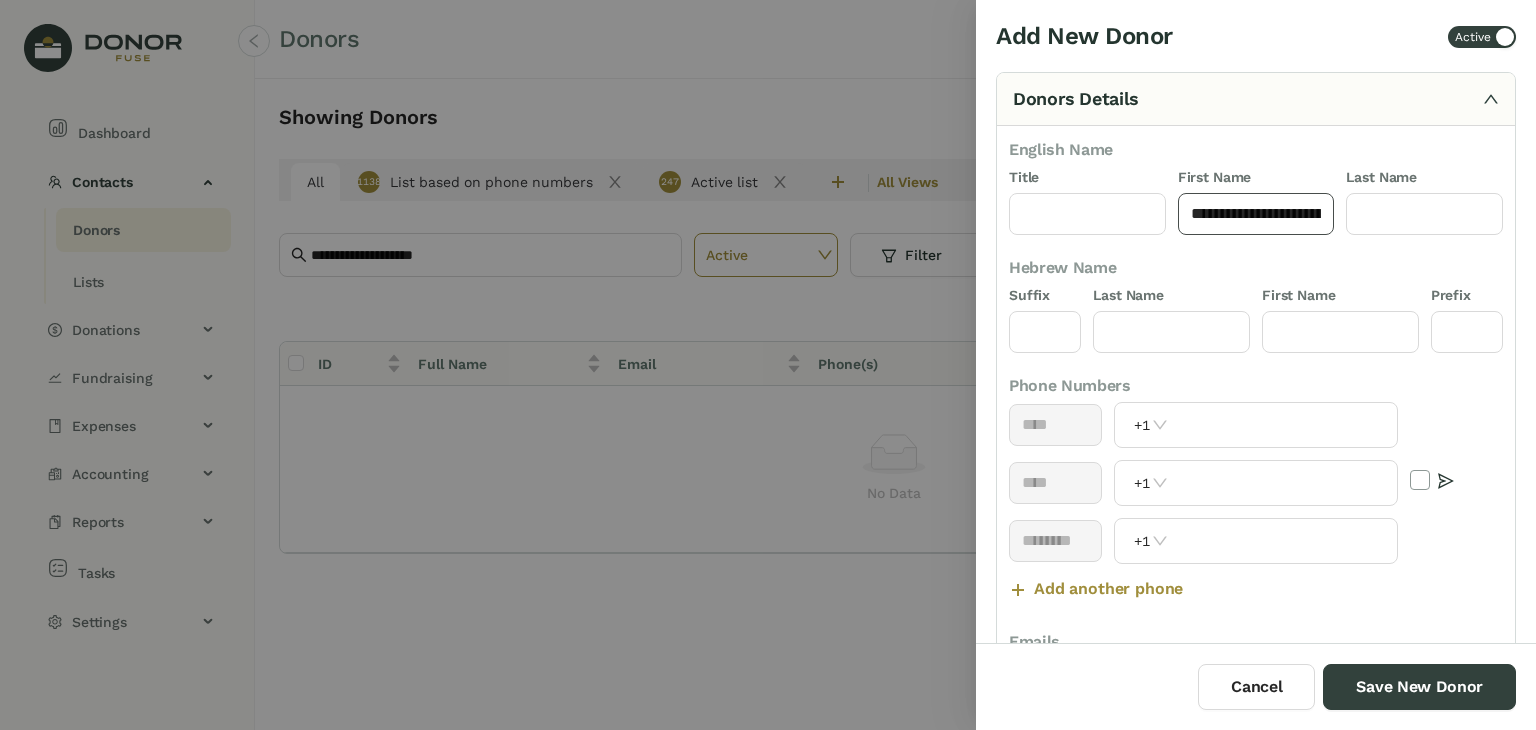 scroll, scrollTop: 0, scrollLeft: 51, axis: horizontal 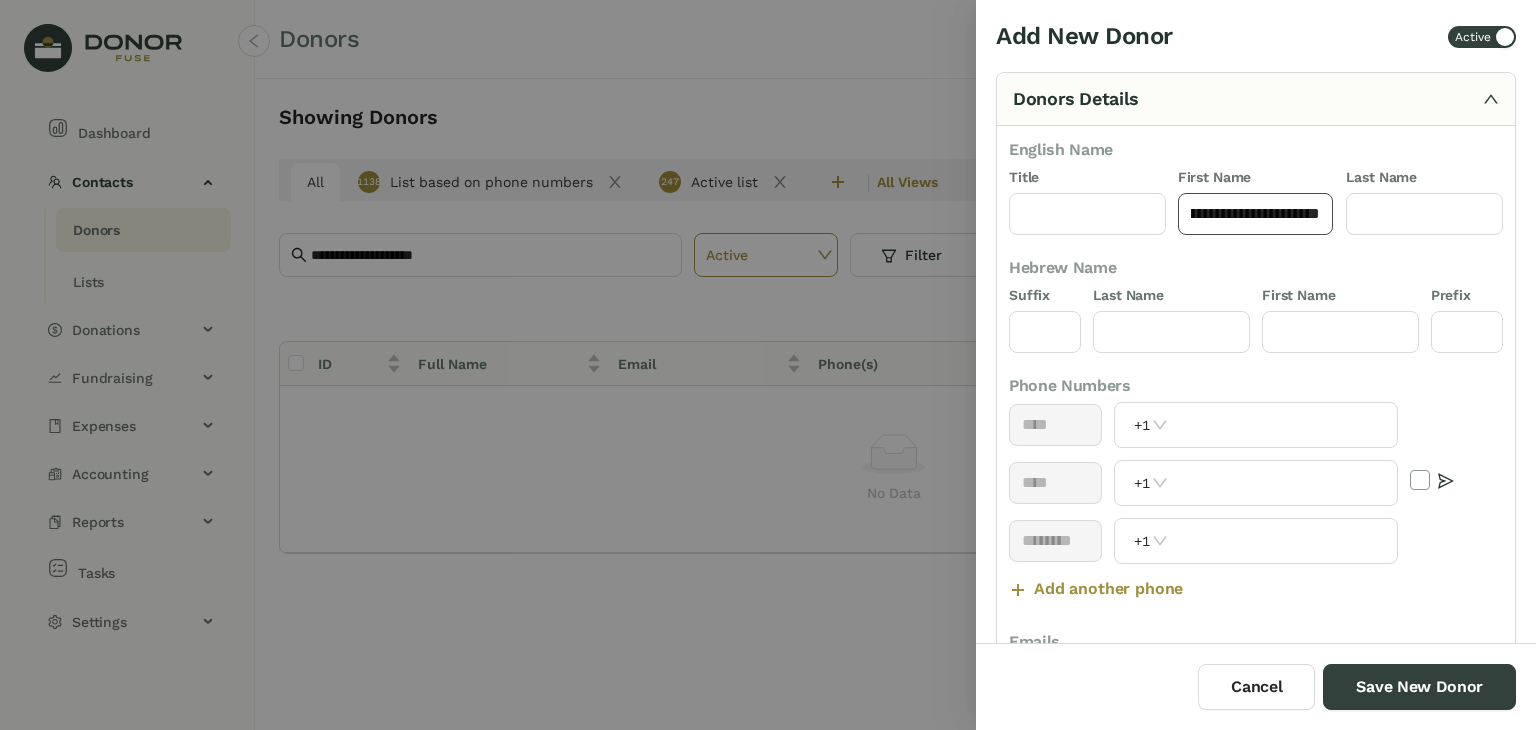 type on "**********" 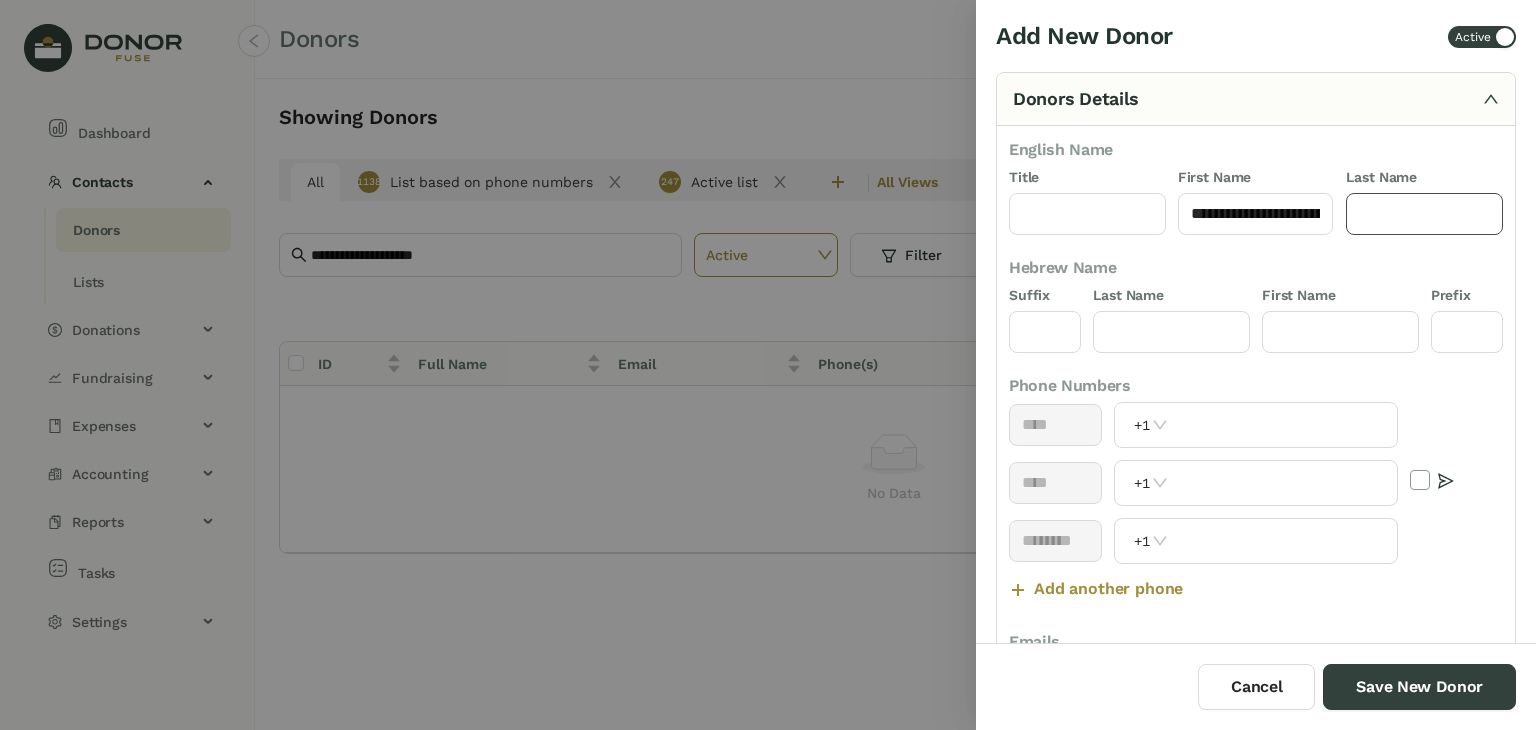 click 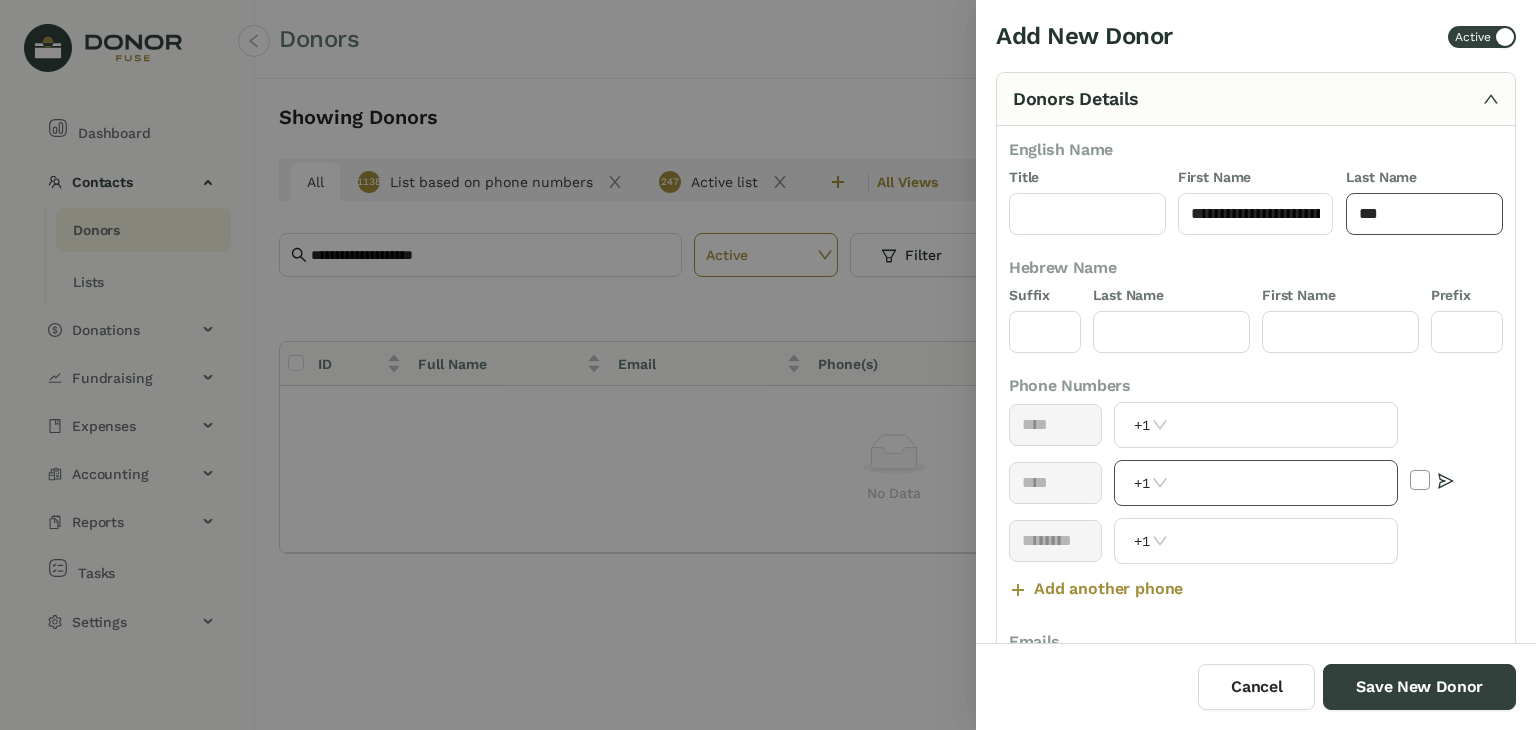 type on "***" 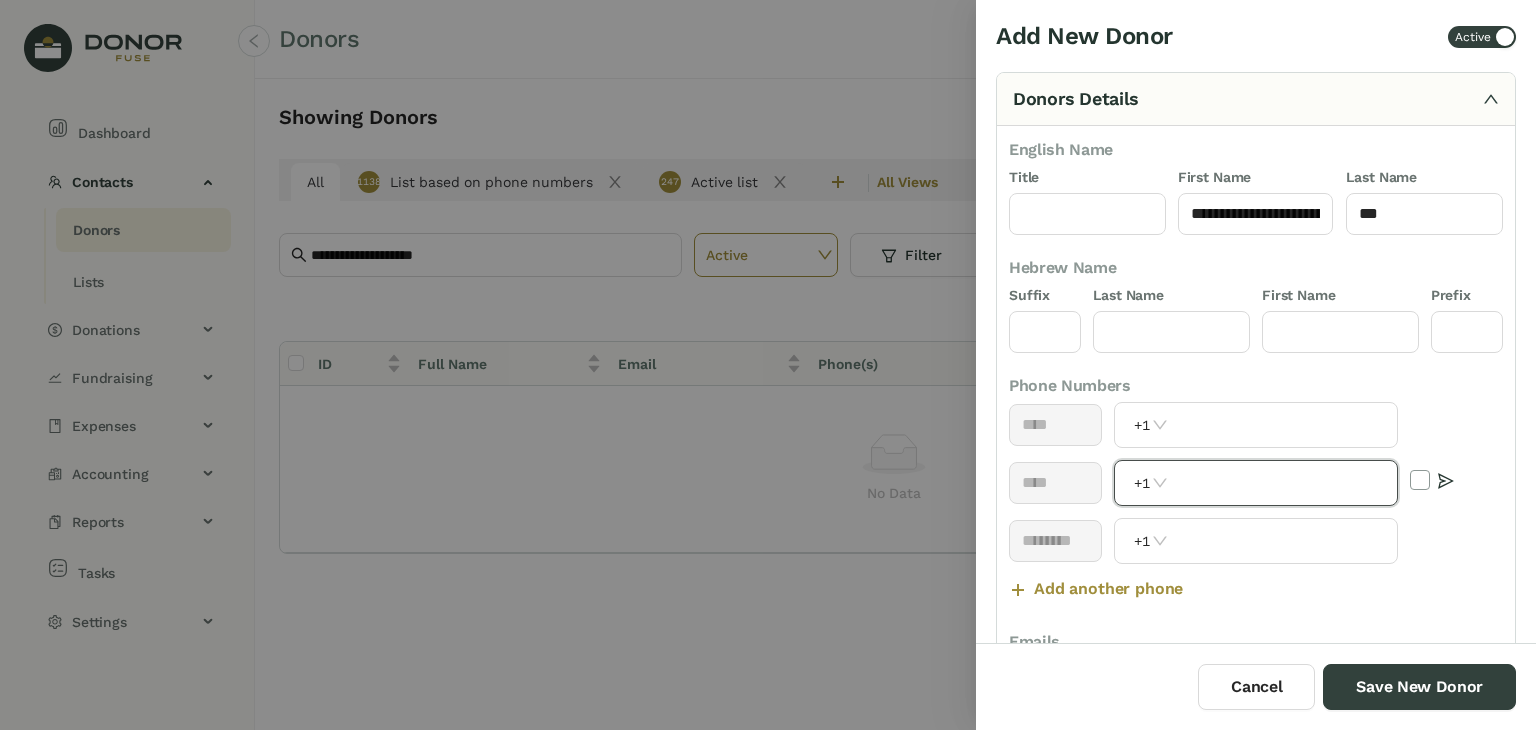 click at bounding box center [1284, 483] 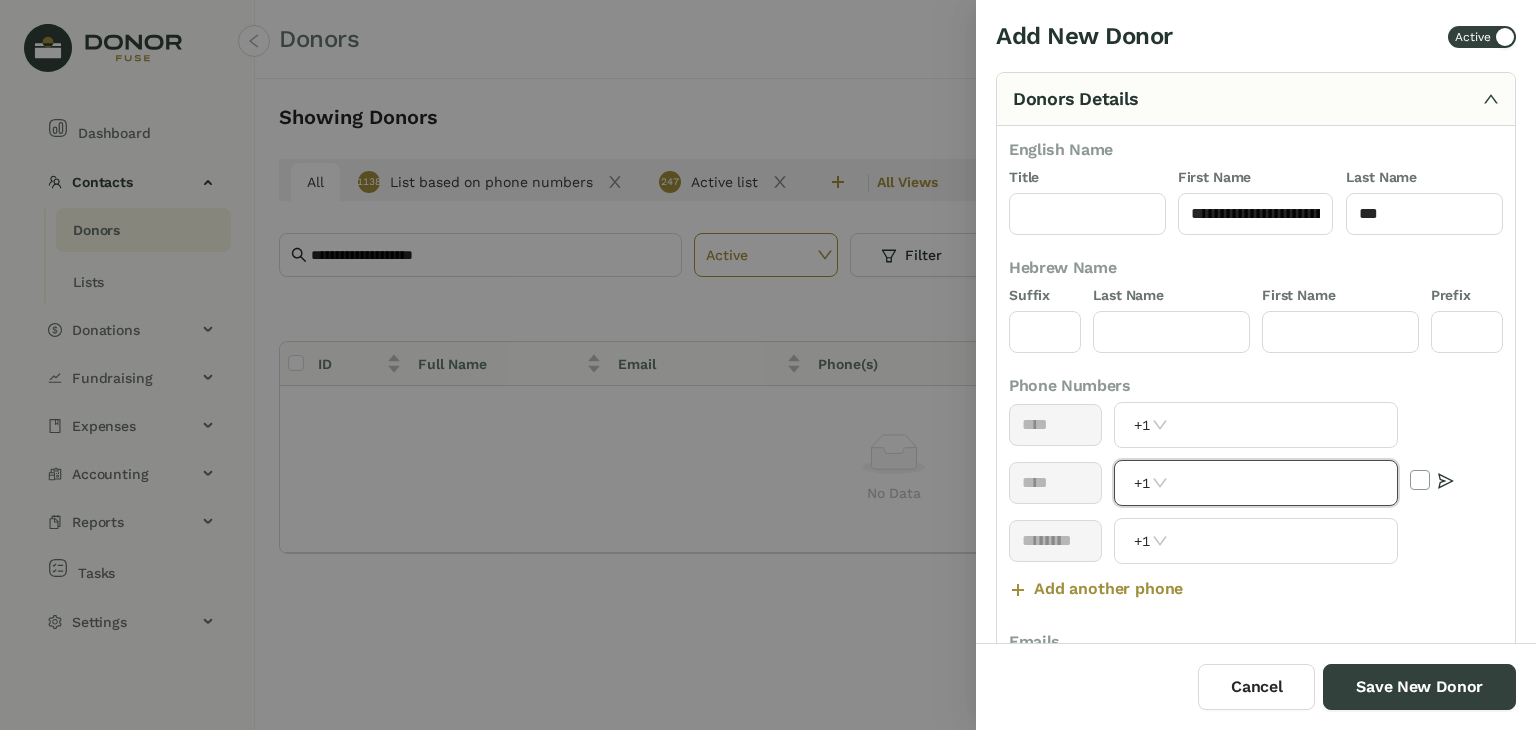 paste on "**********" 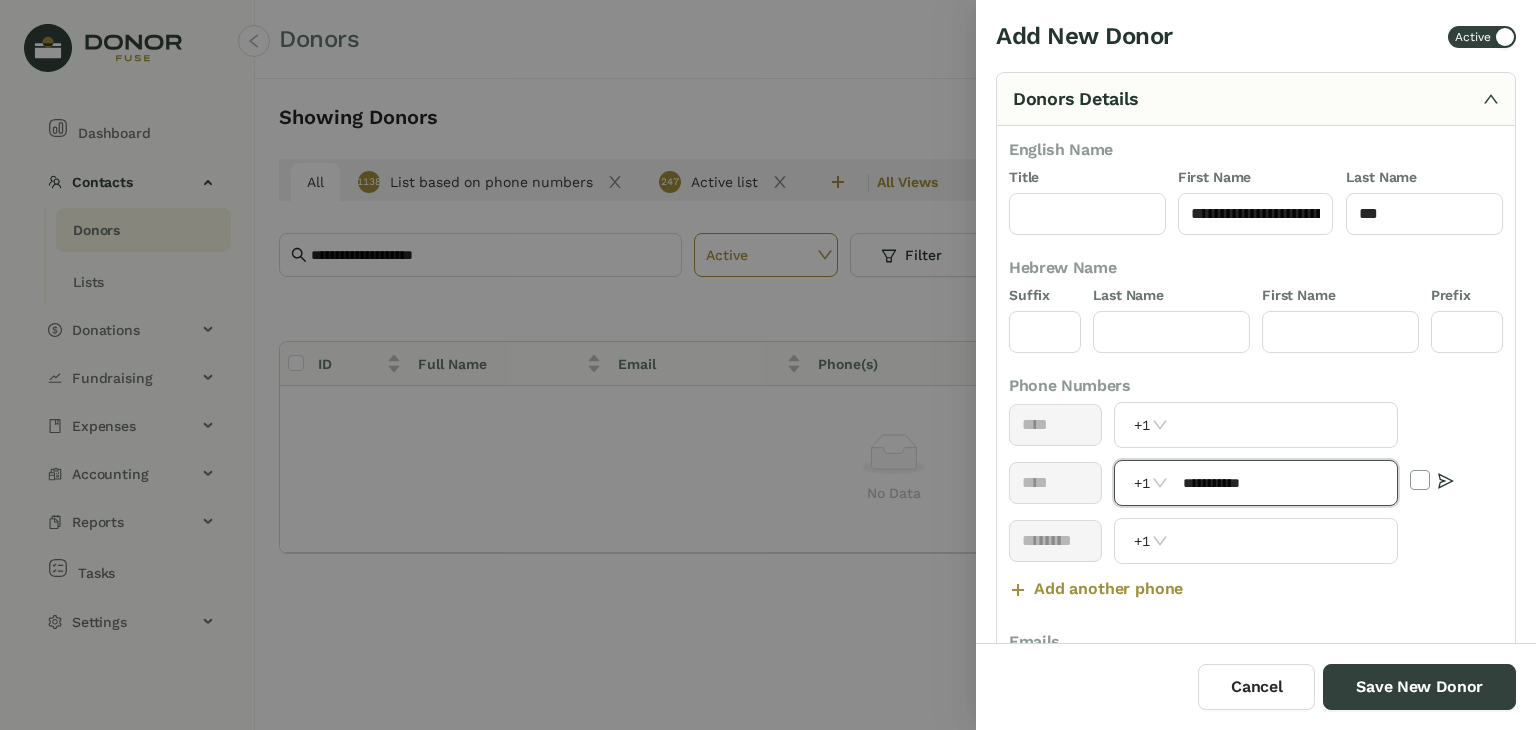 click on "**********" at bounding box center [1284, 483] 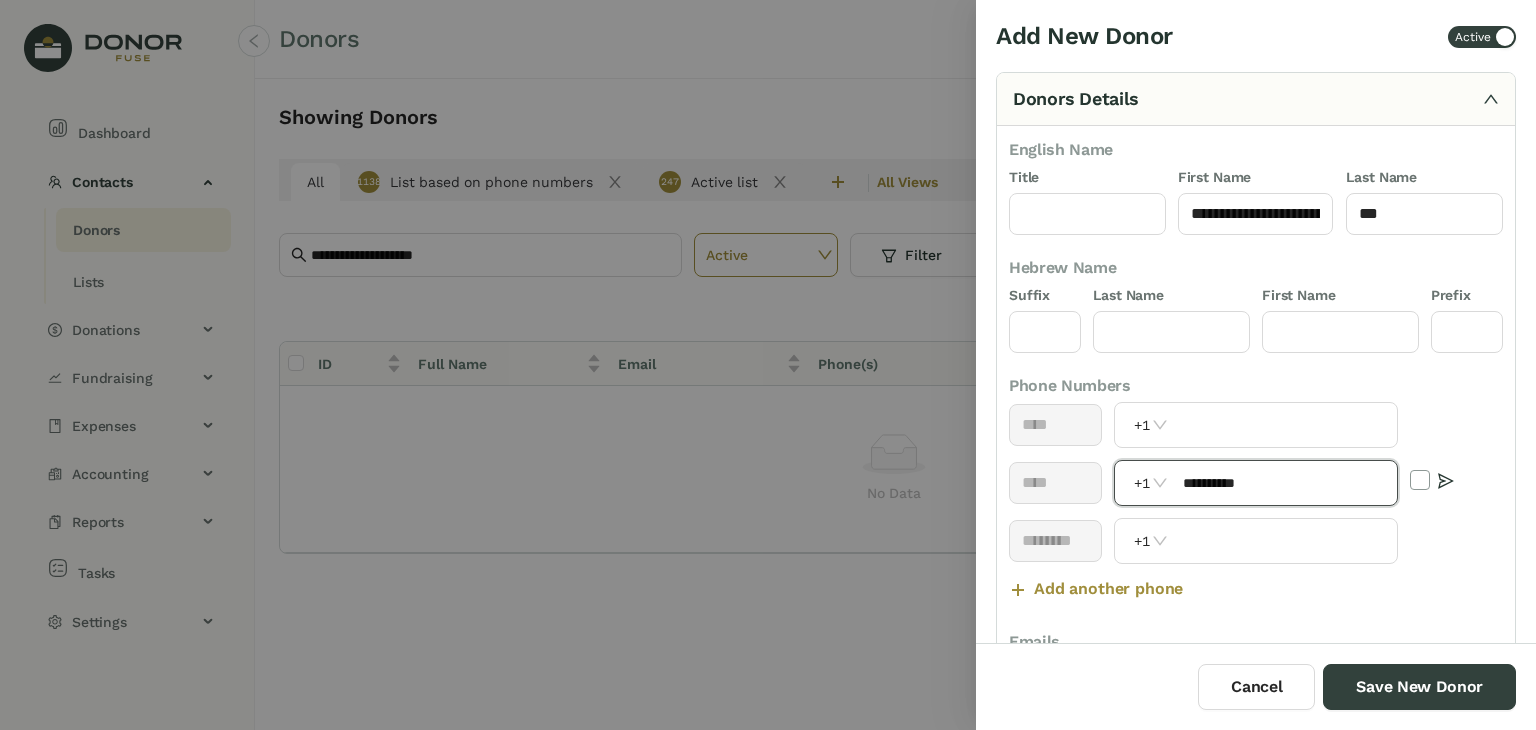 type on "**********" 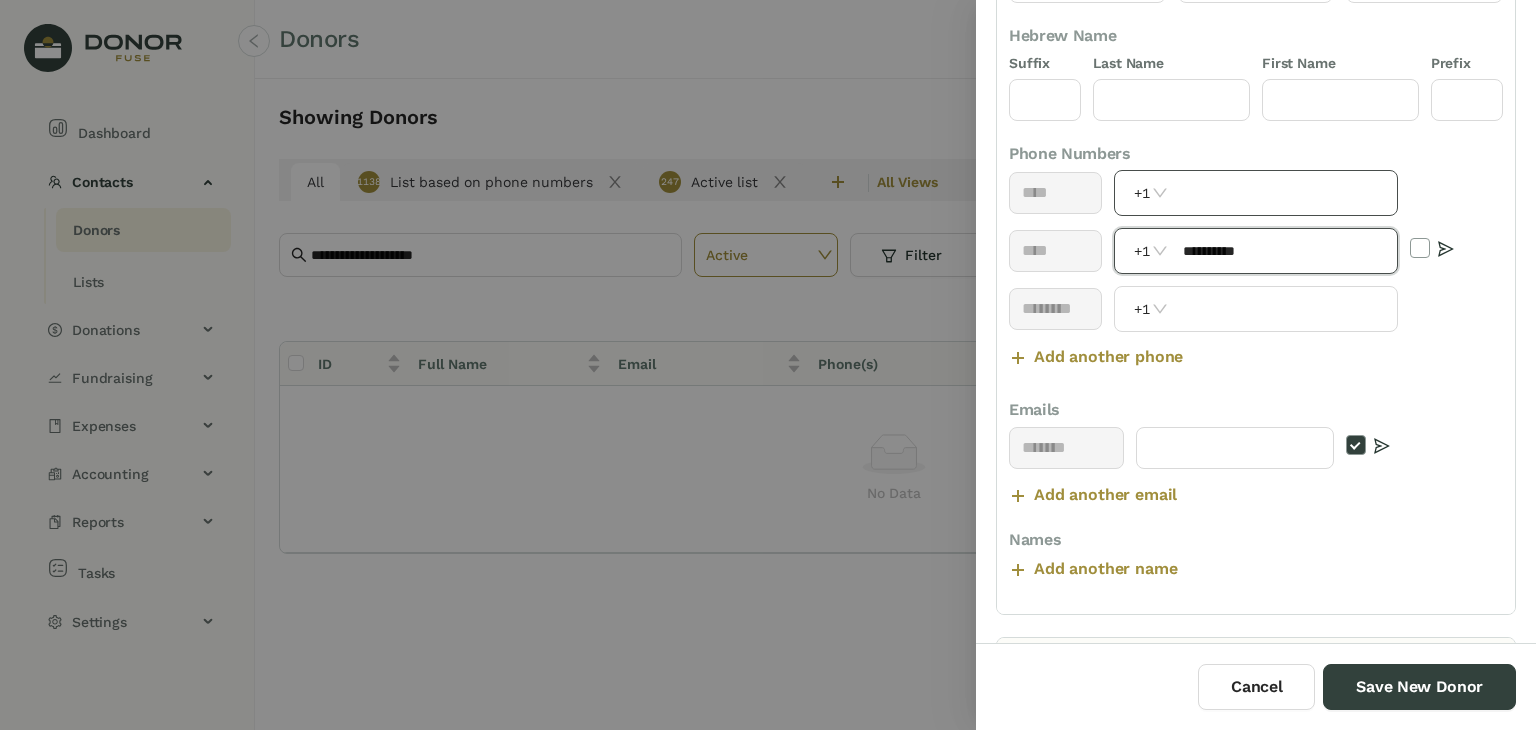 scroll, scrollTop: 253, scrollLeft: 0, axis: vertical 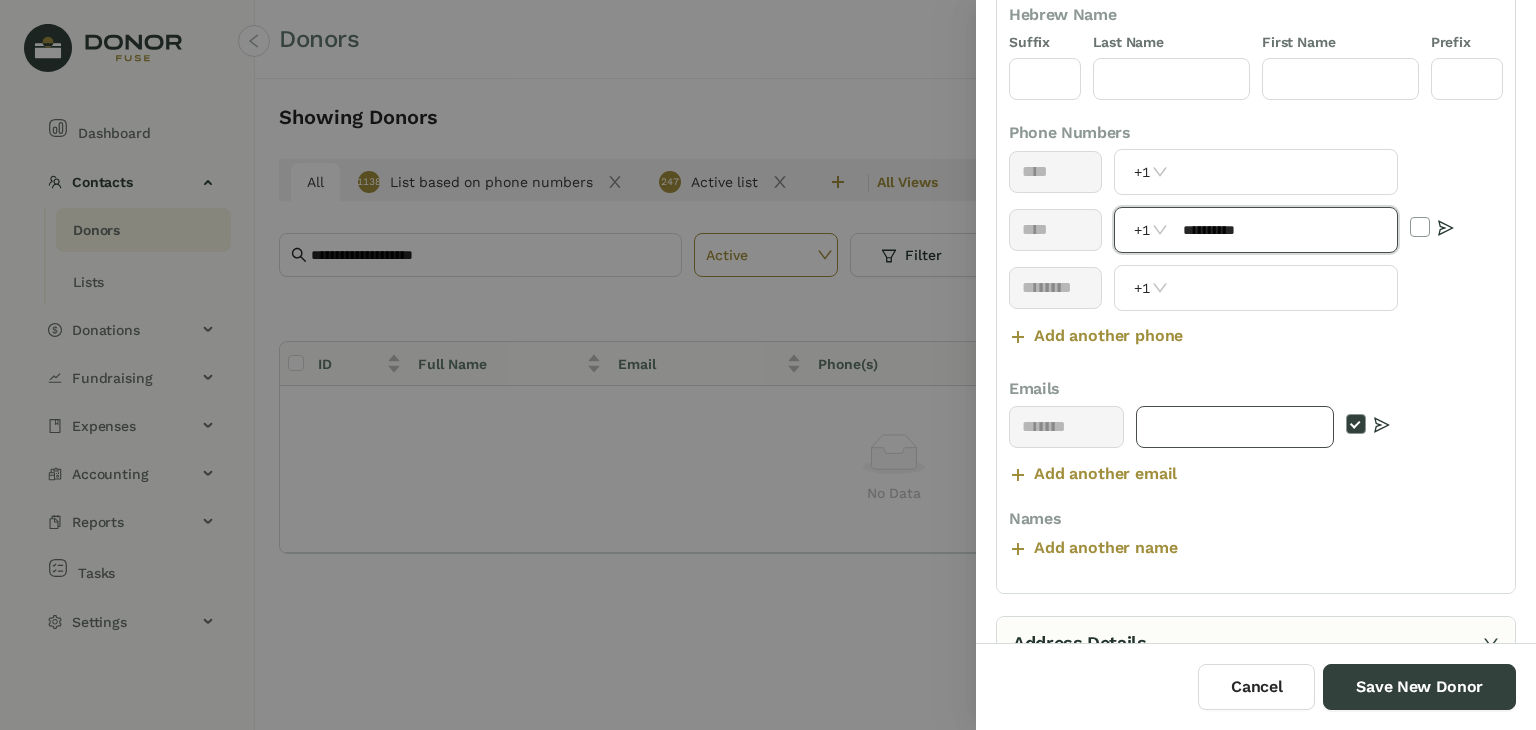 click at bounding box center [1235, 427] 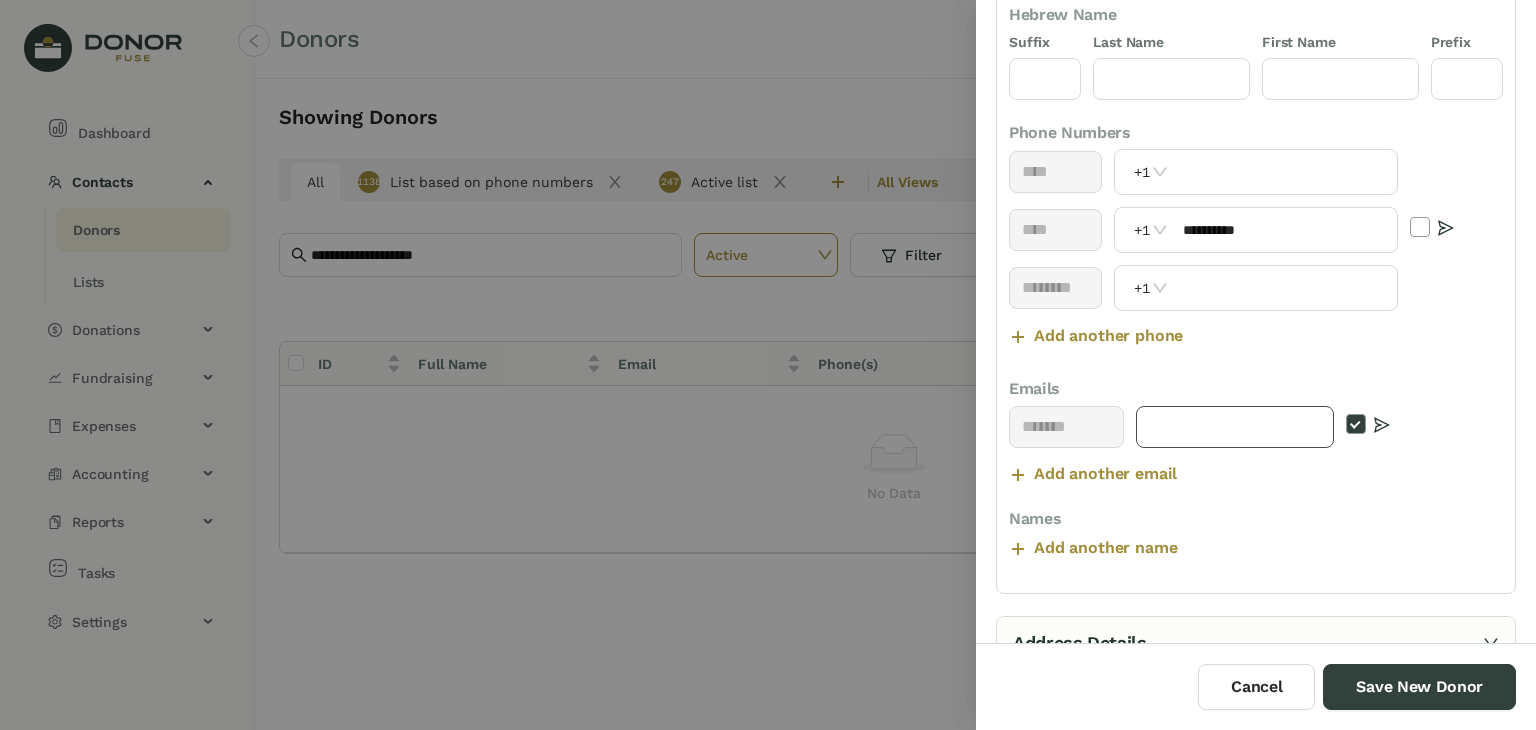 paste on "**********" 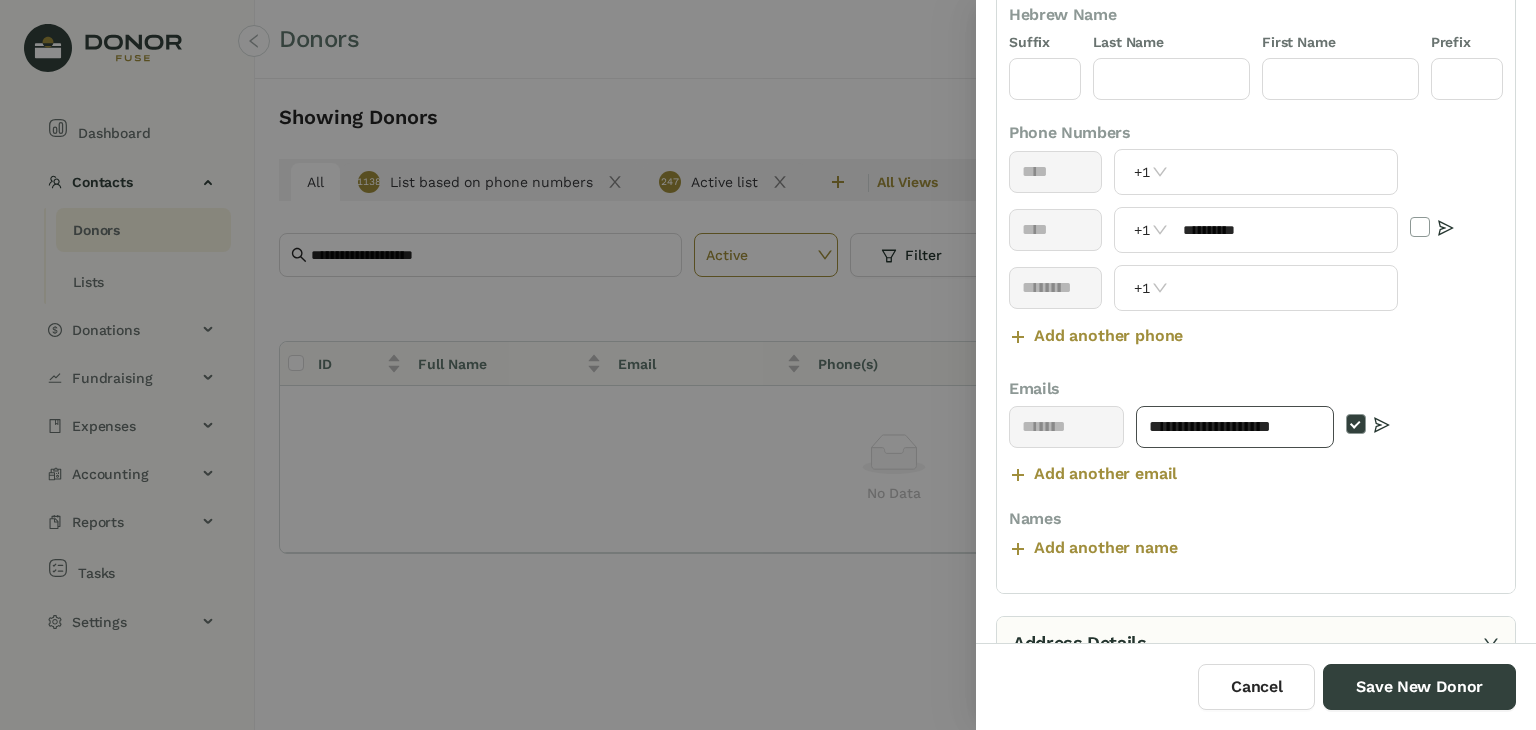 scroll, scrollTop: 0, scrollLeft: 5, axis: horizontal 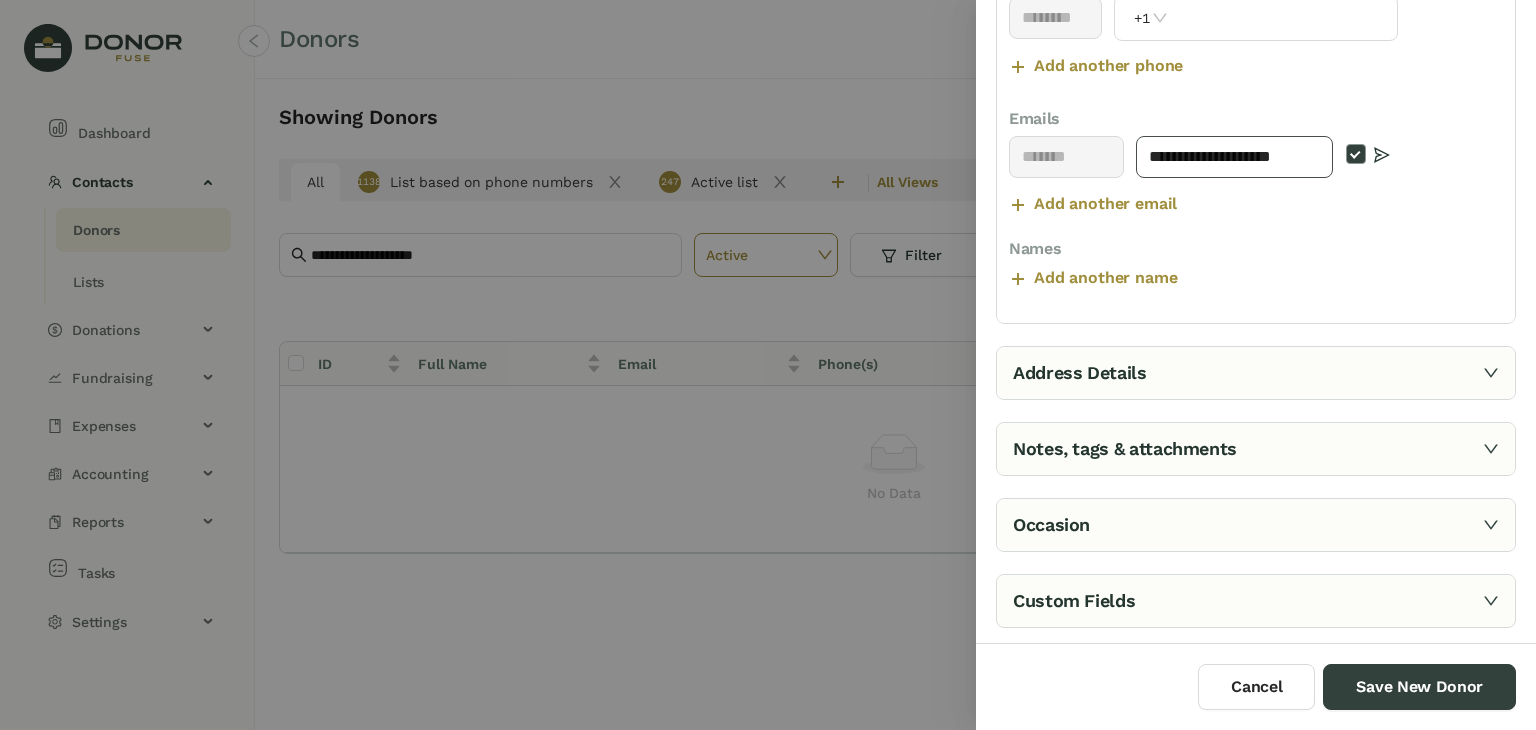 type on "**********" 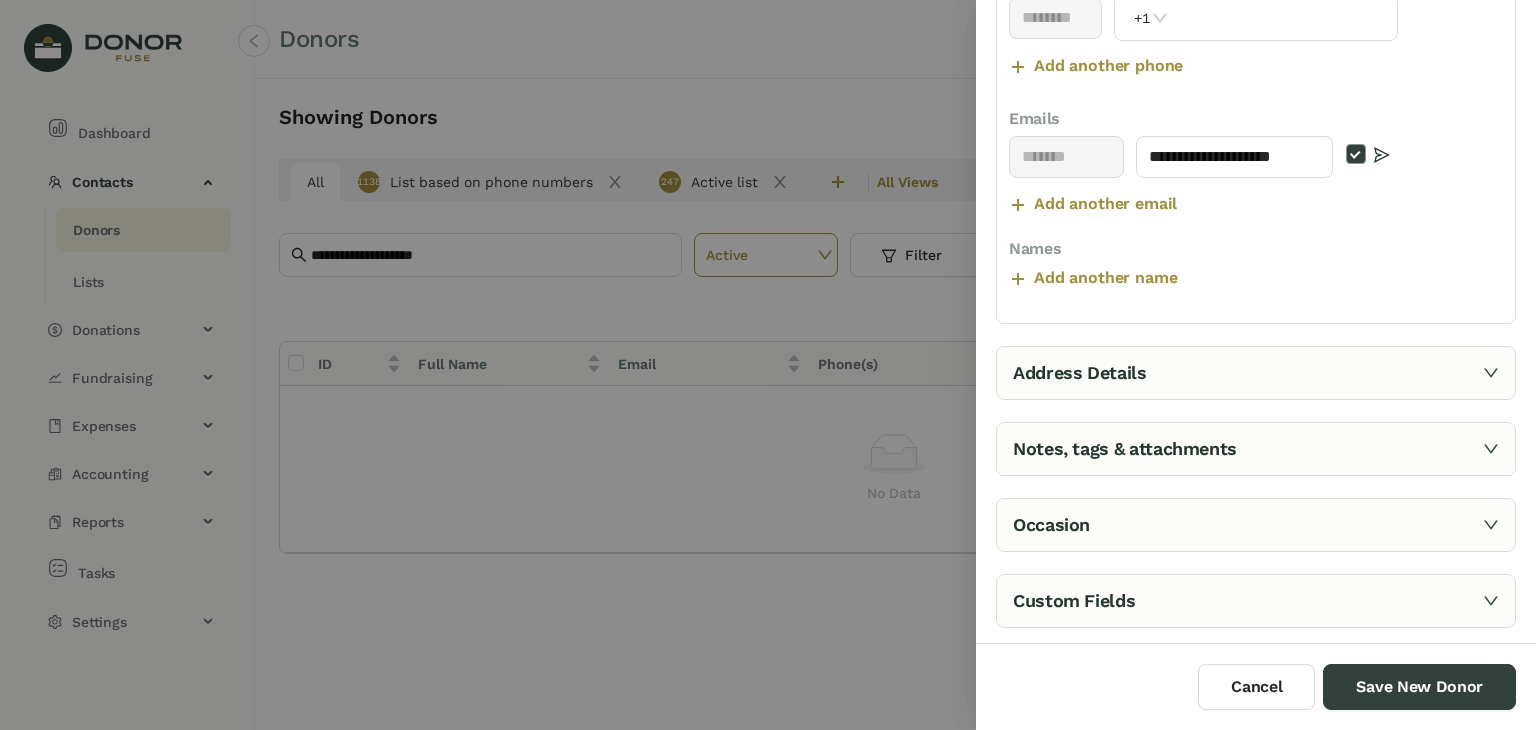 click on "Address Details" at bounding box center (1256, 373) 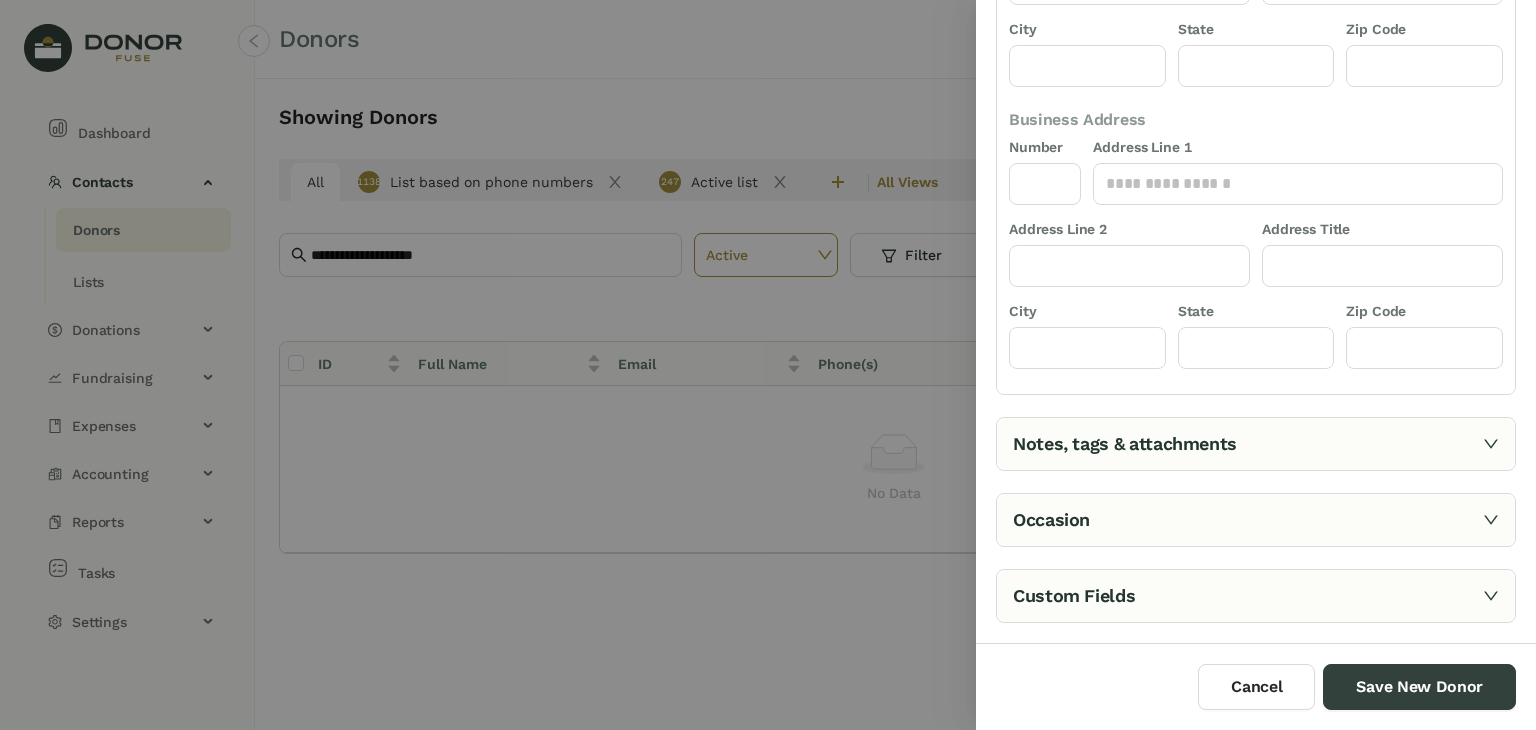 scroll, scrollTop: 0, scrollLeft: 0, axis: both 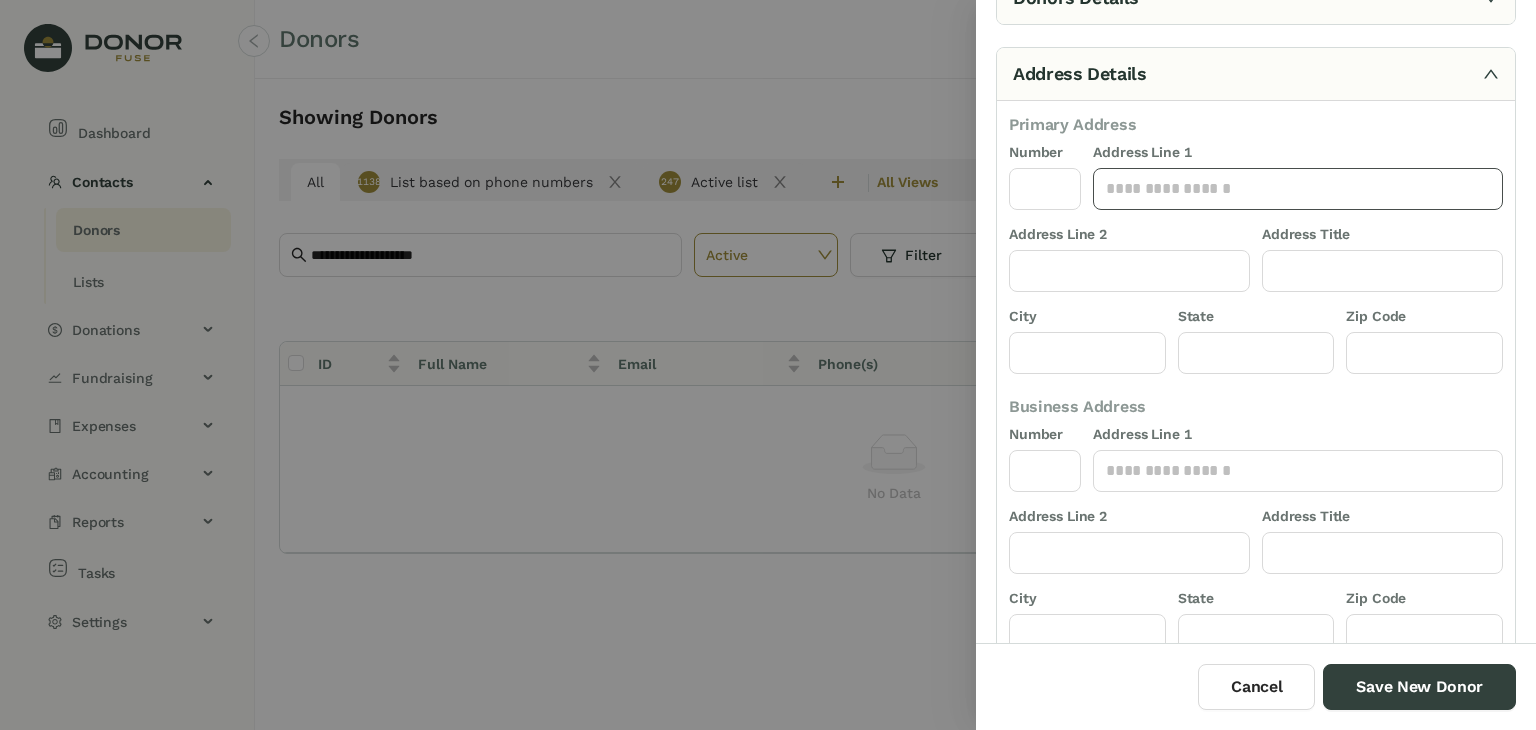 click 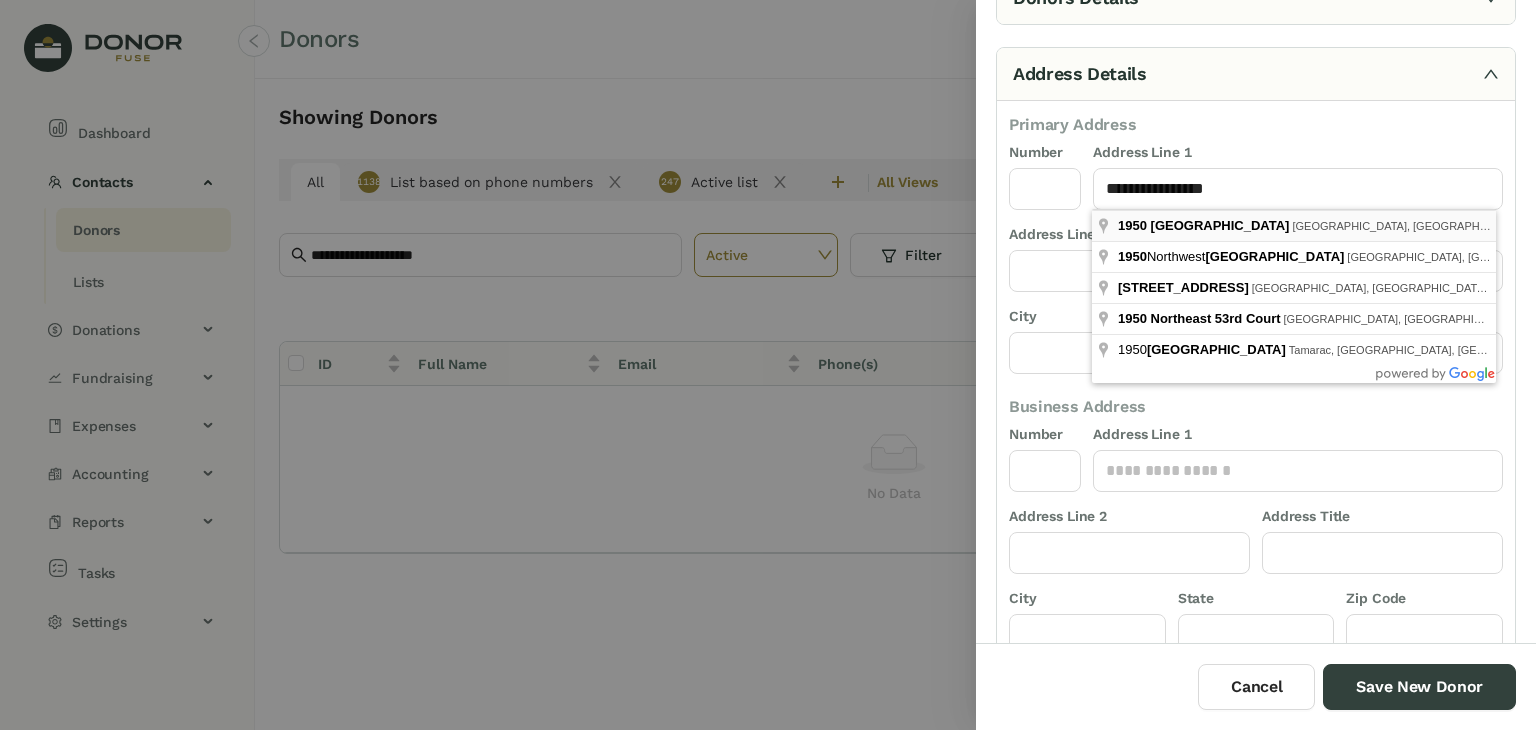 type on "**********" 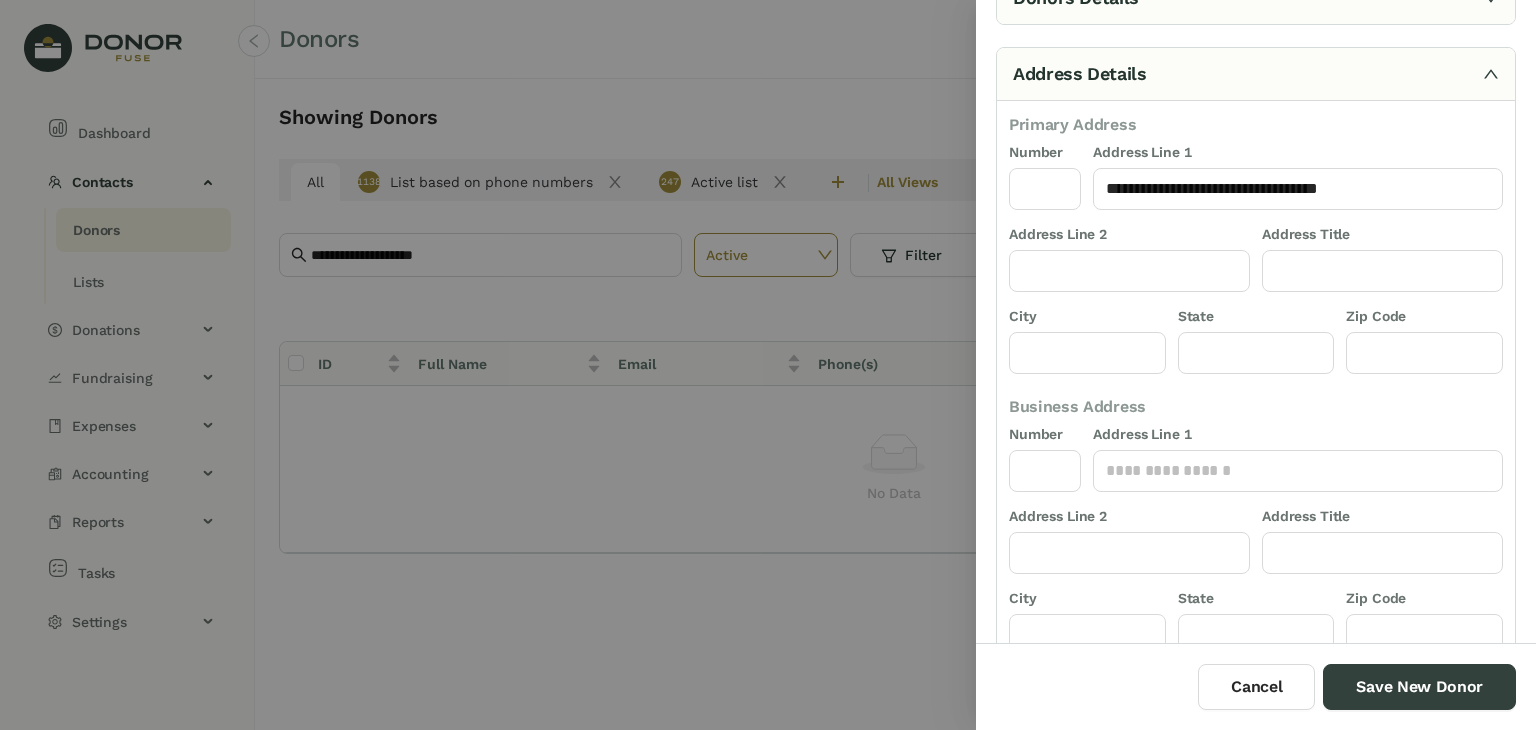 type on "****" 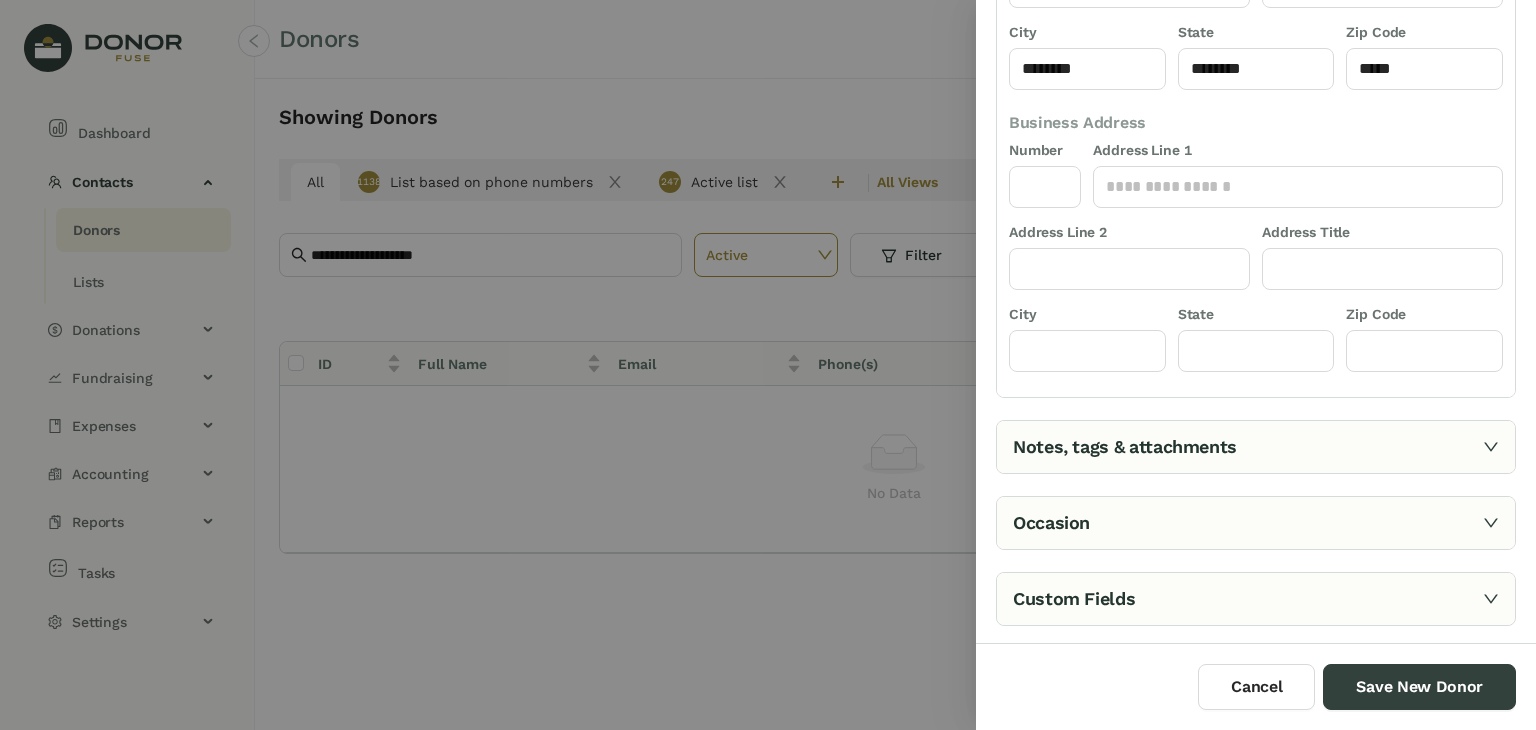 click on "Notes, tags & attachments" at bounding box center (1256, 447) 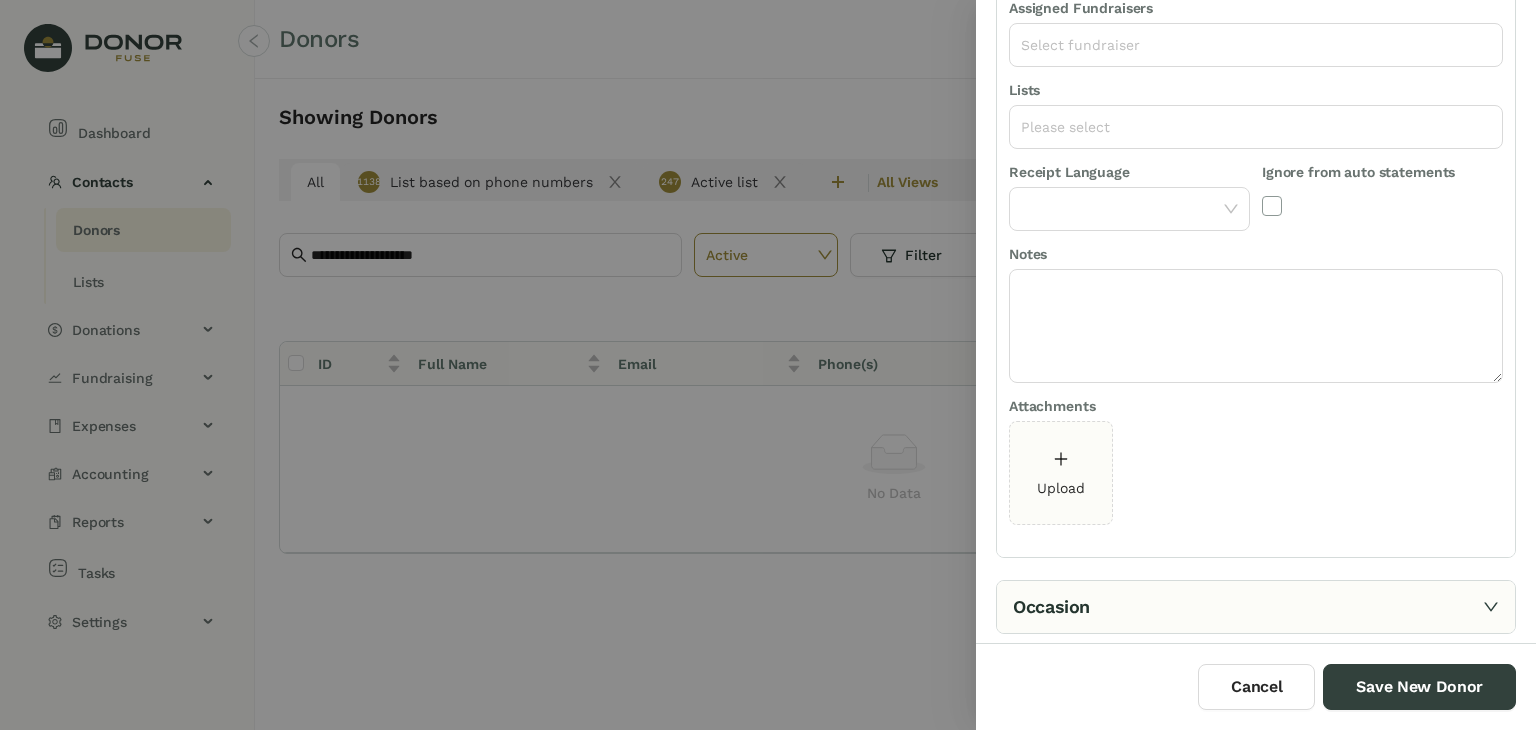 scroll, scrollTop: 273, scrollLeft: 0, axis: vertical 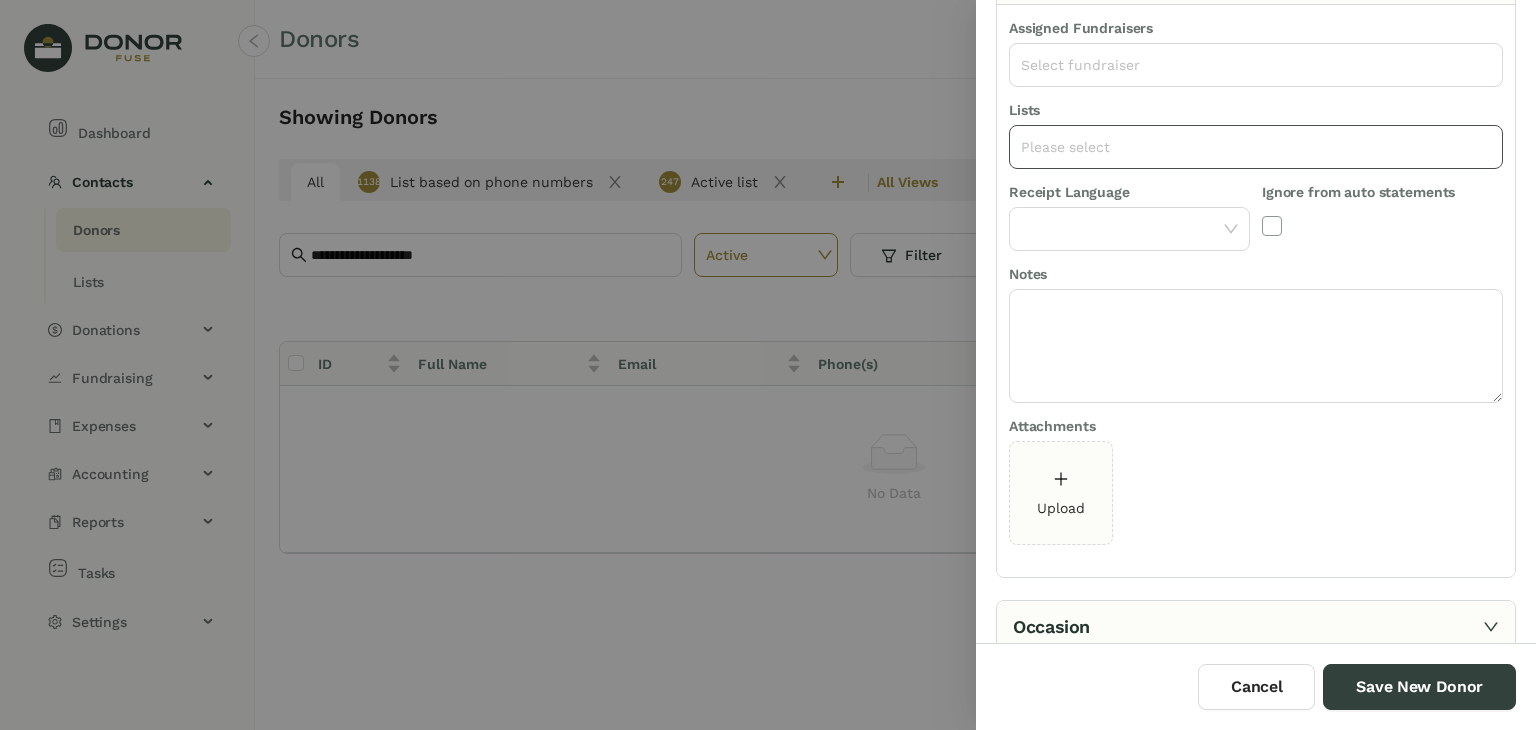 click on "Please select" 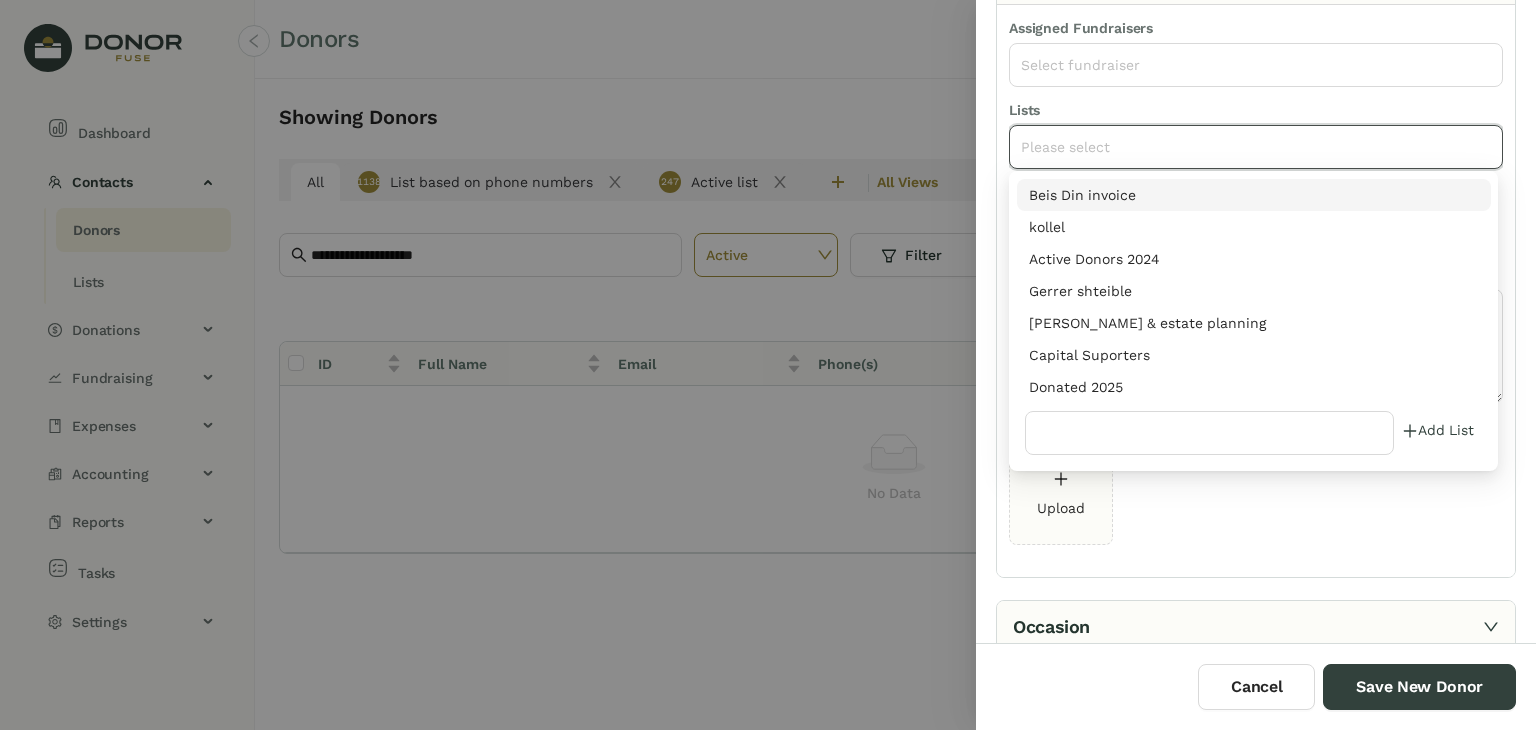 click on "Donated 2025" at bounding box center (1254, 387) 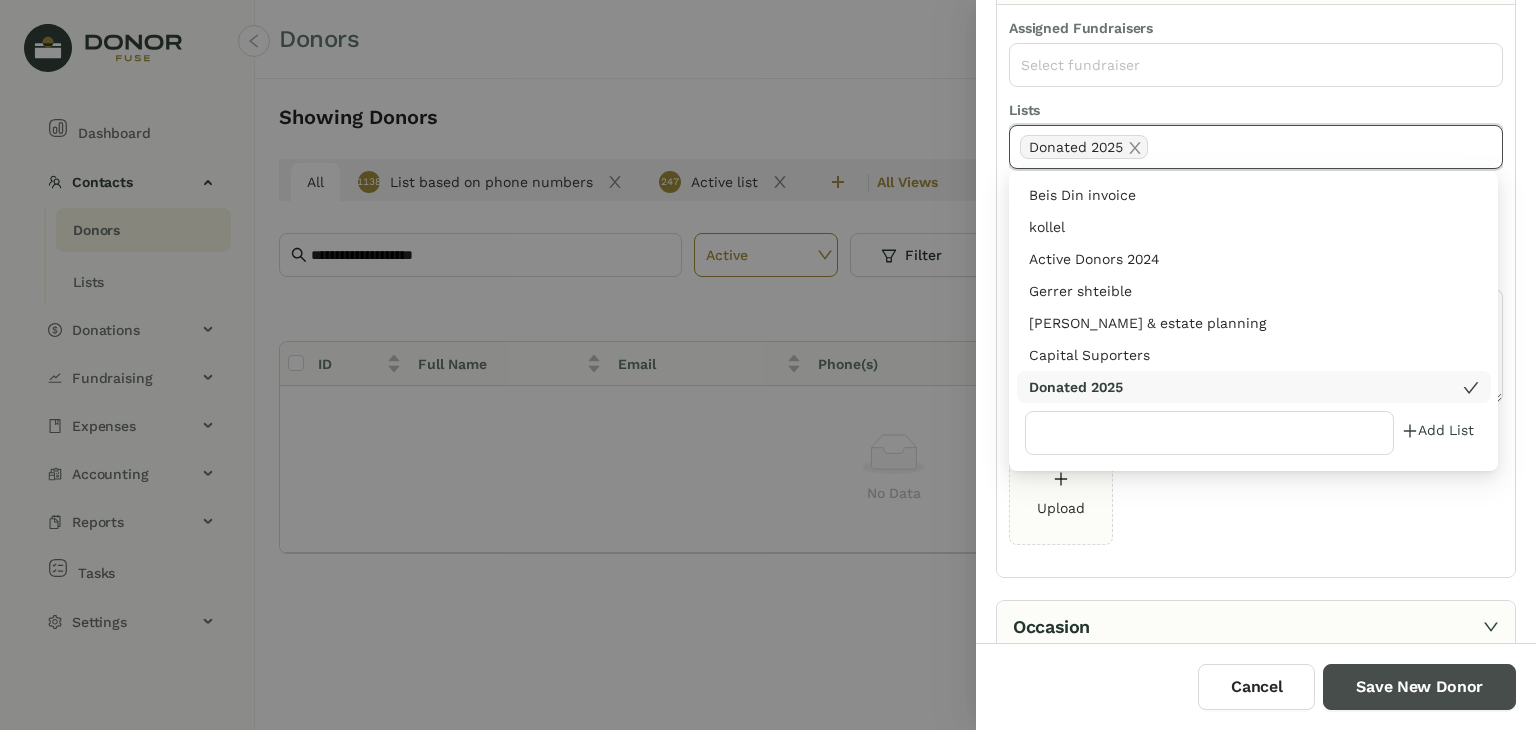 click on "Save New Donor" at bounding box center (1419, 687) 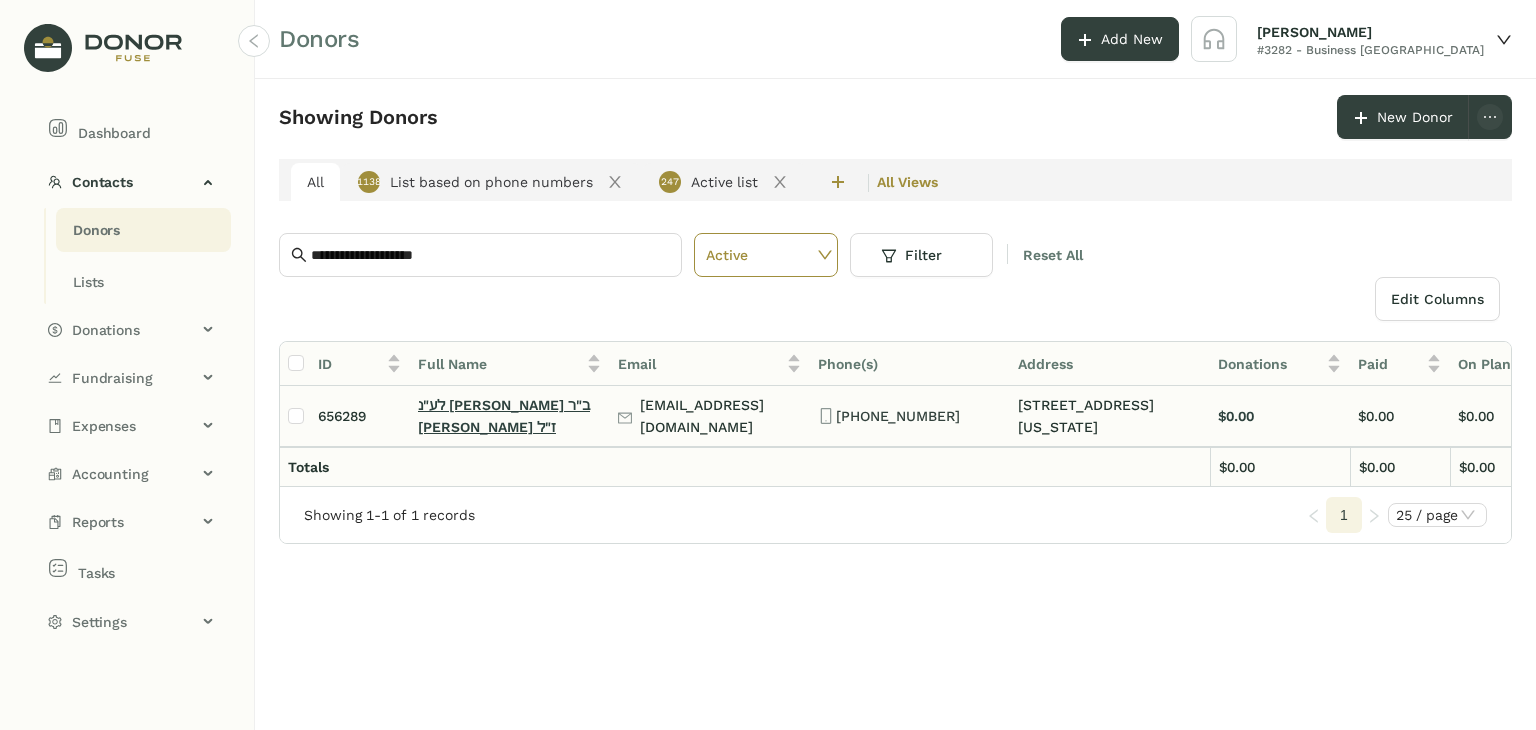 click on "לע"נ [PERSON_NAME] ב"ר [PERSON_NAME] ז"ל" 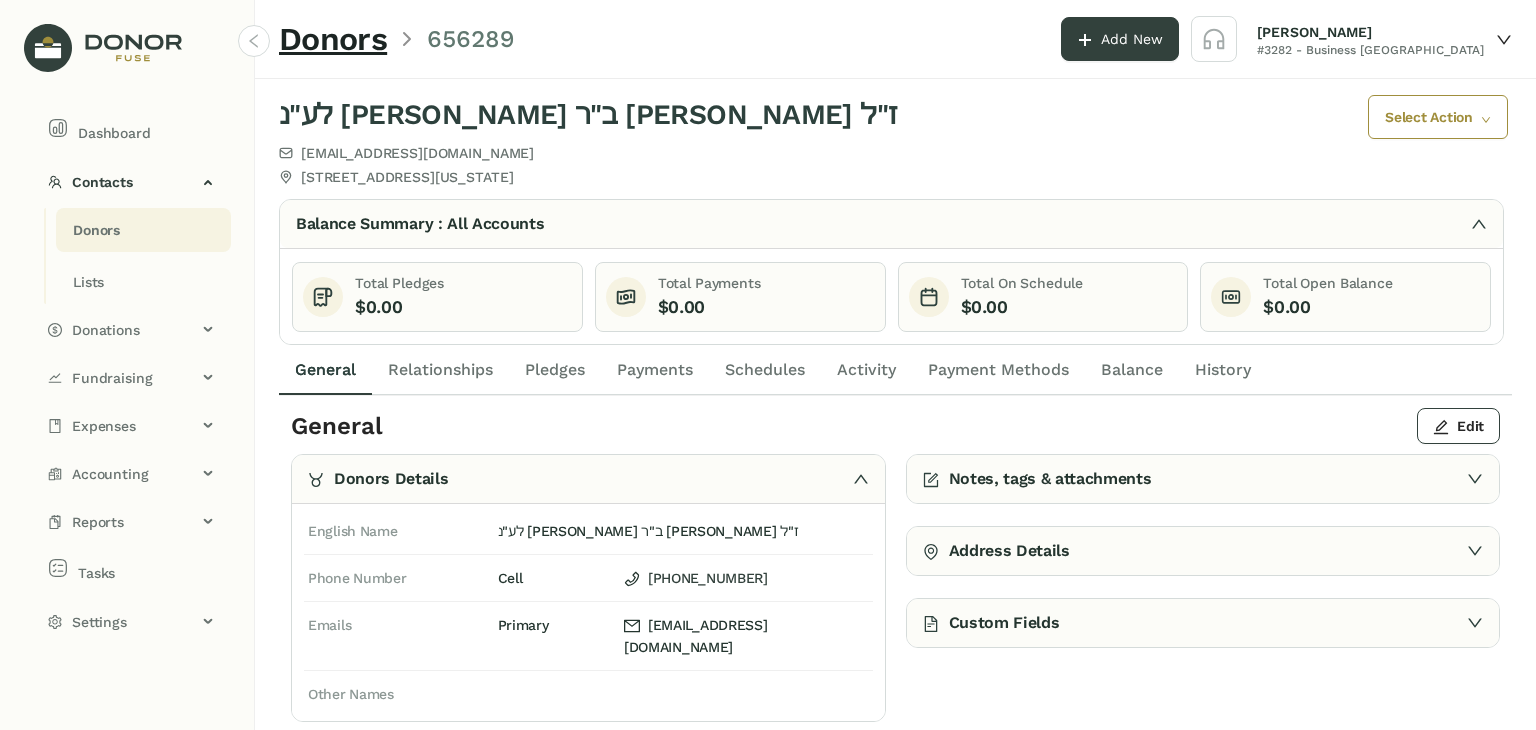 click on "Payments" 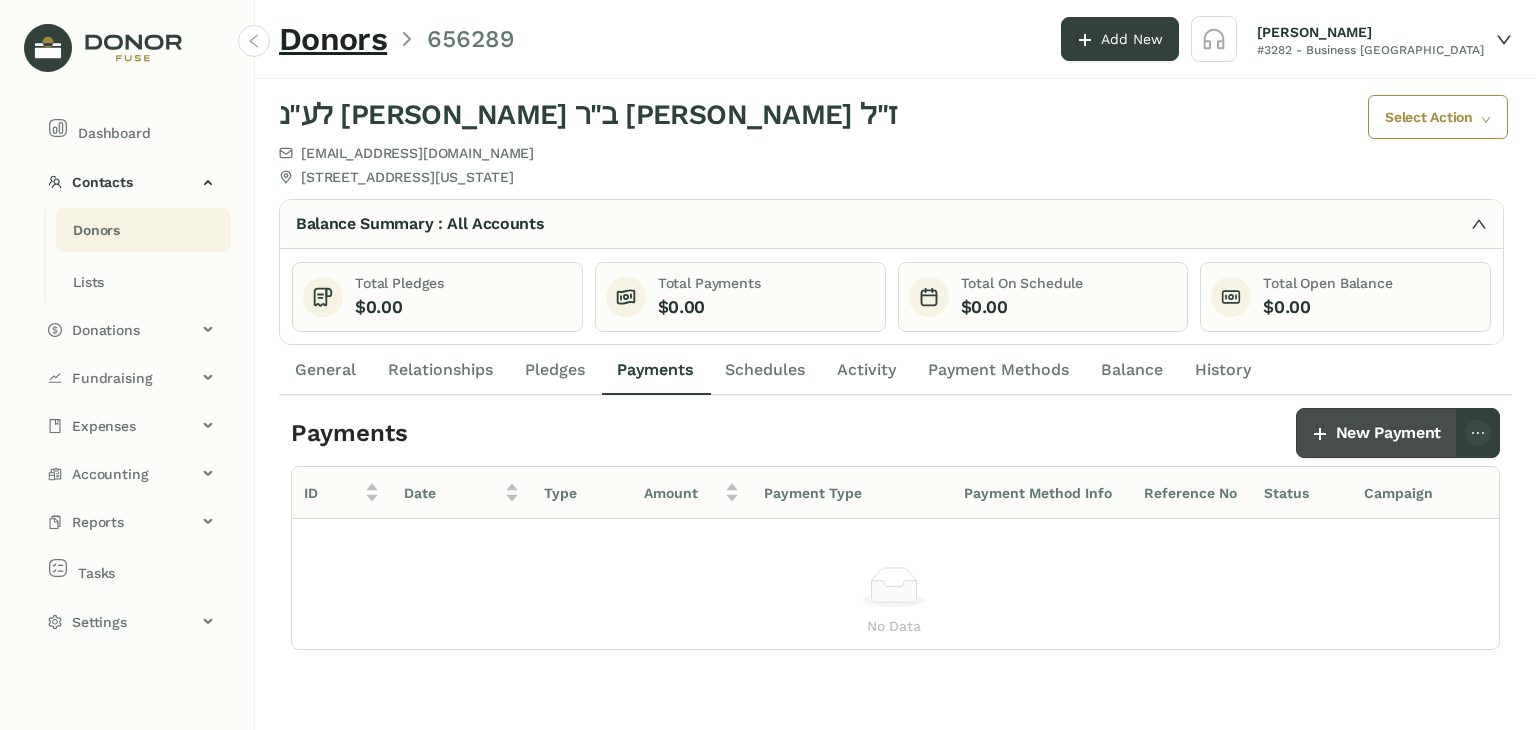 click on "New Payment" 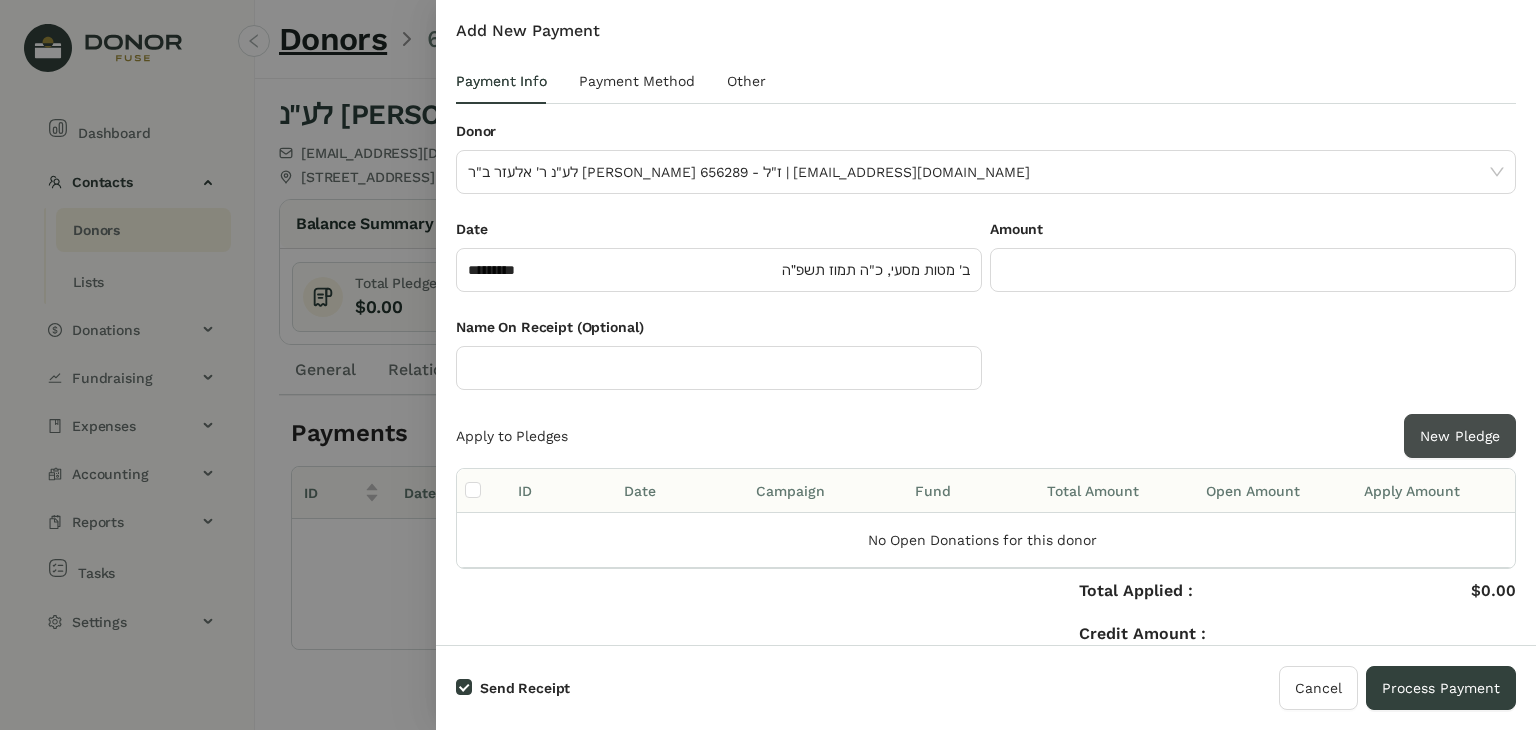 click on "New Pledge" at bounding box center [1460, 436] 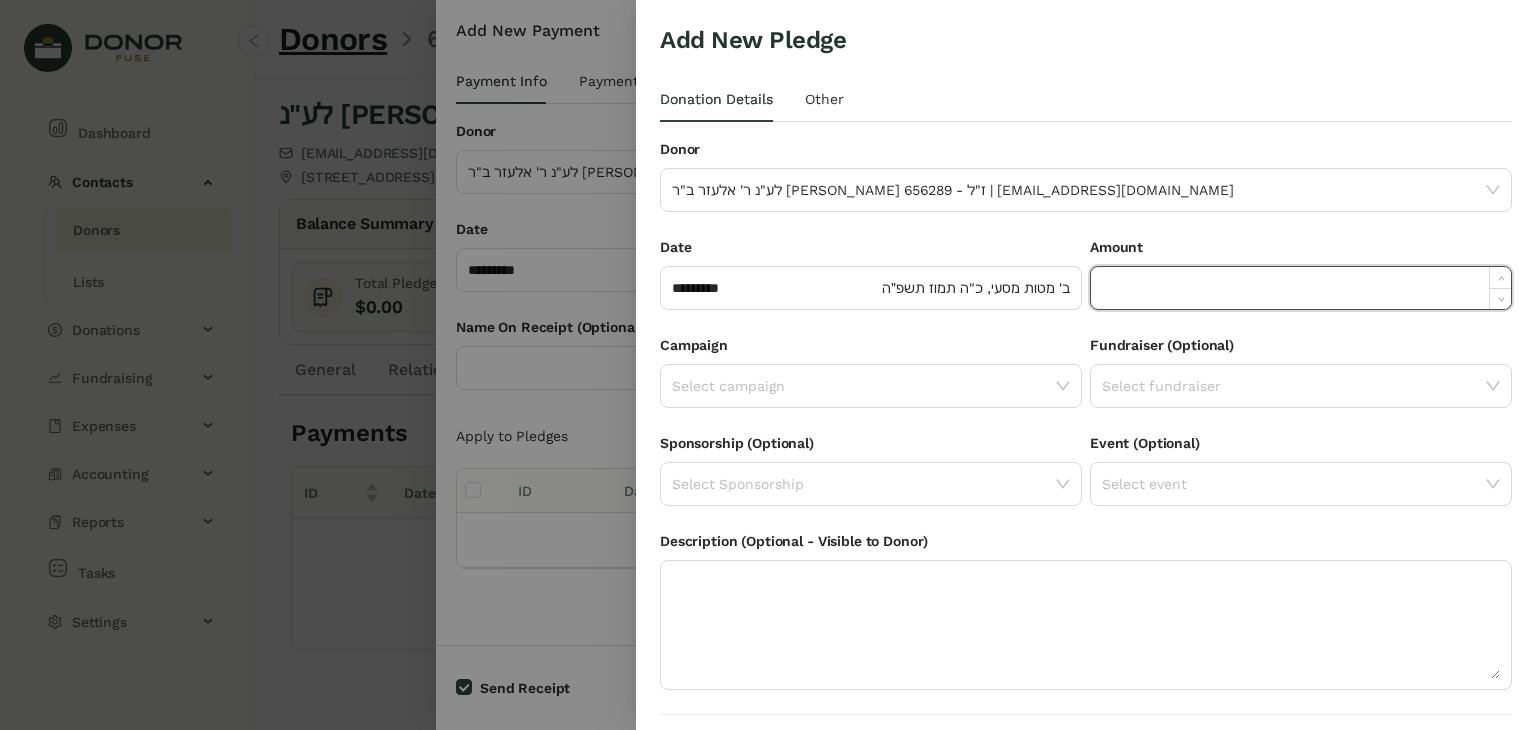 click 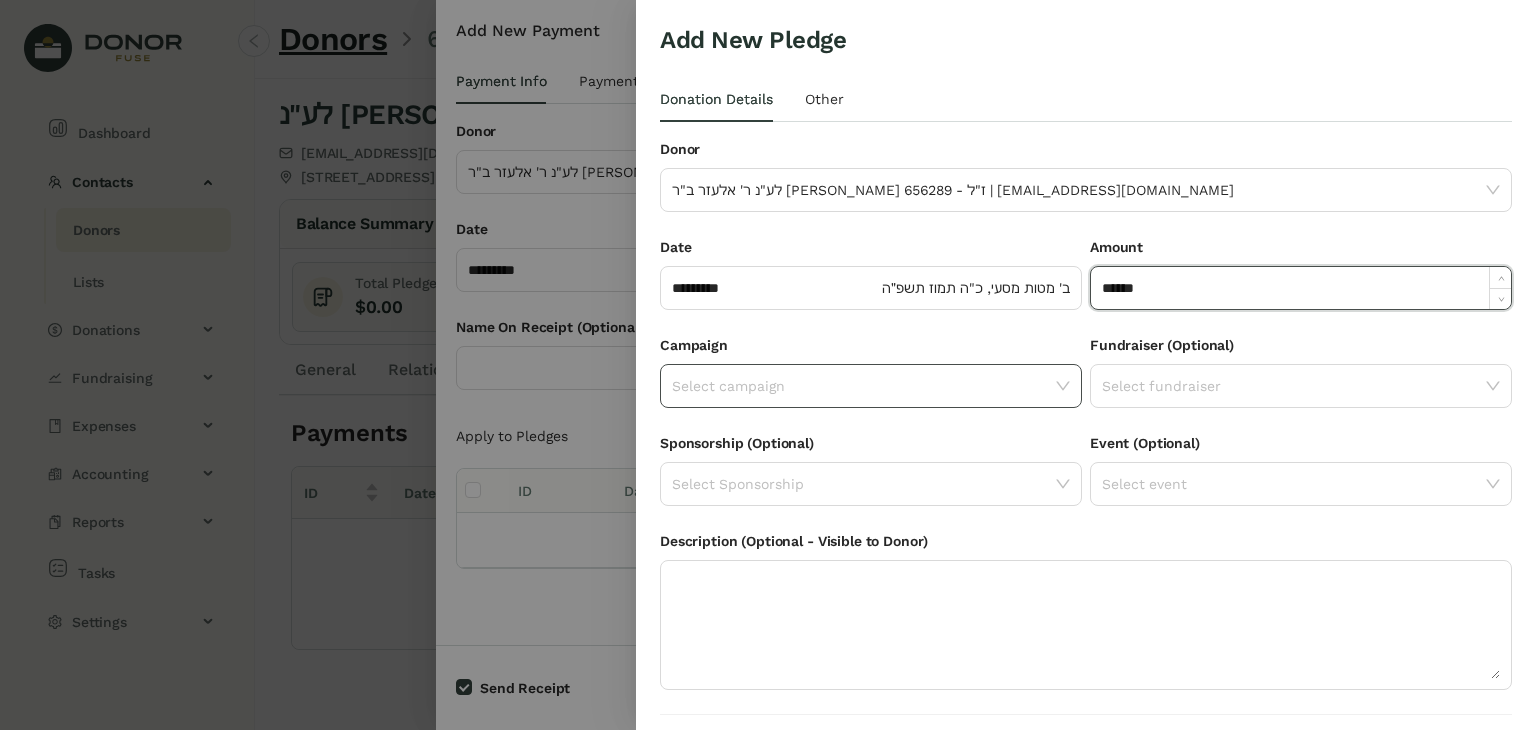 type on "*******" 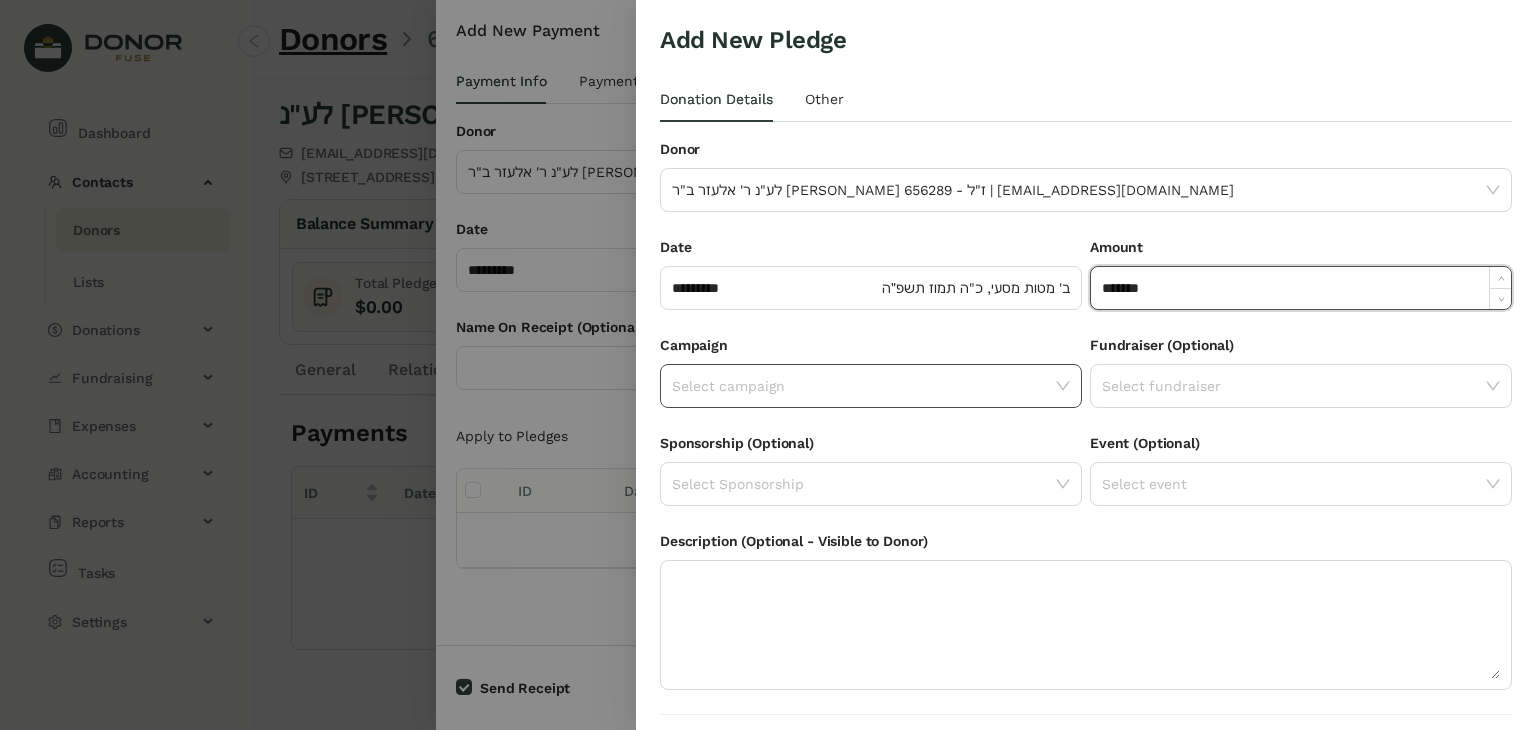 click on "Select campaign" 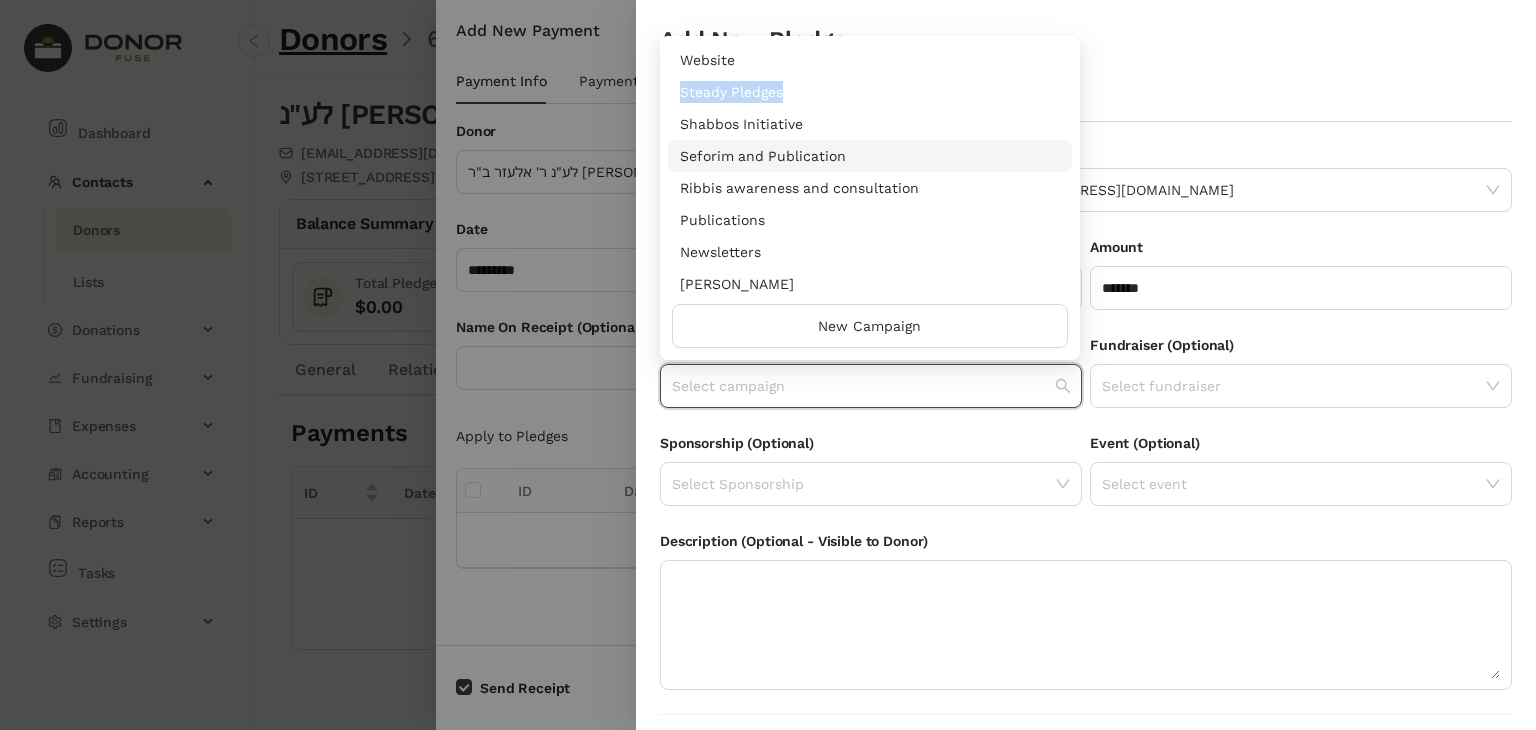 drag, startPoint x: 1072, startPoint y: 57, endPoint x: 1056, endPoint y: 69, distance: 20 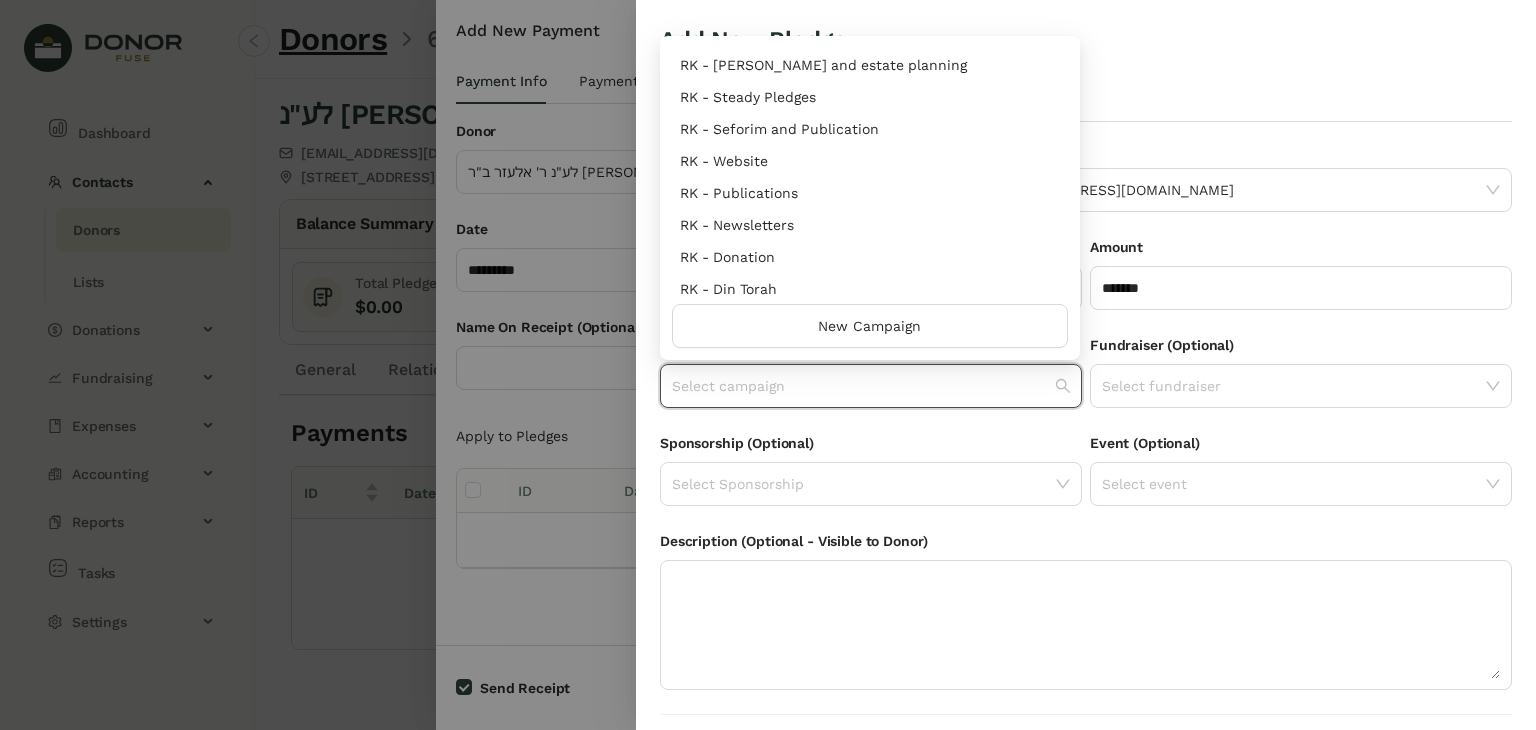 scroll, scrollTop: 960, scrollLeft: 0, axis: vertical 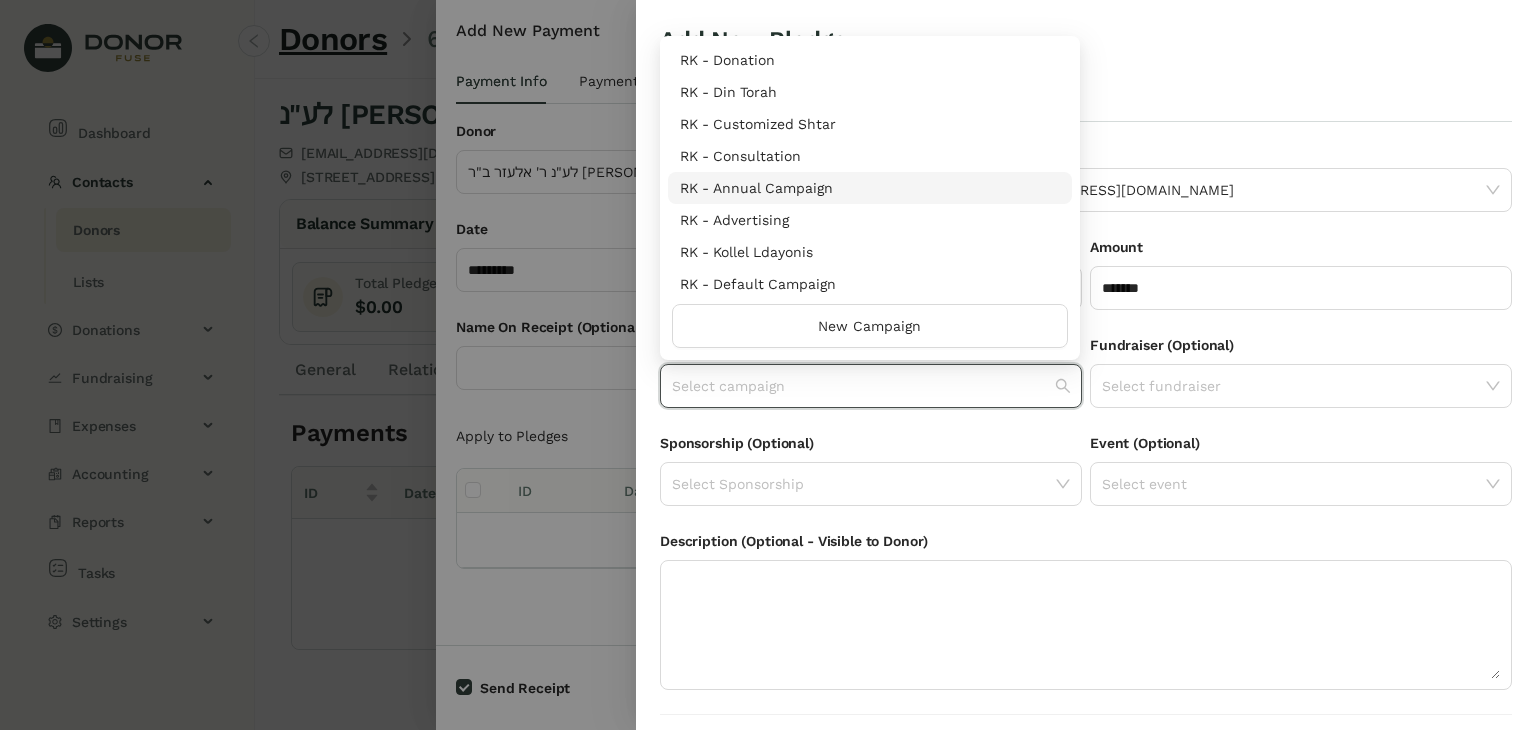 click on "RK - Annual Campaign" at bounding box center (870, 188) 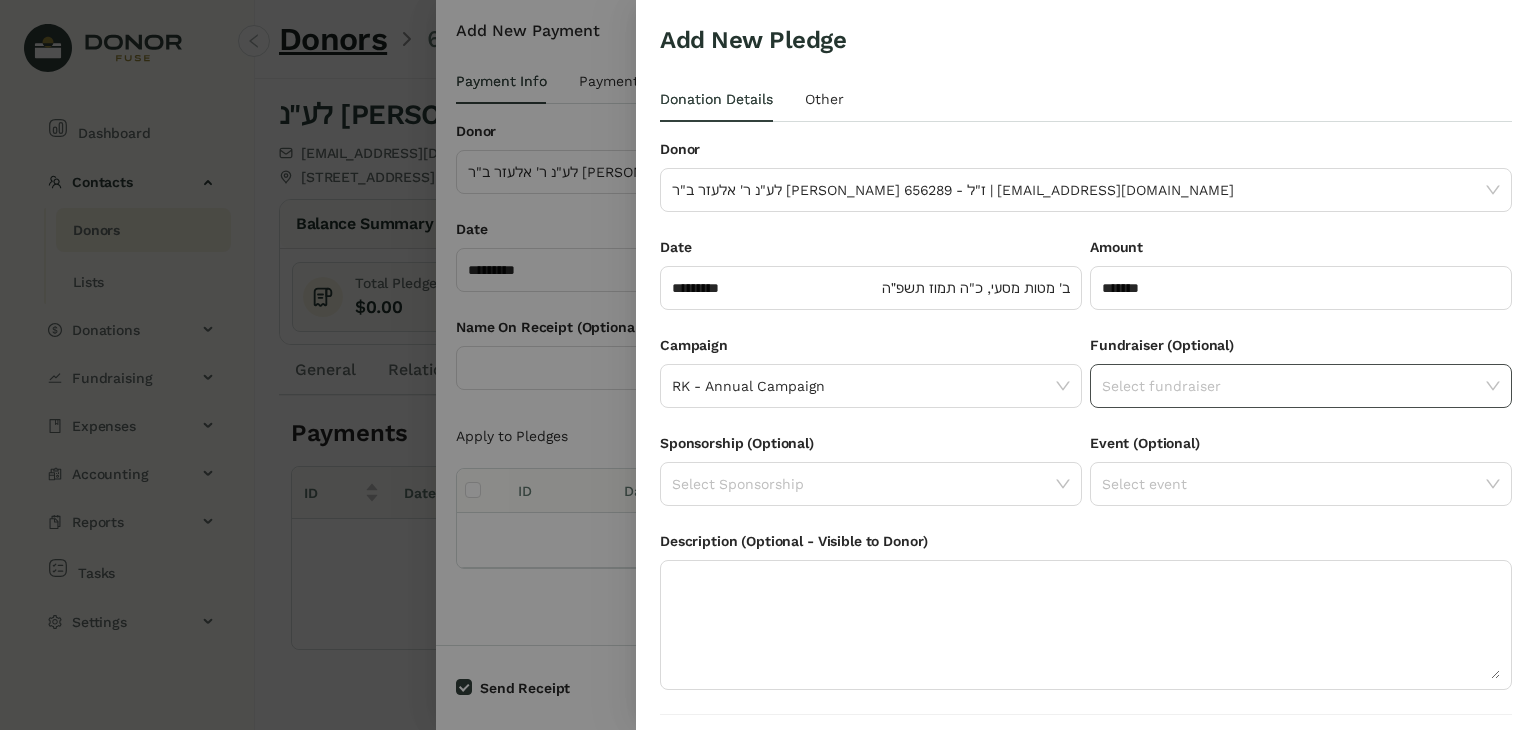 click on "Select fundraiser" 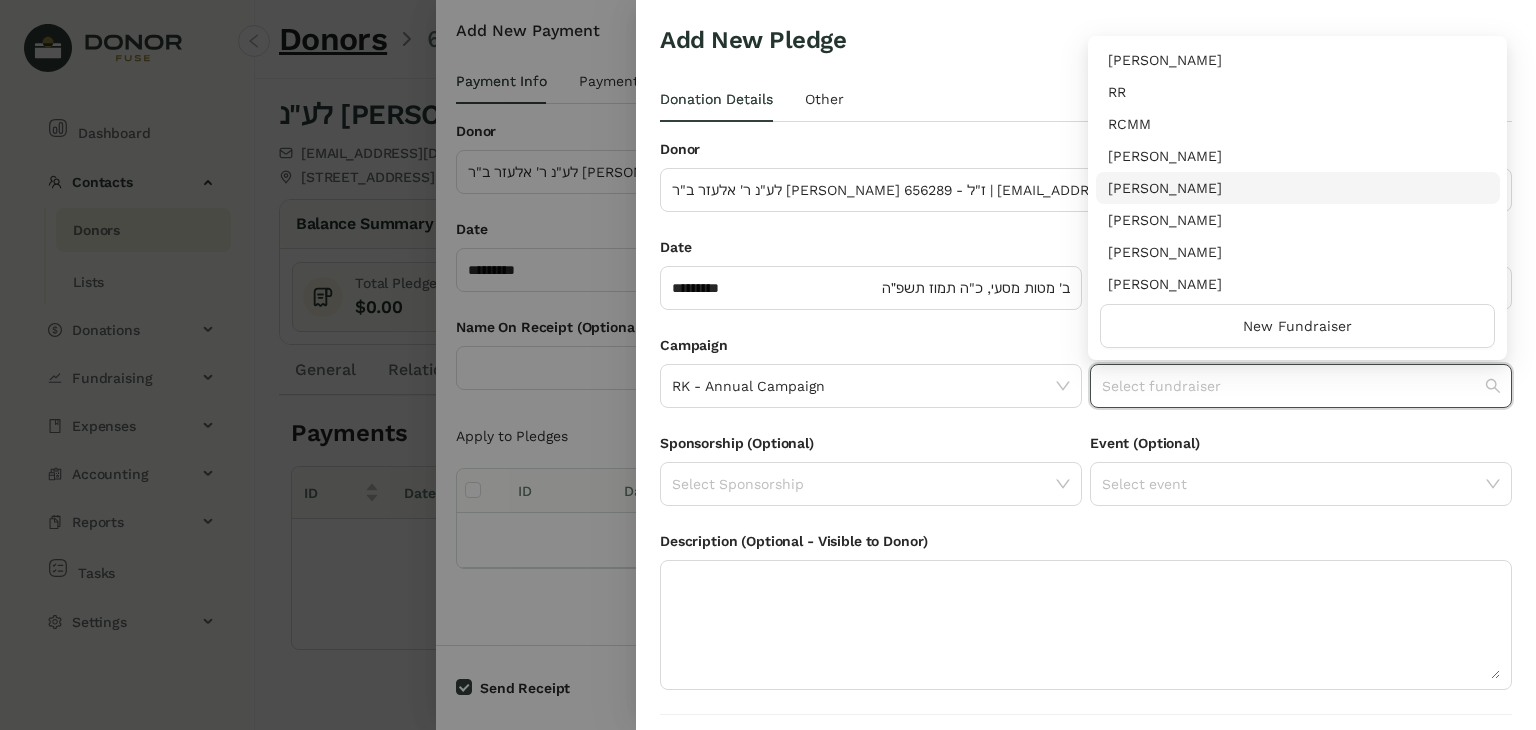 click on "[PERSON_NAME]" at bounding box center [1298, 188] 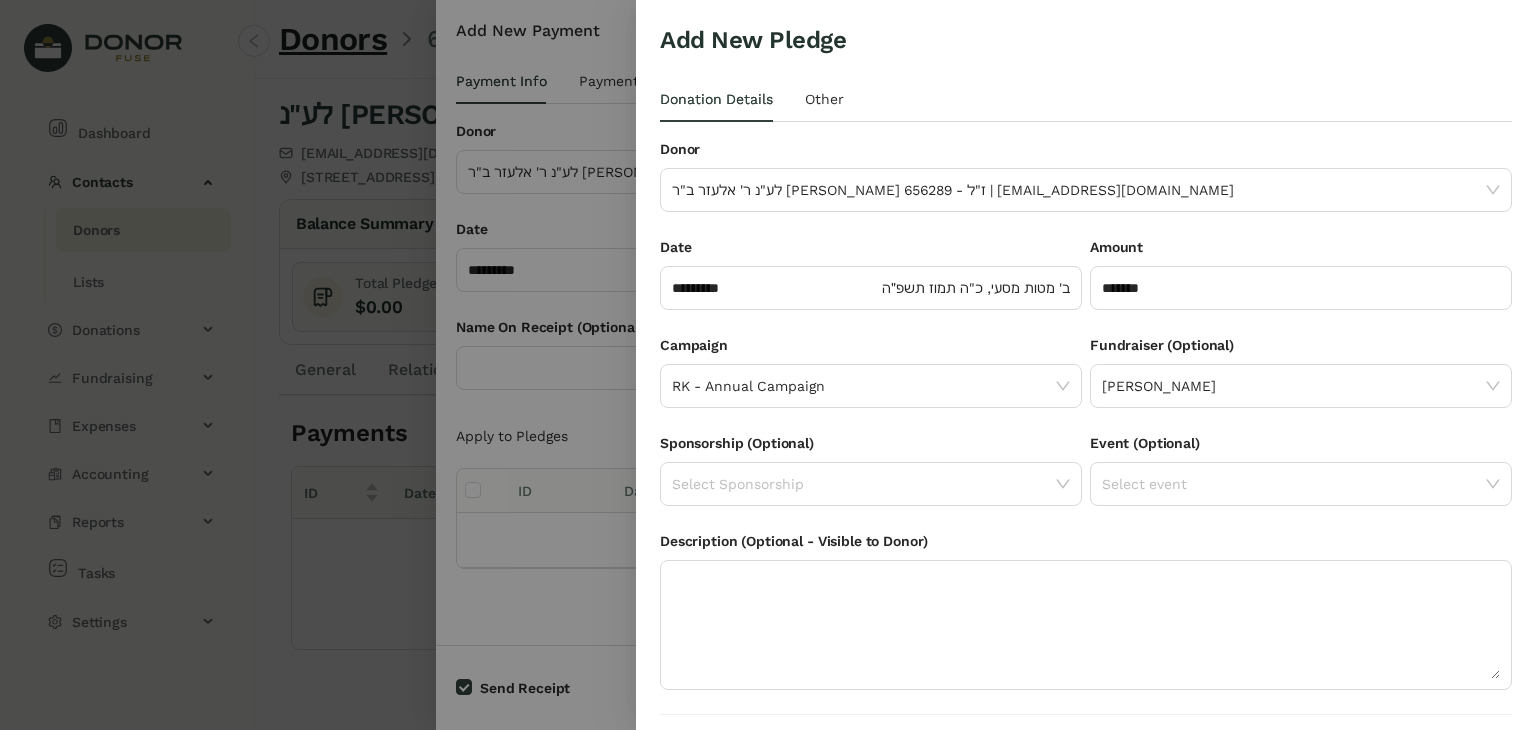 scroll, scrollTop: 54, scrollLeft: 0, axis: vertical 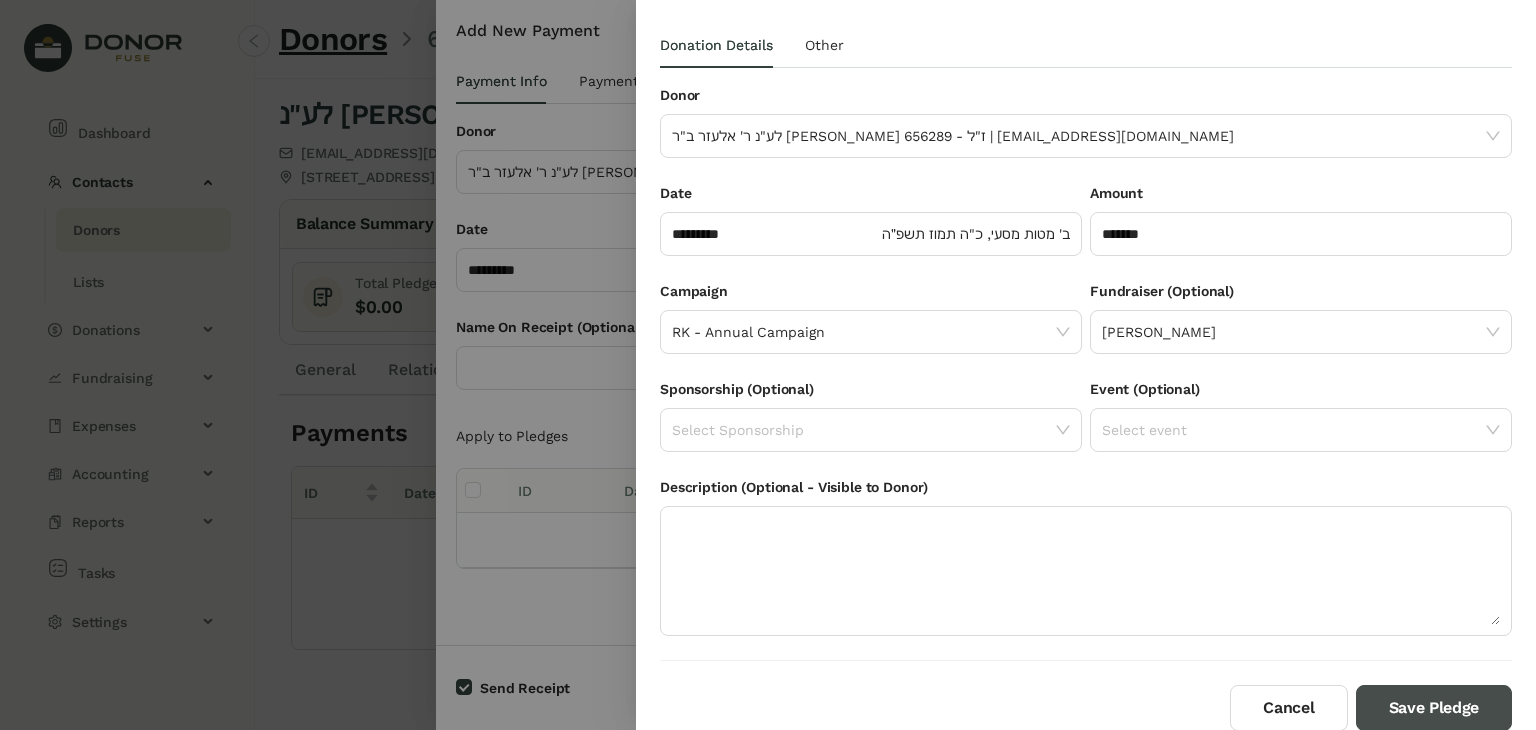 click on "Save Pledge" at bounding box center (1434, 708) 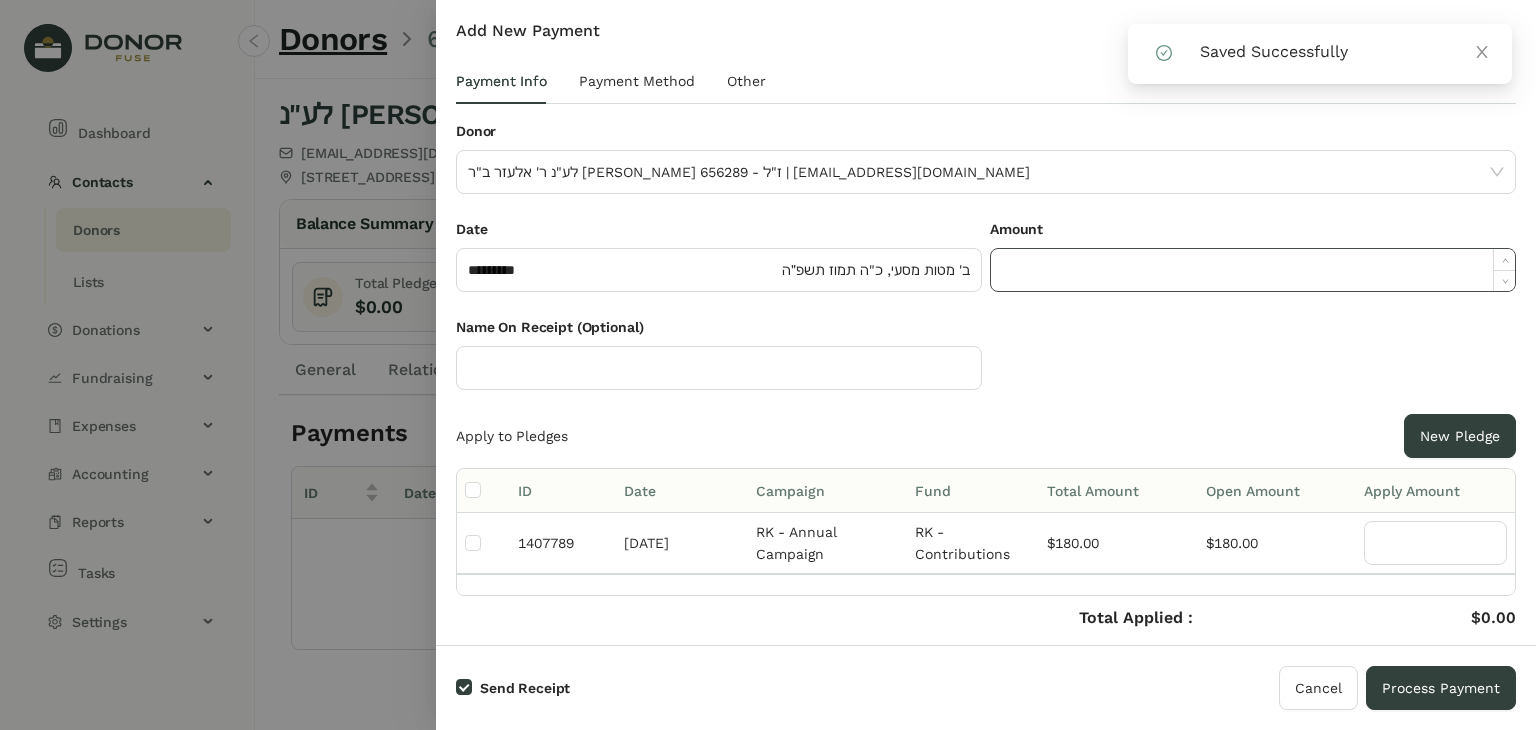 click 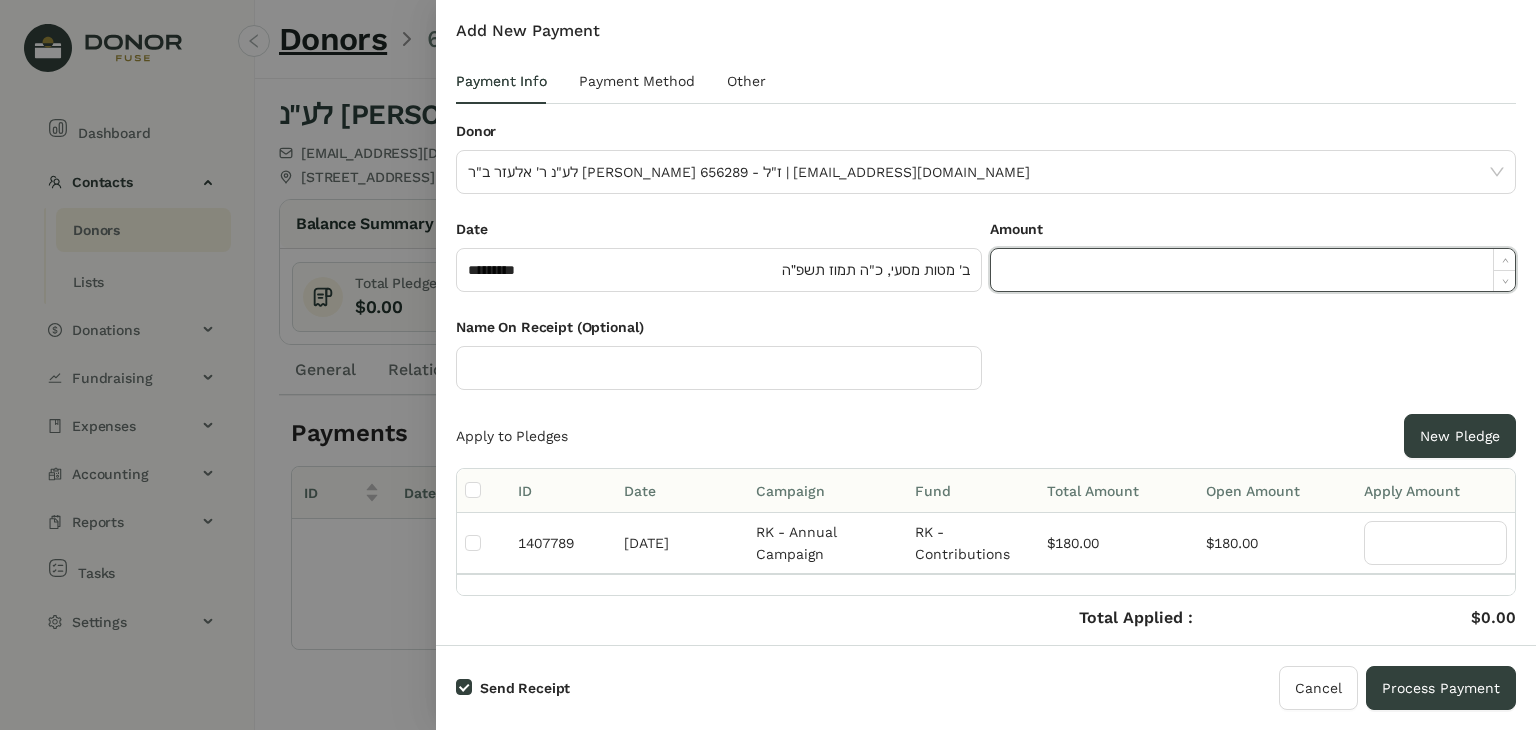 paste on "******" 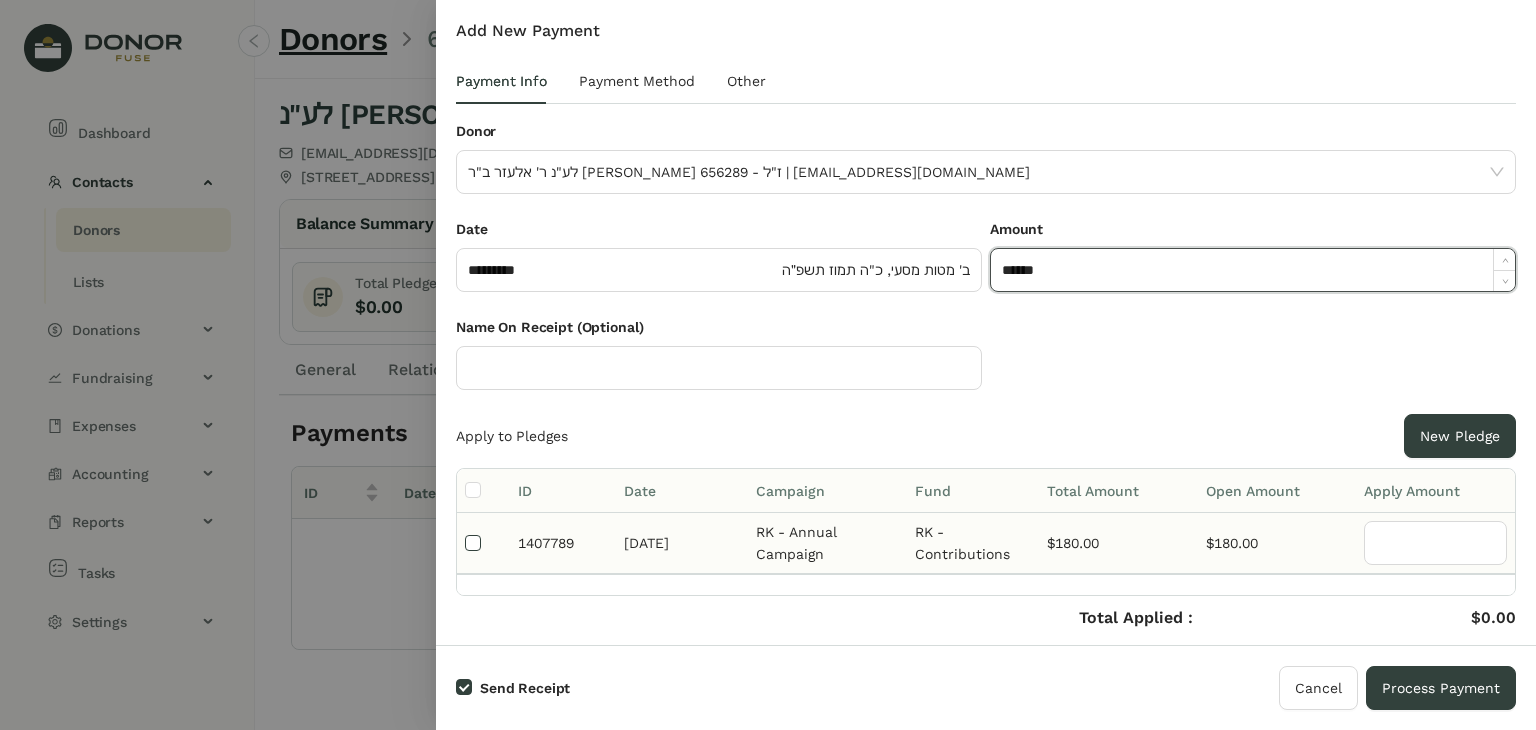 type on "*******" 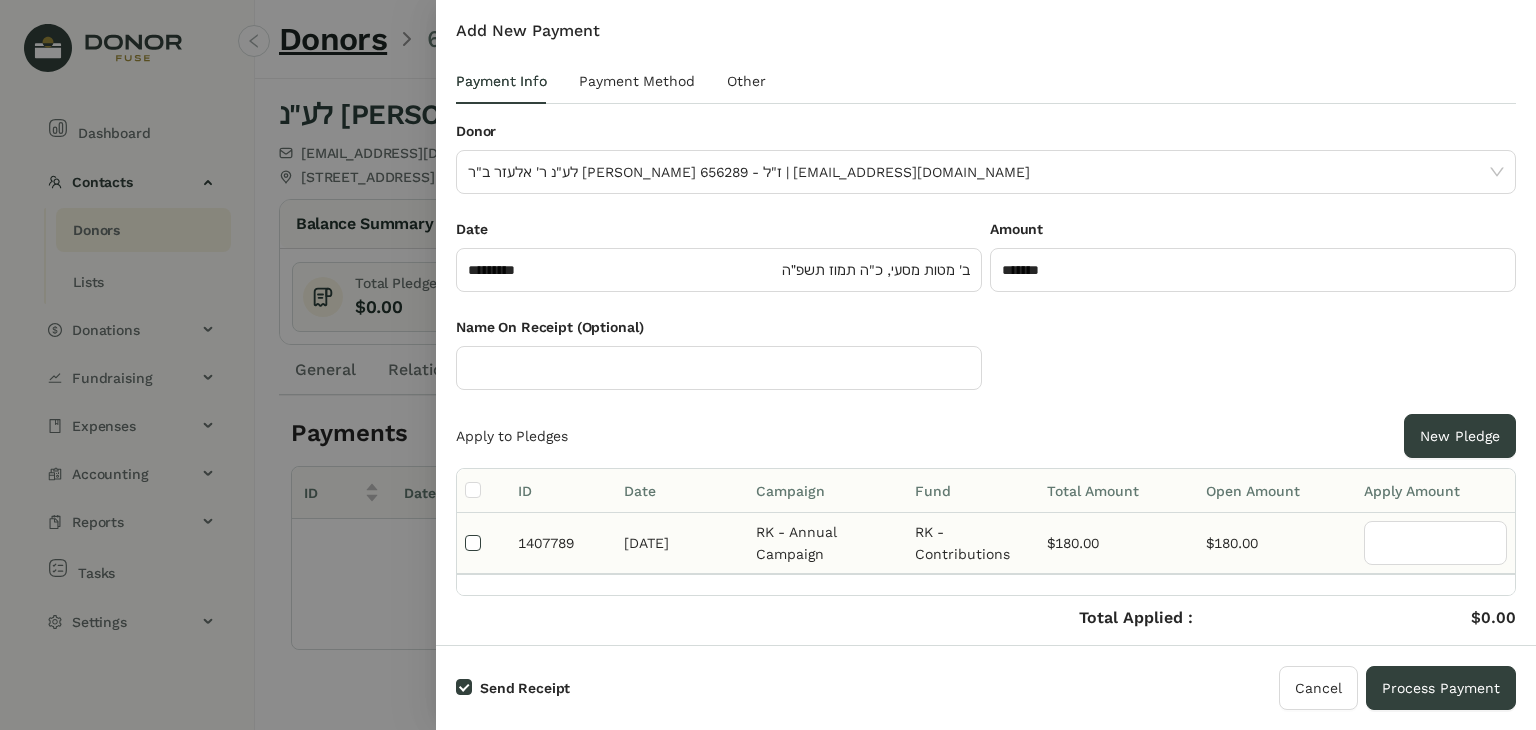 type on "***" 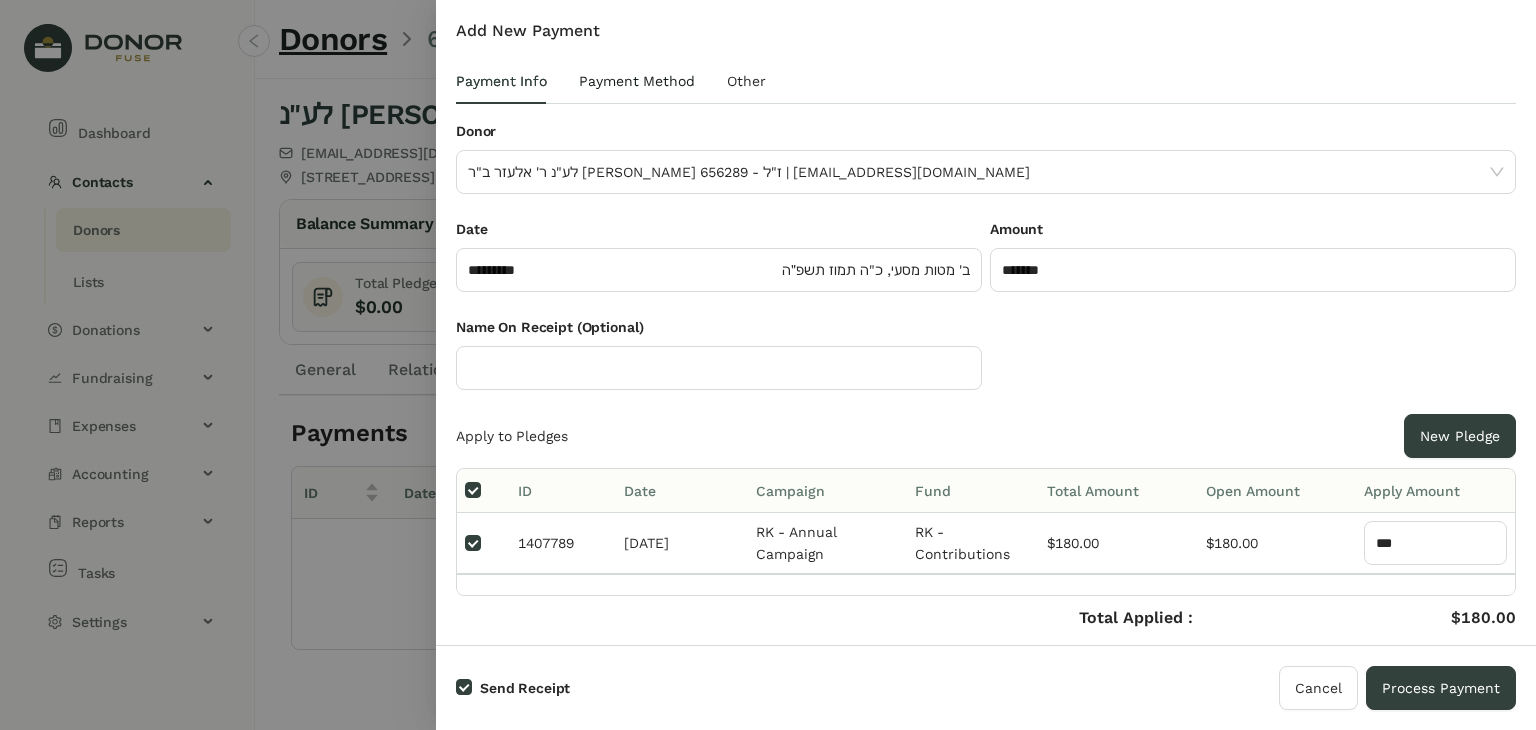 click on "Payment Method" at bounding box center [637, 81] 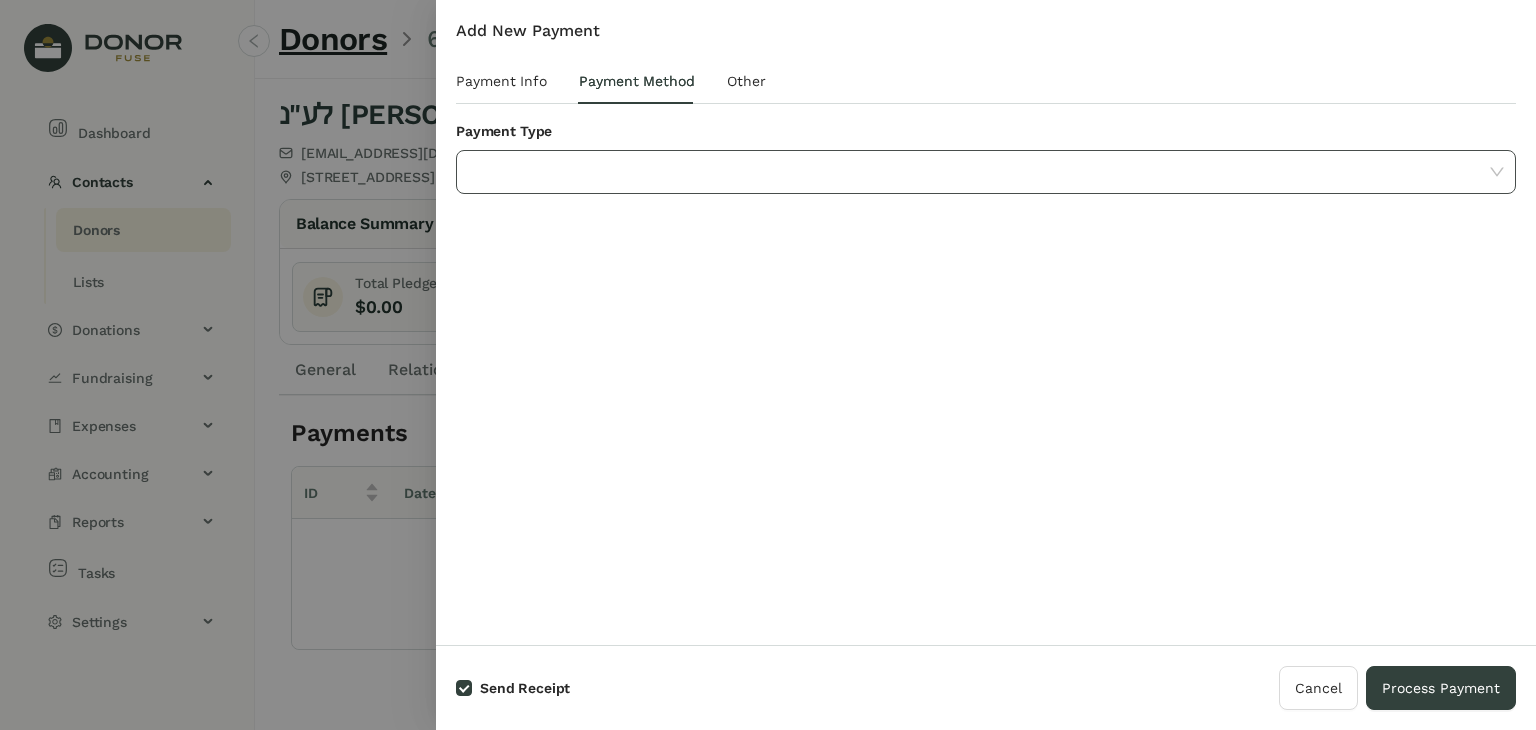 click 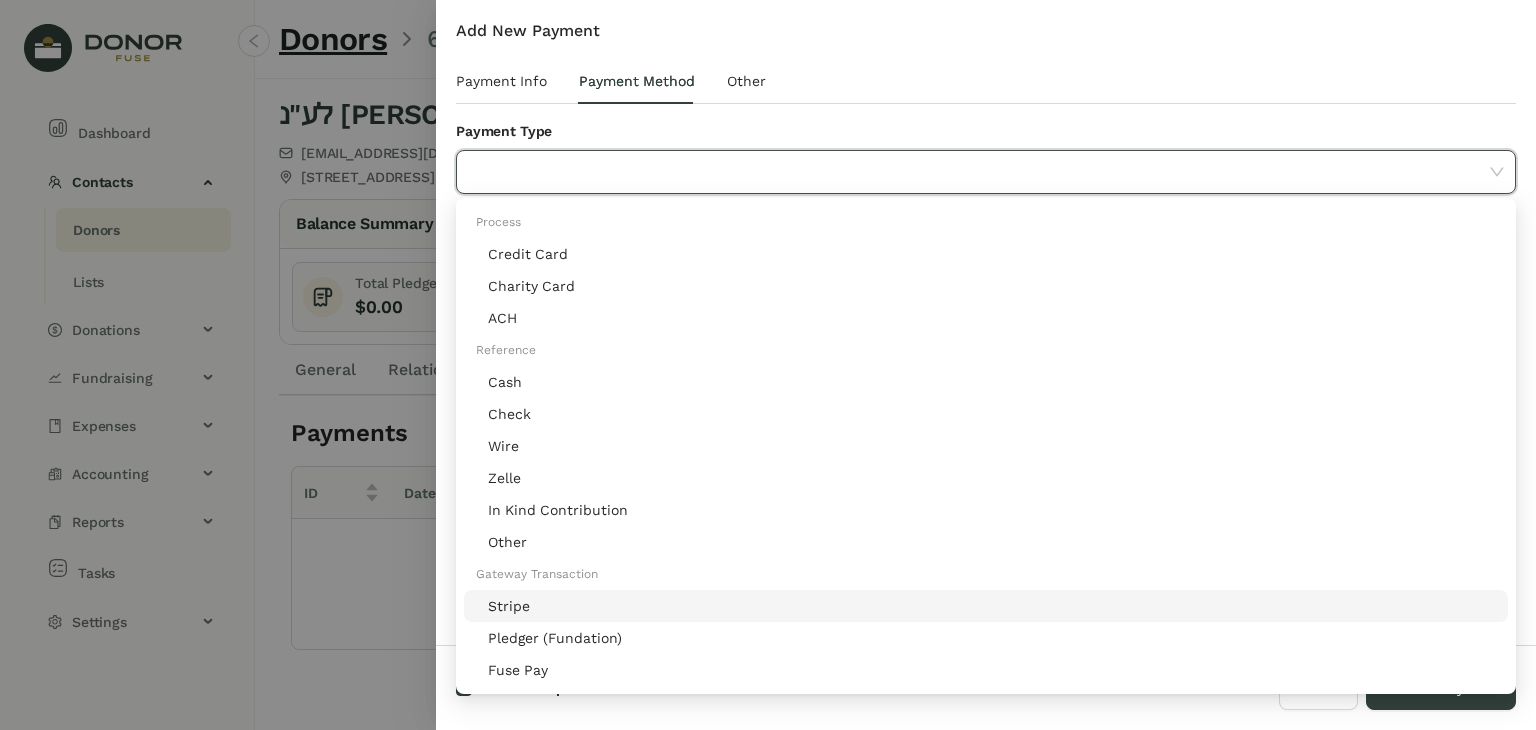 click on "Stripe" 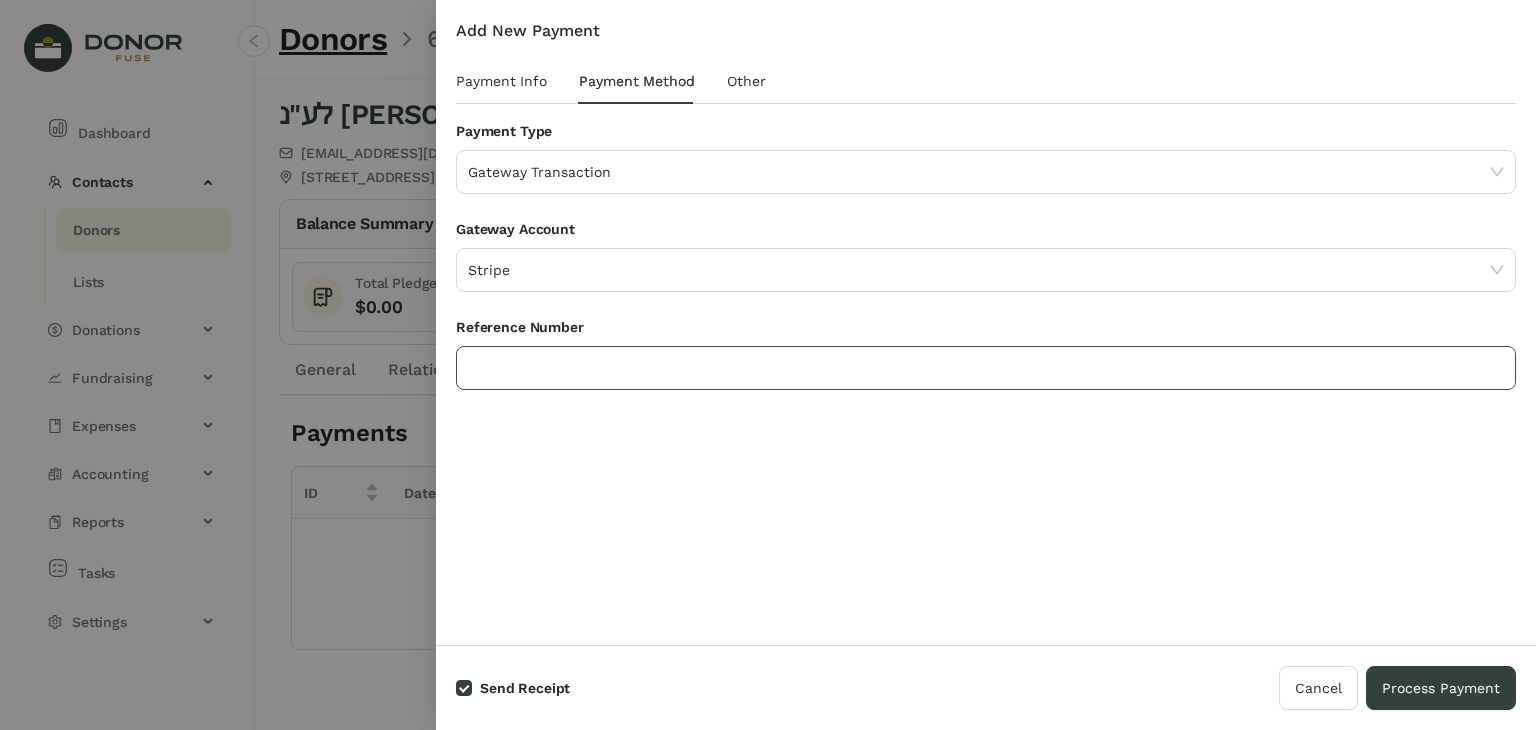 click 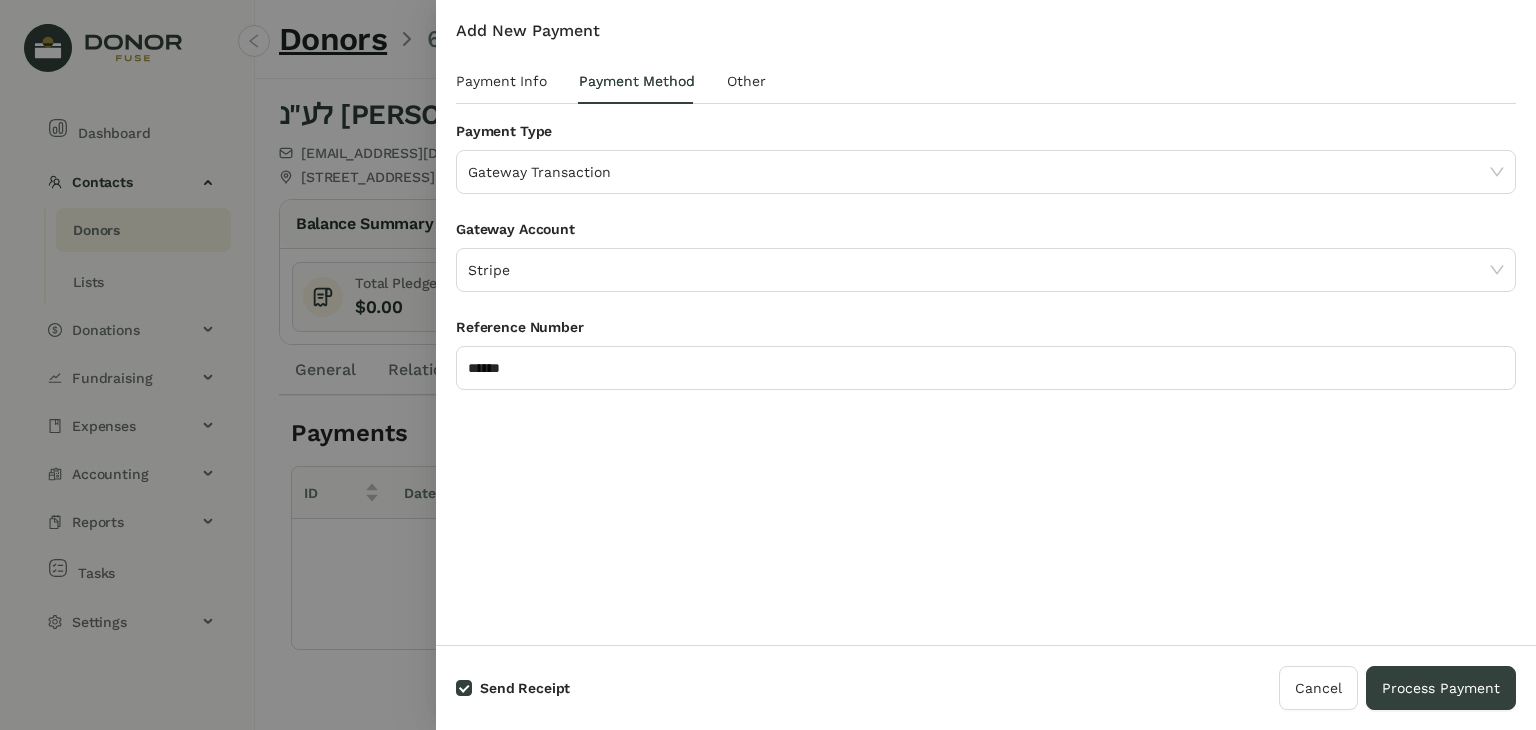 click on "Add New Payment  Payment Info Payment Method Other Donor לע"נ ר' אלעזר ב"ר [PERSON_NAME] ז"ל - 656289 | [EMAIL_ADDRESS][DOMAIN_NAME] Date ********* ב' מטות מסעי, כ"ה תמוז תשפ״ה Amount ******* Name On Receipt (Optional) Apply to Pledges    New Pledge ID Date Campaign Fund Total Amount Open Amount Apply Amount 1407789 [DATE] RK - Annual Campaign RK - Contributions $180.00 $180.00 *** Total Applied :    Credit Amount :    $180.00    $0.00    Save Credit Payment Type Gateway Transaction Gateway Account Stripe Reference Number ****** Override Template Group (Optional)  Select Template Group  Tags    Please select  Notes Attachments Upload Deposit Id Date Account  No Data  Time User Field Old Value New Value  No Data  Account Amount Debit Amount Credit Fund  No Data" at bounding box center (986, 322) 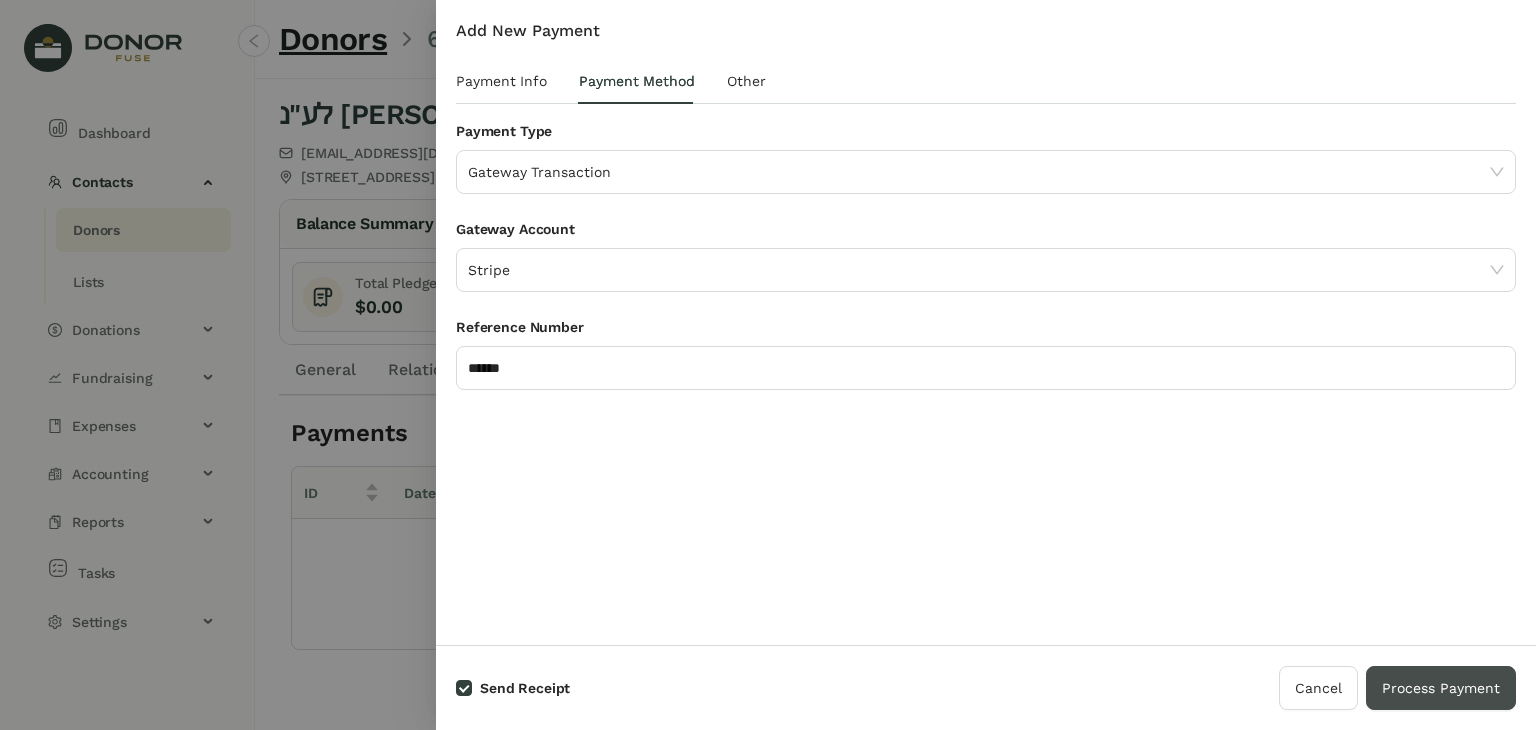 click on "Process Payment" at bounding box center [1441, 688] 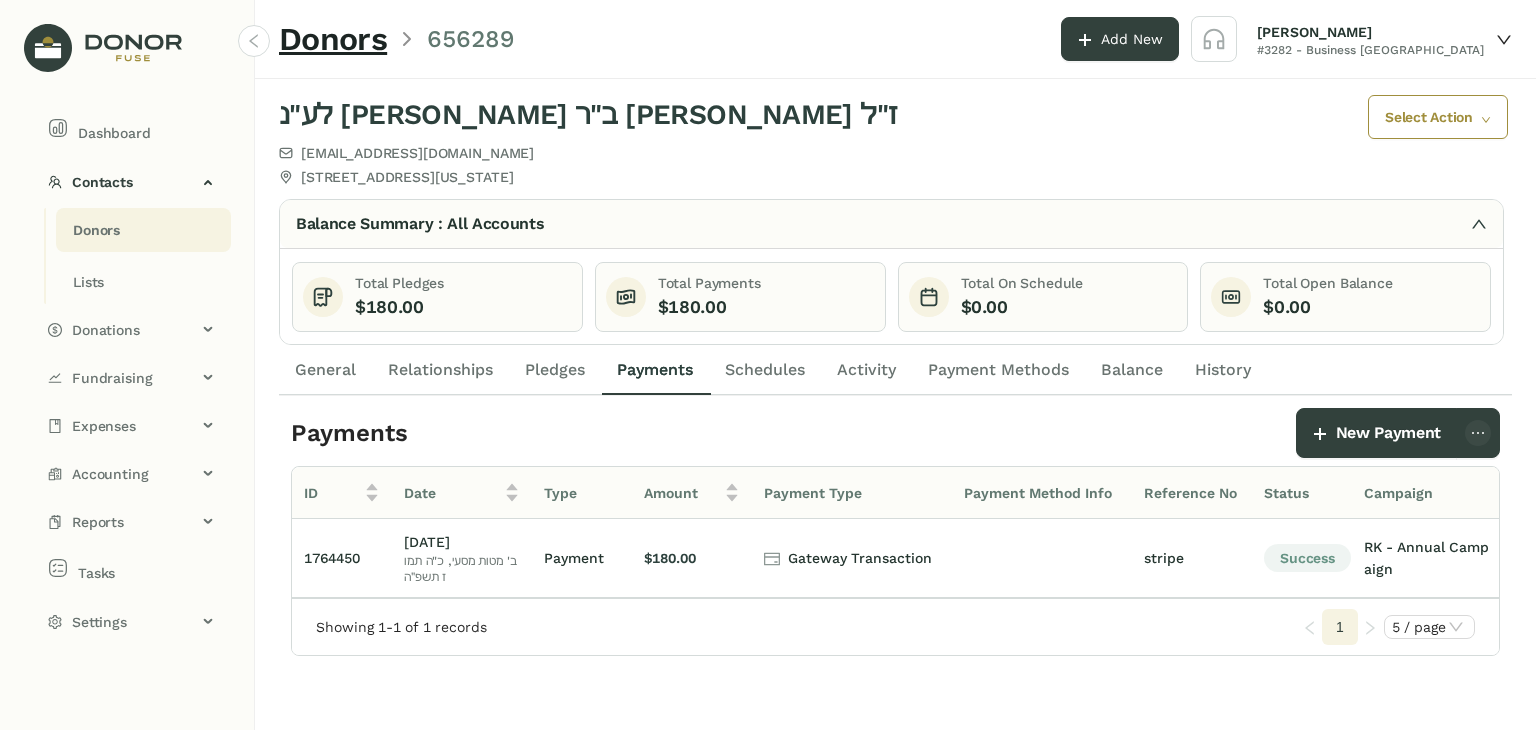 click on "Donors" 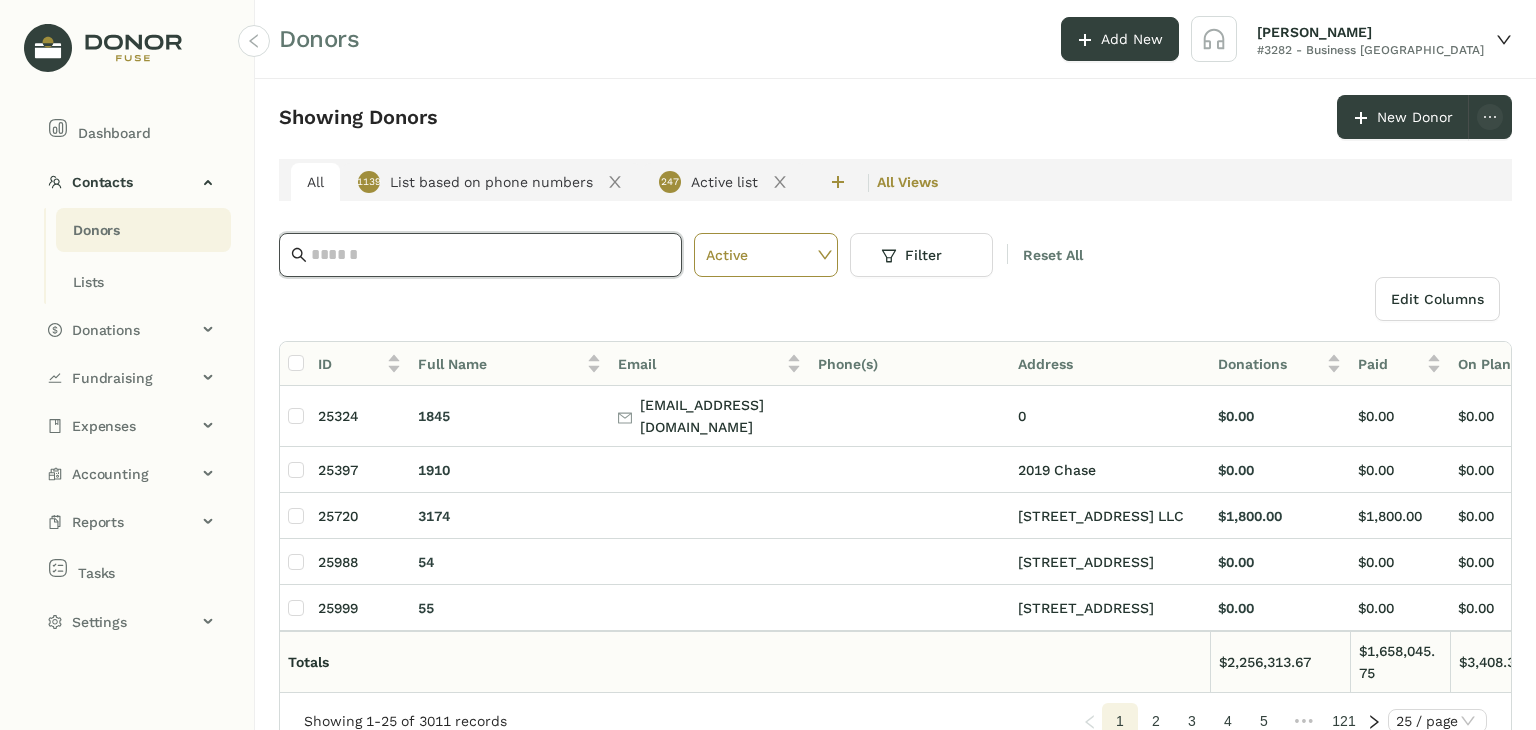 click 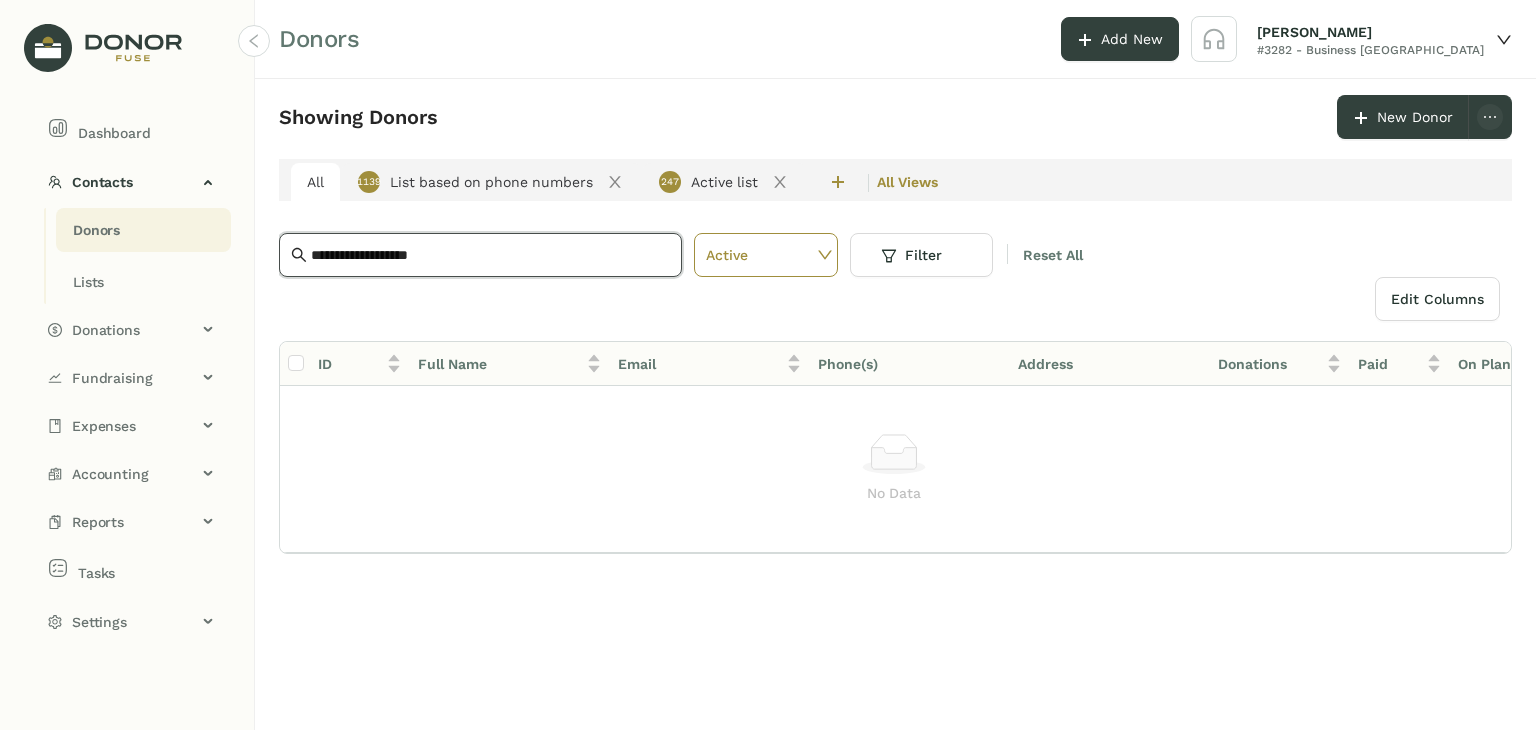 drag, startPoint x: 485, startPoint y: 253, endPoint x: 224, endPoint y: 212, distance: 264.20068 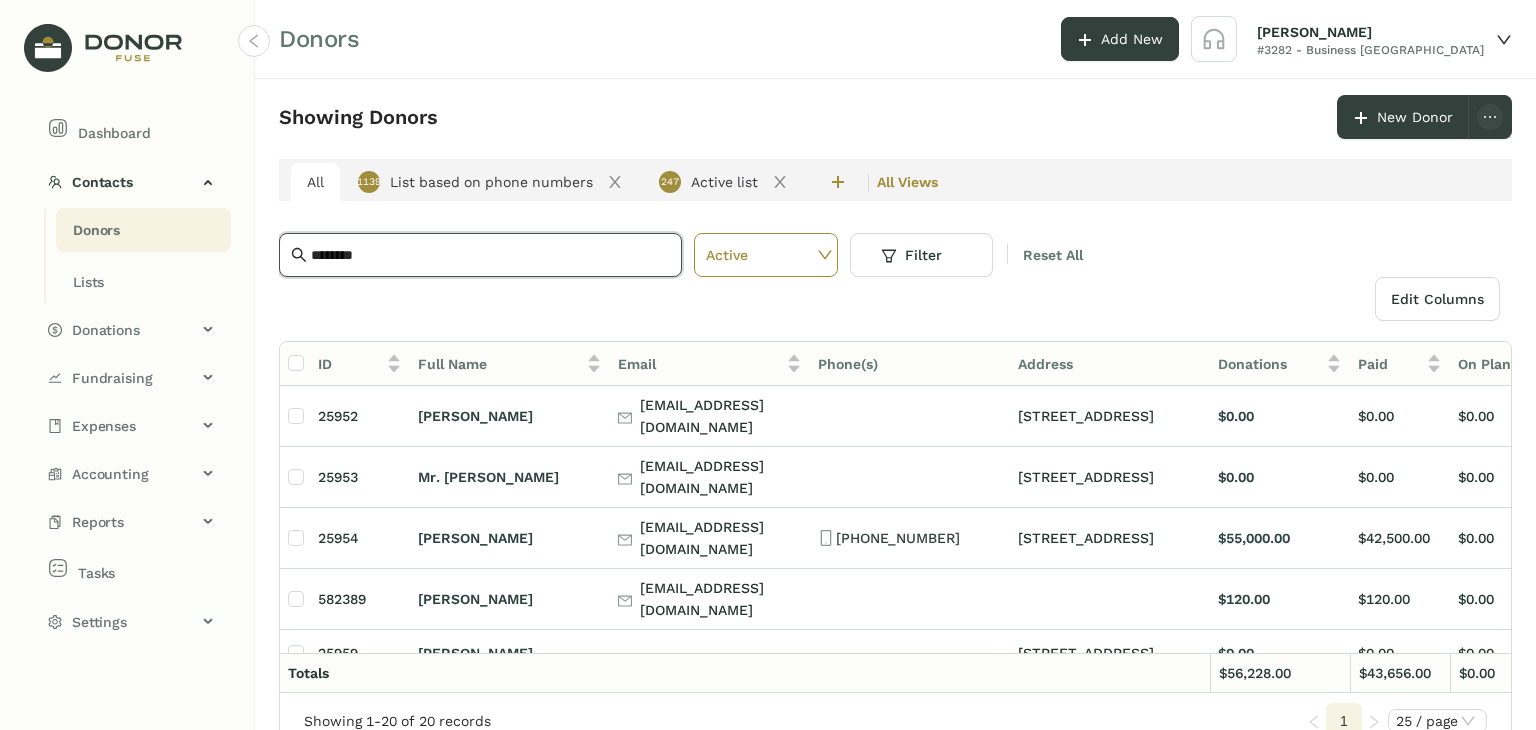 click on "********" 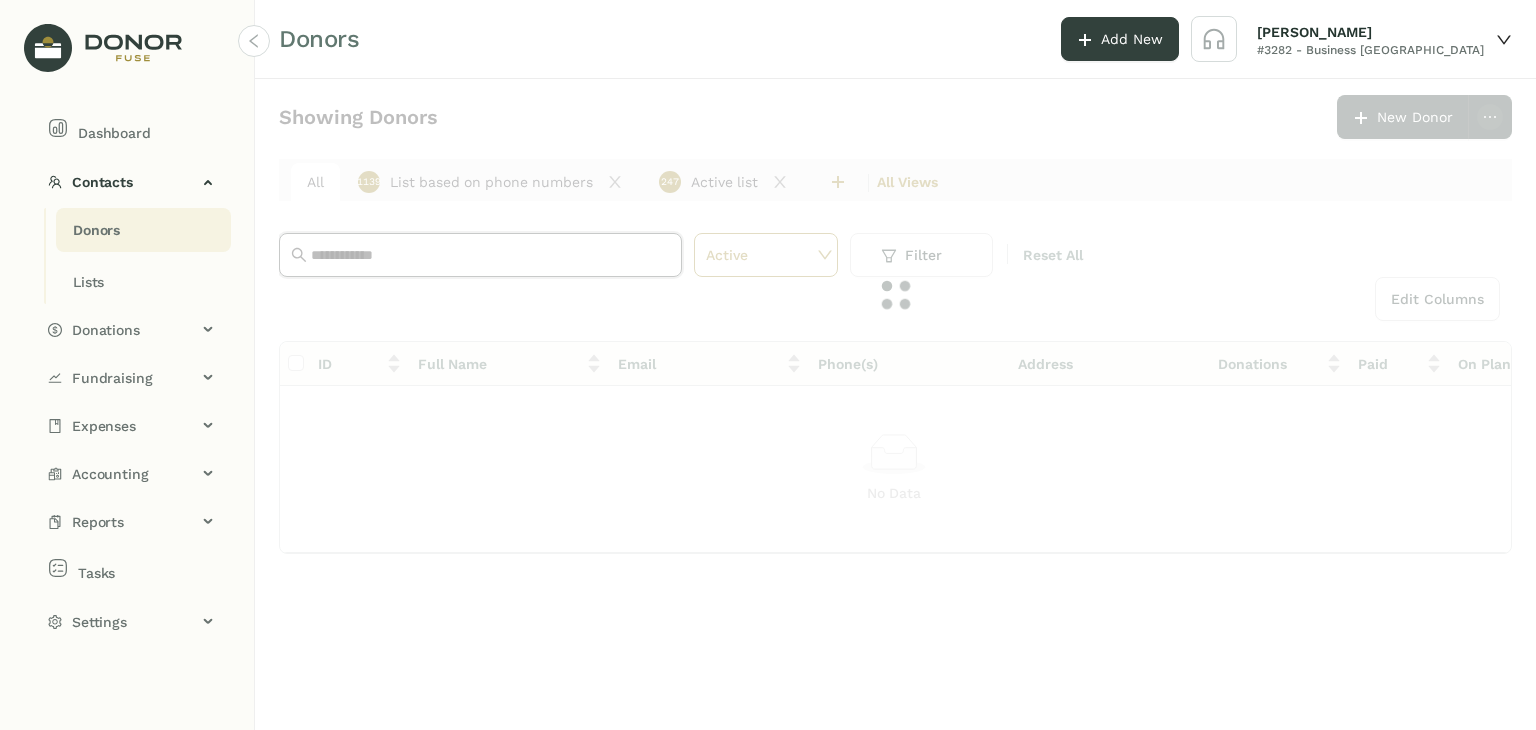 type on "**********" 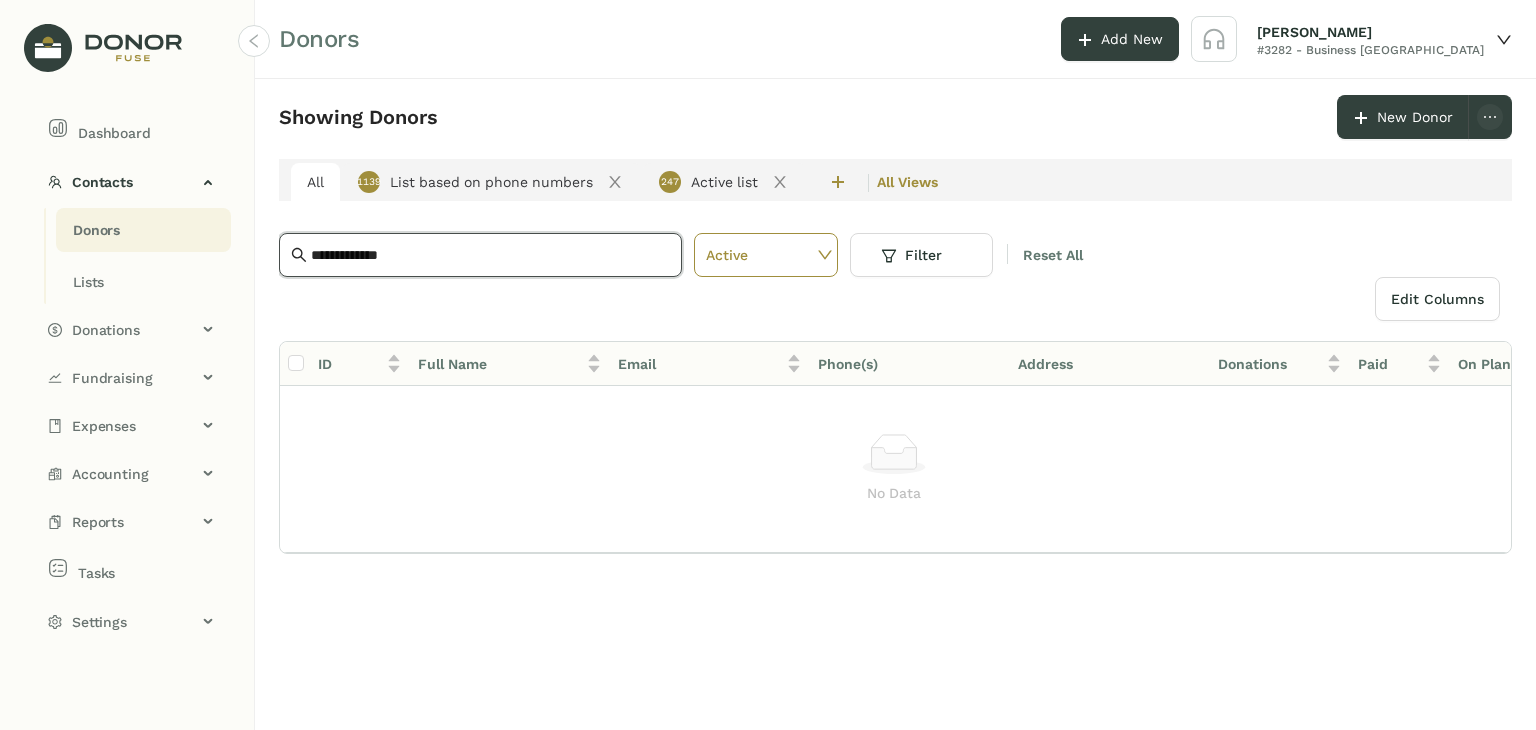 drag, startPoint x: 414, startPoint y: 260, endPoint x: 210, endPoint y: 228, distance: 206.49455 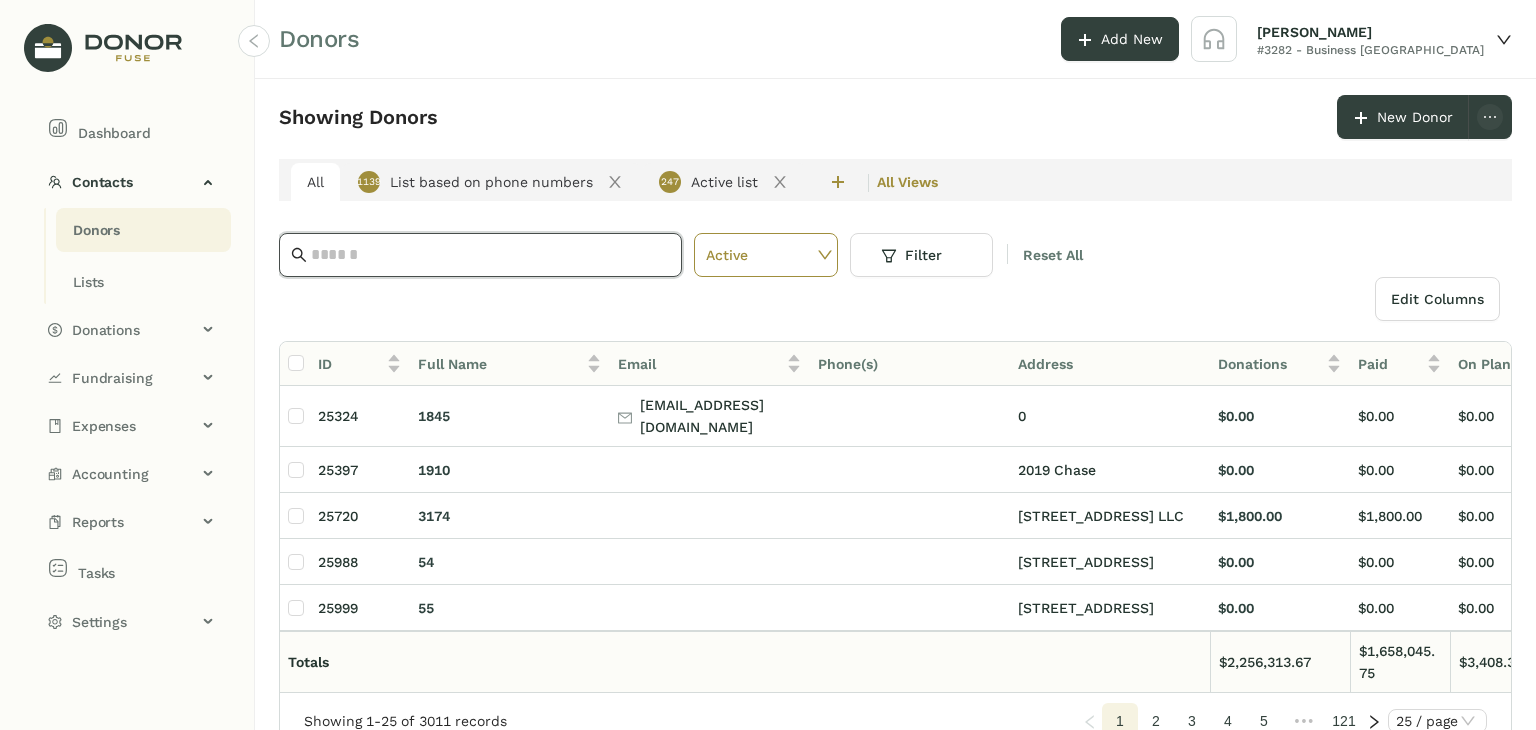 paste on "**********" 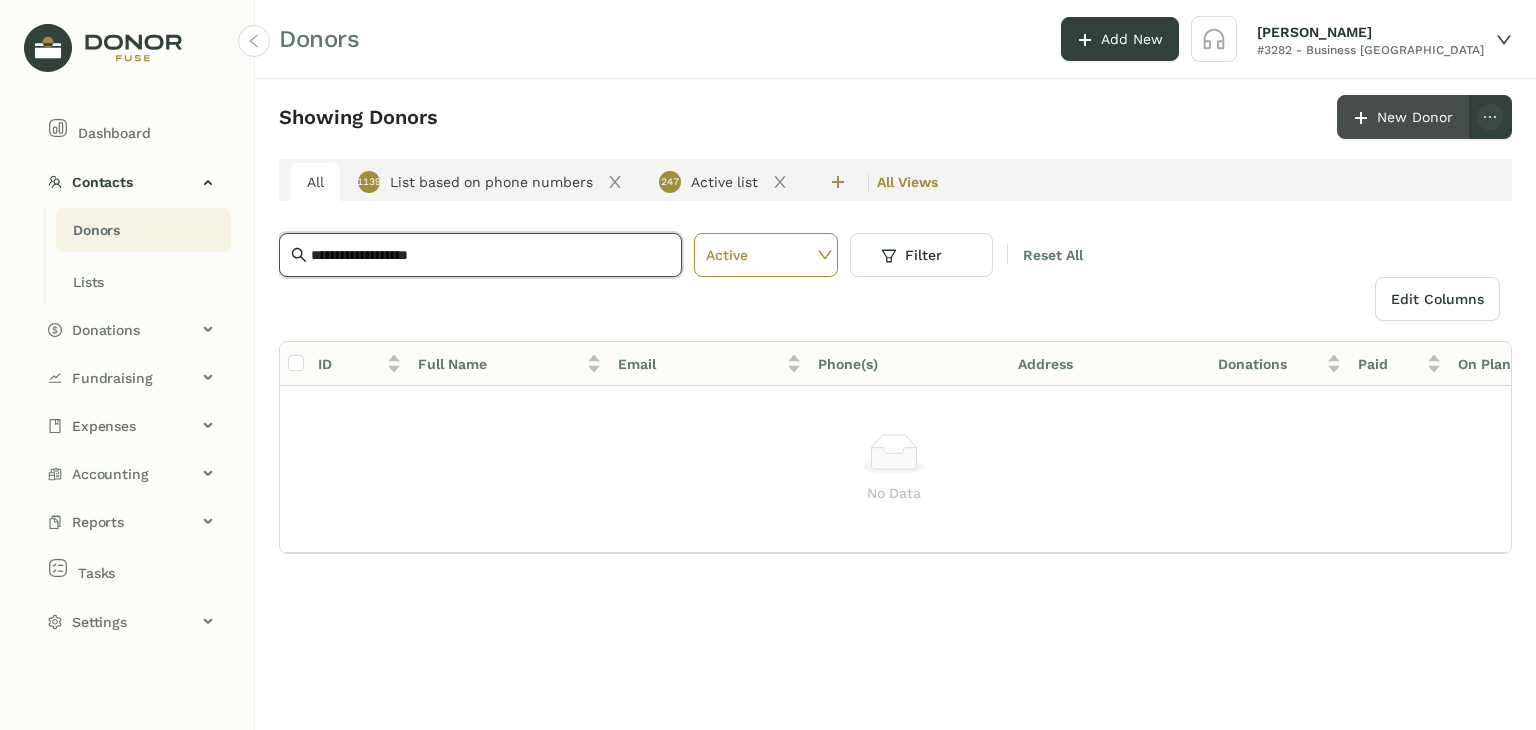 type on "**********" 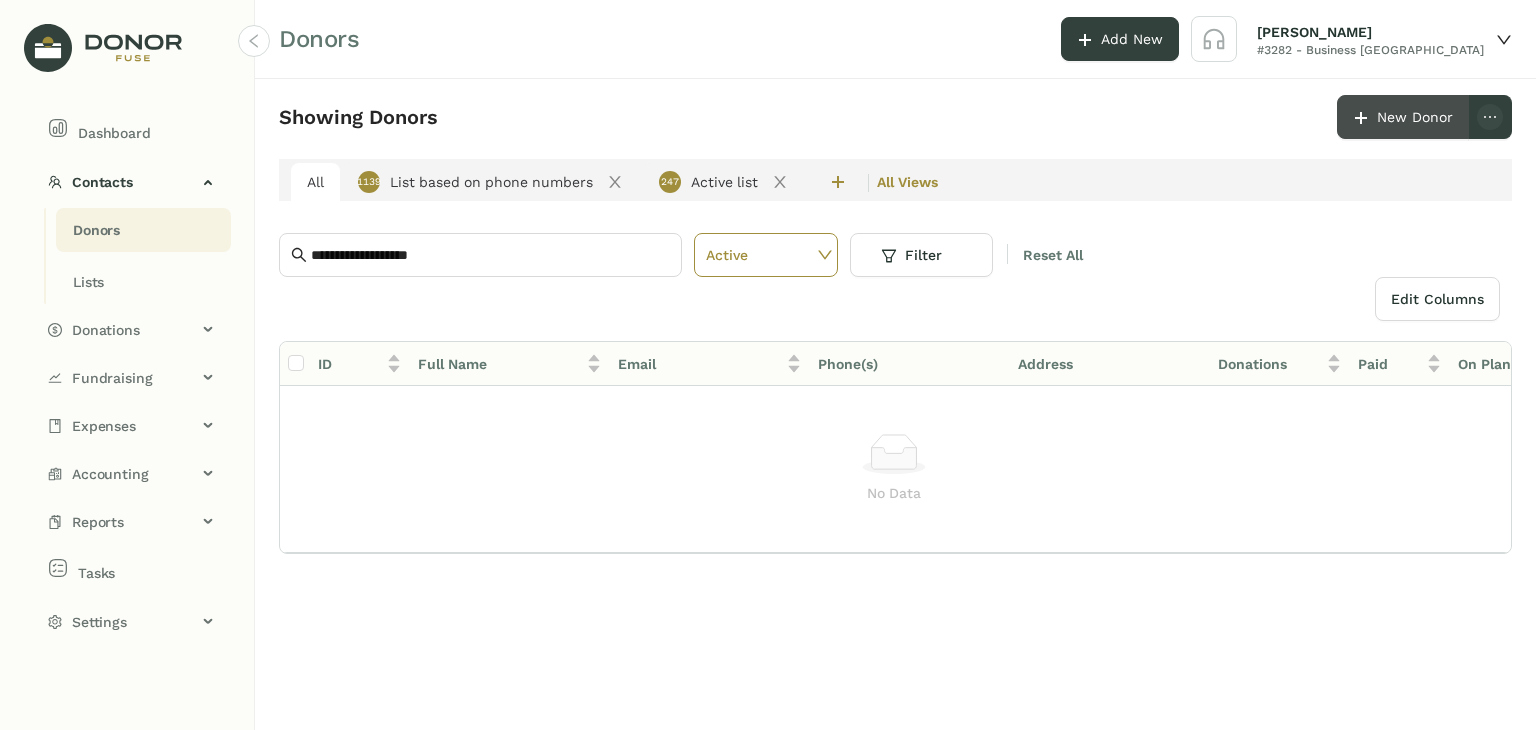 click on "New Donor" 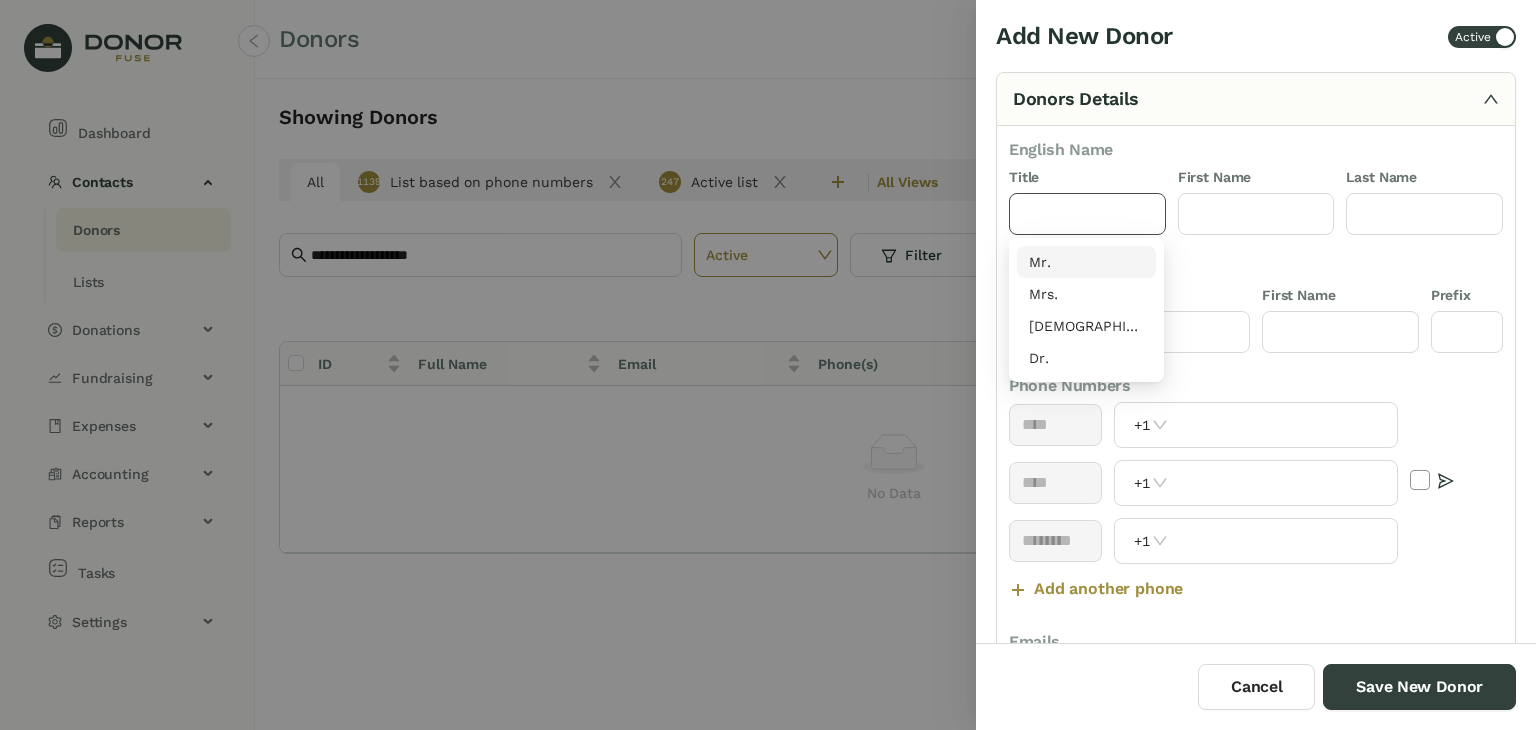 click 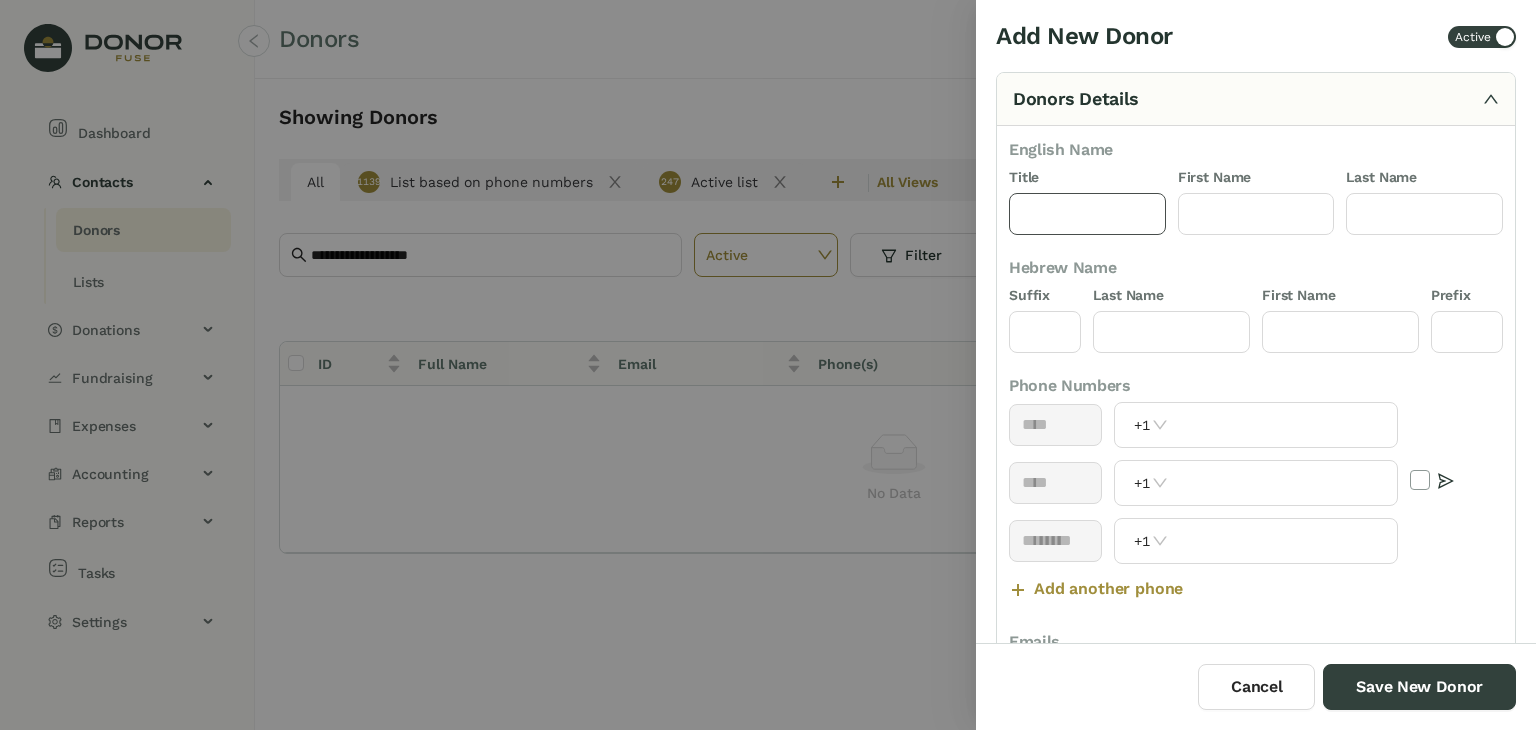 type on "***" 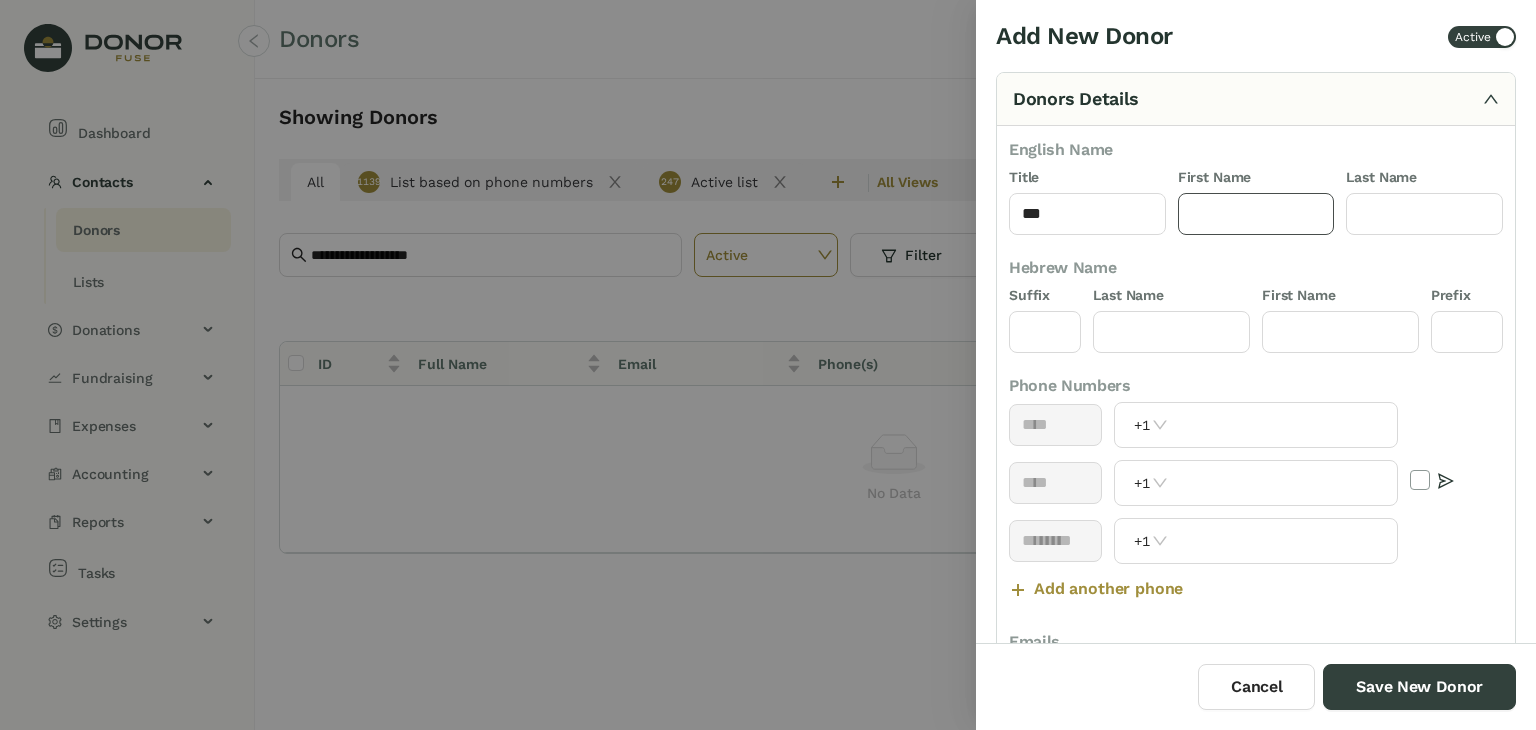 click 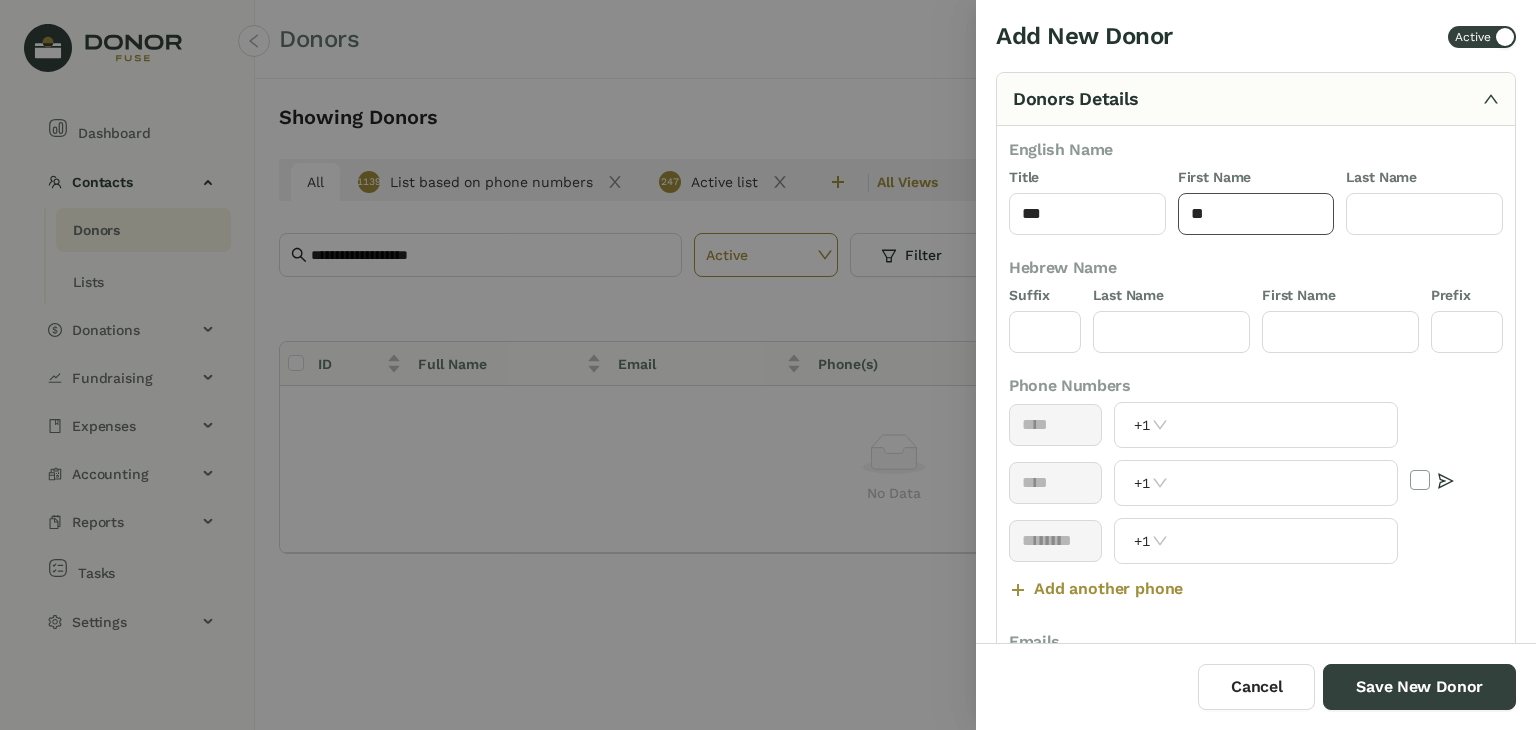 type on "*" 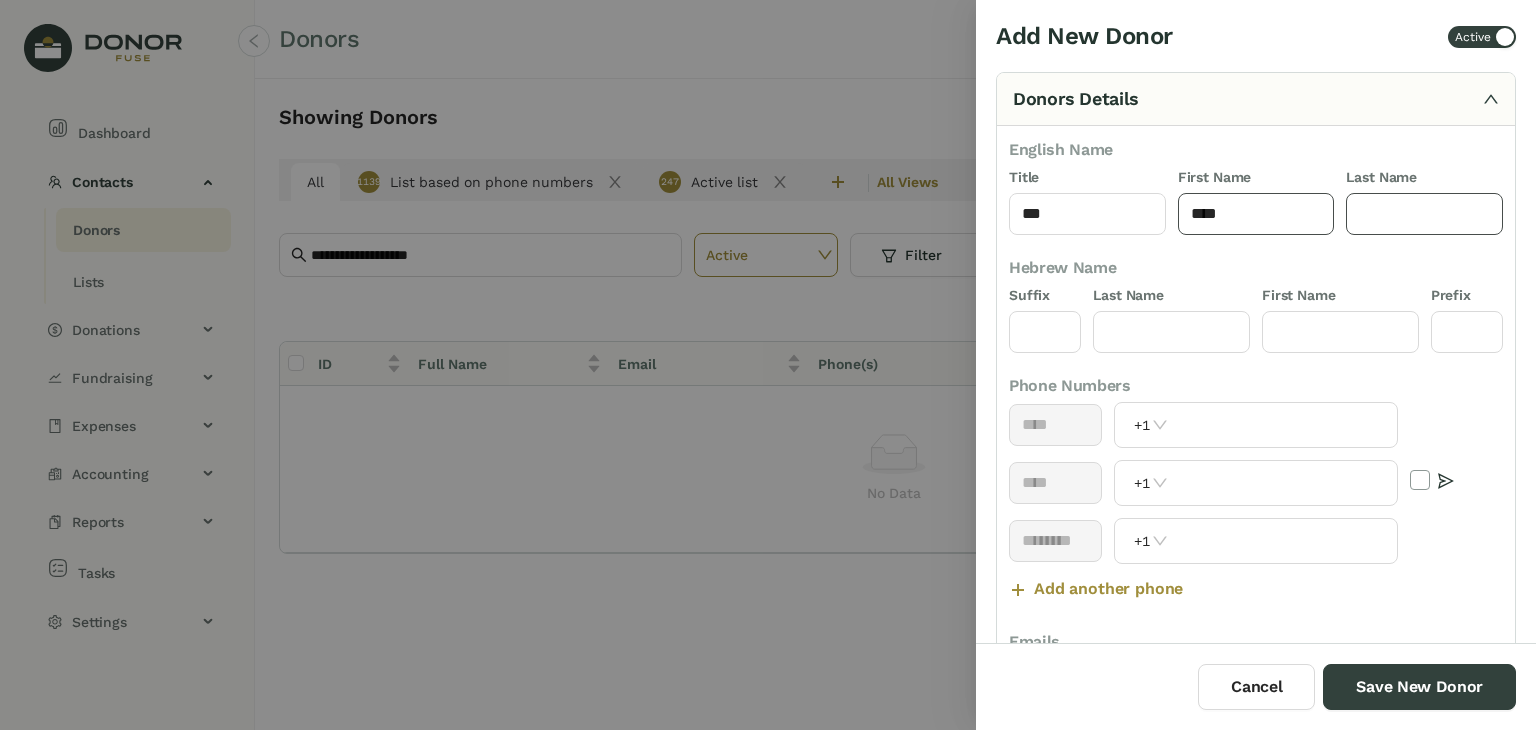 type on "****" 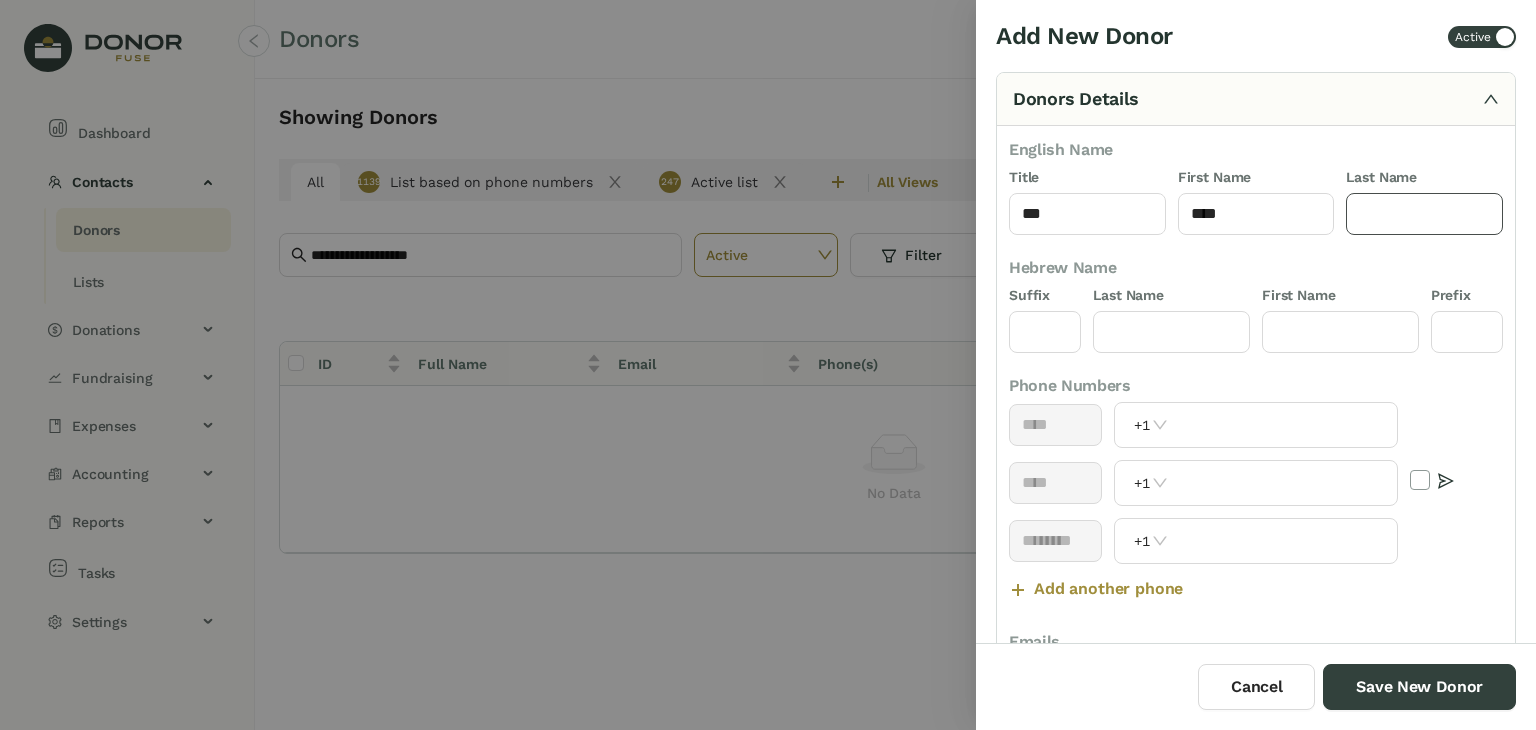 click 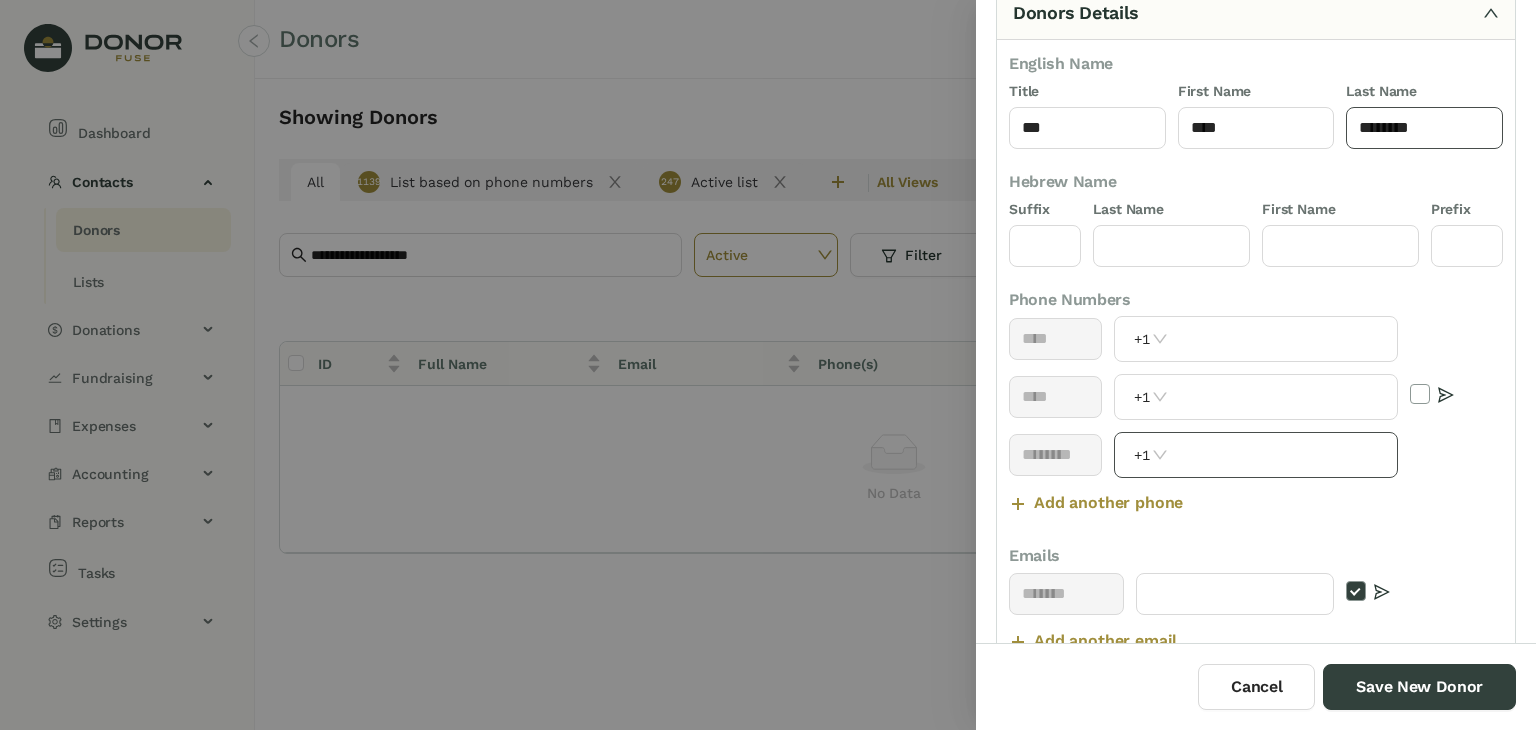 scroll, scrollTop: 89, scrollLeft: 0, axis: vertical 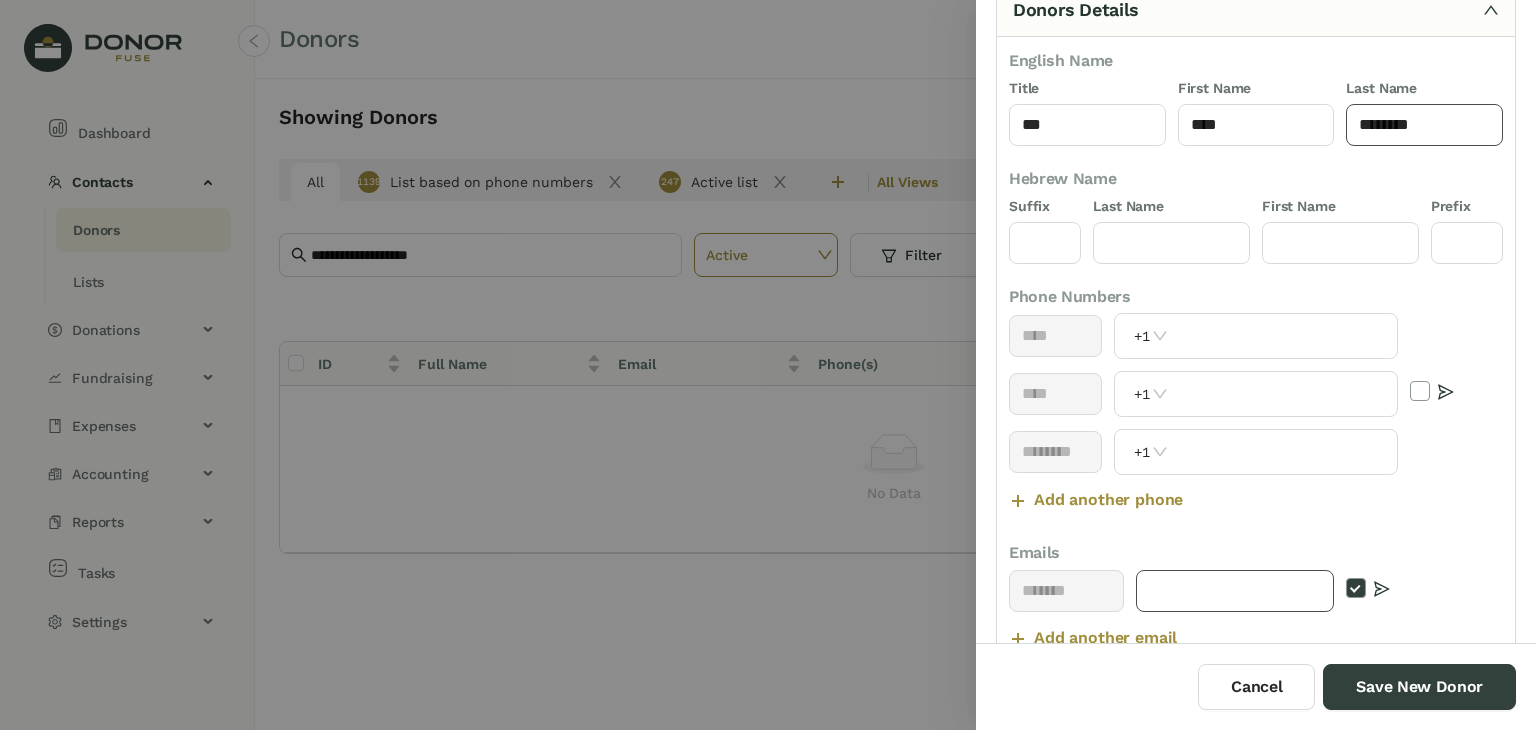 type on "********" 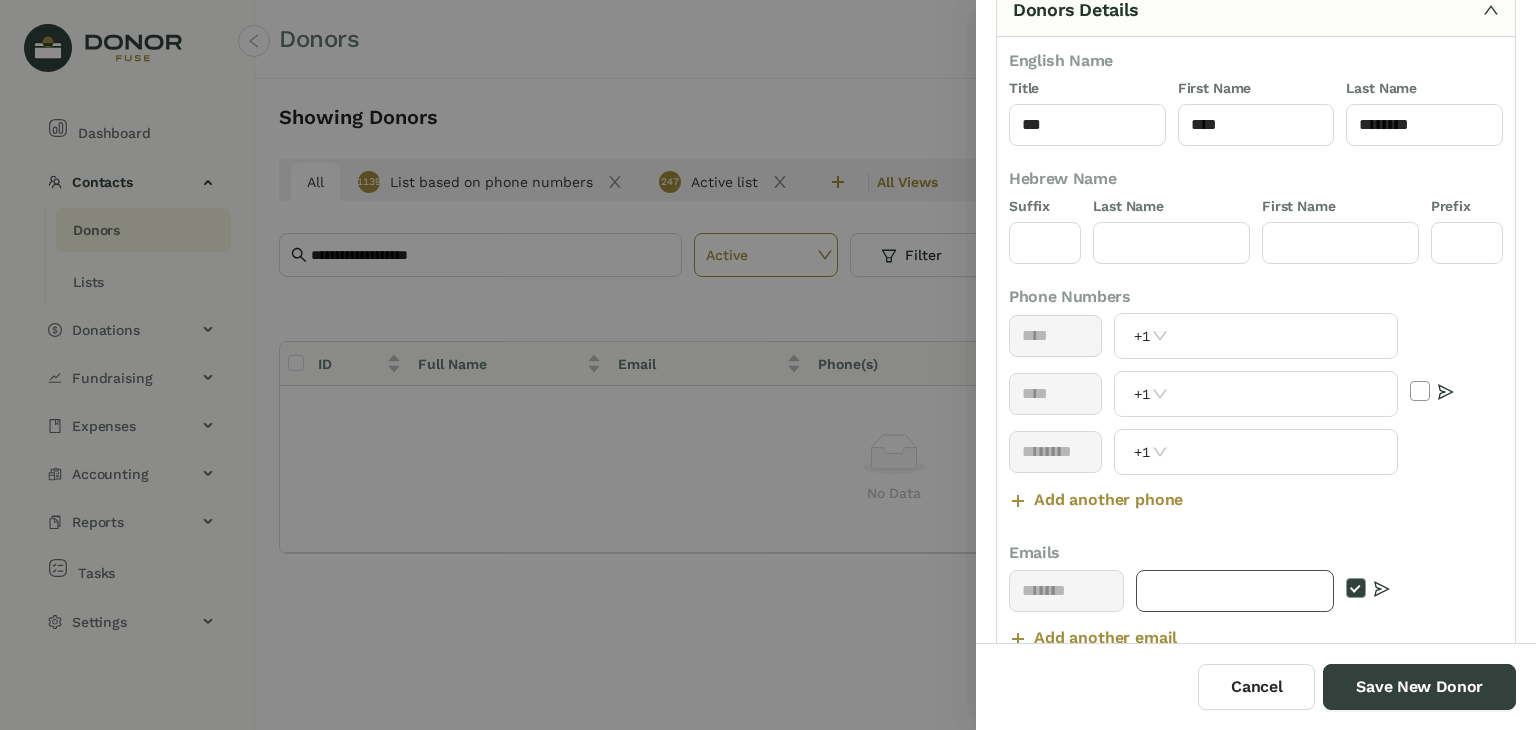 click at bounding box center (1235, 591) 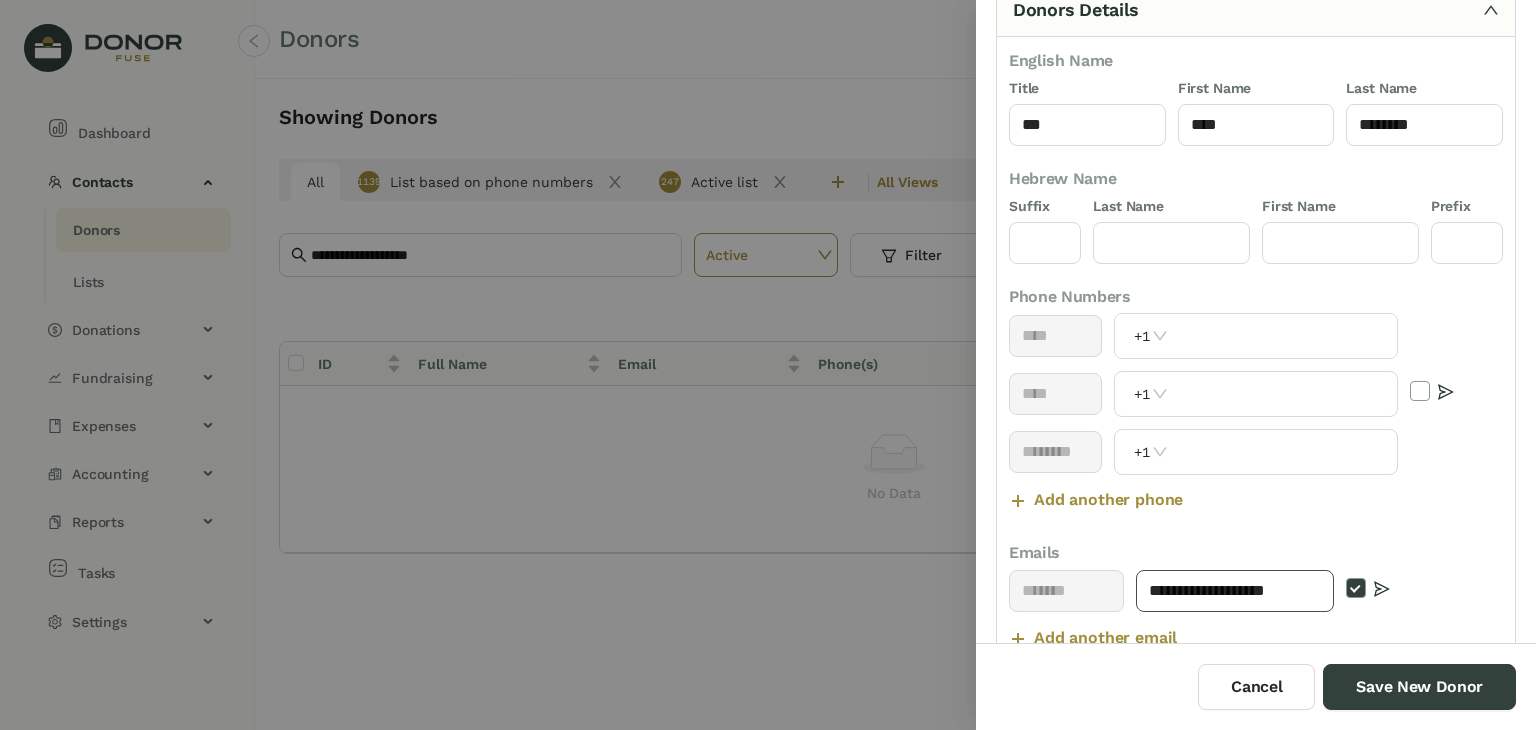 scroll, scrollTop: 0, scrollLeft: 0, axis: both 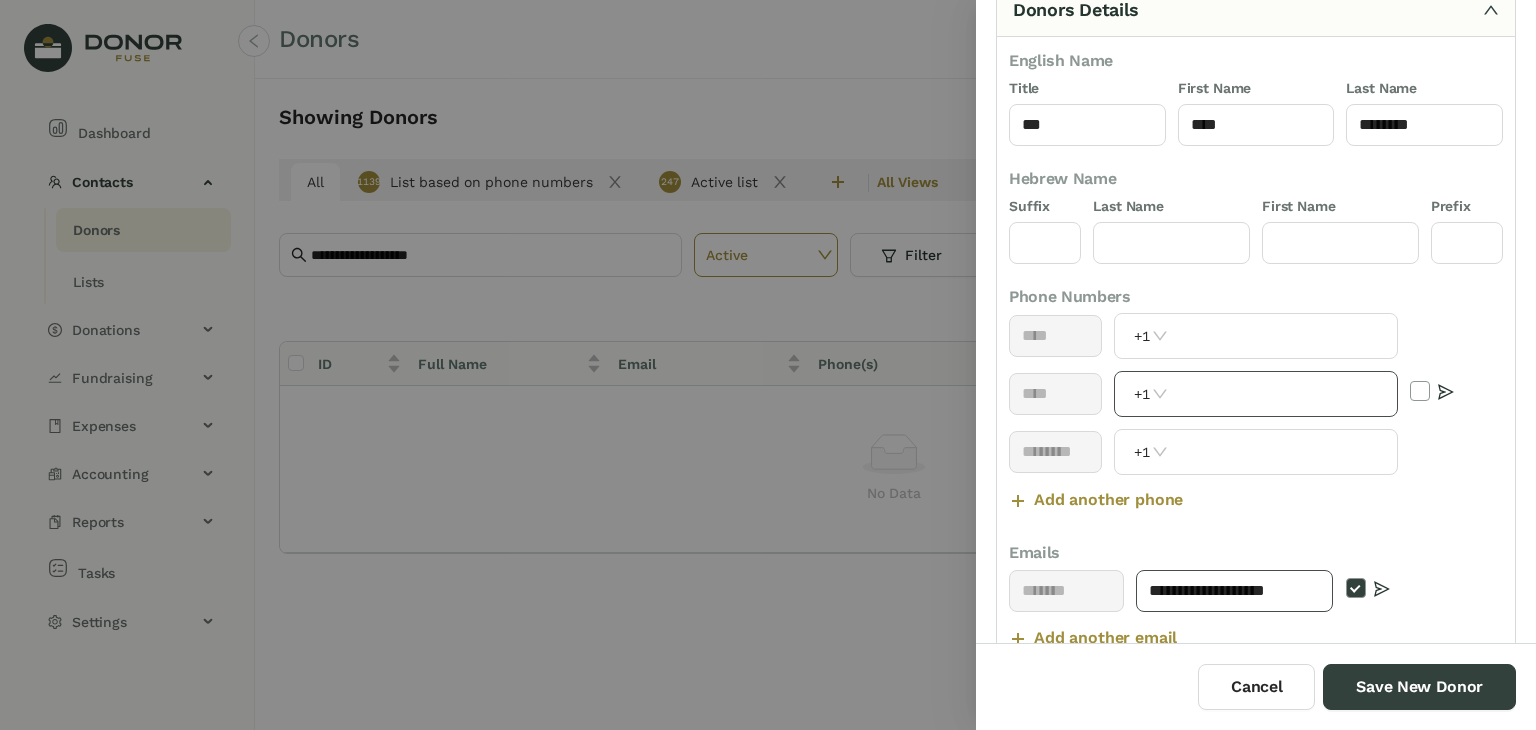 type on "**********" 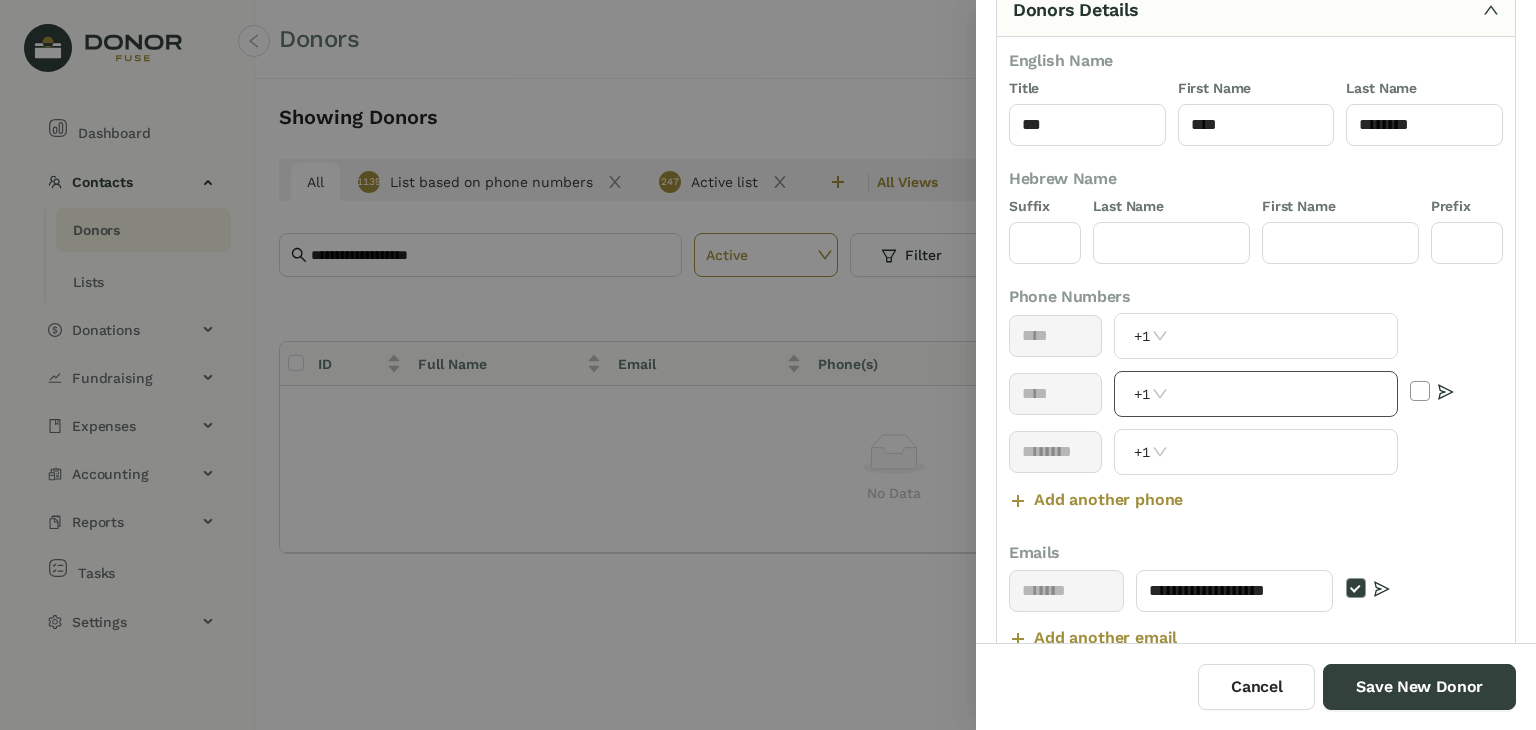 scroll, scrollTop: 0, scrollLeft: 0, axis: both 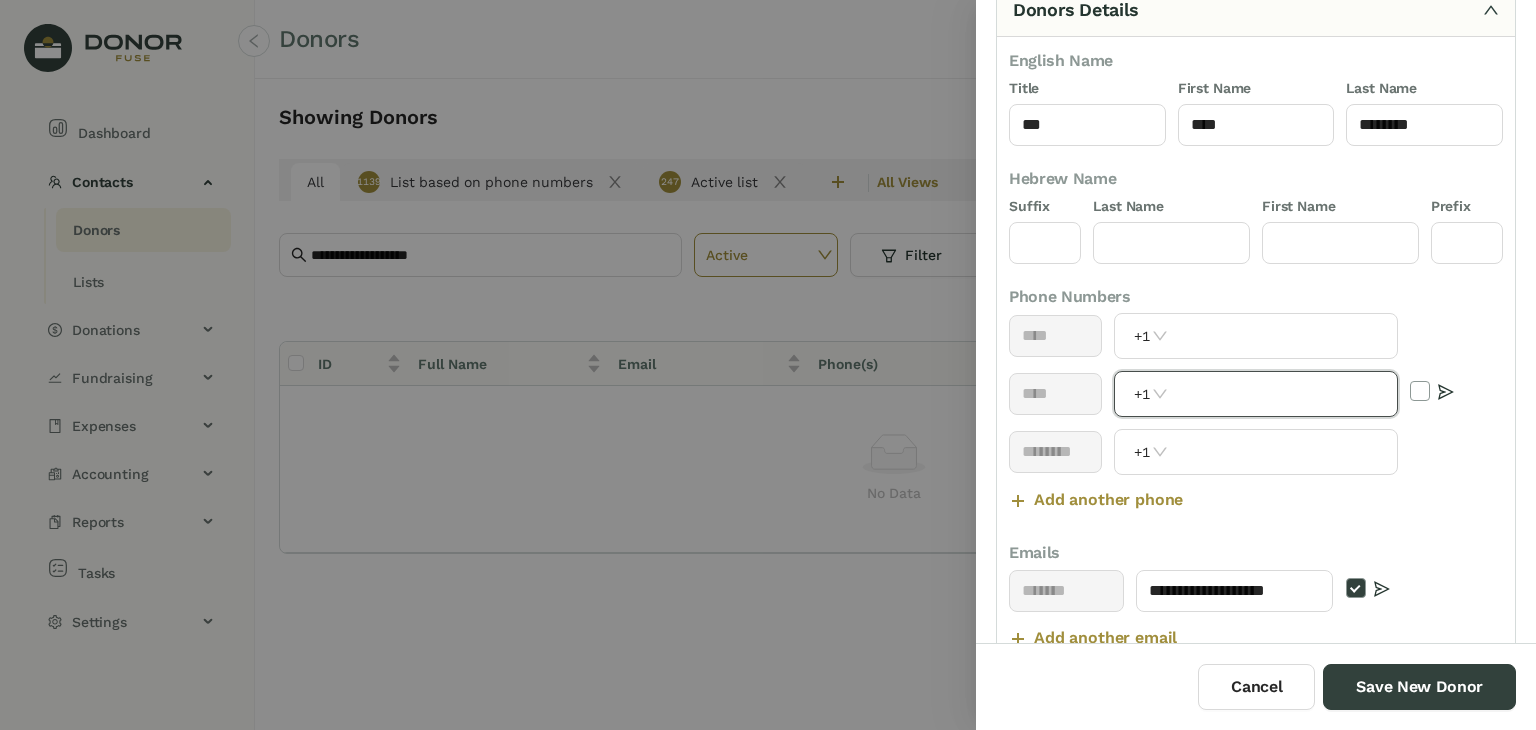 click at bounding box center (1284, 394) 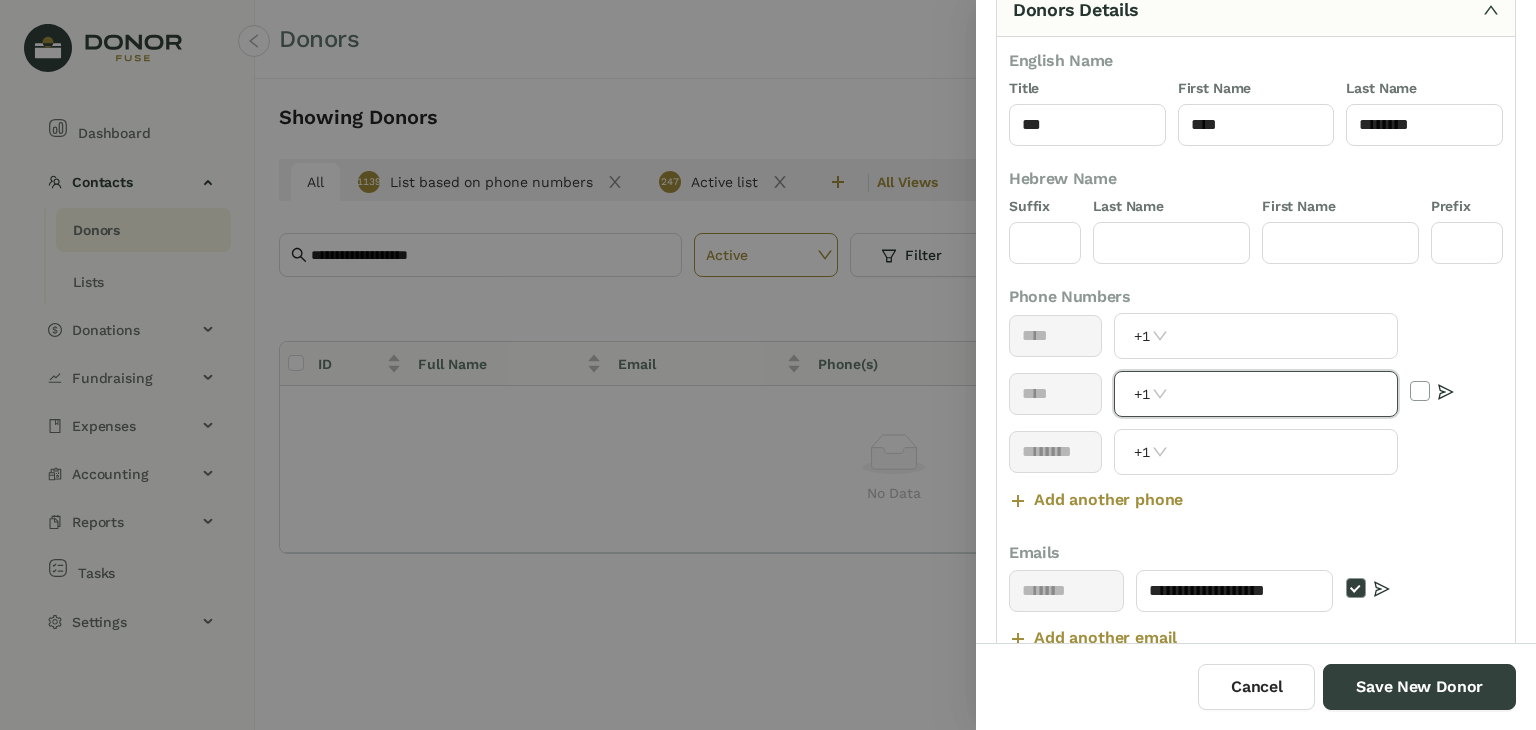 paste on "**********" 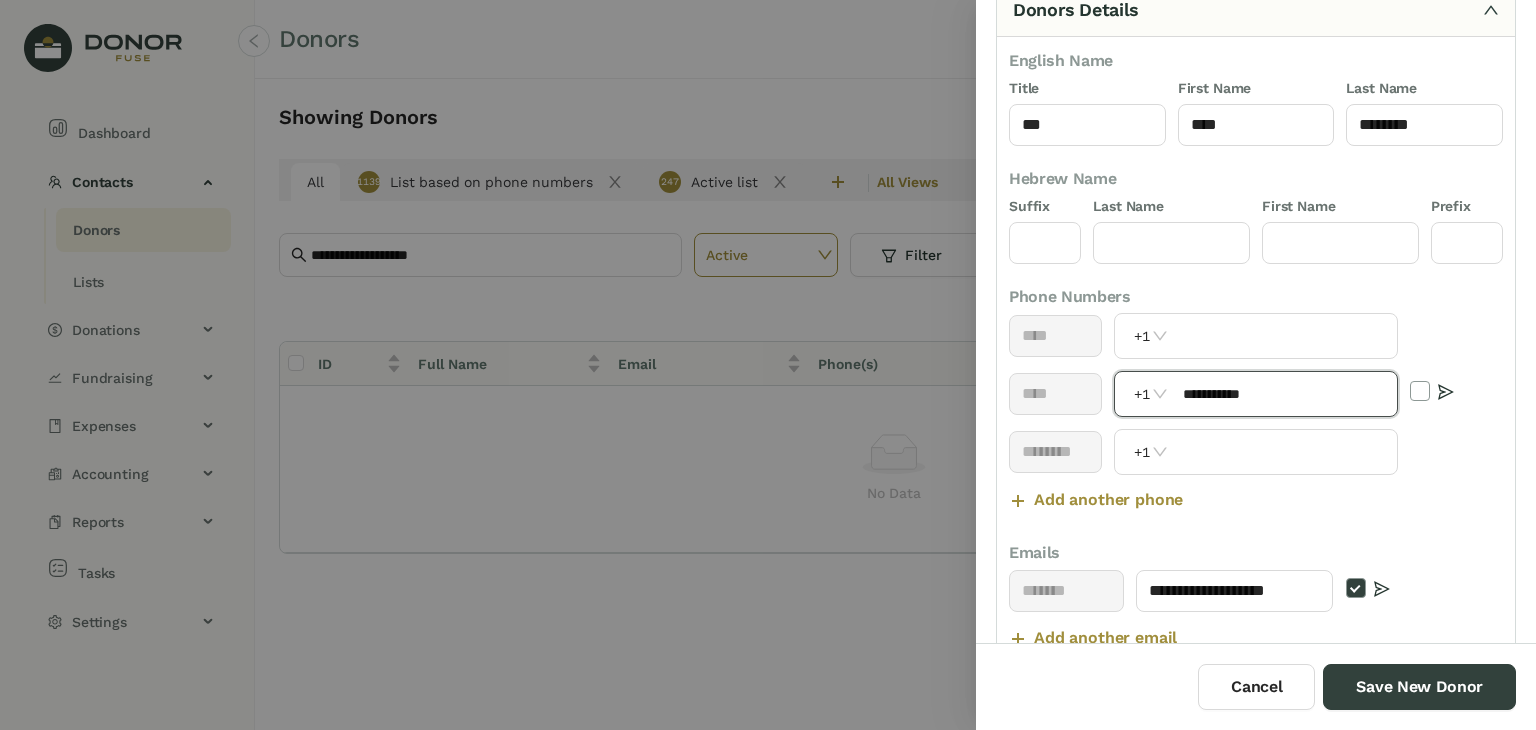 click on "**********" at bounding box center (1284, 394) 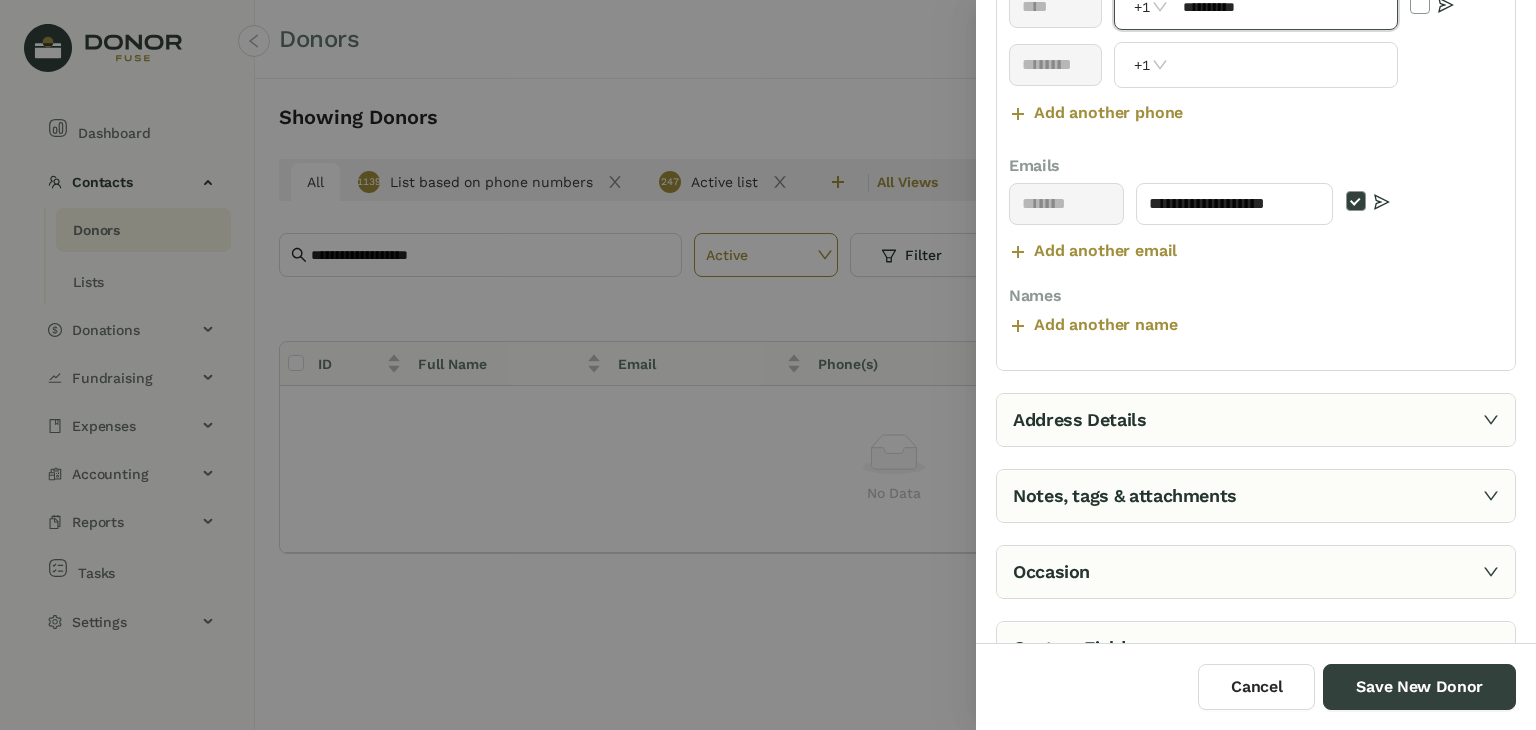 type on "**********" 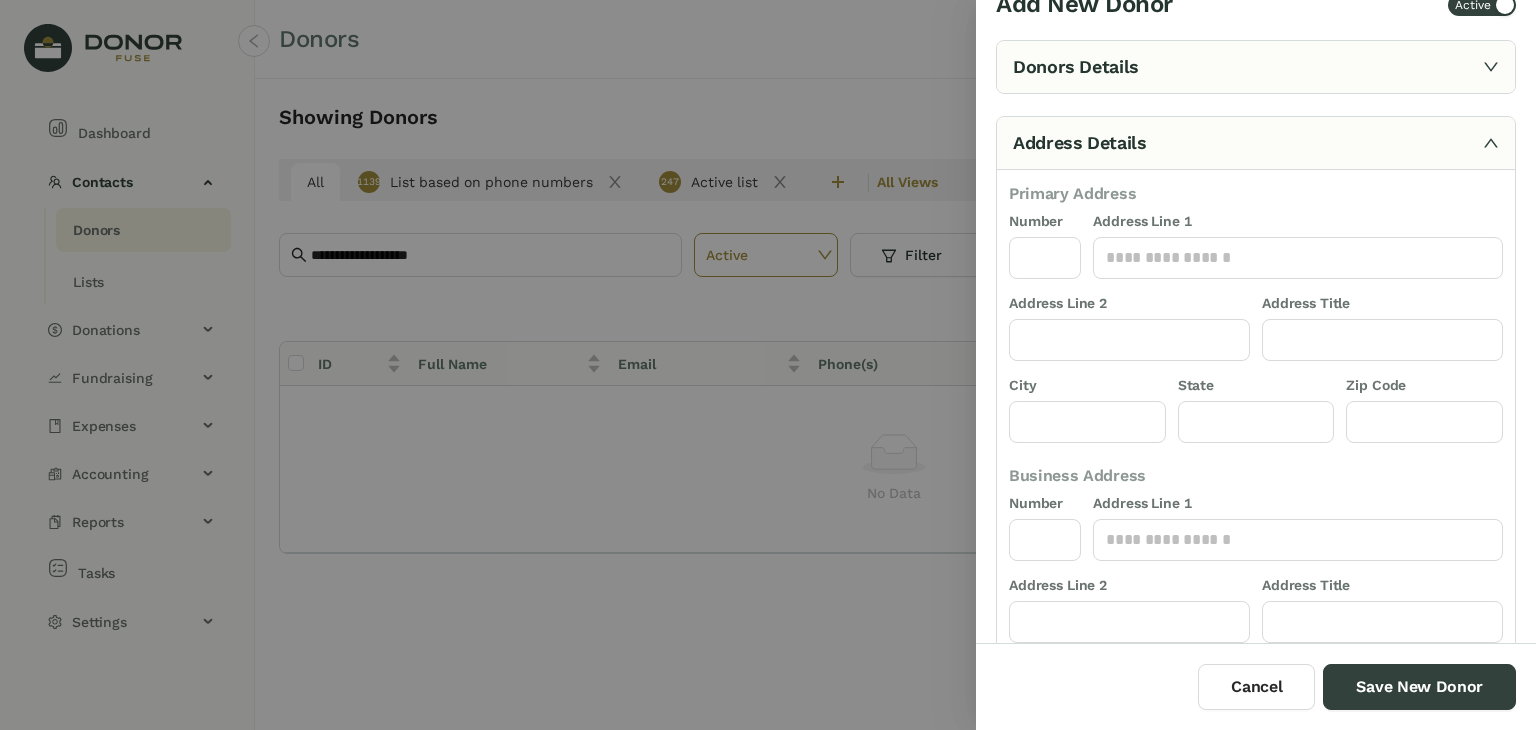 scroll, scrollTop: 0, scrollLeft: 0, axis: both 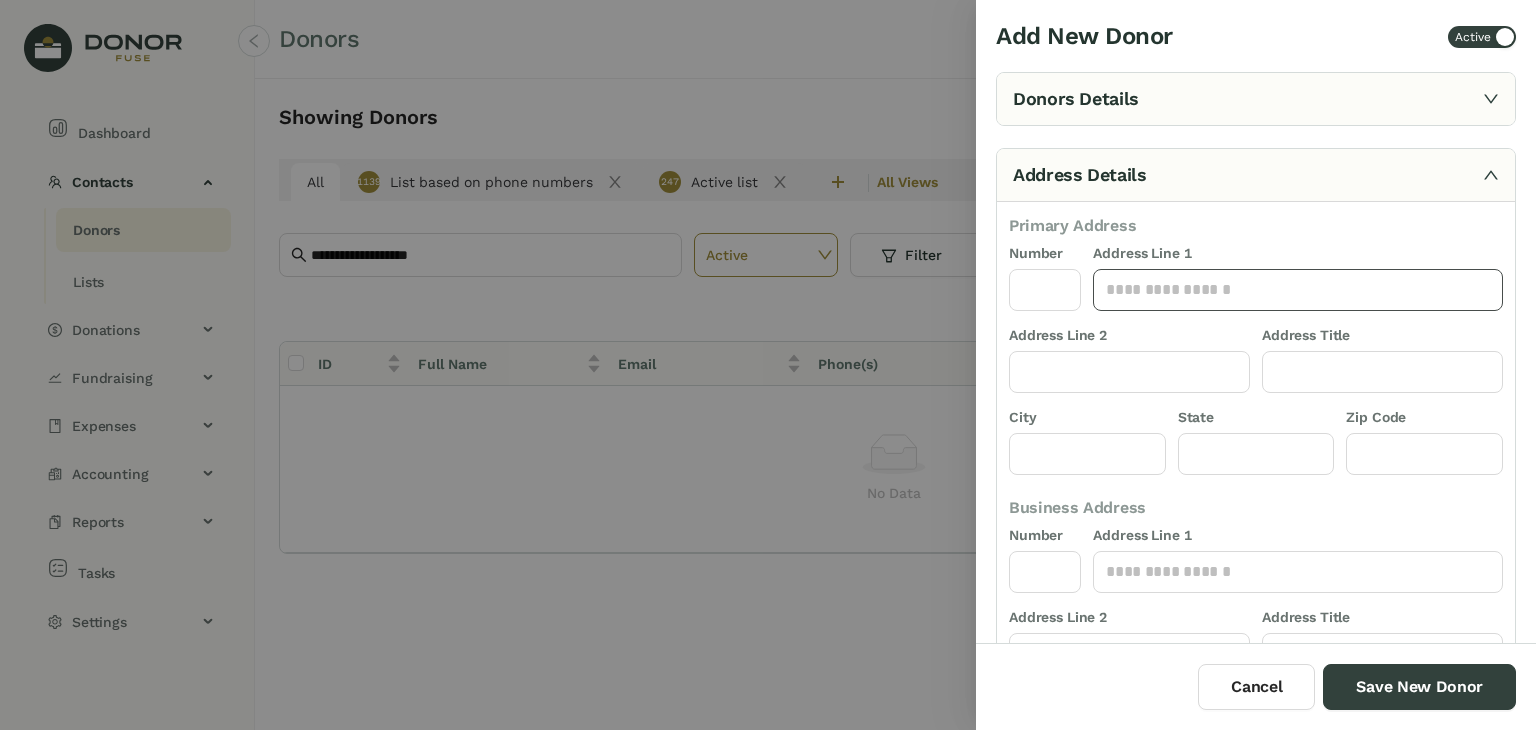 click 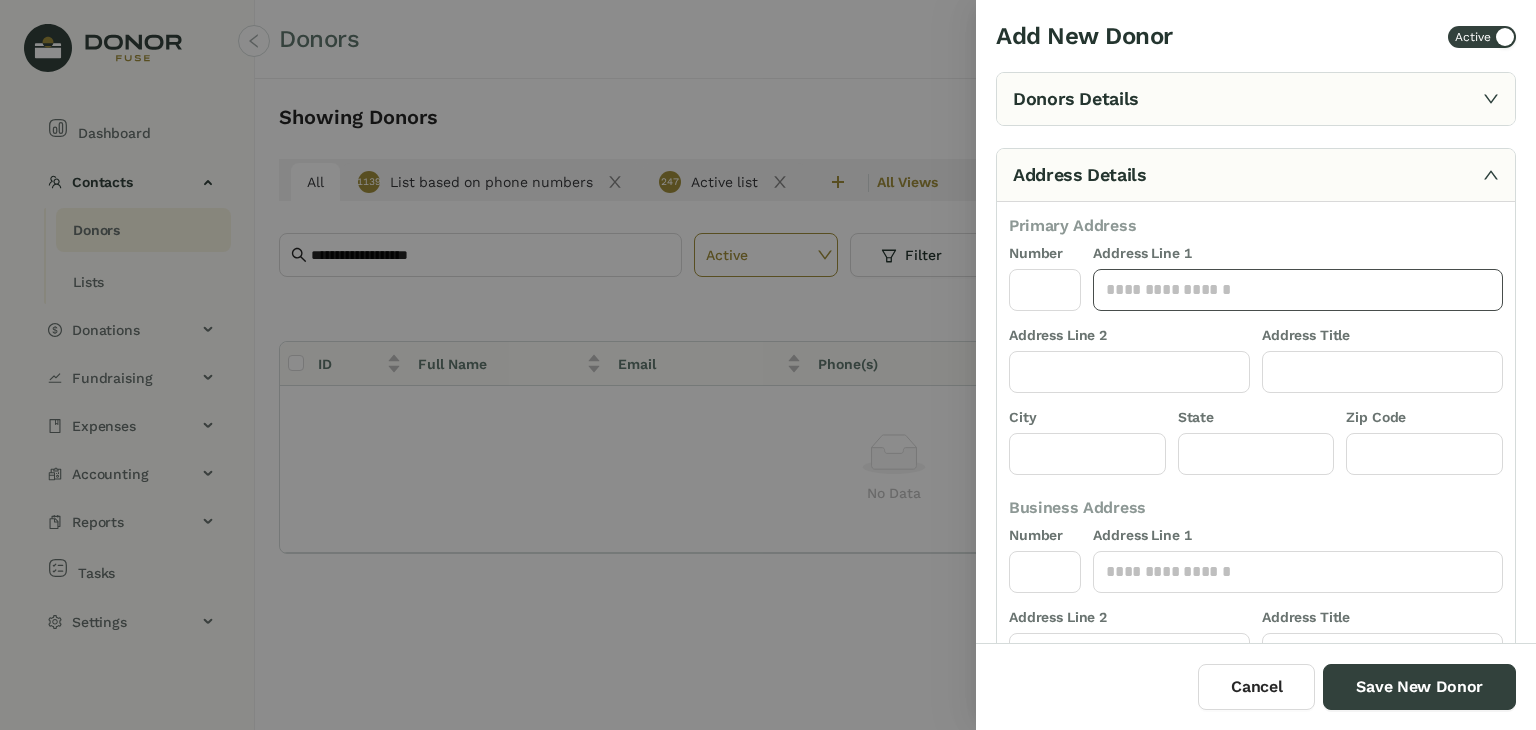 paste on "**********" 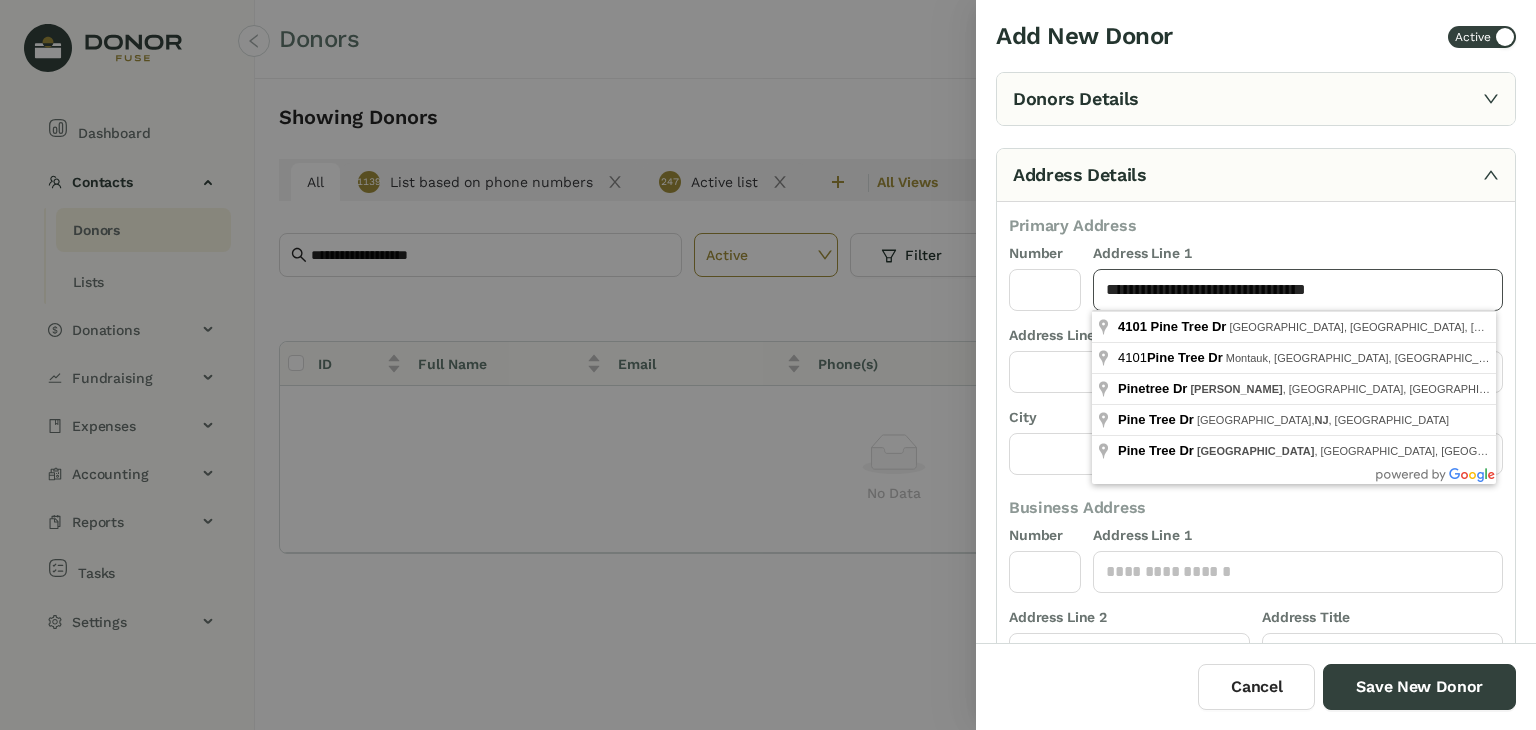 type on "**********" 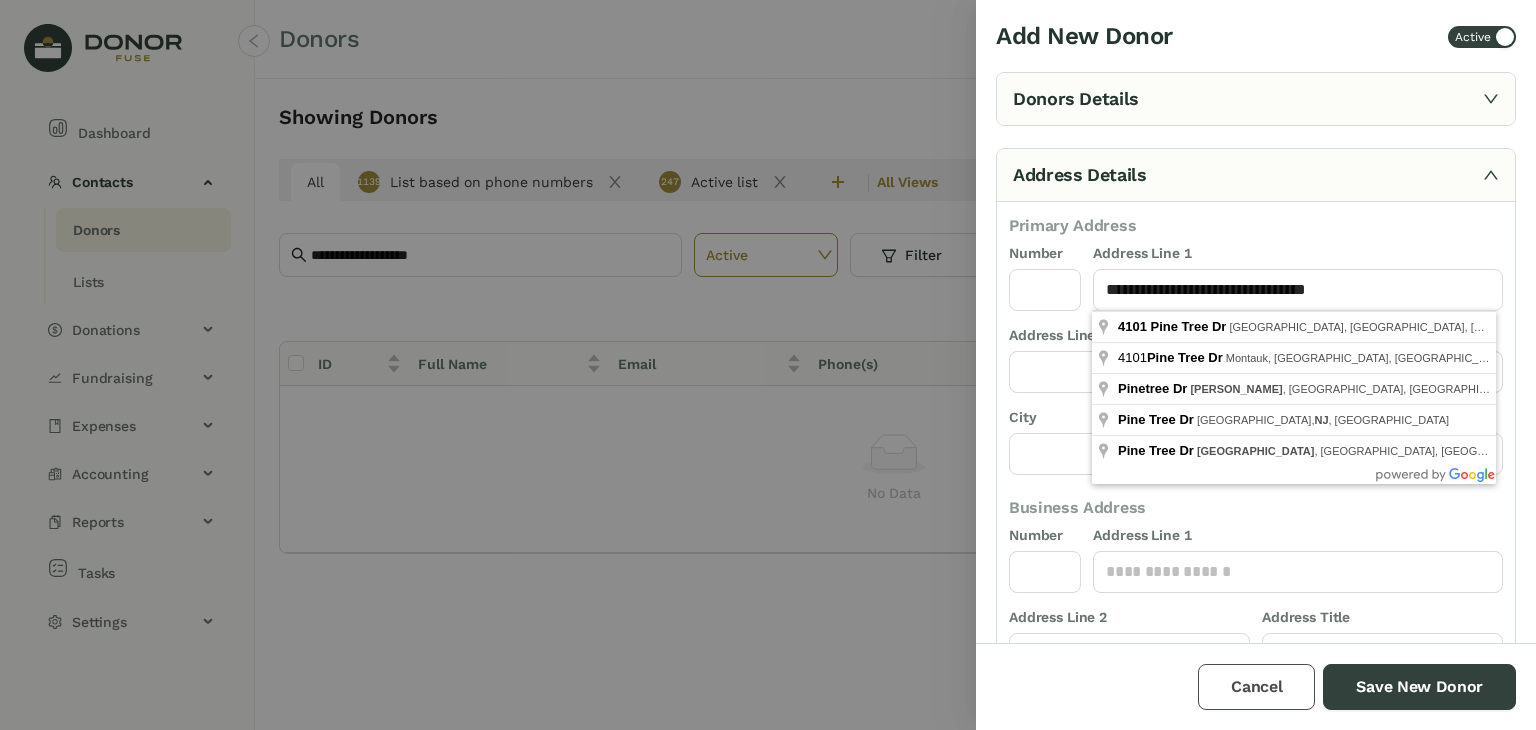 click on "Cancel" at bounding box center (1256, 687) 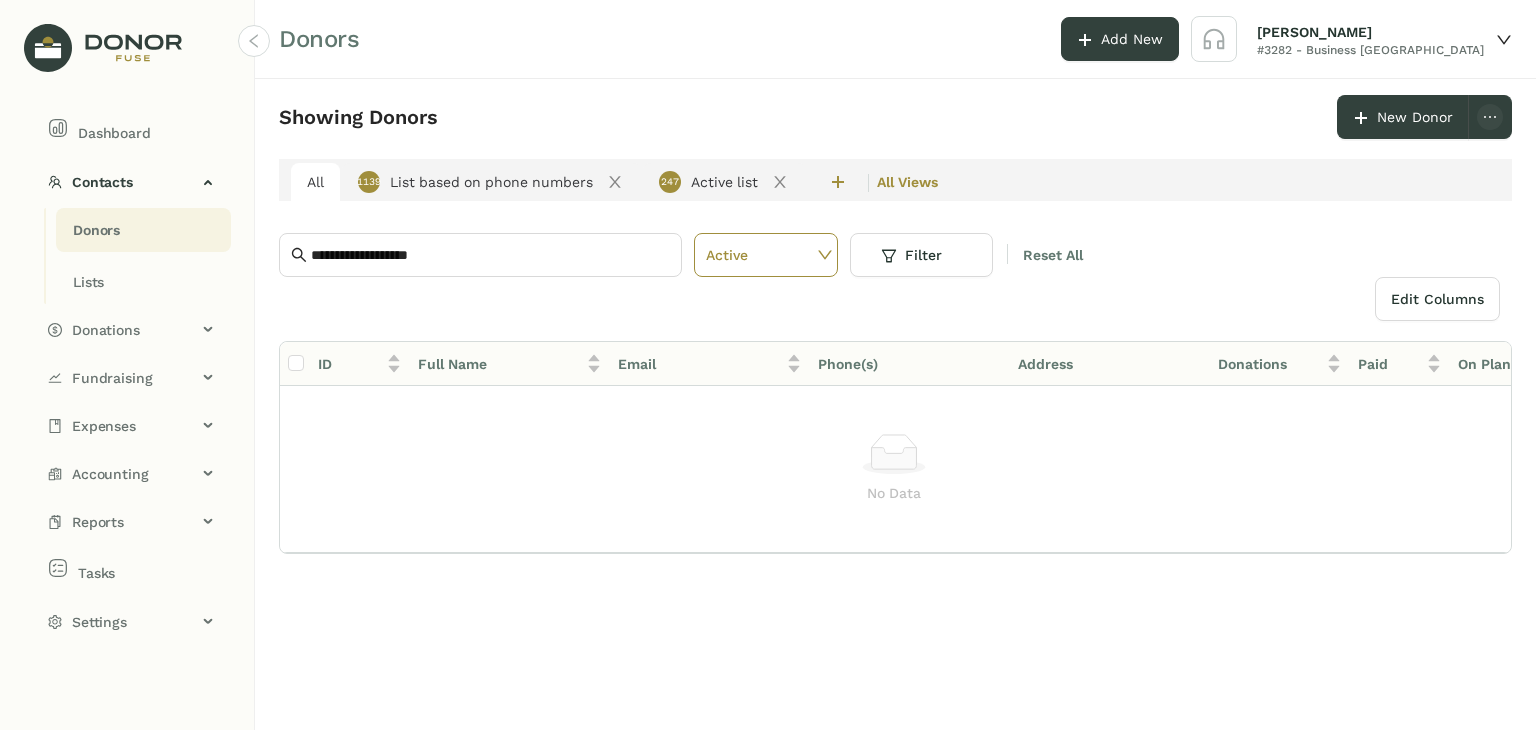 click on "Donors" 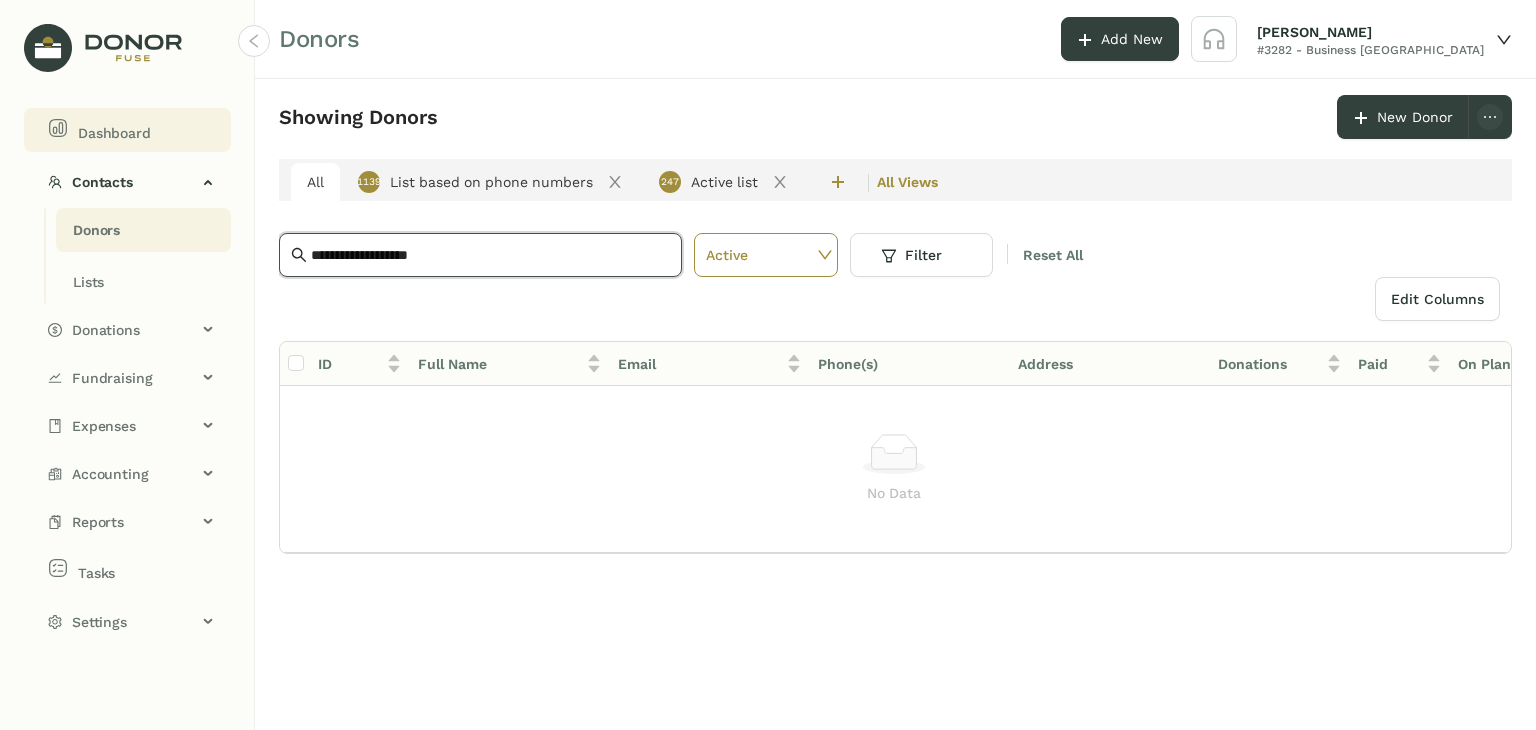 drag, startPoint x: 495, startPoint y: 249, endPoint x: 139, endPoint y: 146, distance: 370.60086 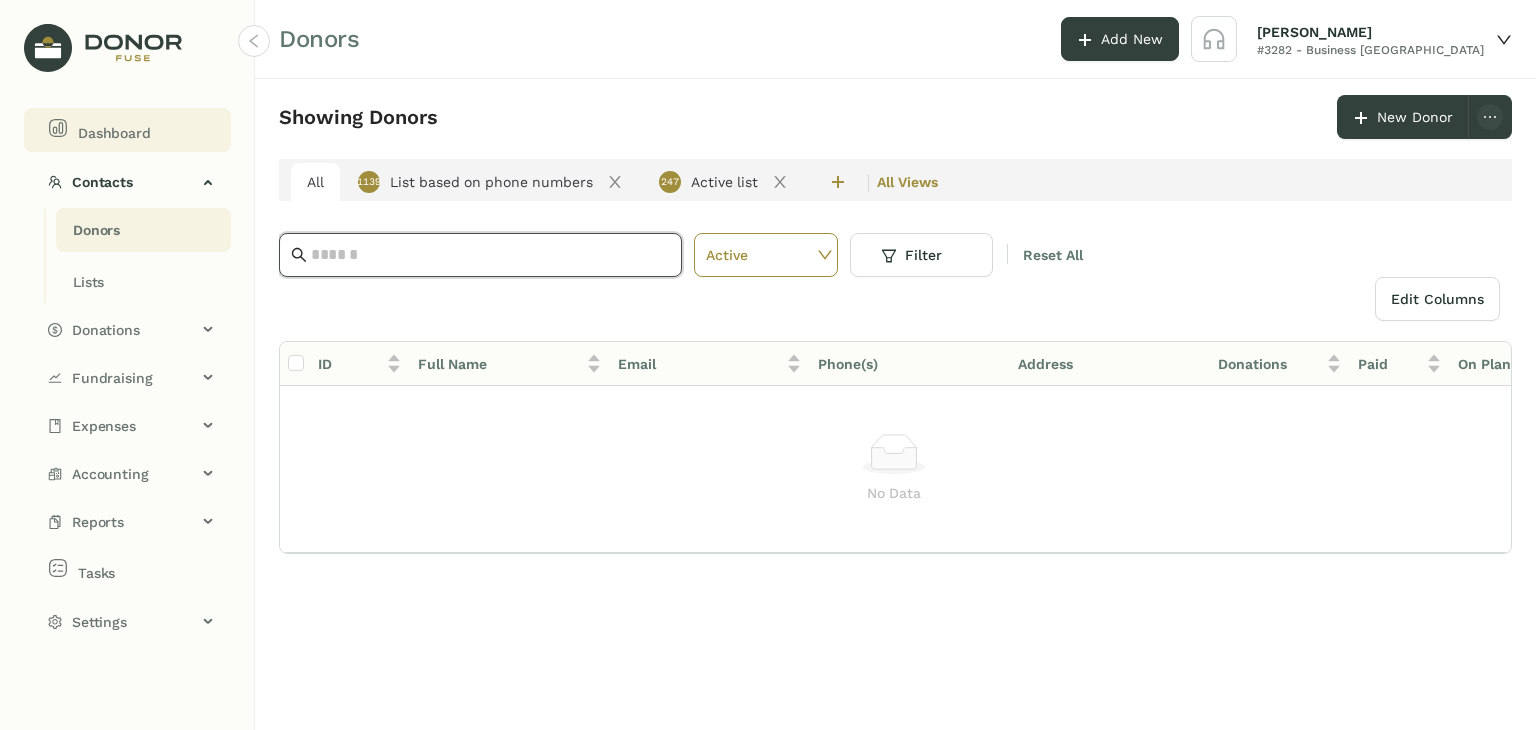 paste on "**********" 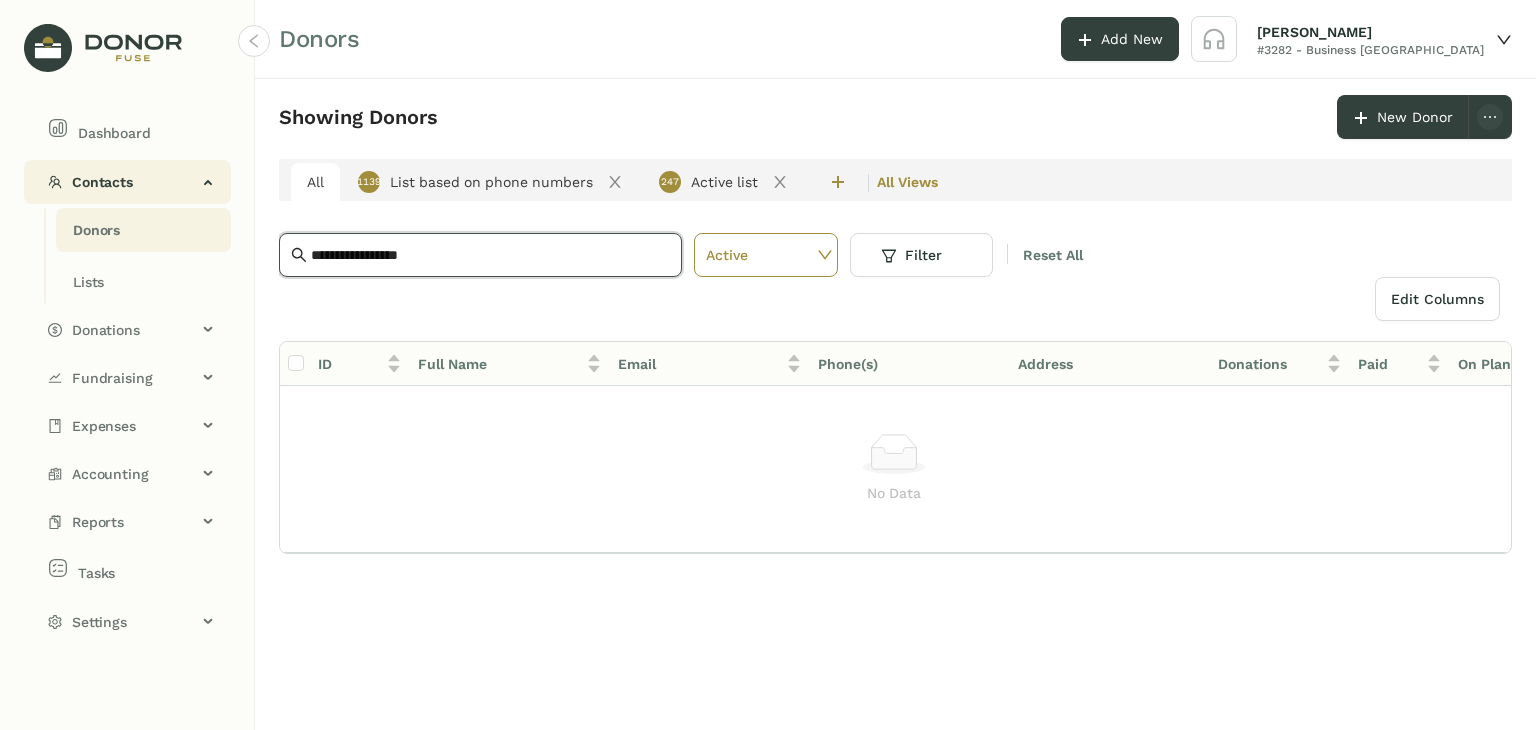 drag, startPoint x: 423, startPoint y: 240, endPoint x: 99, endPoint y: 191, distance: 327.6843 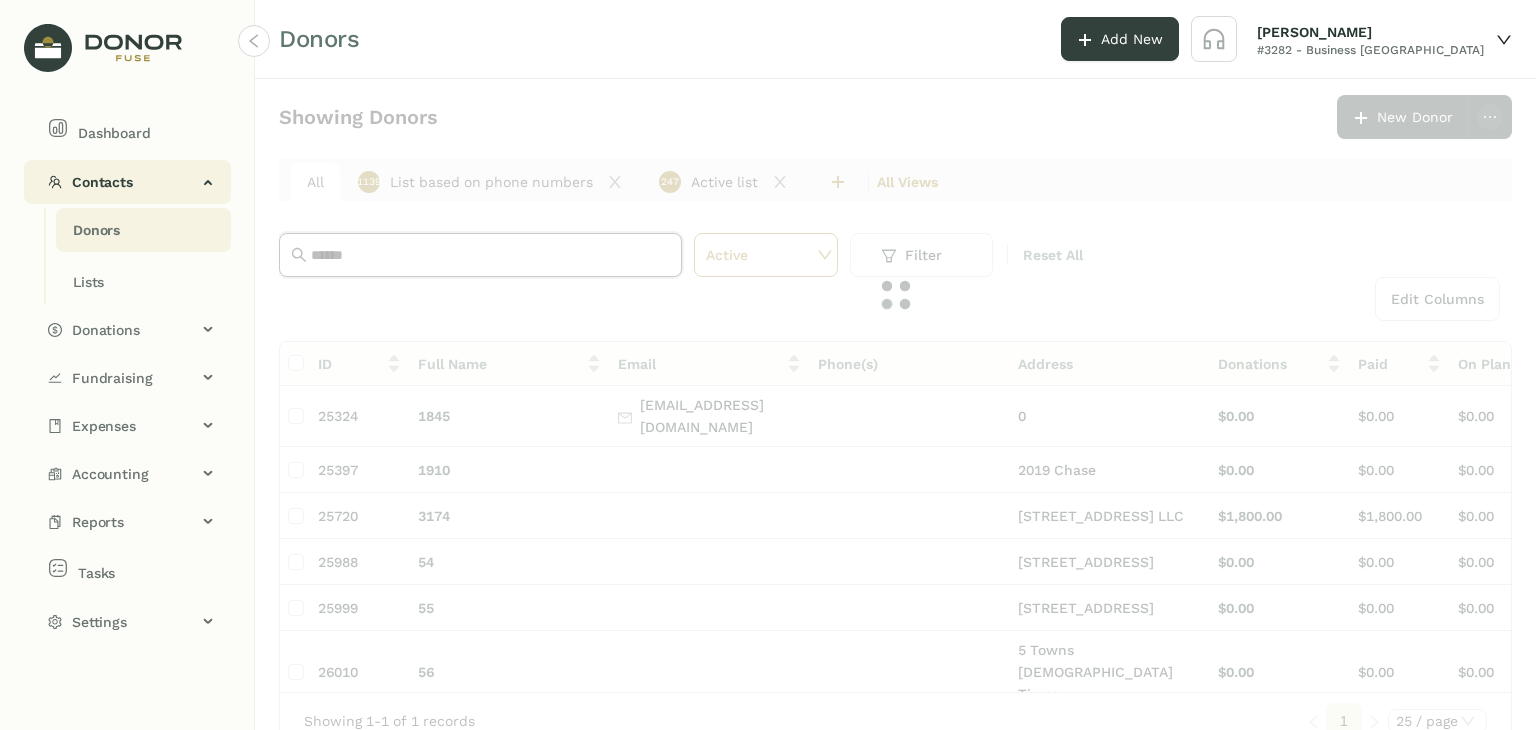 type on "******" 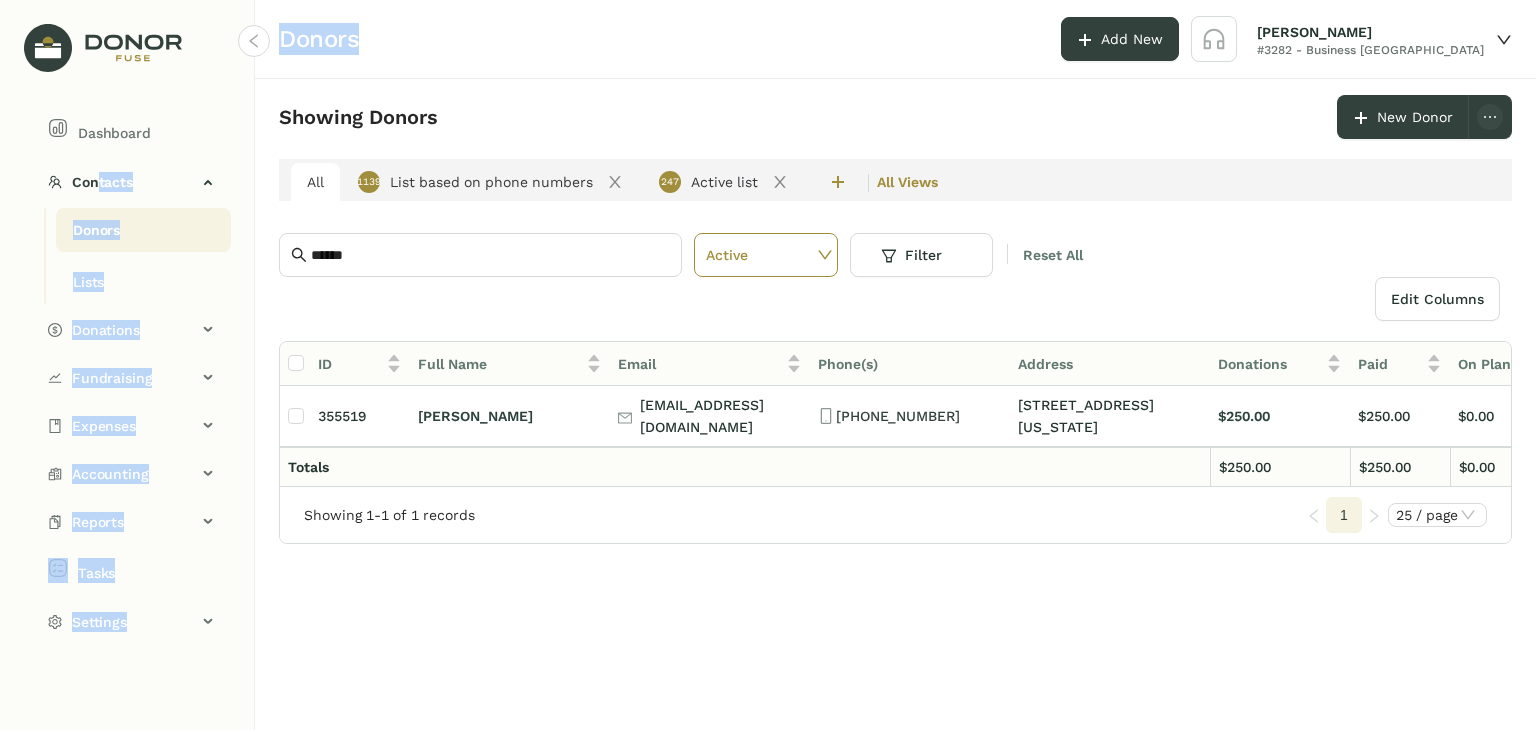 drag, startPoint x: 99, startPoint y: 191, endPoint x: 324, endPoint y: -74, distance: 347.63486 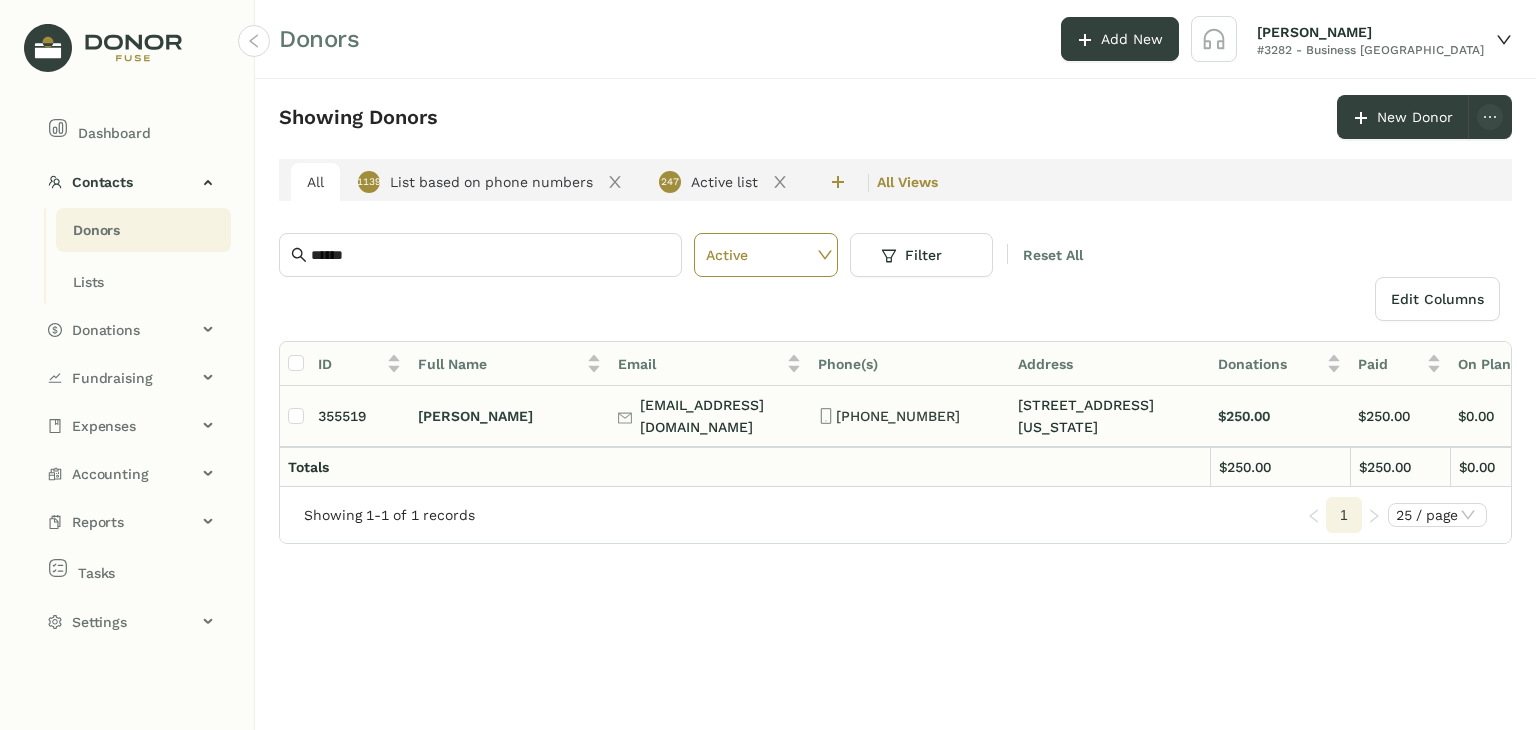 click on "[PERSON_NAME]" 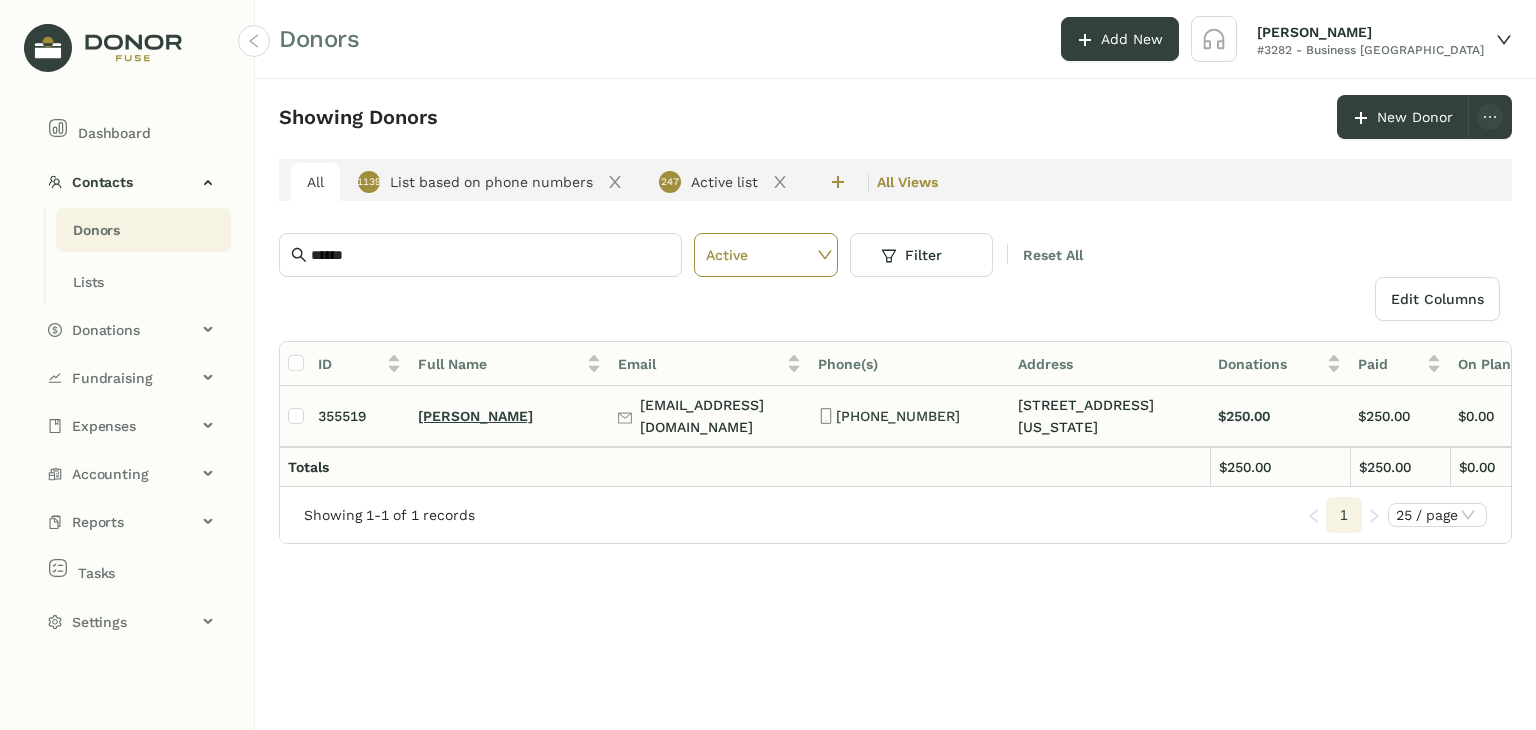 drag, startPoint x: 486, startPoint y: 418, endPoint x: 468, endPoint y: 416, distance: 18.110771 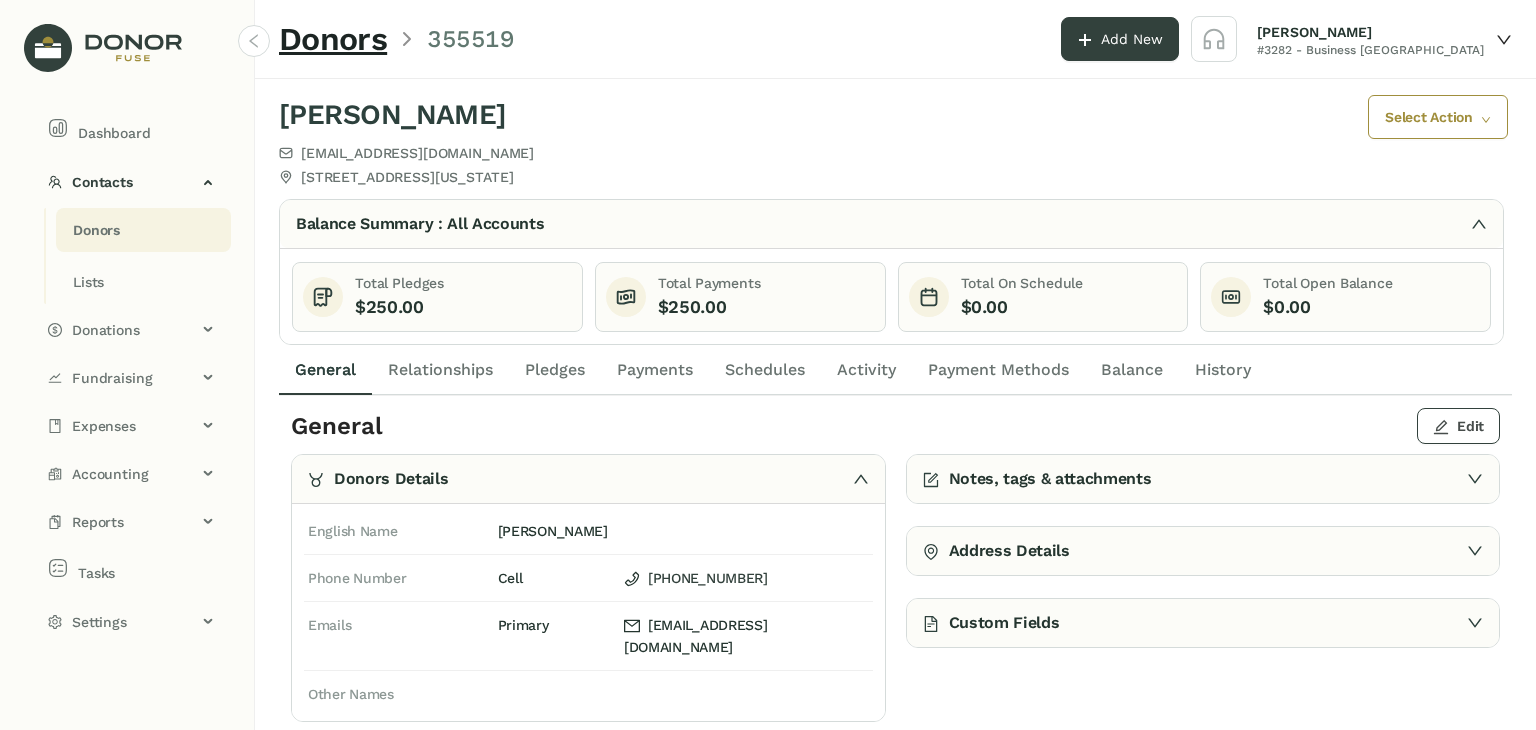 click on "Edit" 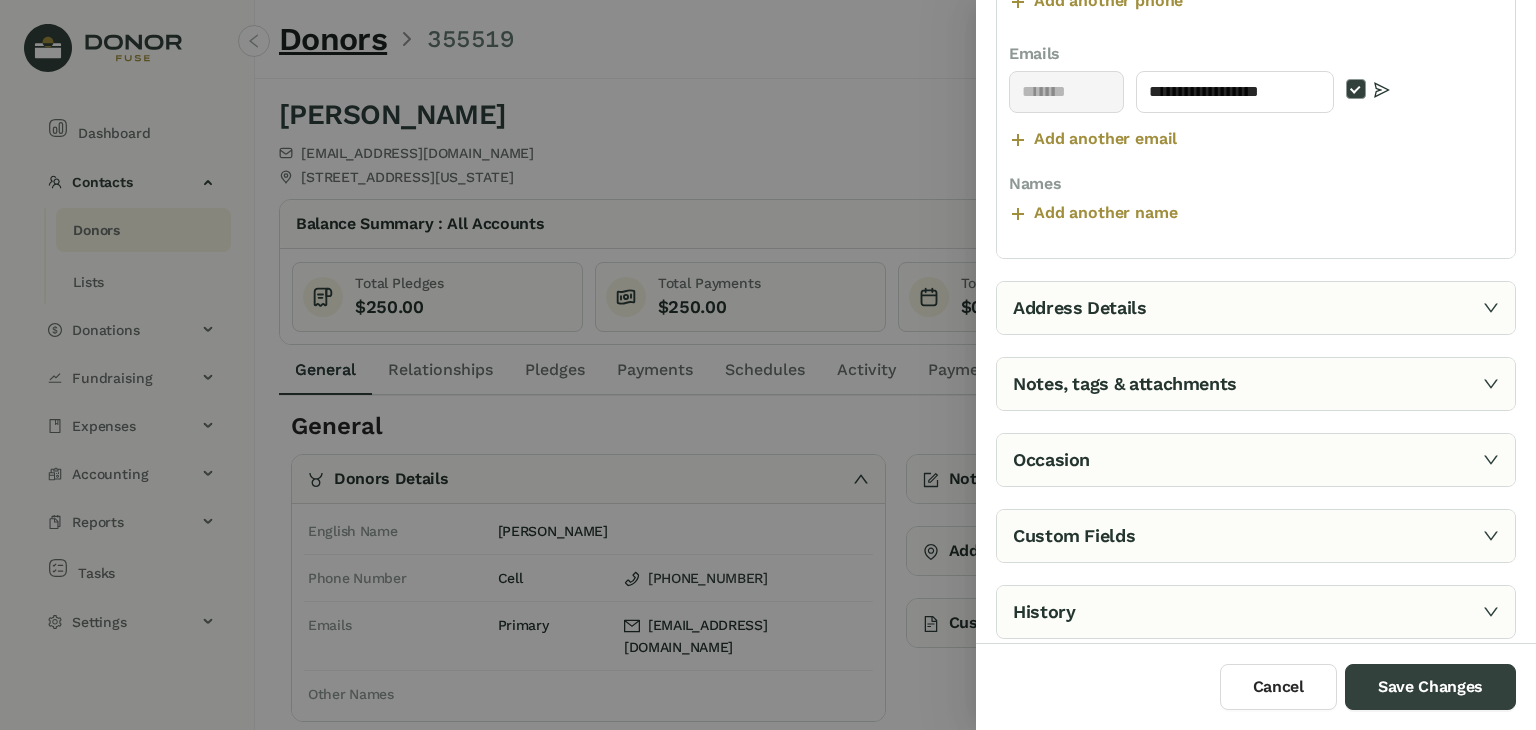 scroll, scrollTop: 599, scrollLeft: 0, axis: vertical 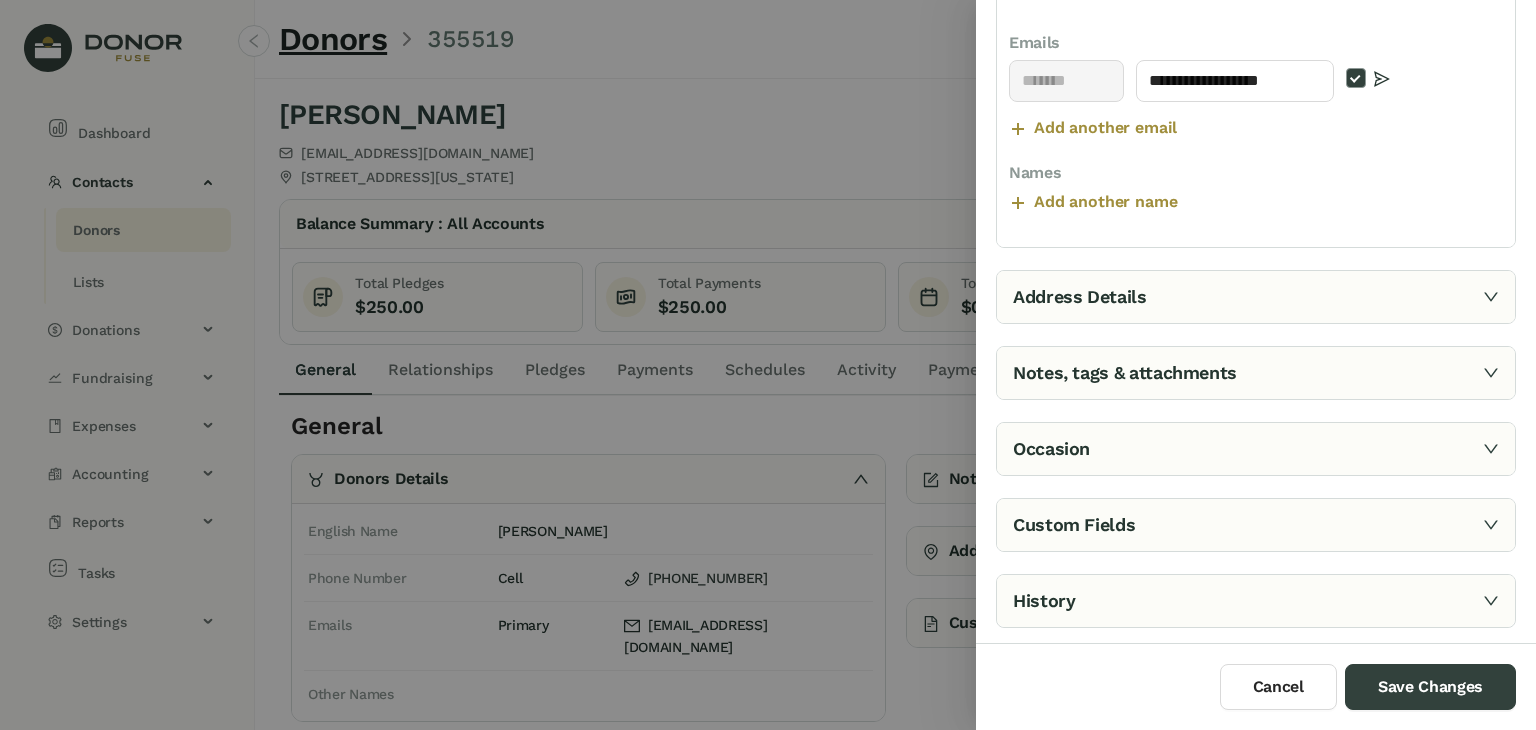 click on "Add another email" at bounding box center (1105, 128) 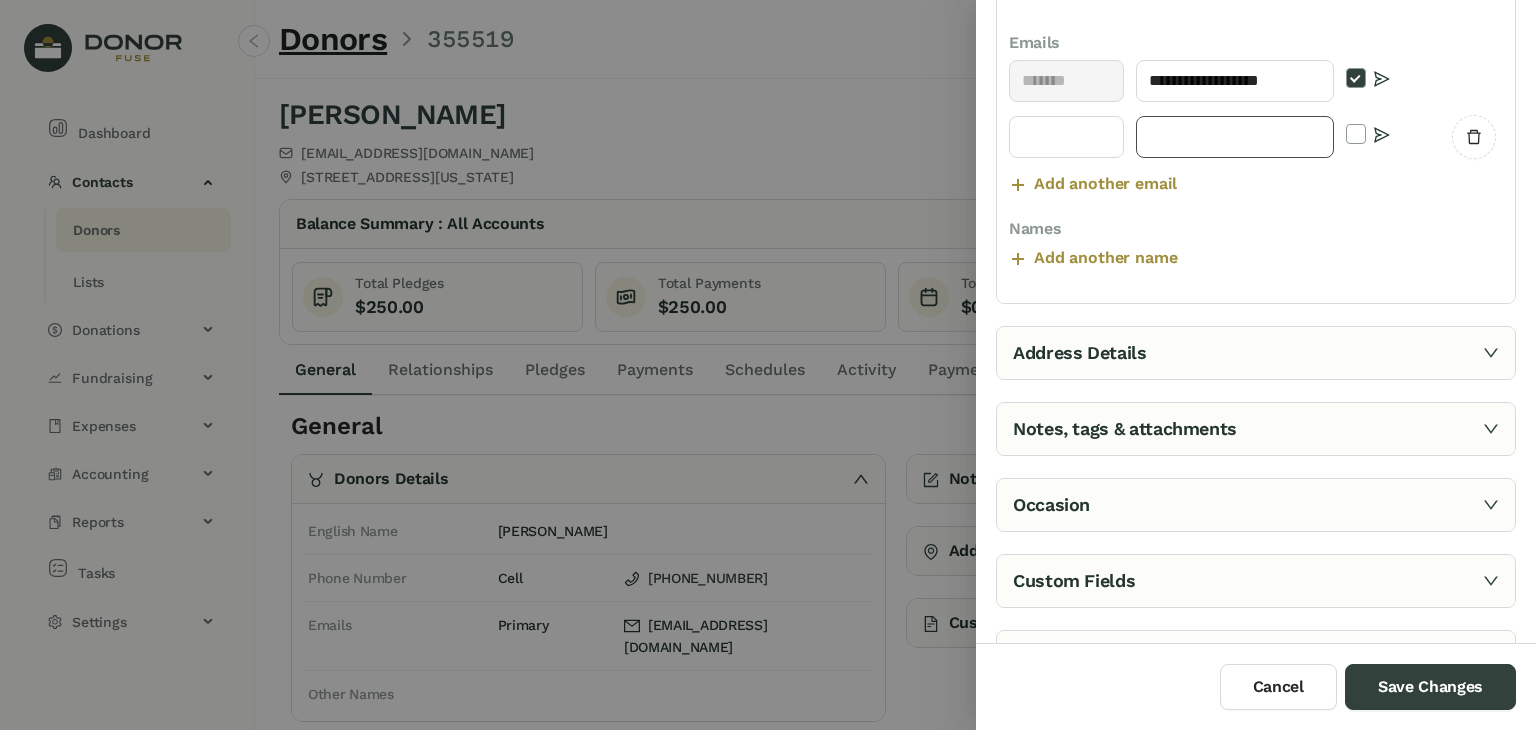 click at bounding box center [1235, 137] 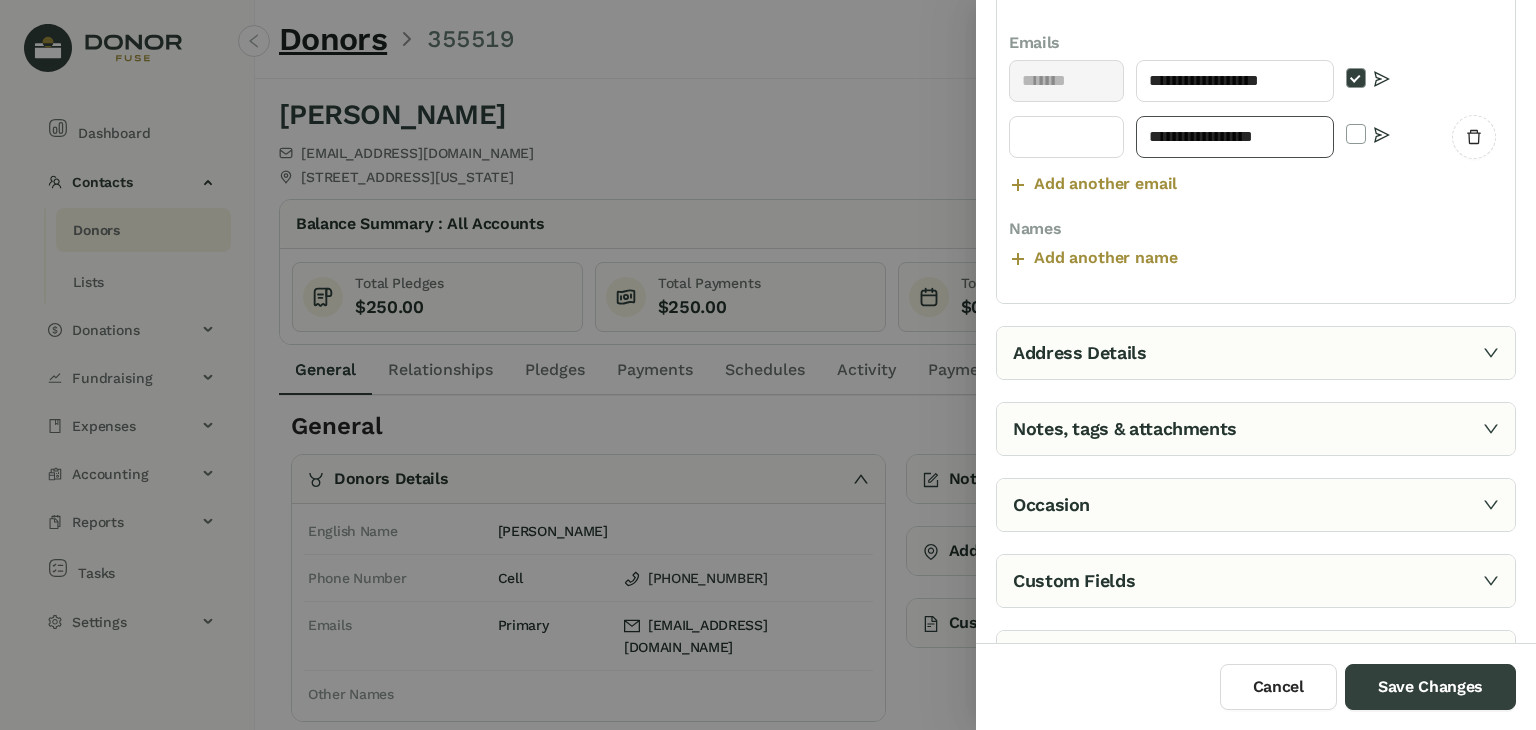 type on "**********" 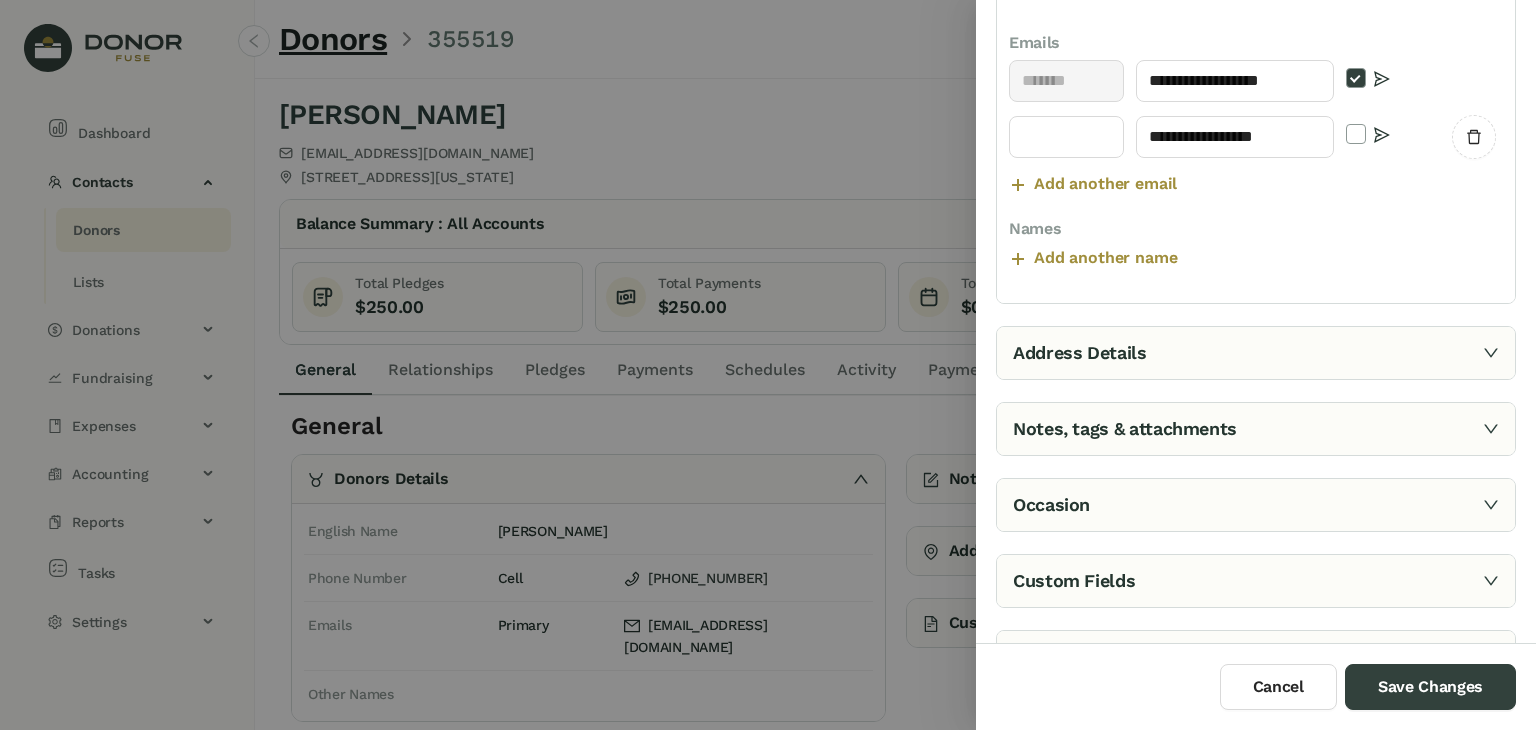 click 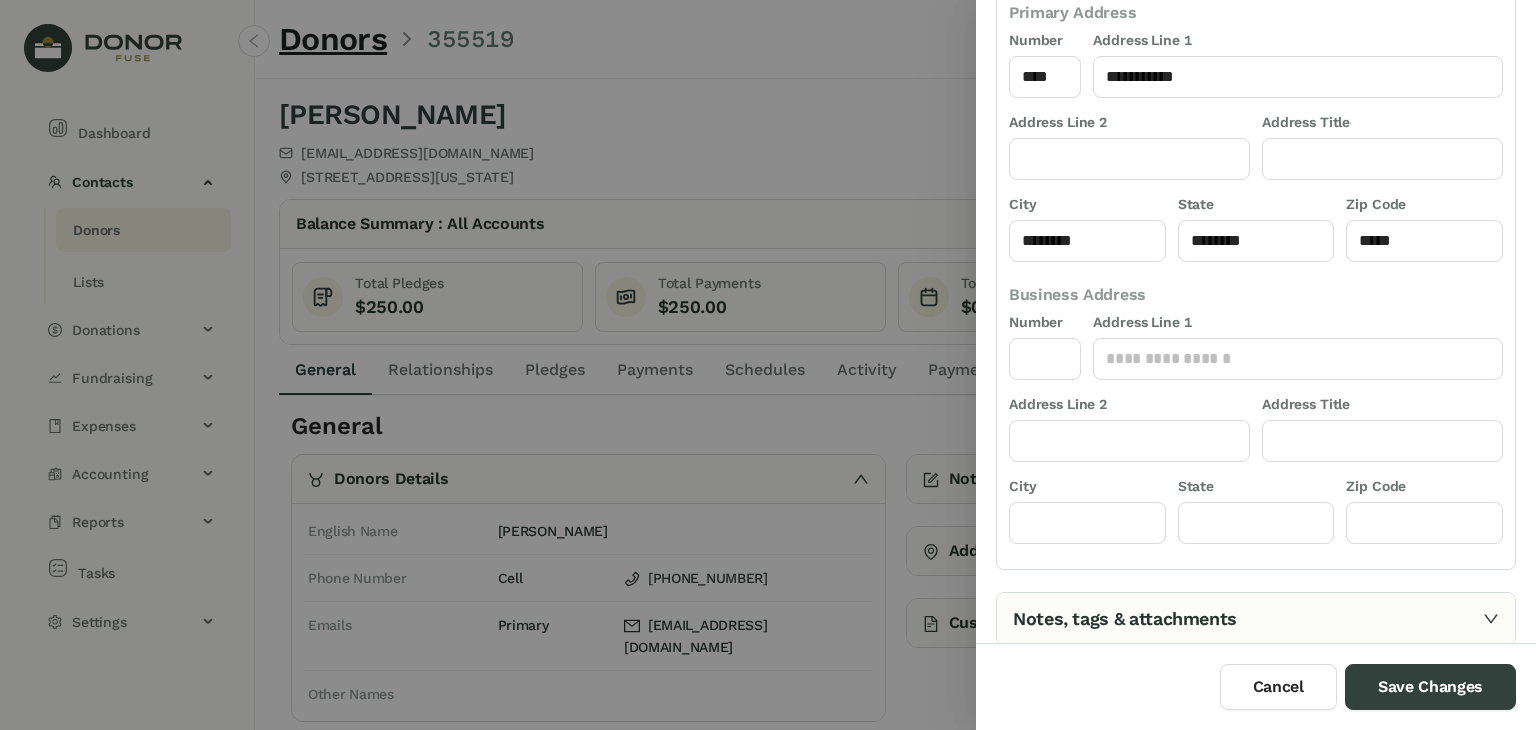 scroll, scrollTop: 212, scrollLeft: 0, axis: vertical 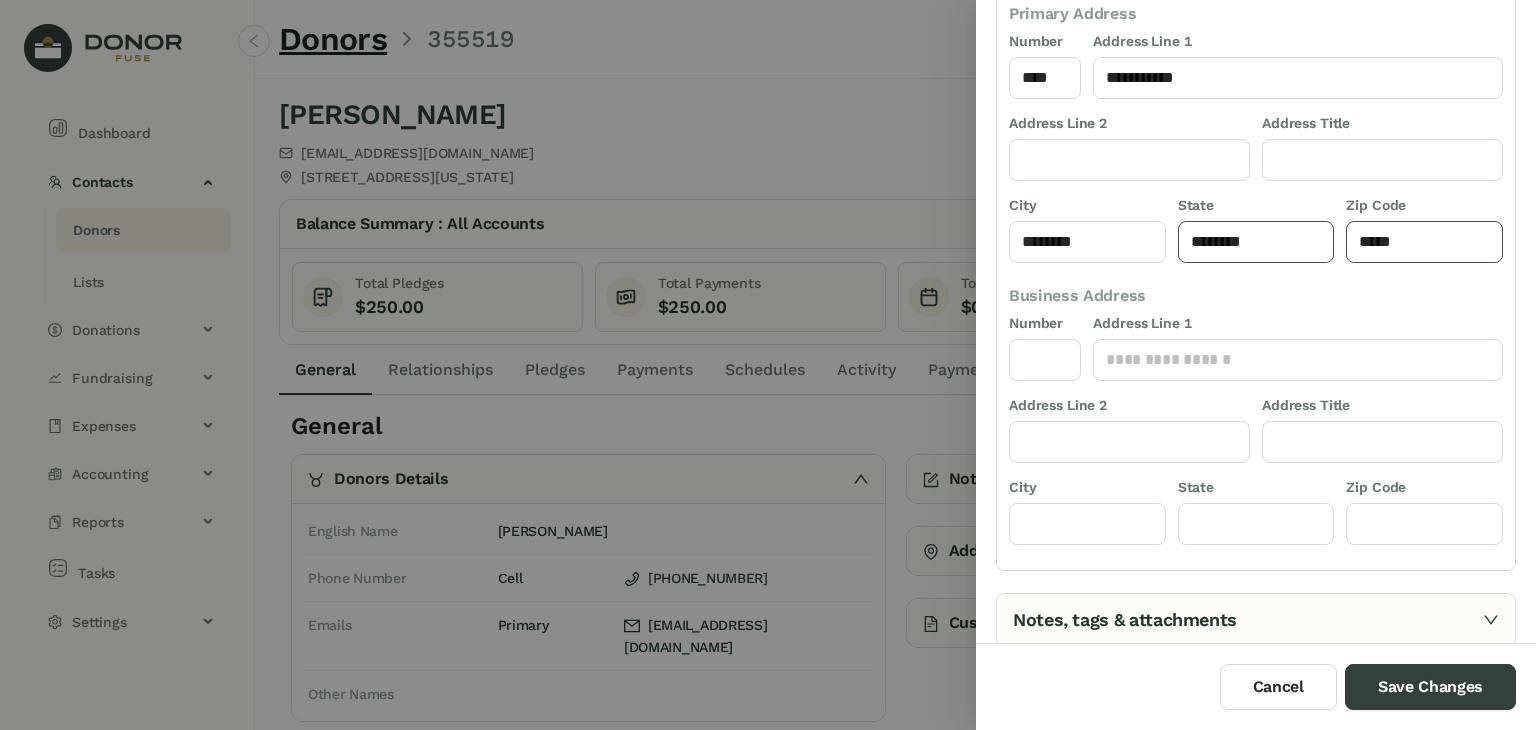 drag, startPoint x: 1425, startPoint y: 243, endPoint x: 1239, endPoint y: 243, distance: 186 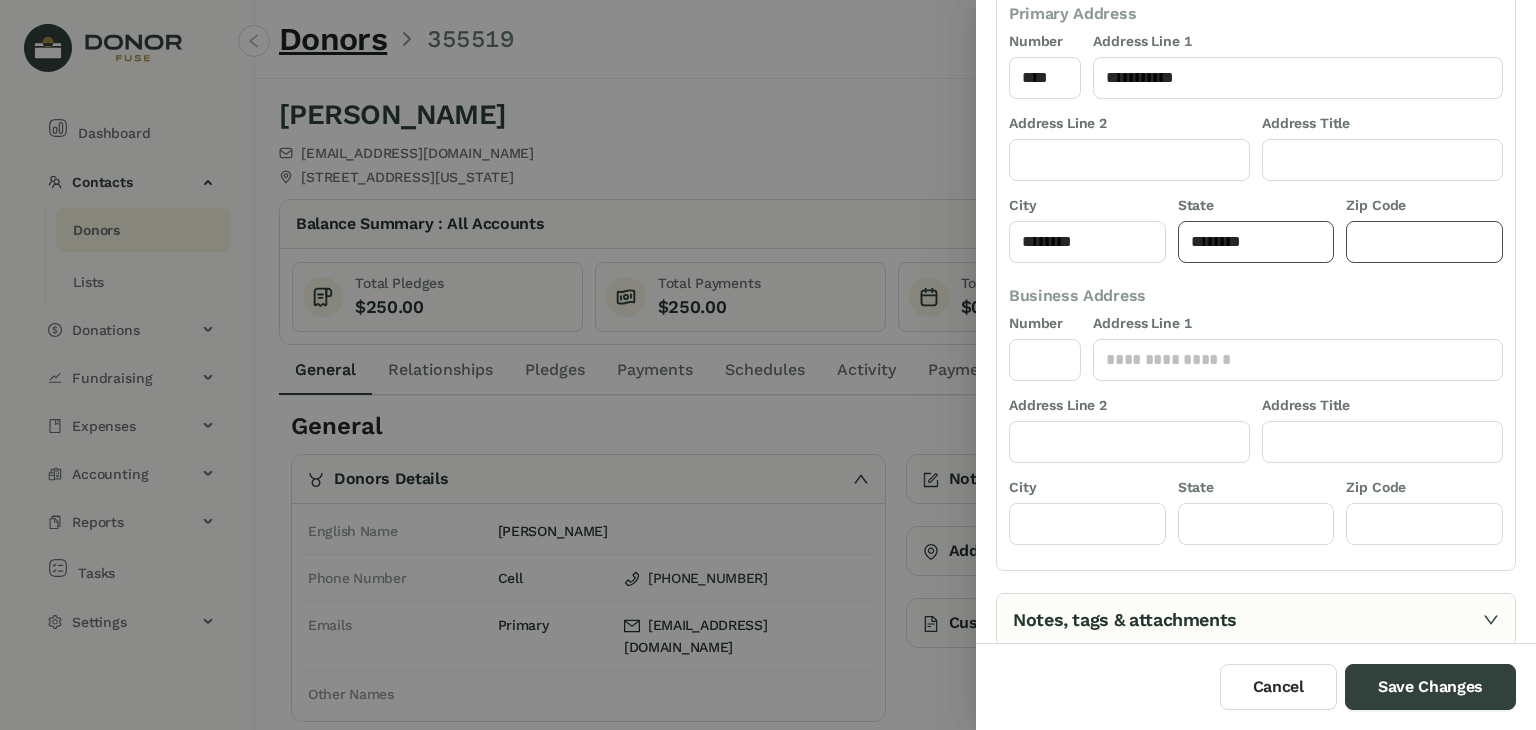type 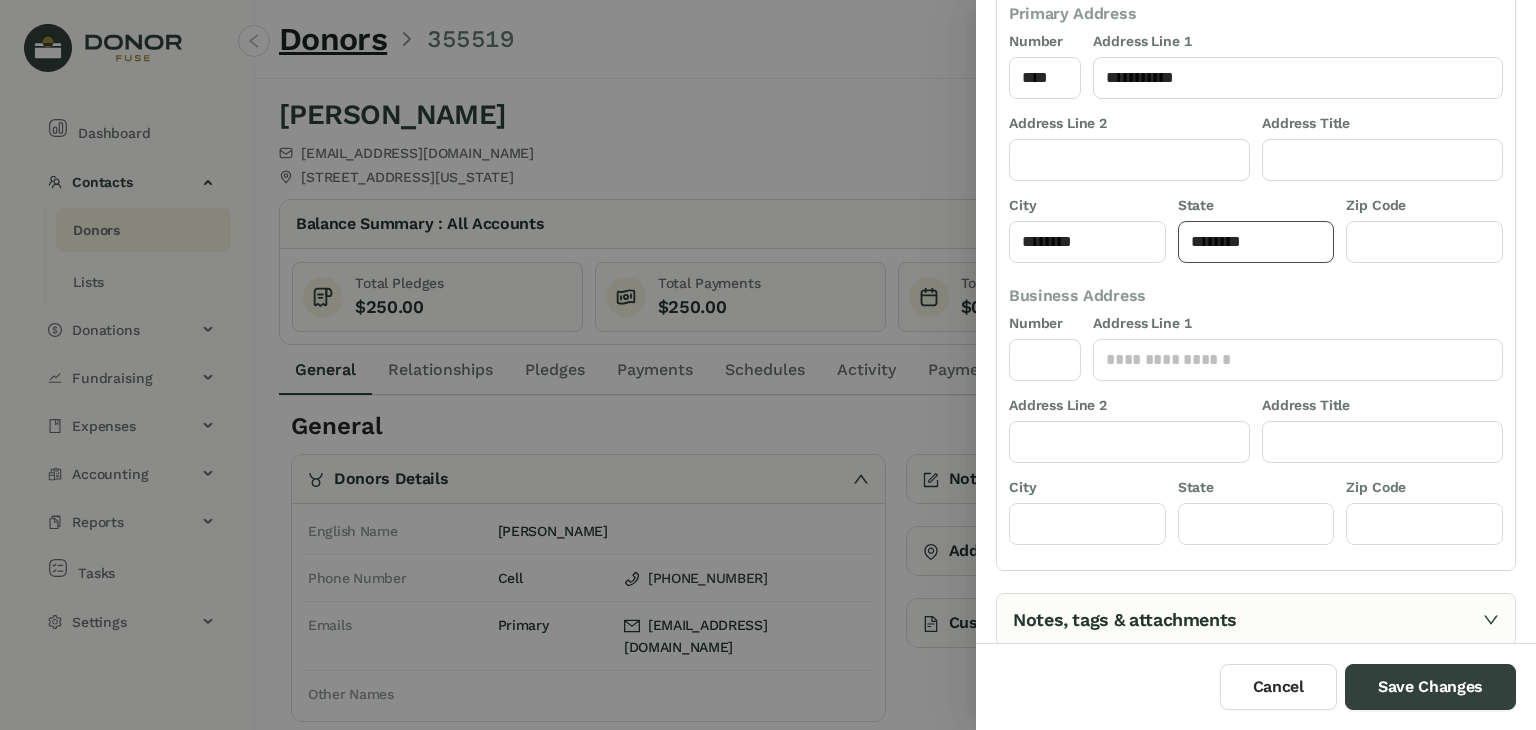 drag, startPoint x: 1267, startPoint y: 236, endPoint x: 982, endPoint y: 172, distance: 292.0976 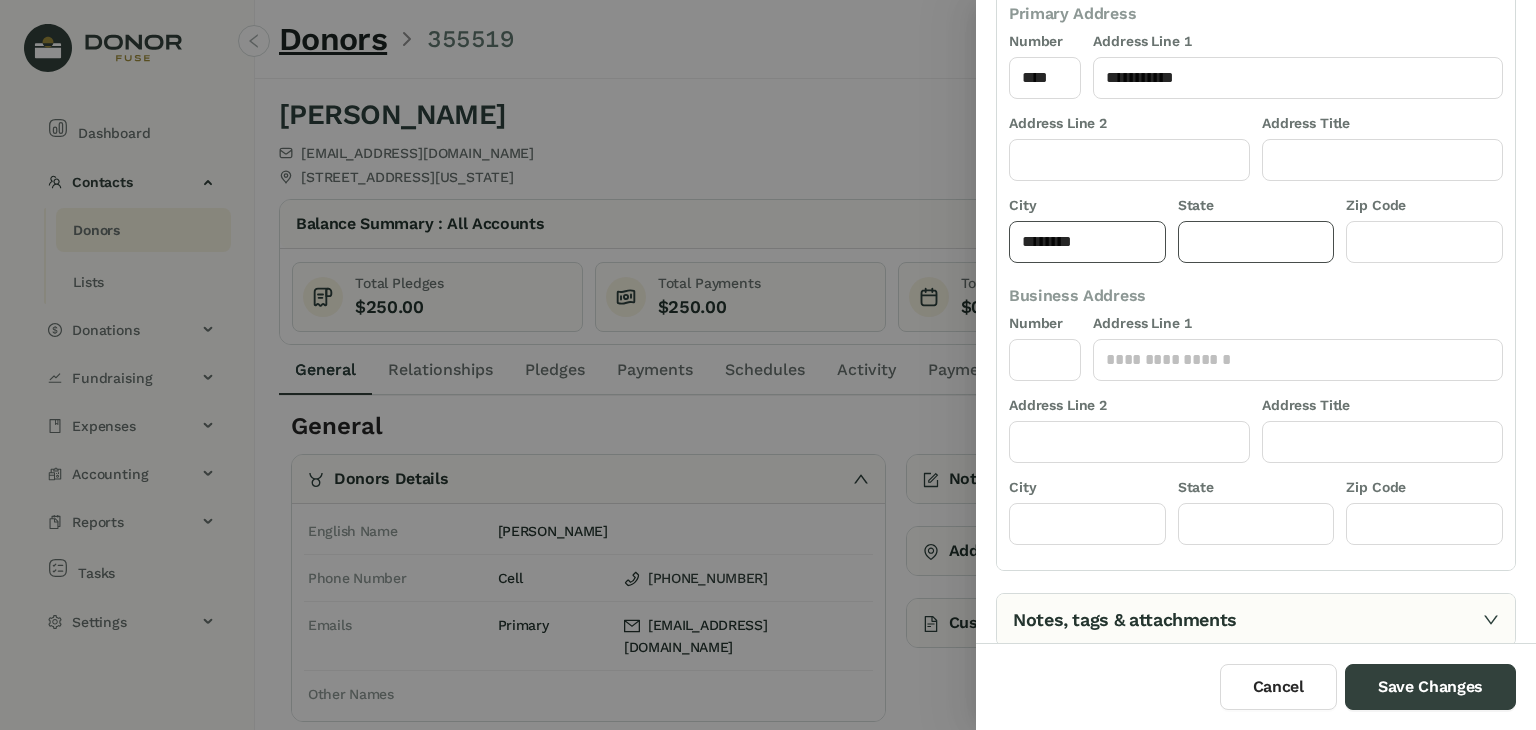 type 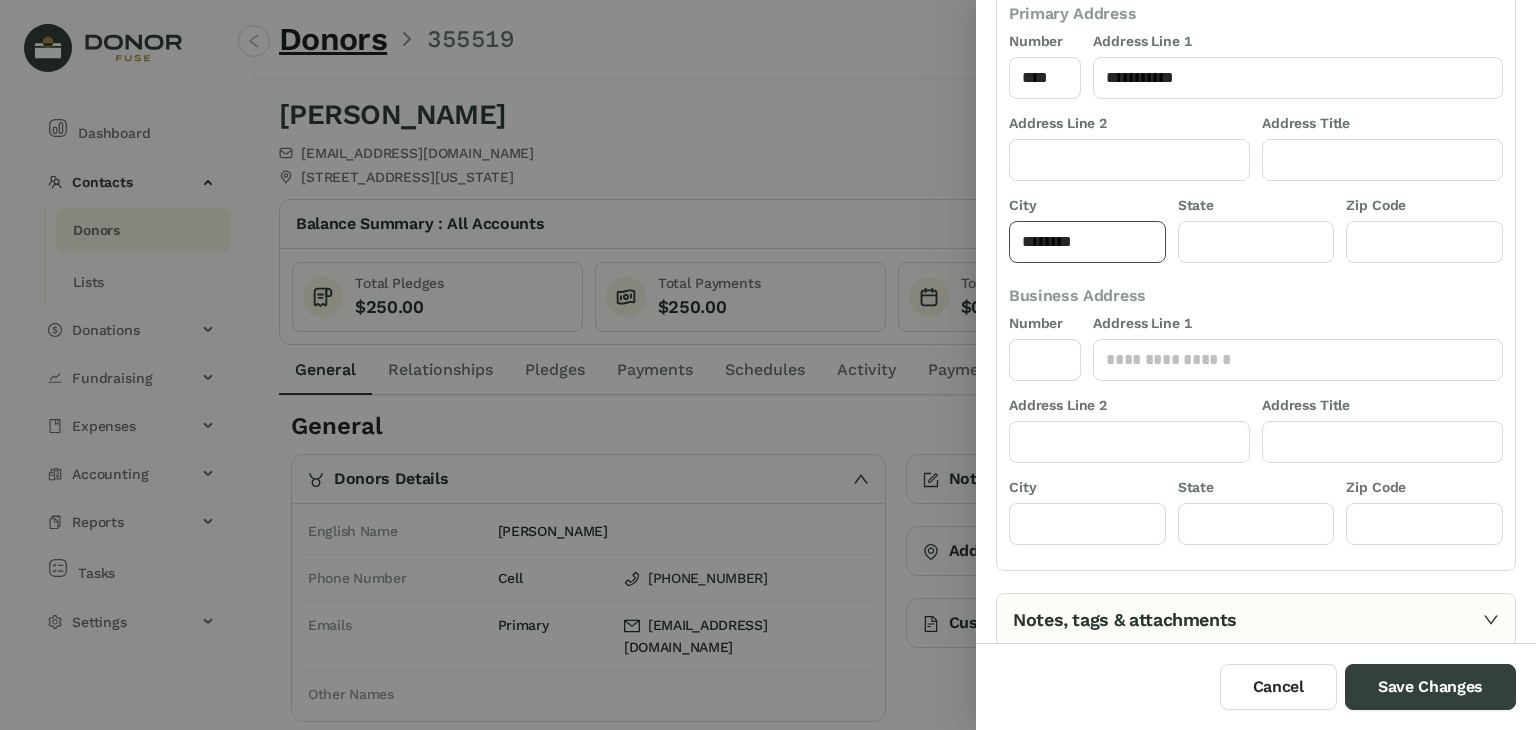 drag, startPoint x: 1093, startPoint y: 243, endPoint x: 875, endPoint y: 220, distance: 219.20995 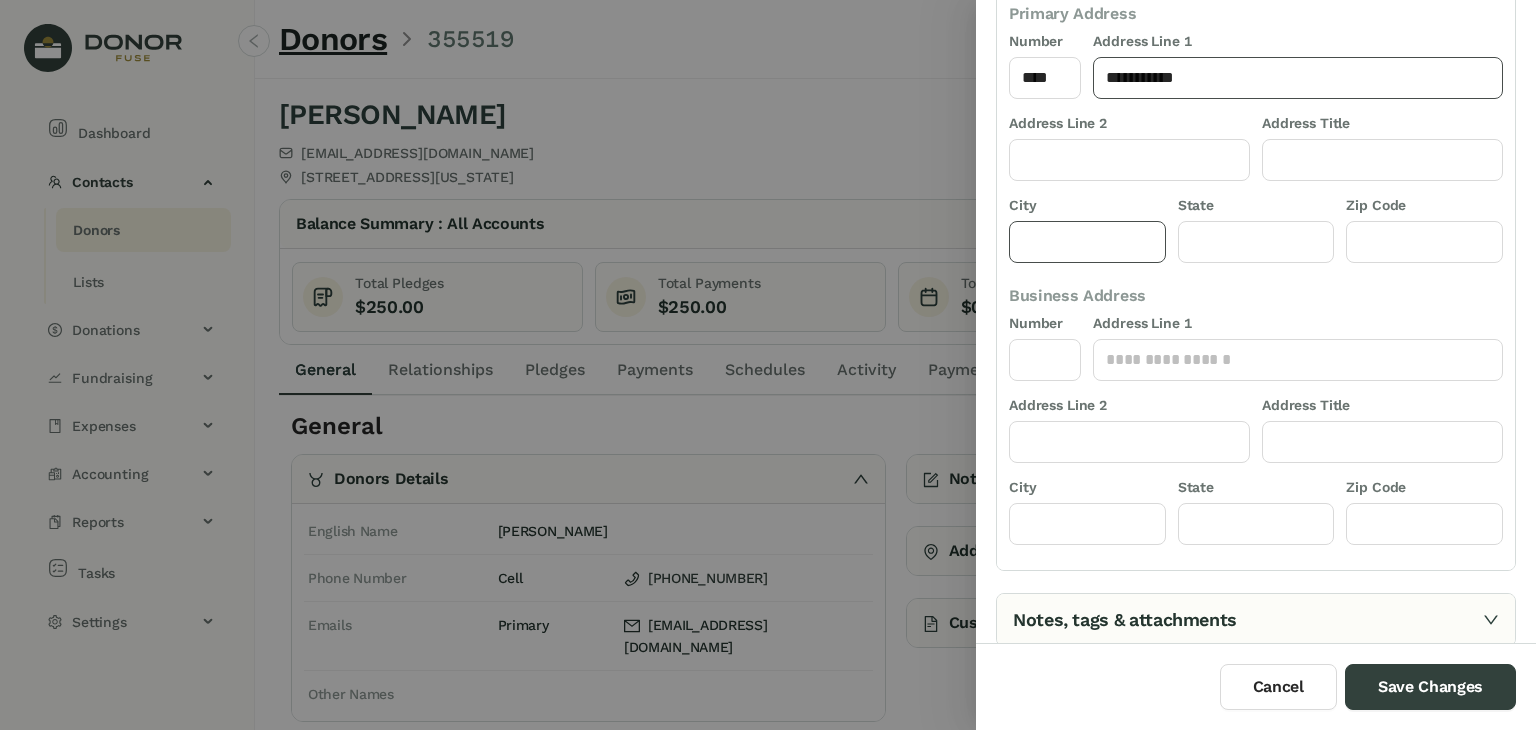 type 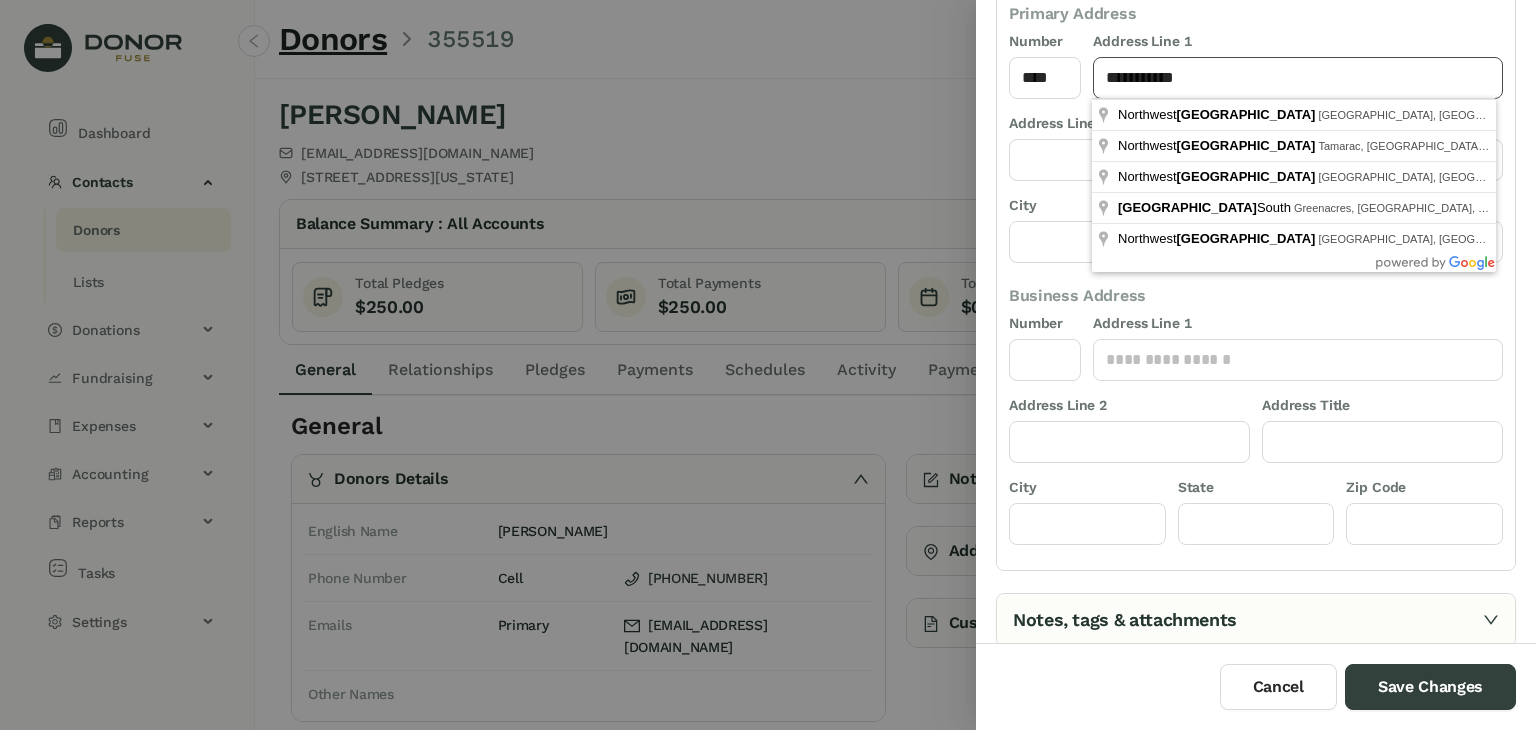 drag, startPoint x: 1219, startPoint y: 76, endPoint x: 918, endPoint y: 31, distance: 304.34518 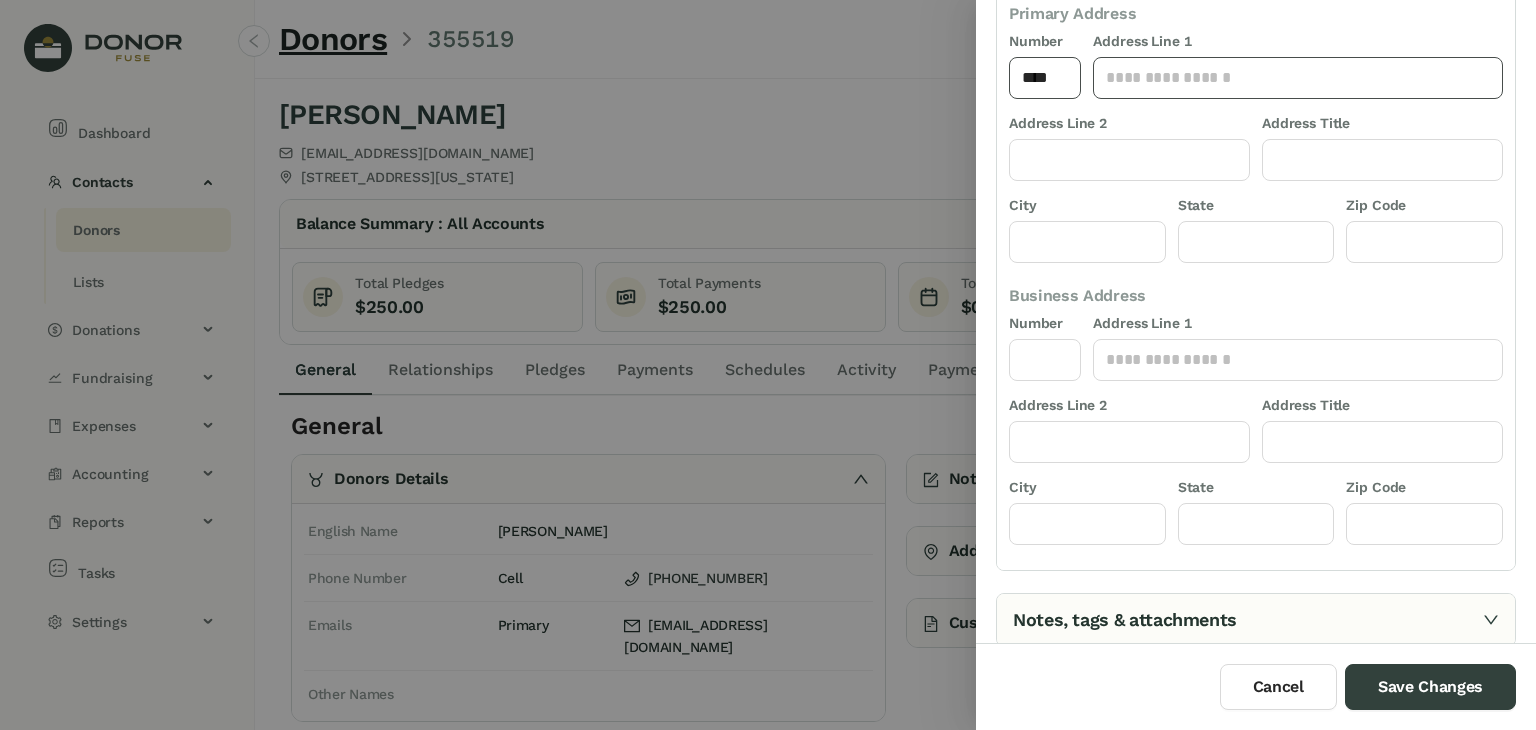 type 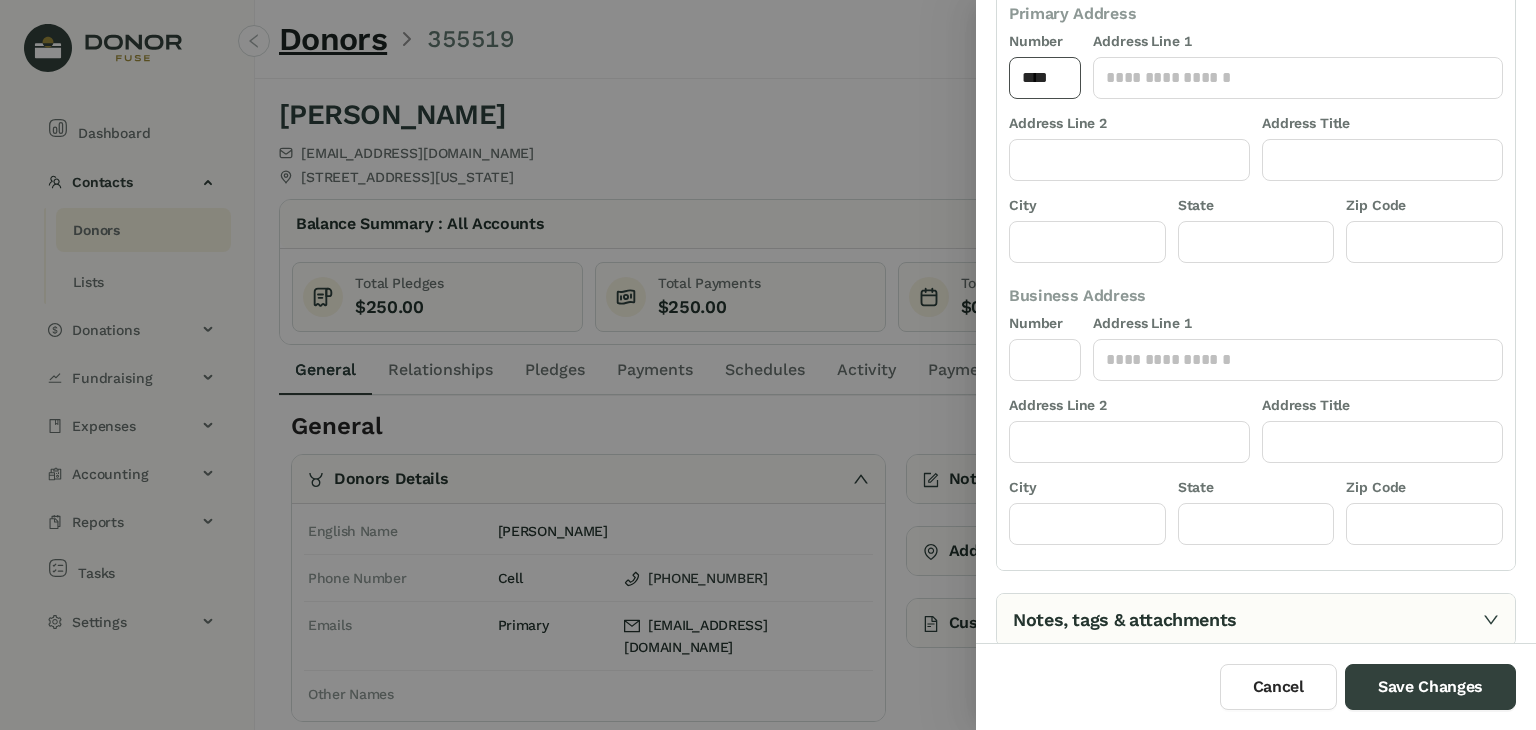 drag, startPoint x: 1060, startPoint y: 78, endPoint x: 888, endPoint y: 43, distance: 175.52493 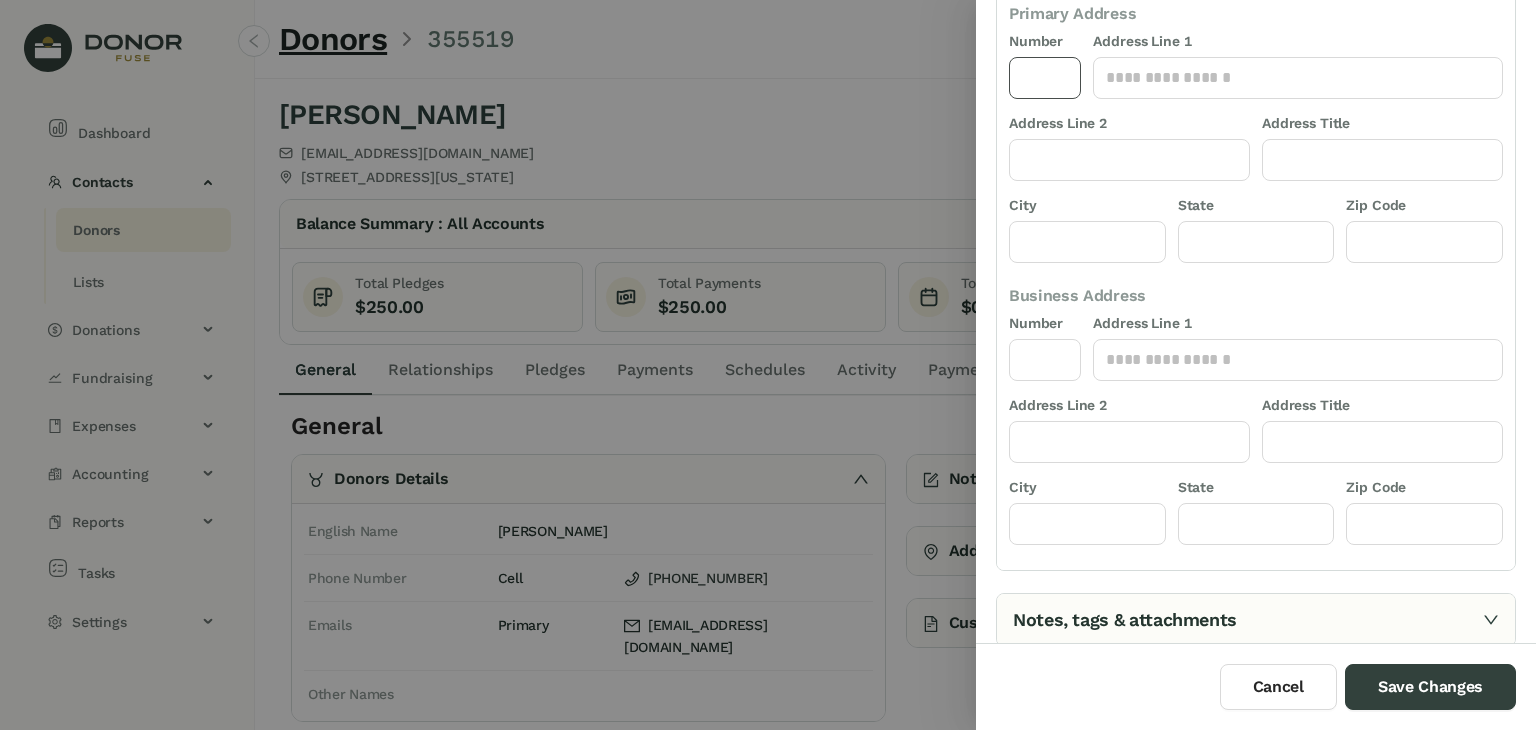 type 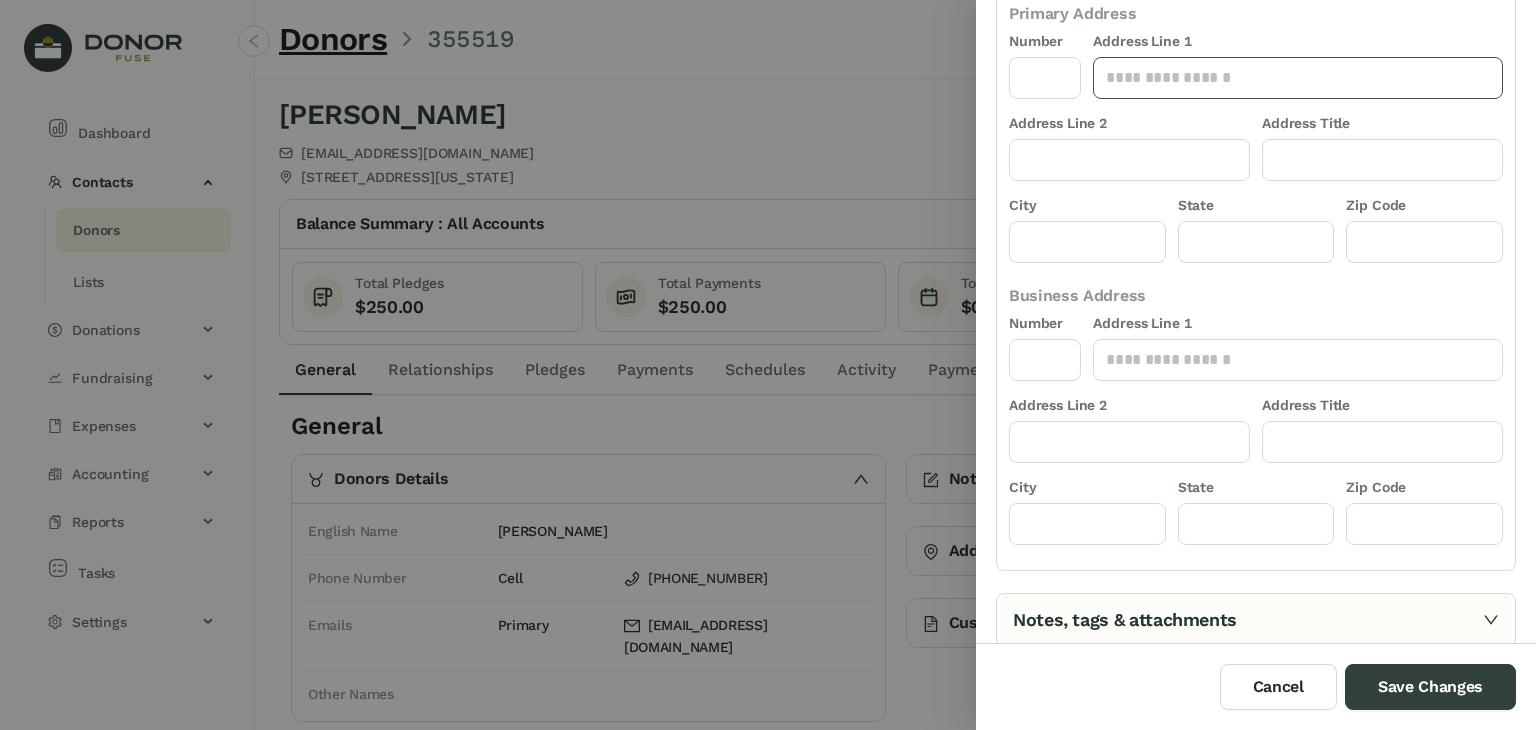 click 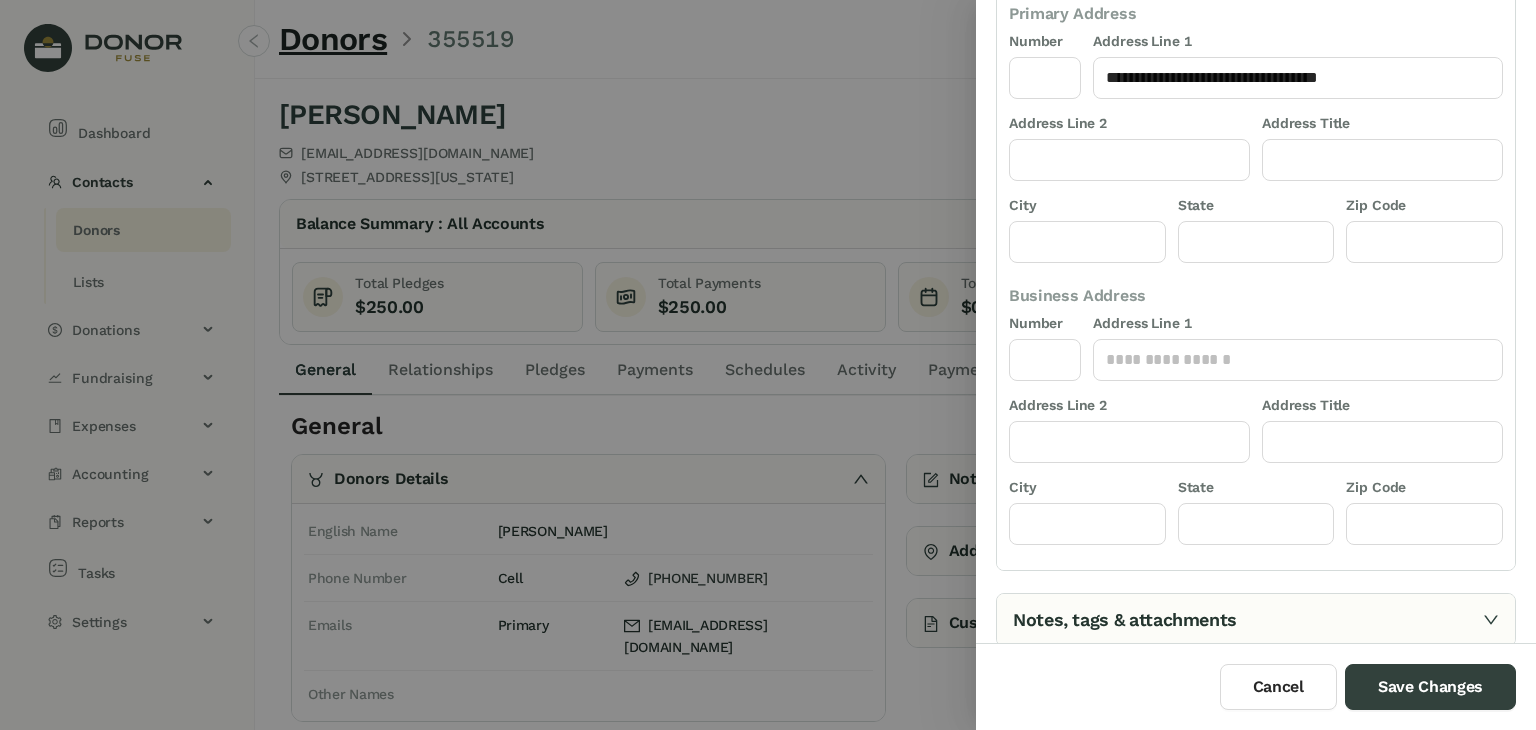 type on "**********" 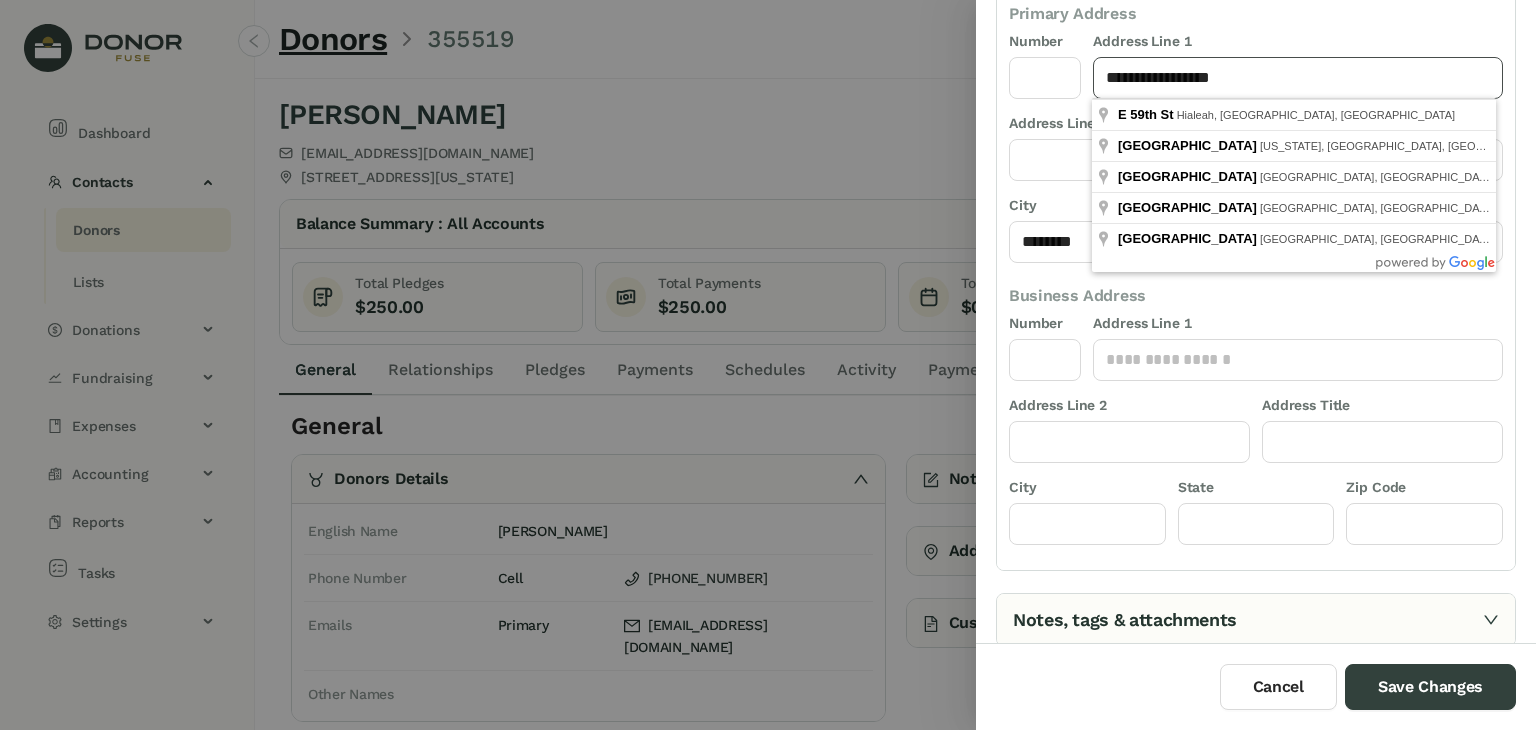 click on "**********" 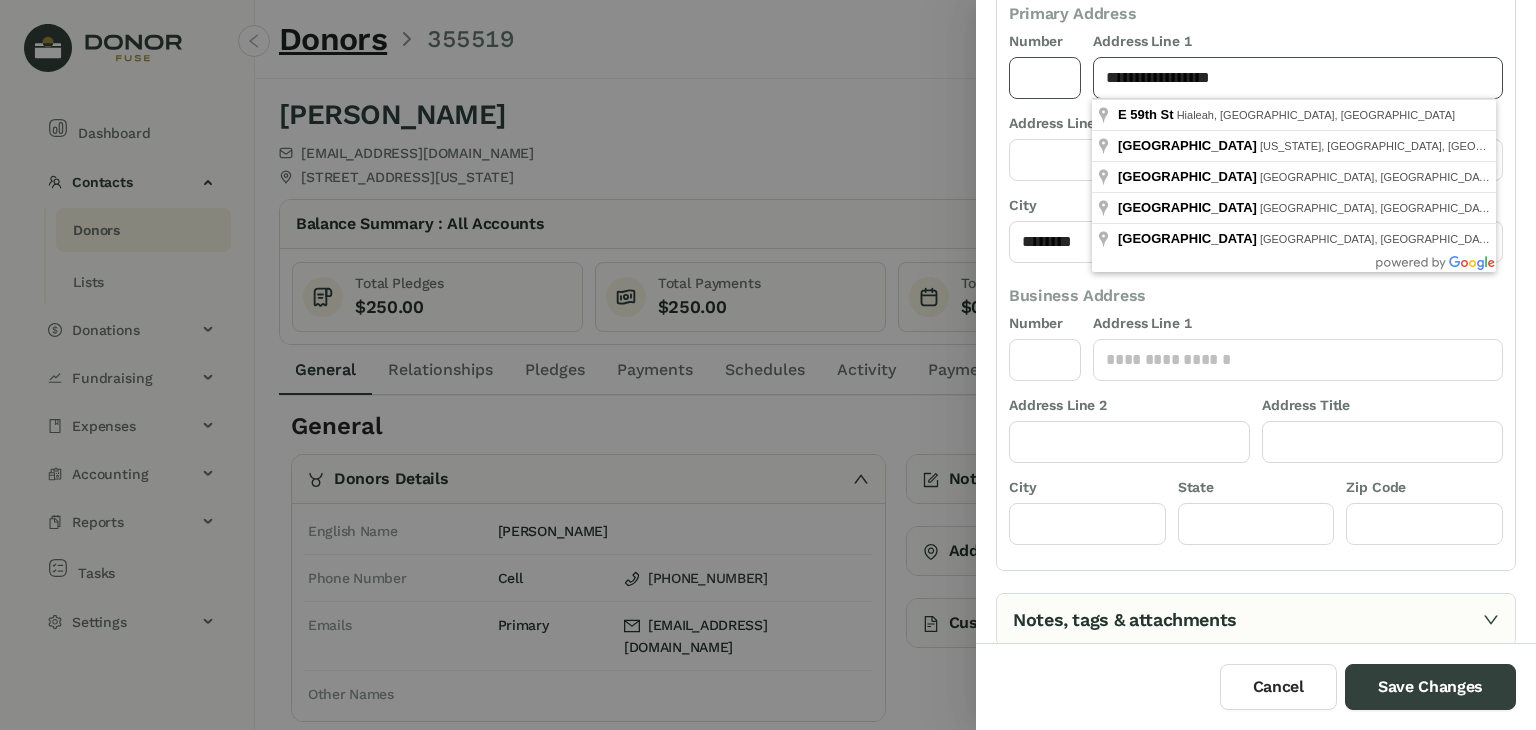 drag, startPoint x: 1246, startPoint y: 76, endPoint x: 1024, endPoint y: 69, distance: 222.11034 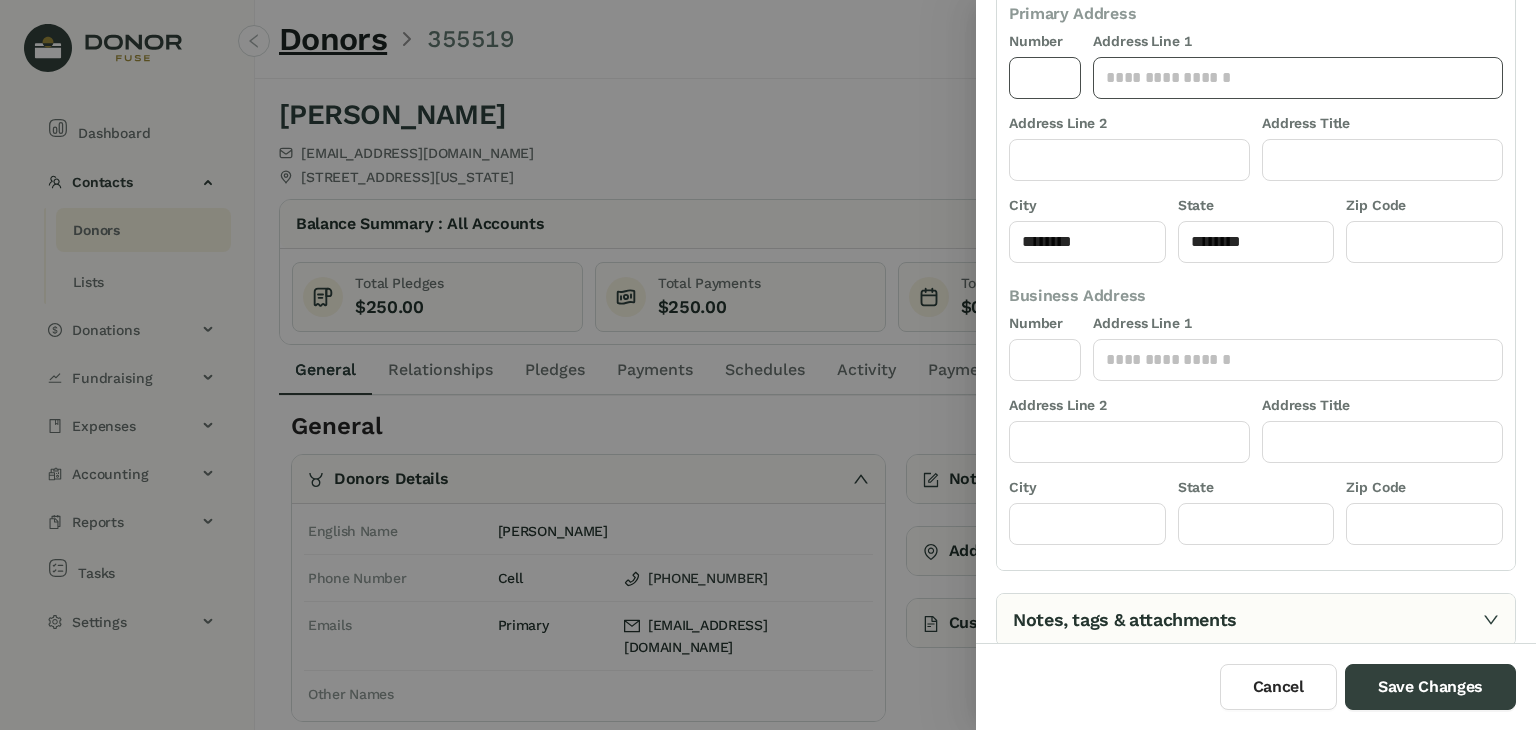 paste on "**********" 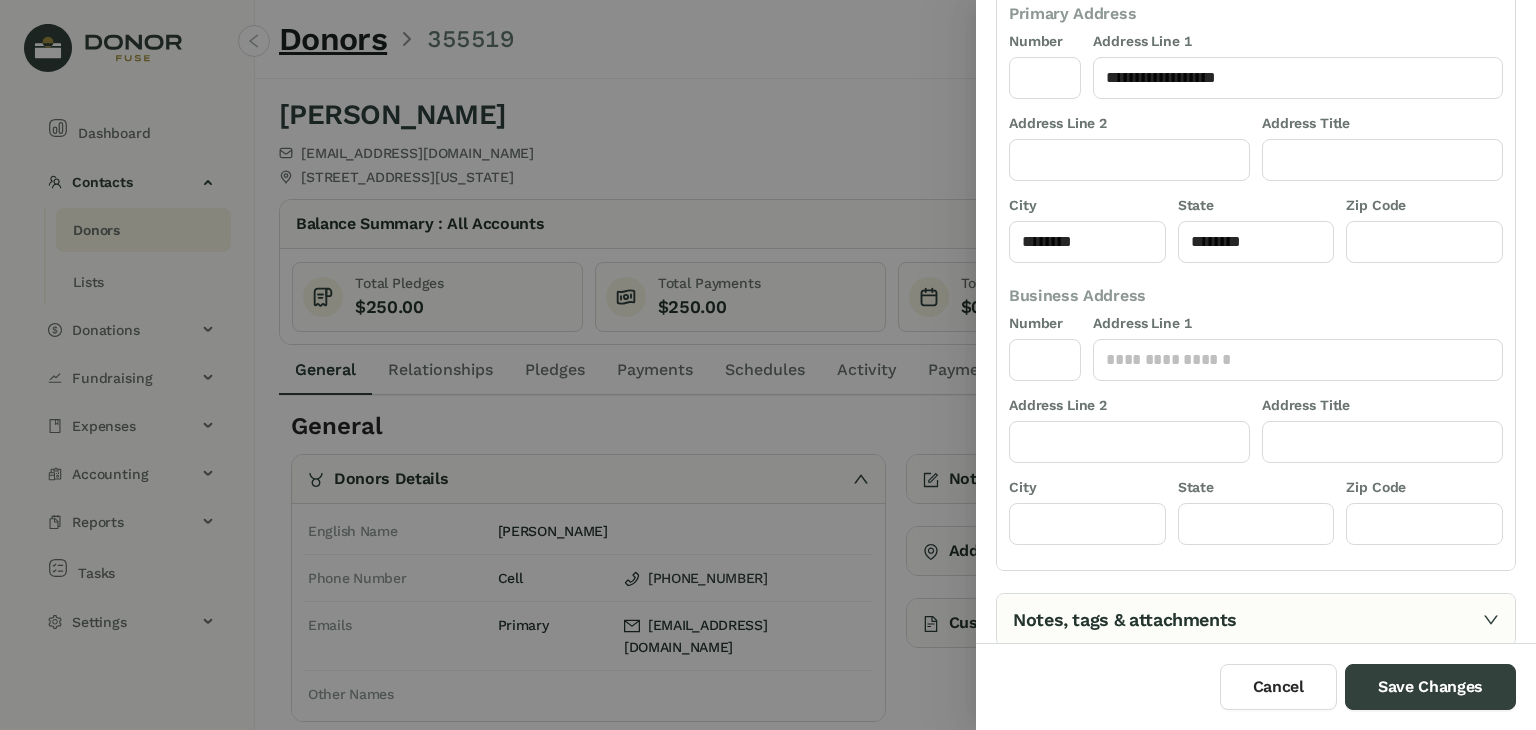 click at bounding box center (768, 365) 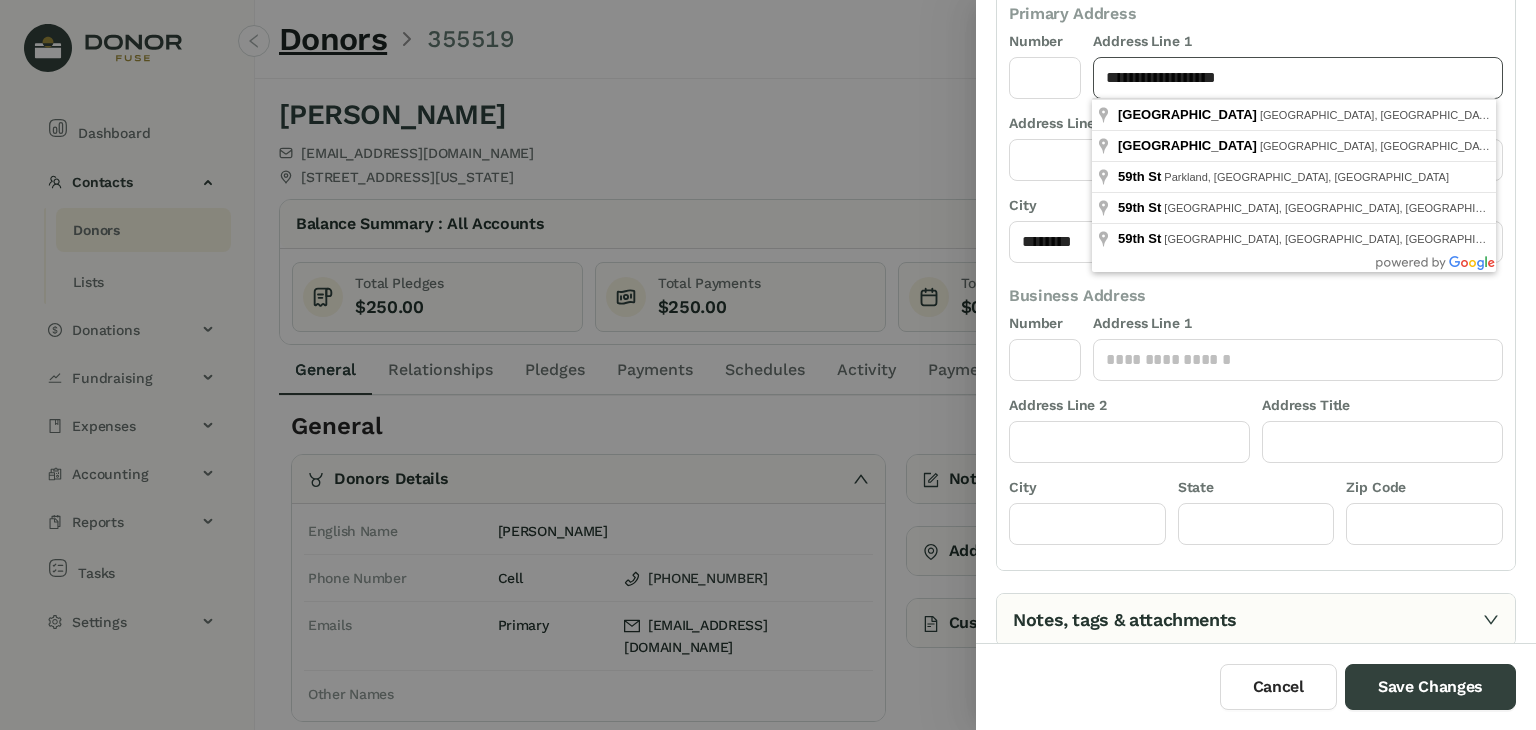 click on "**********" 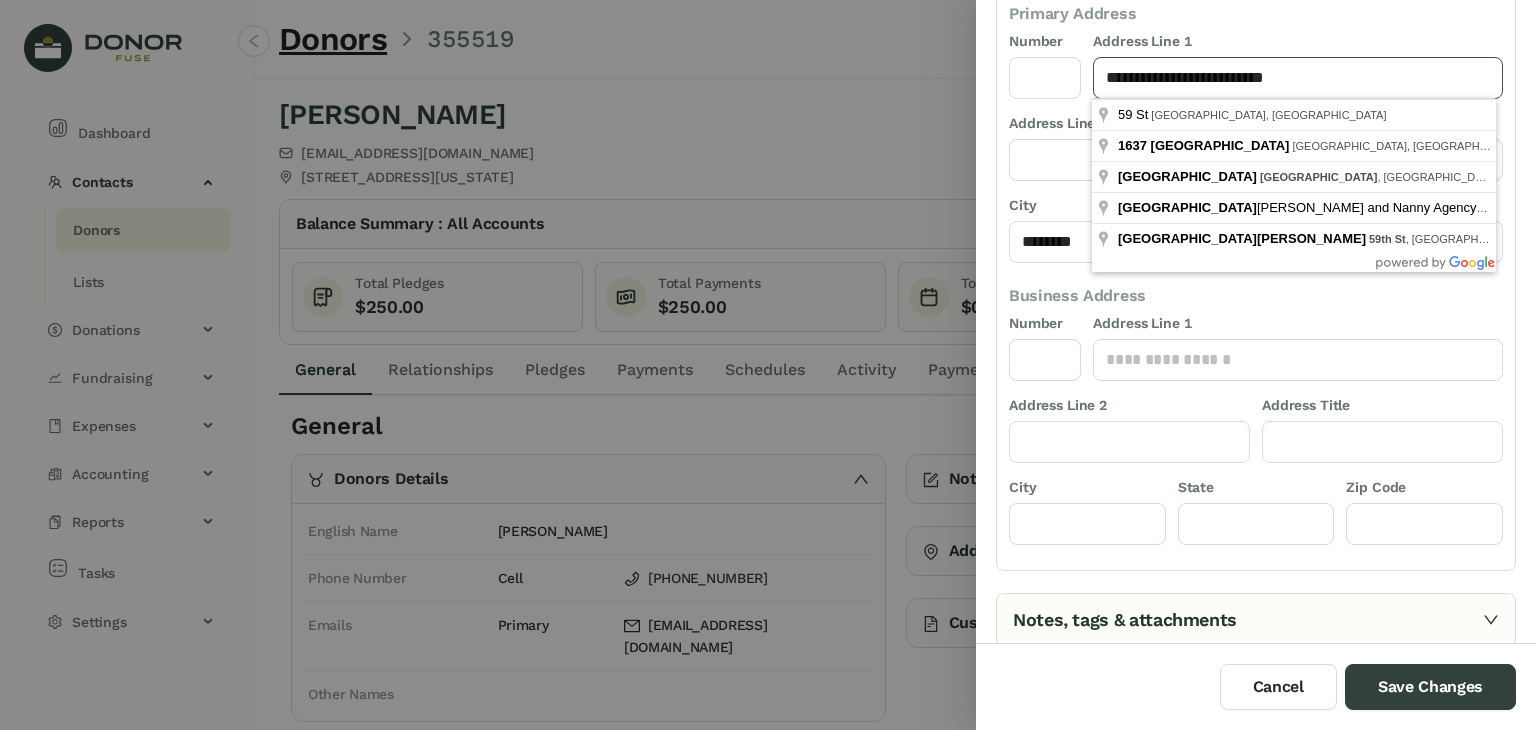 click on "**********" 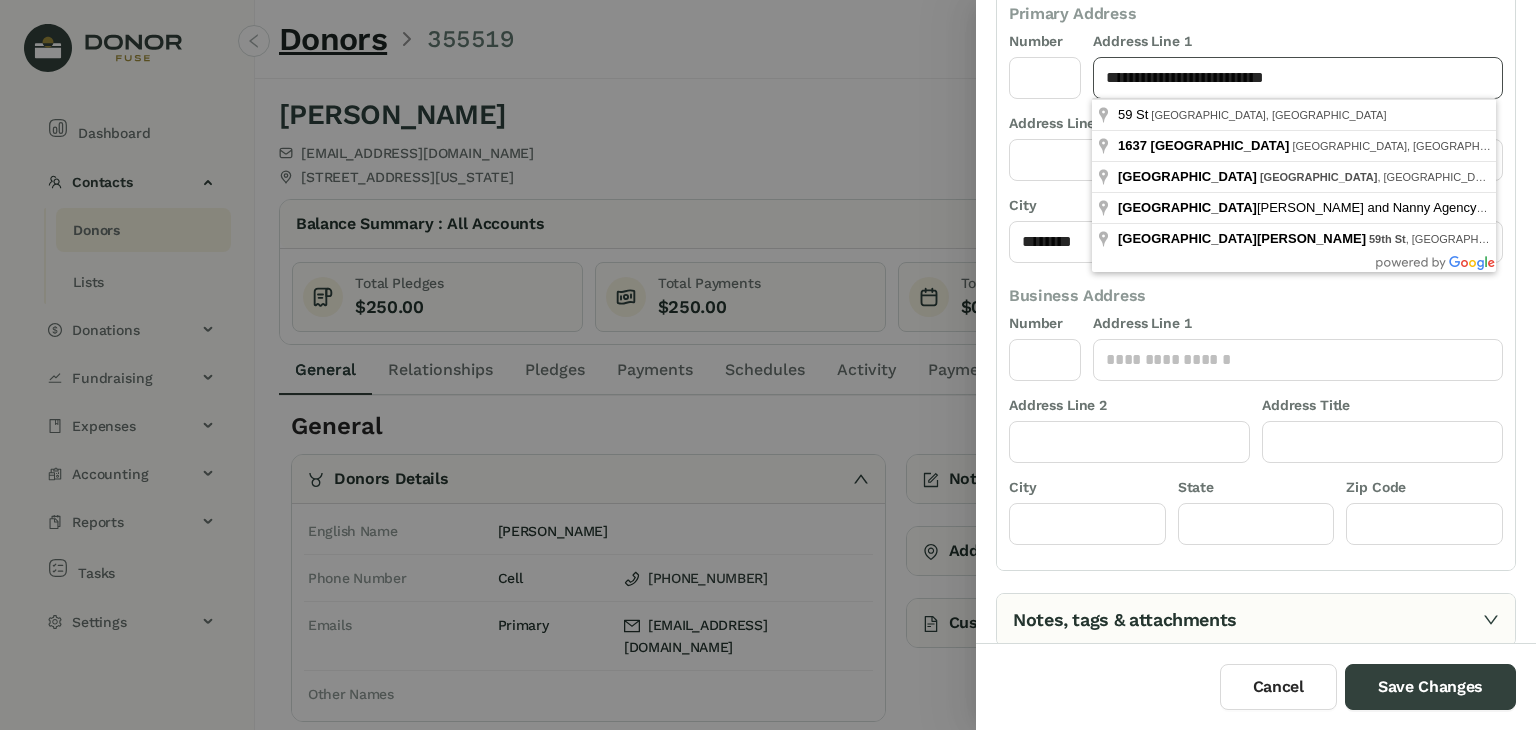 drag, startPoint x: 1247, startPoint y: 78, endPoint x: 1206, endPoint y: 85, distance: 41.59327 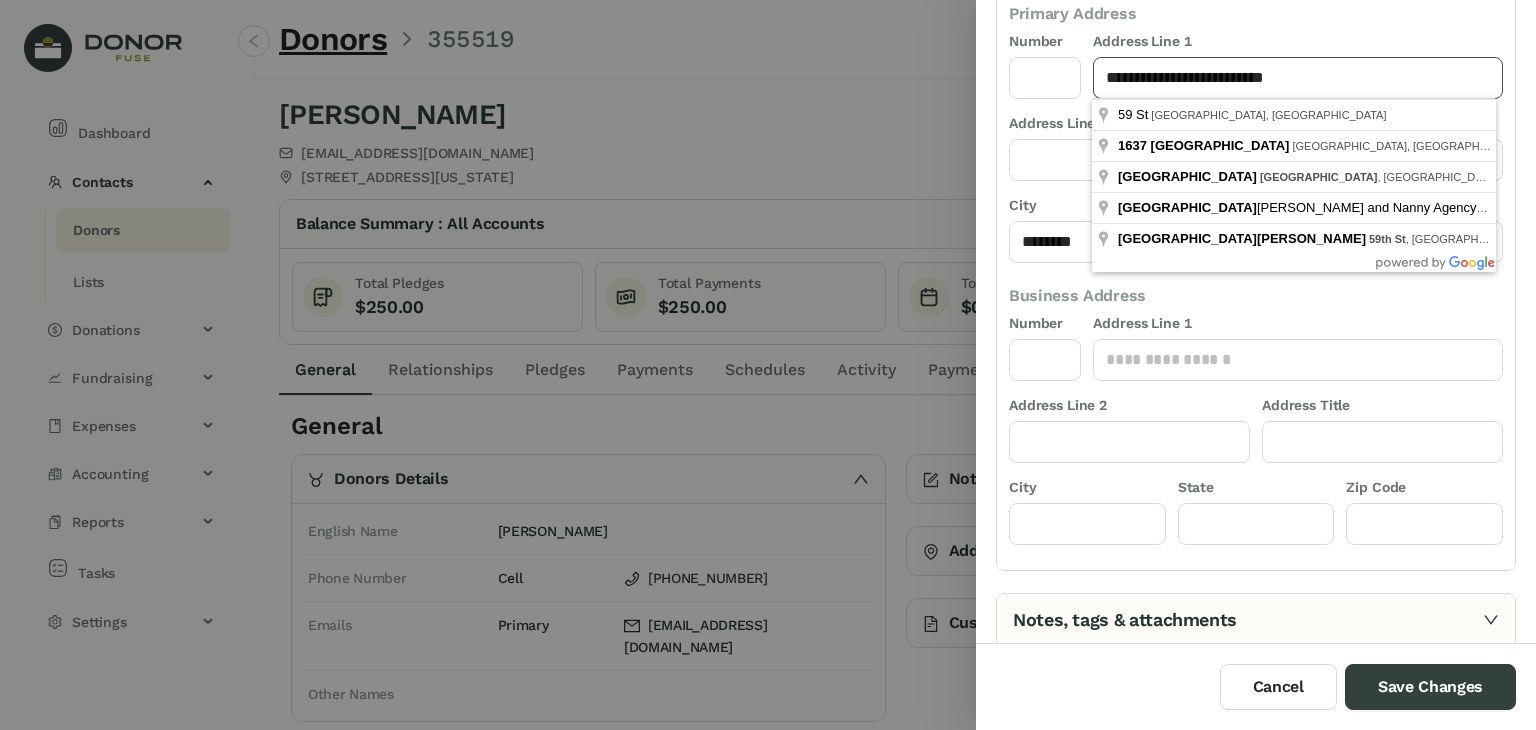 click on "**********" 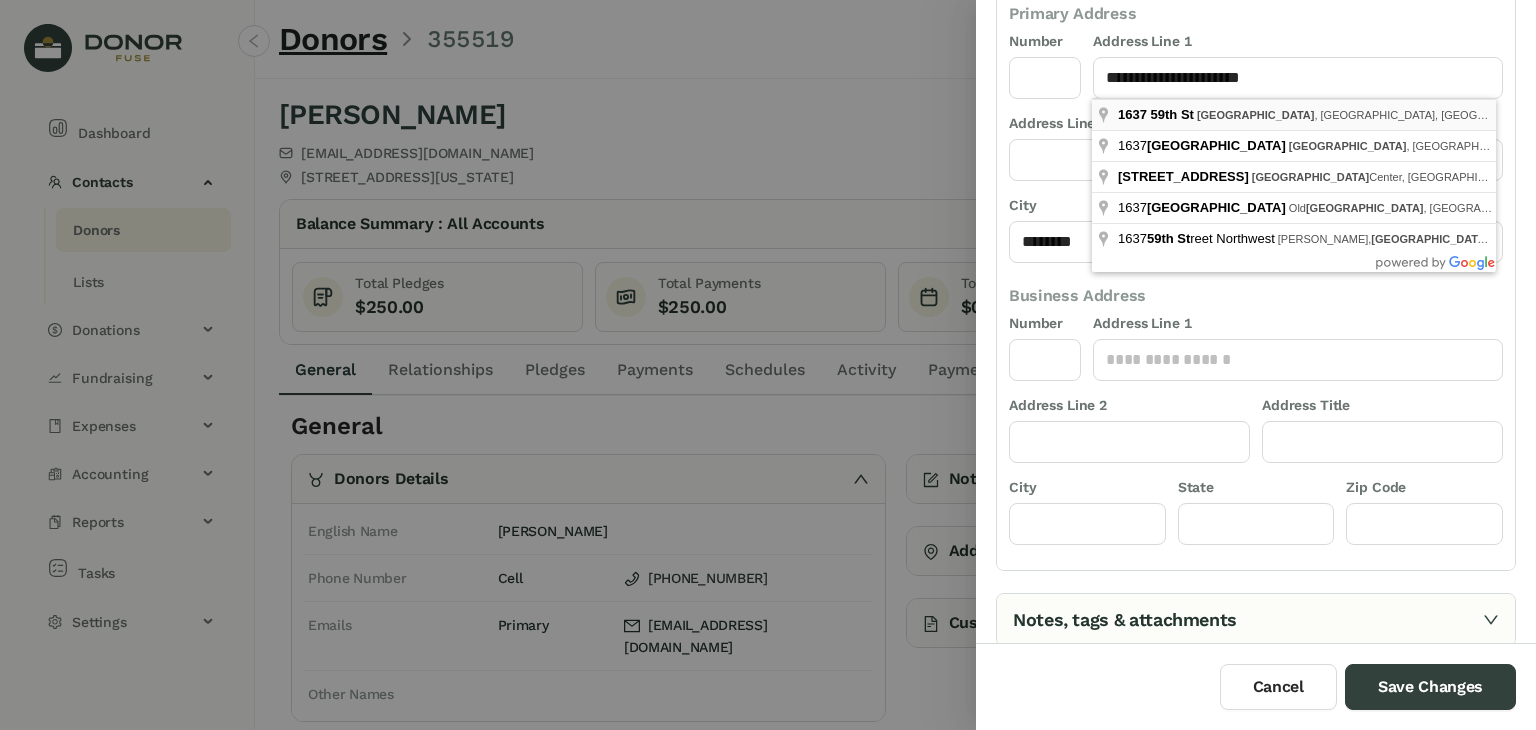 type on "**********" 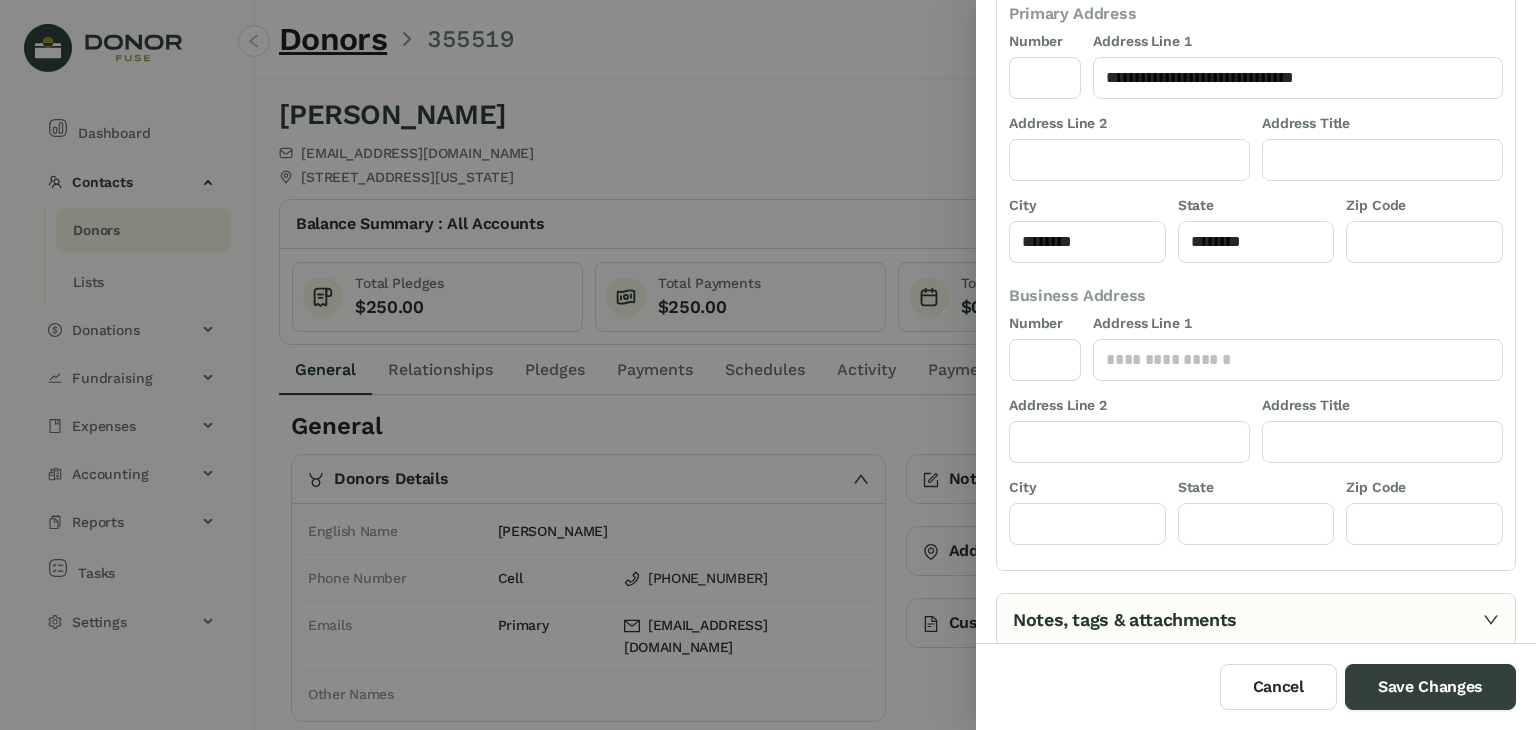 type on "****" 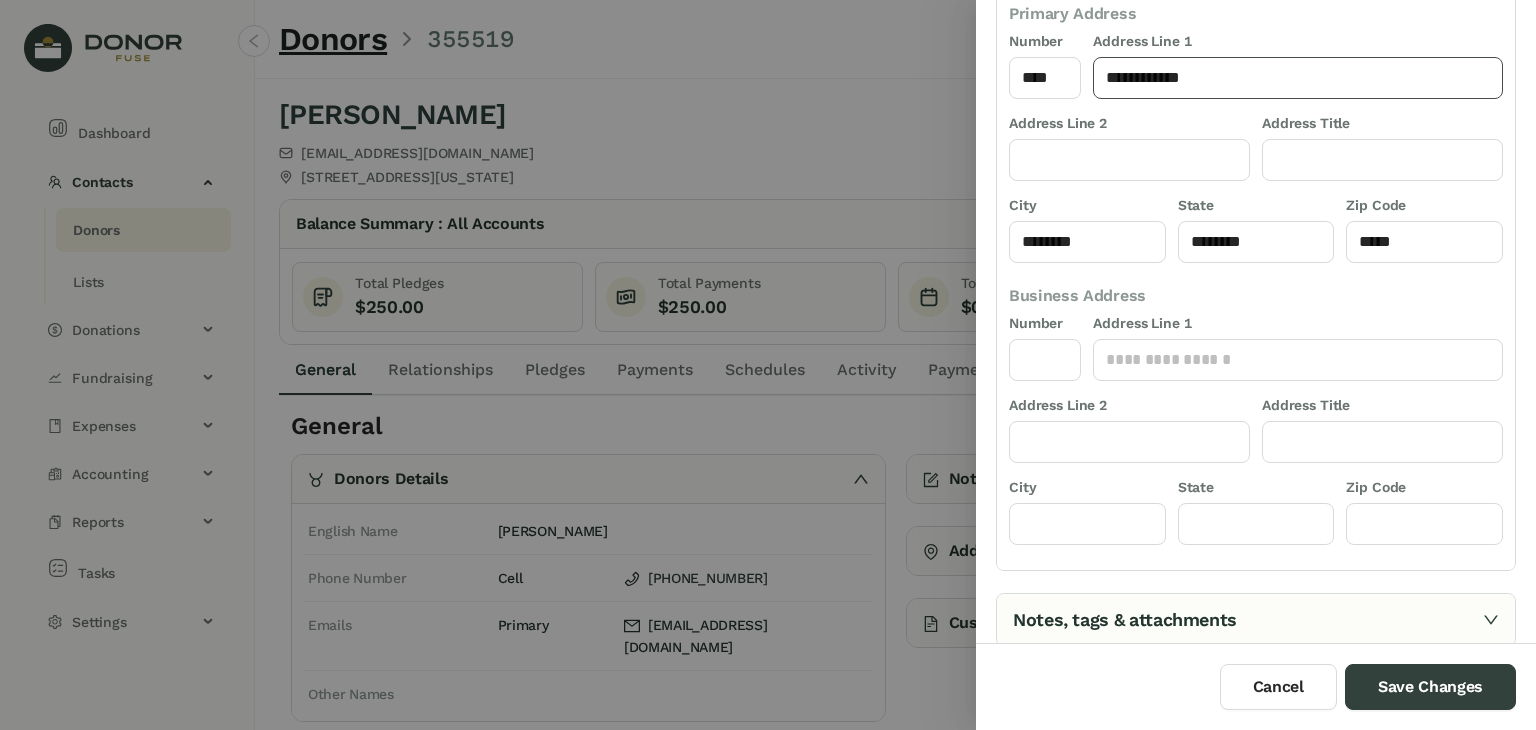click on "**********" 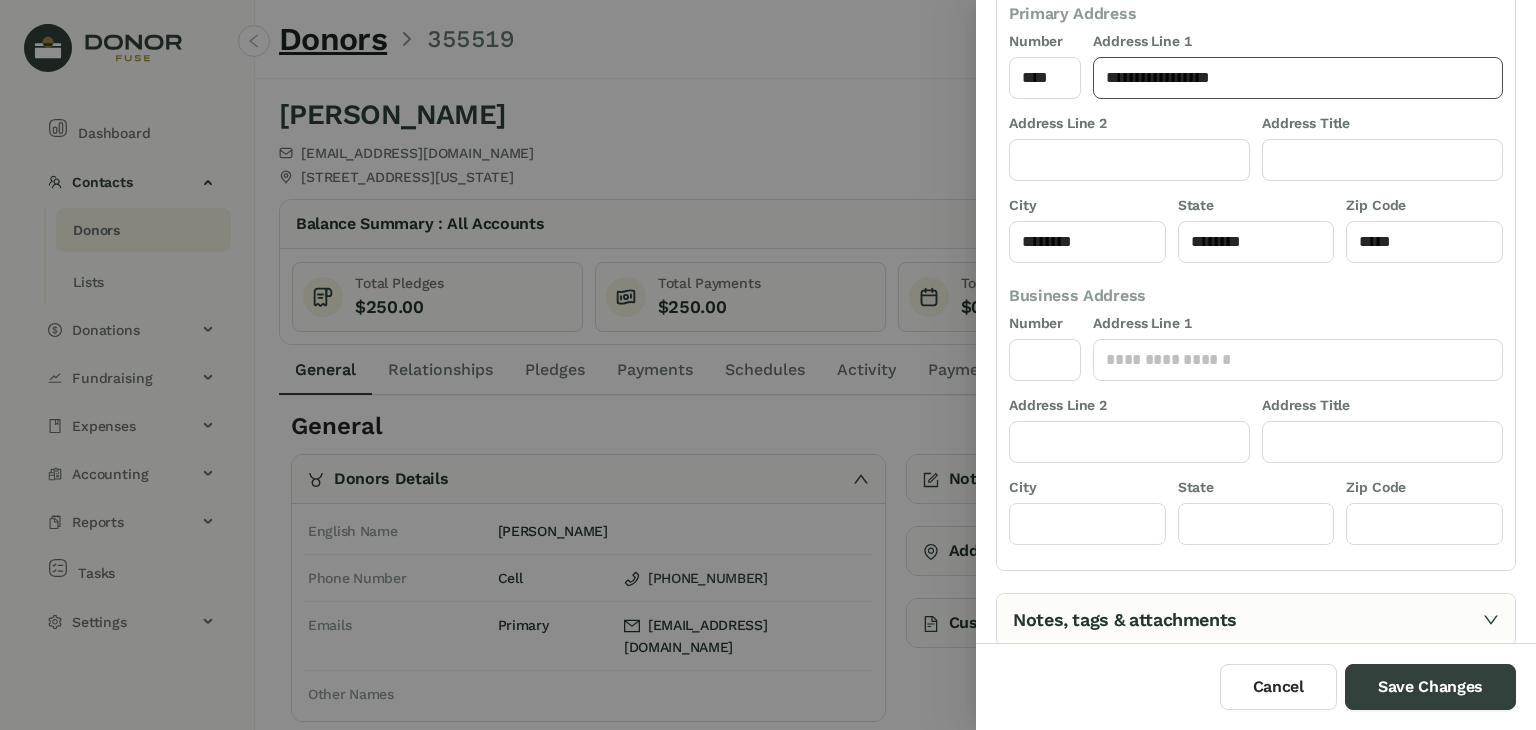 click on "**********" 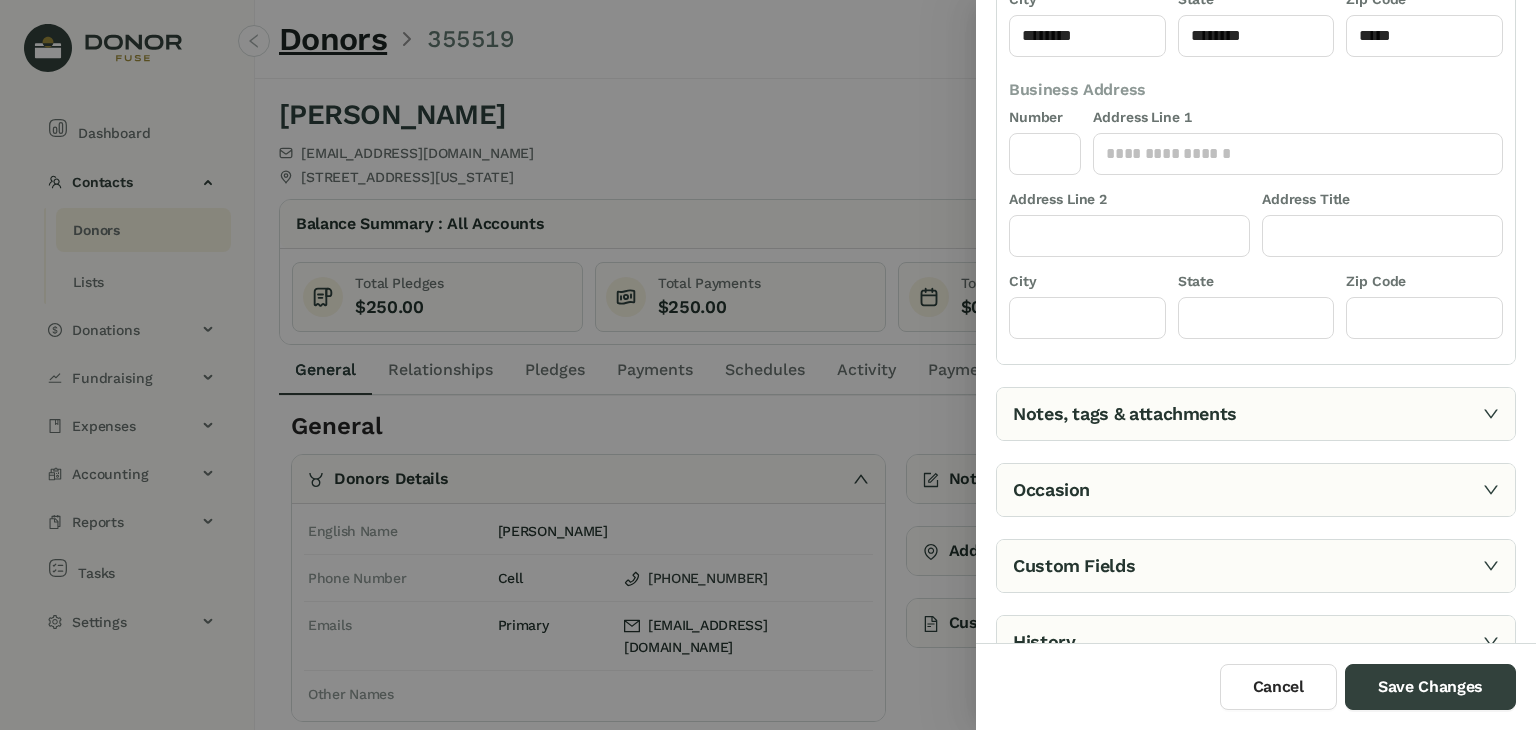 type on "**********" 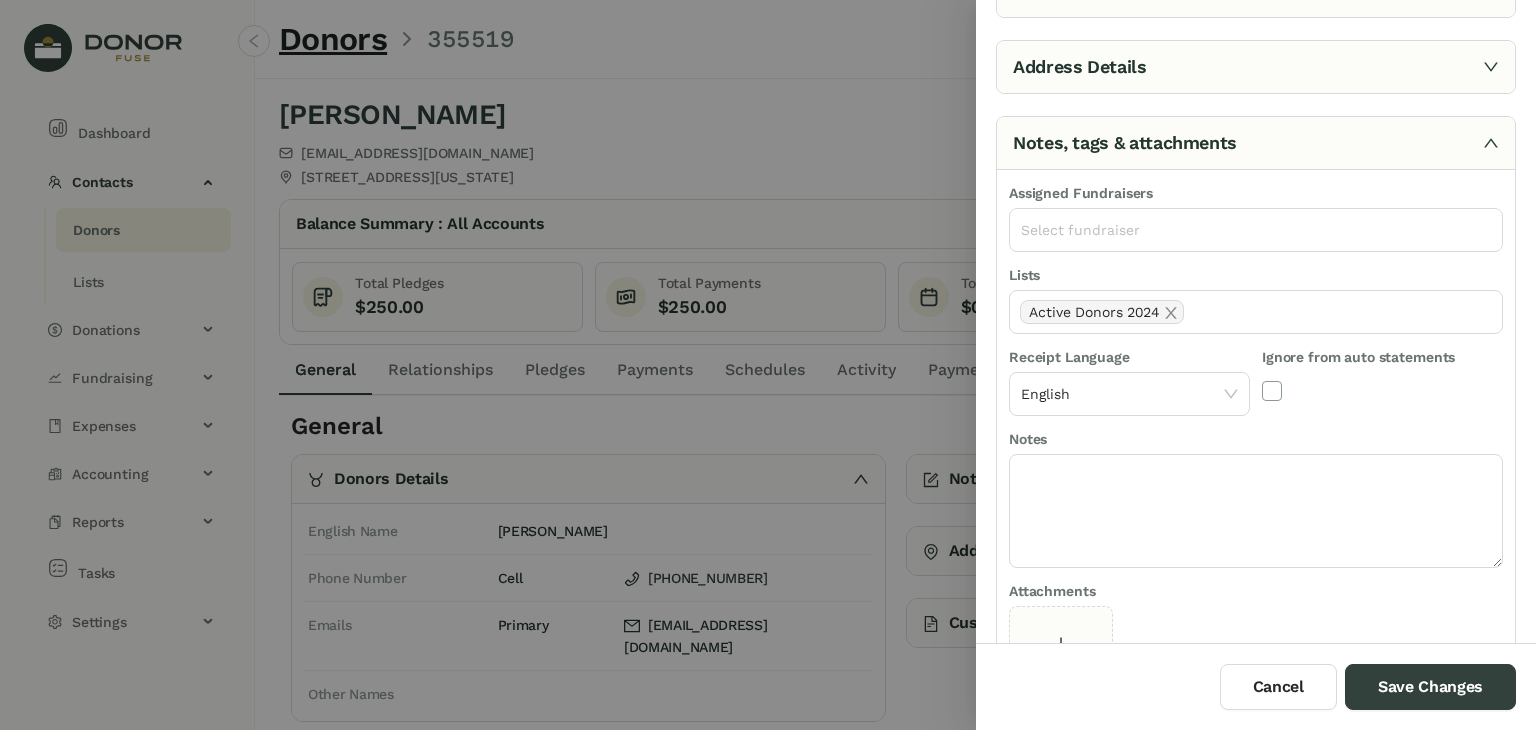 scroll, scrollTop: 107, scrollLeft: 0, axis: vertical 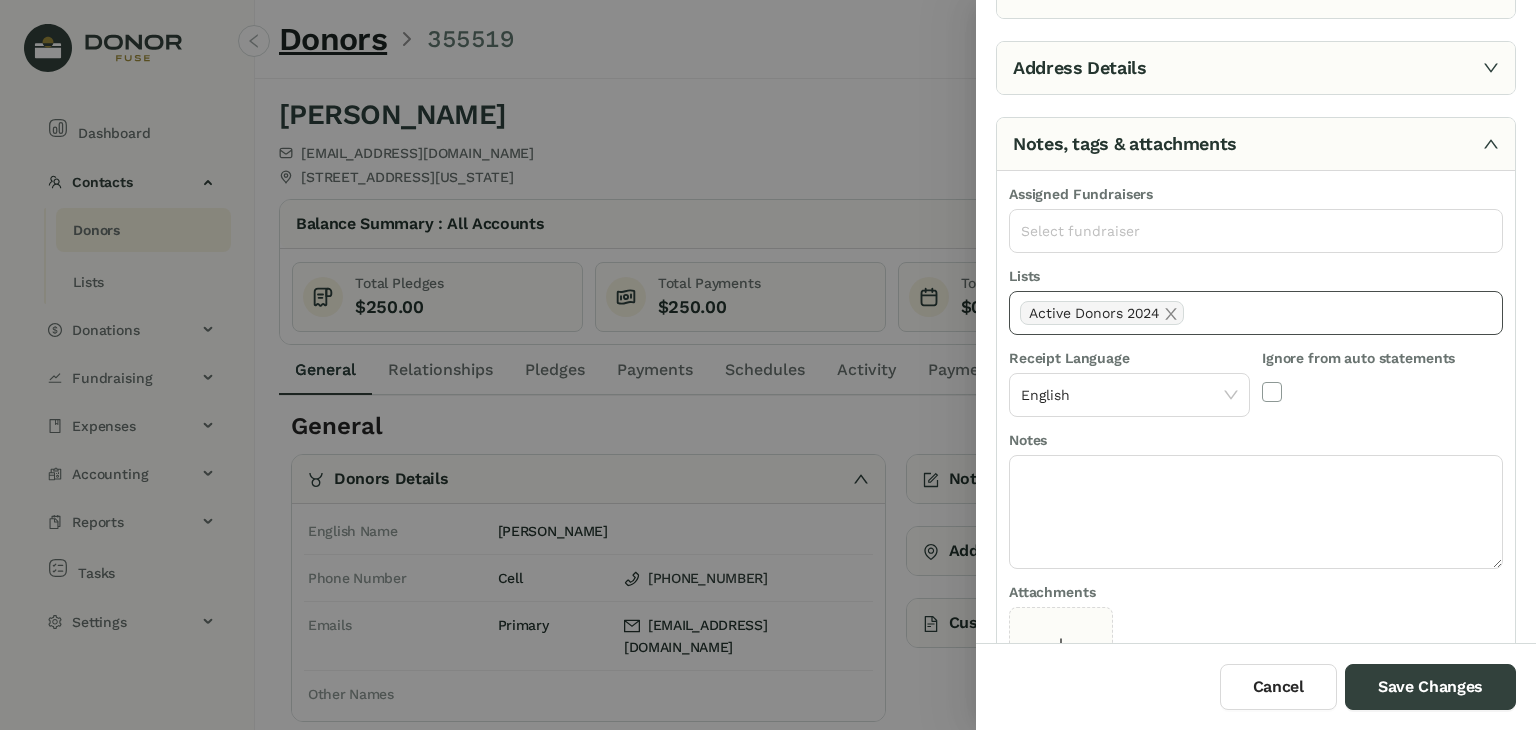 click on "Active Donors 2024" 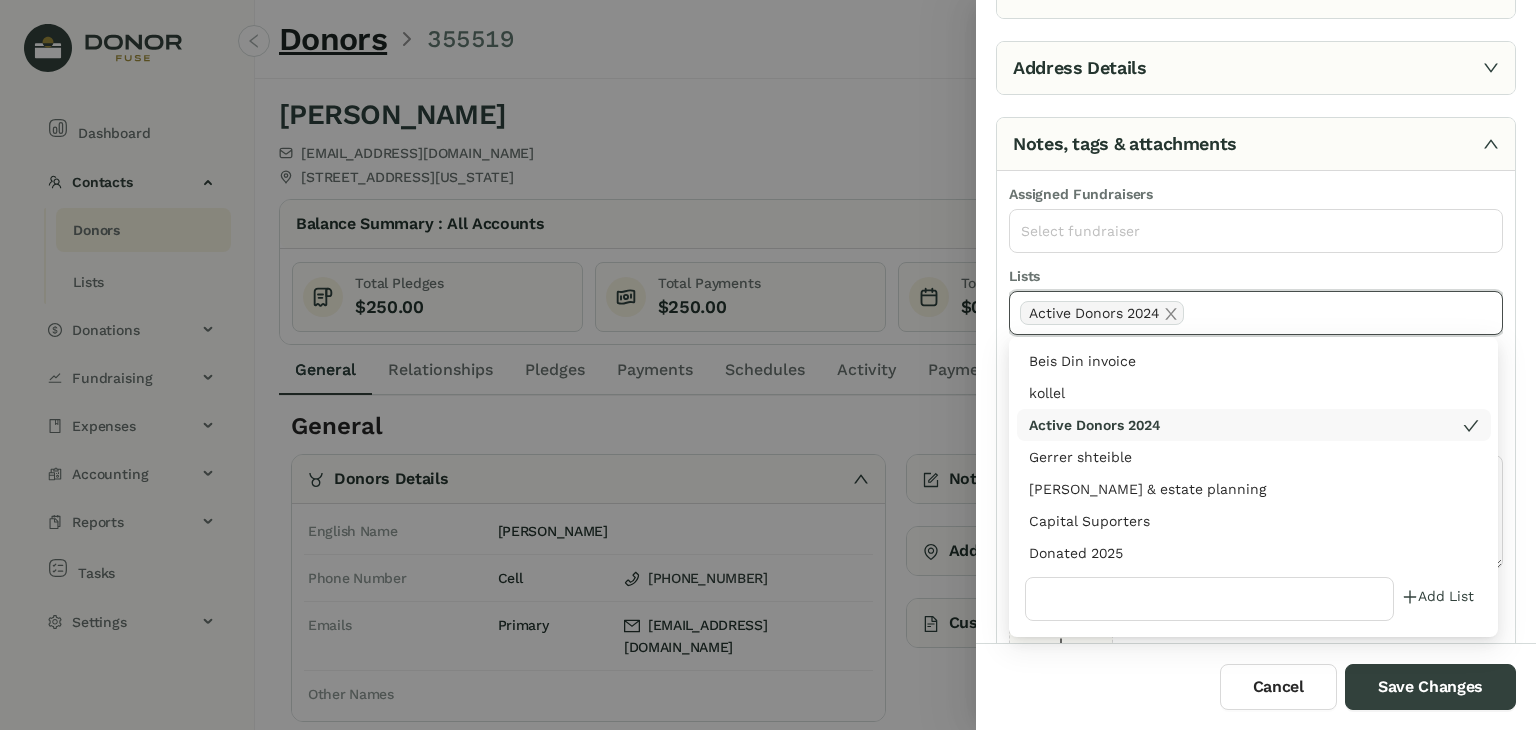 click on "Donated 2025" at bounding box center (1254, 553) 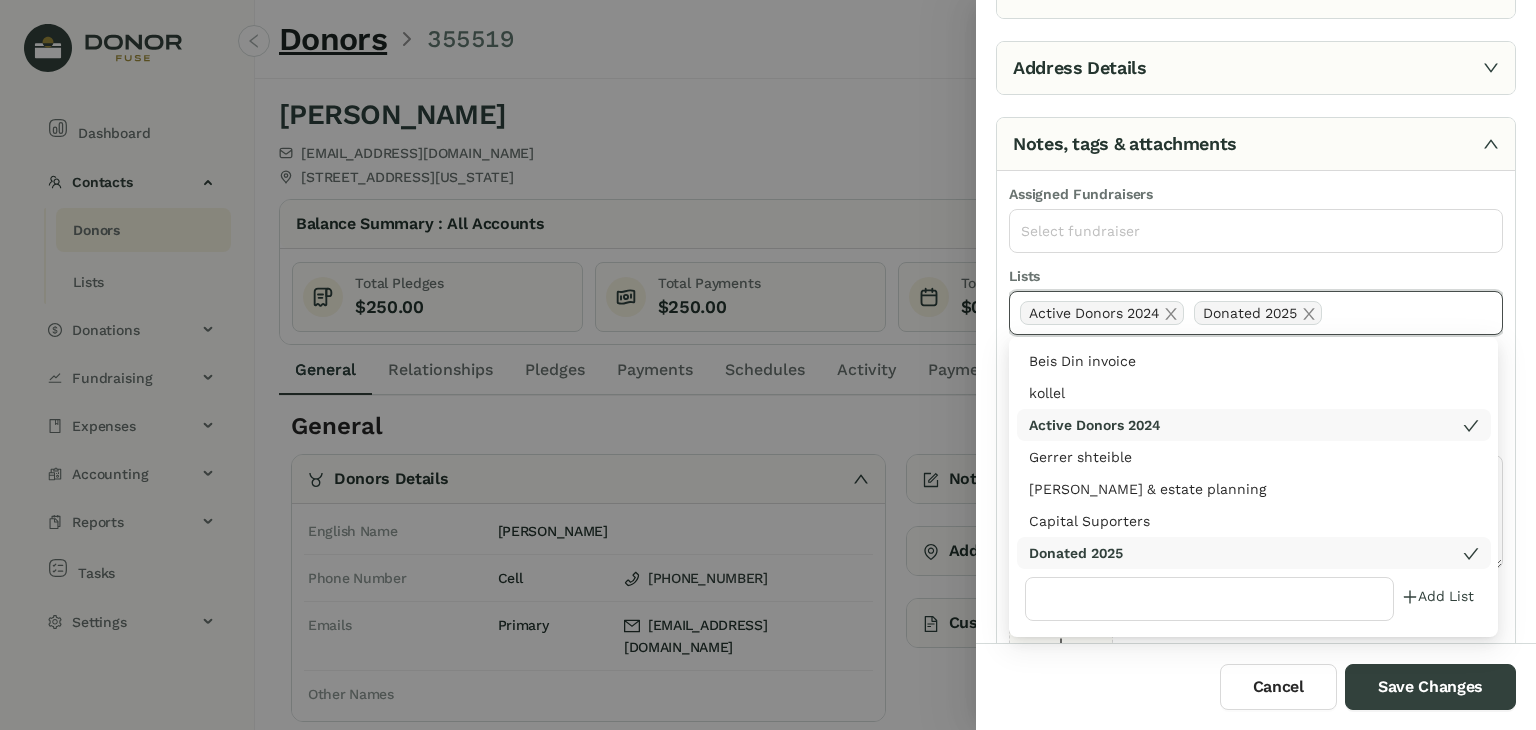 click on "Address Details" at bounding box center [1256, 68] 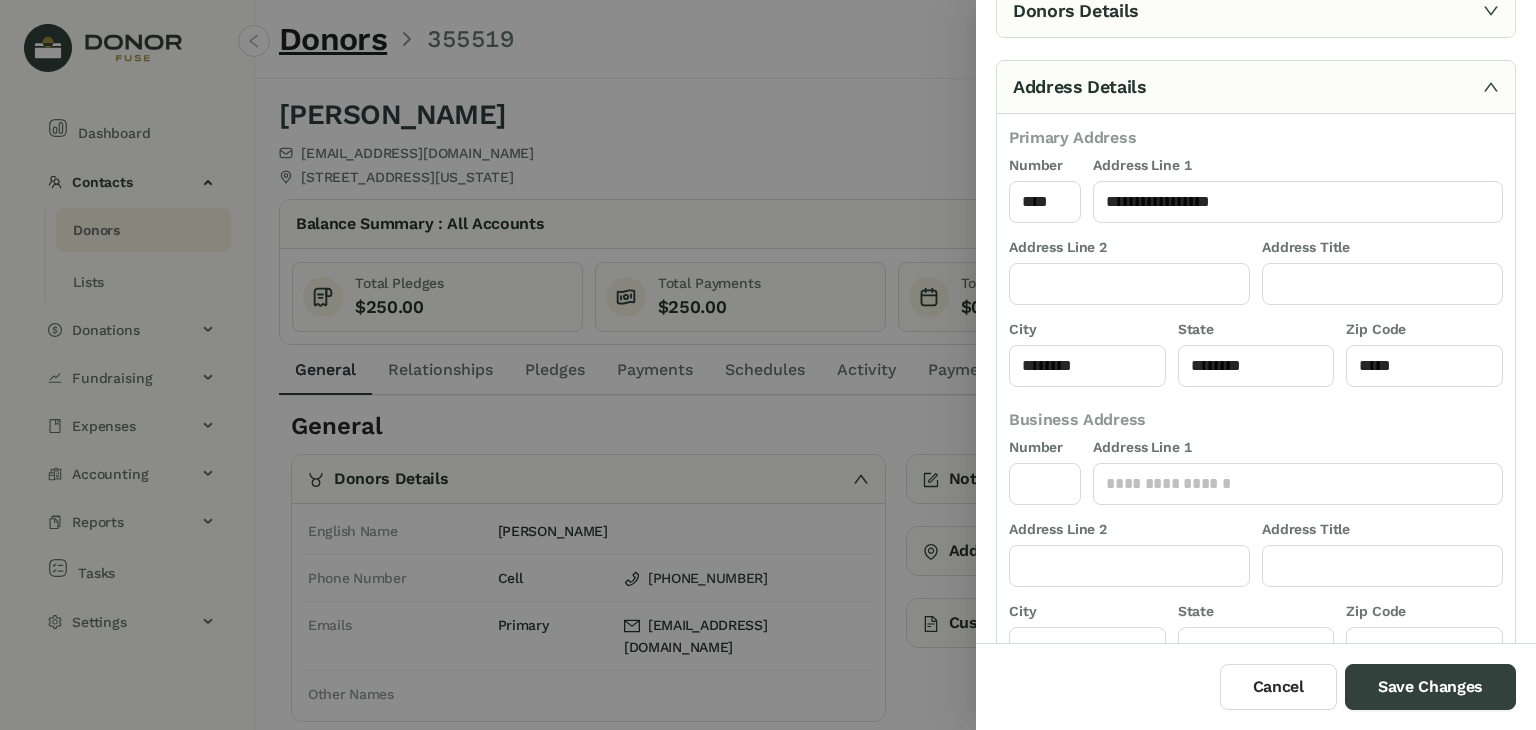 scroll, scrollTop: 96, scrollLeft: 0, axis: vertical 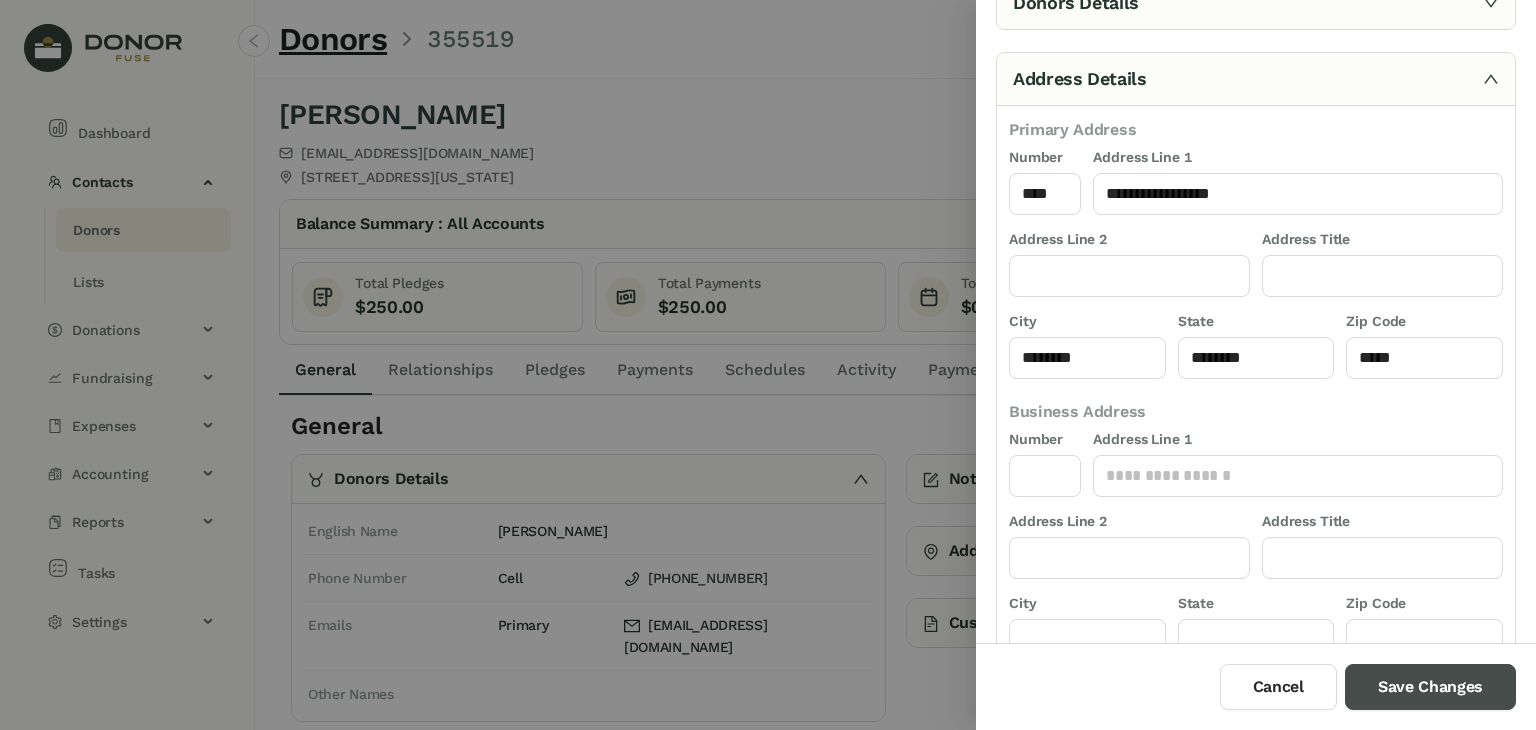 click on "Save Changes" at bounding box center (1430, 687) 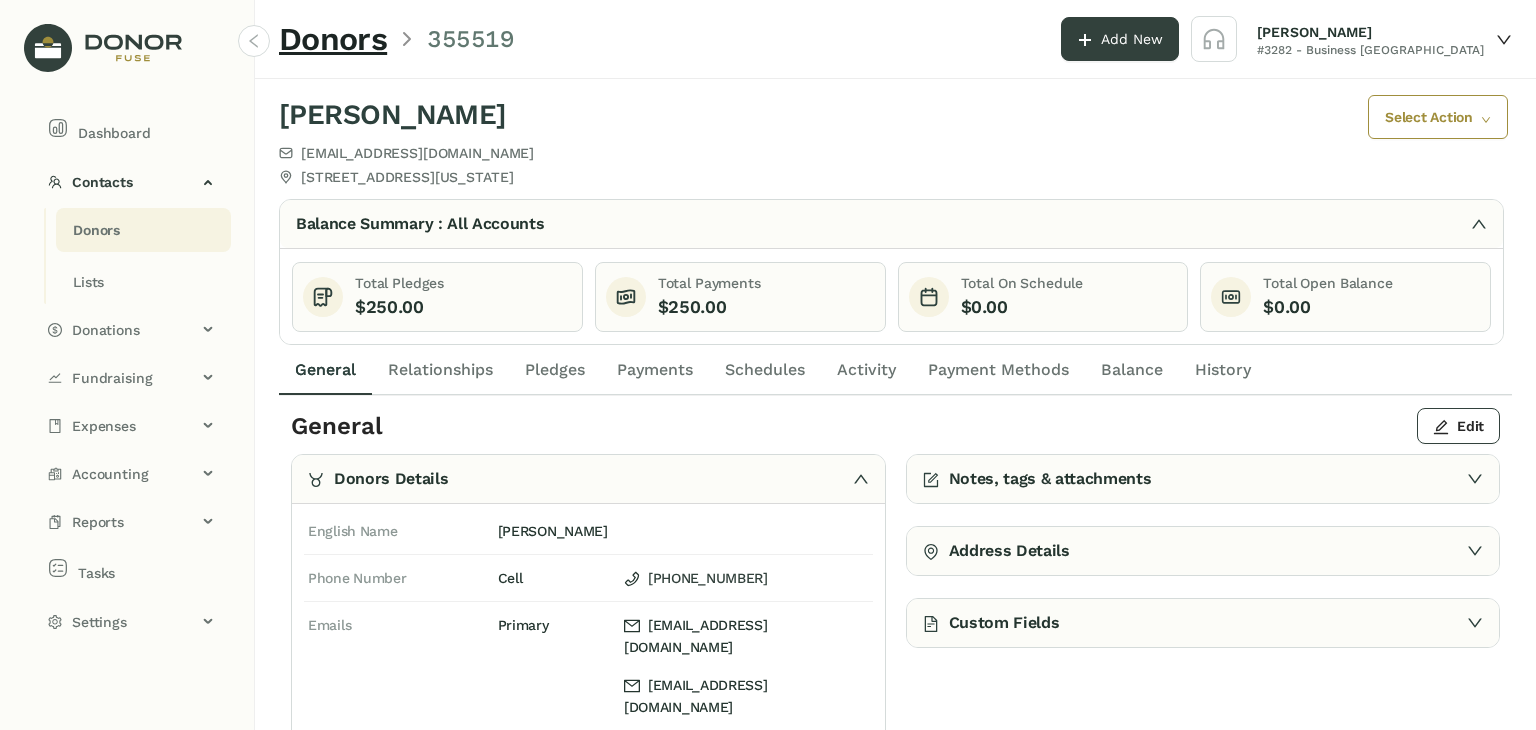 click on "Payments" 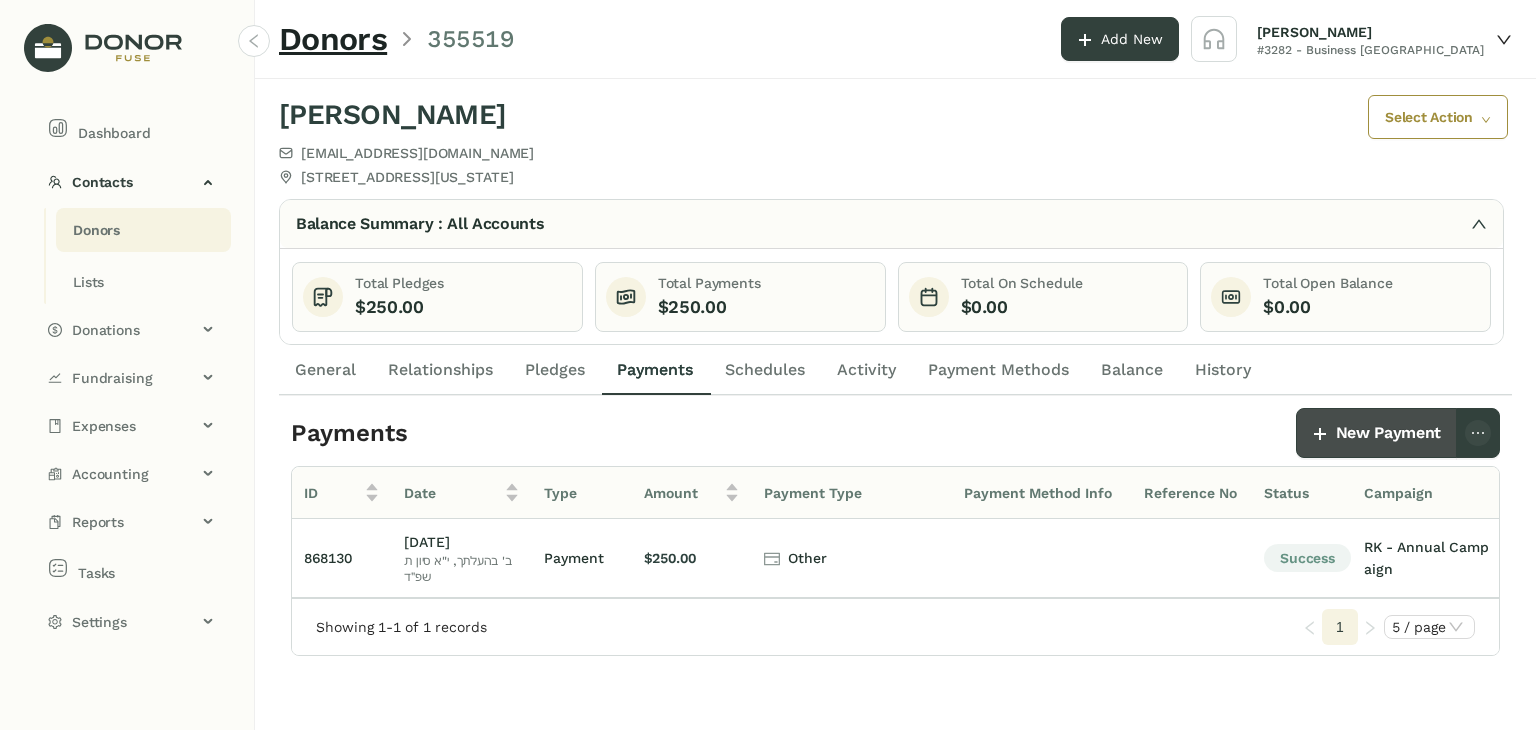 click on "New Payment" 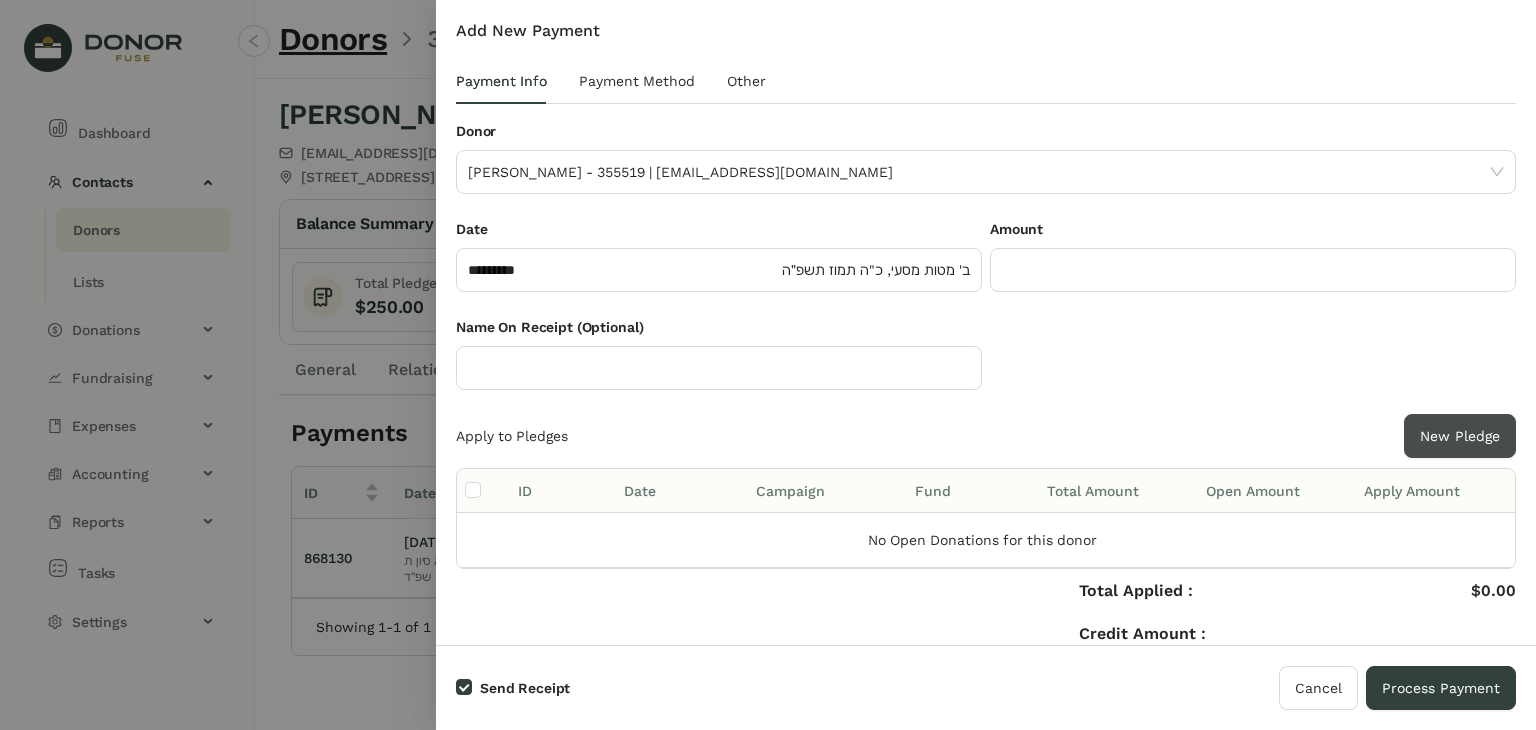 click on "New Pledge" at bounding box center (1460, 436) 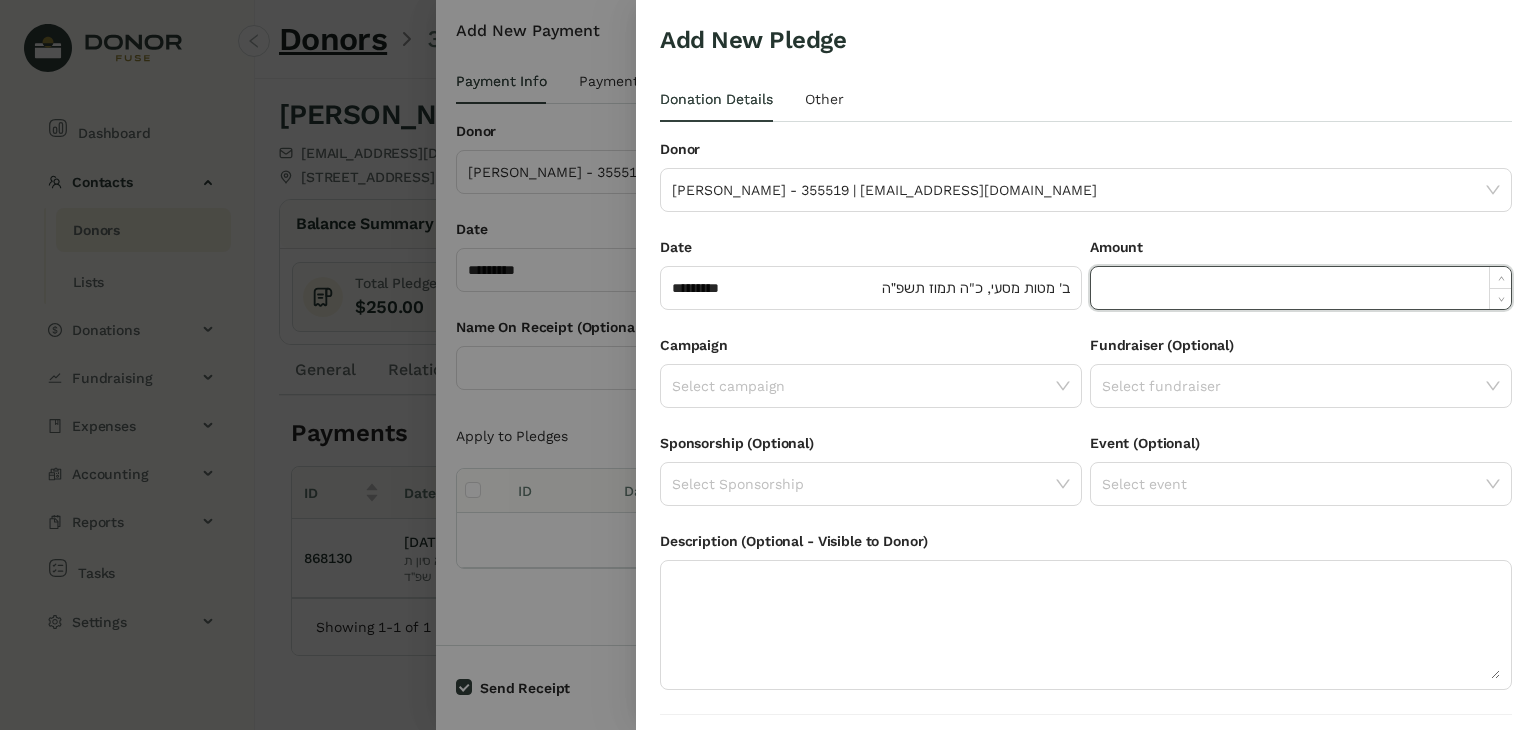 click 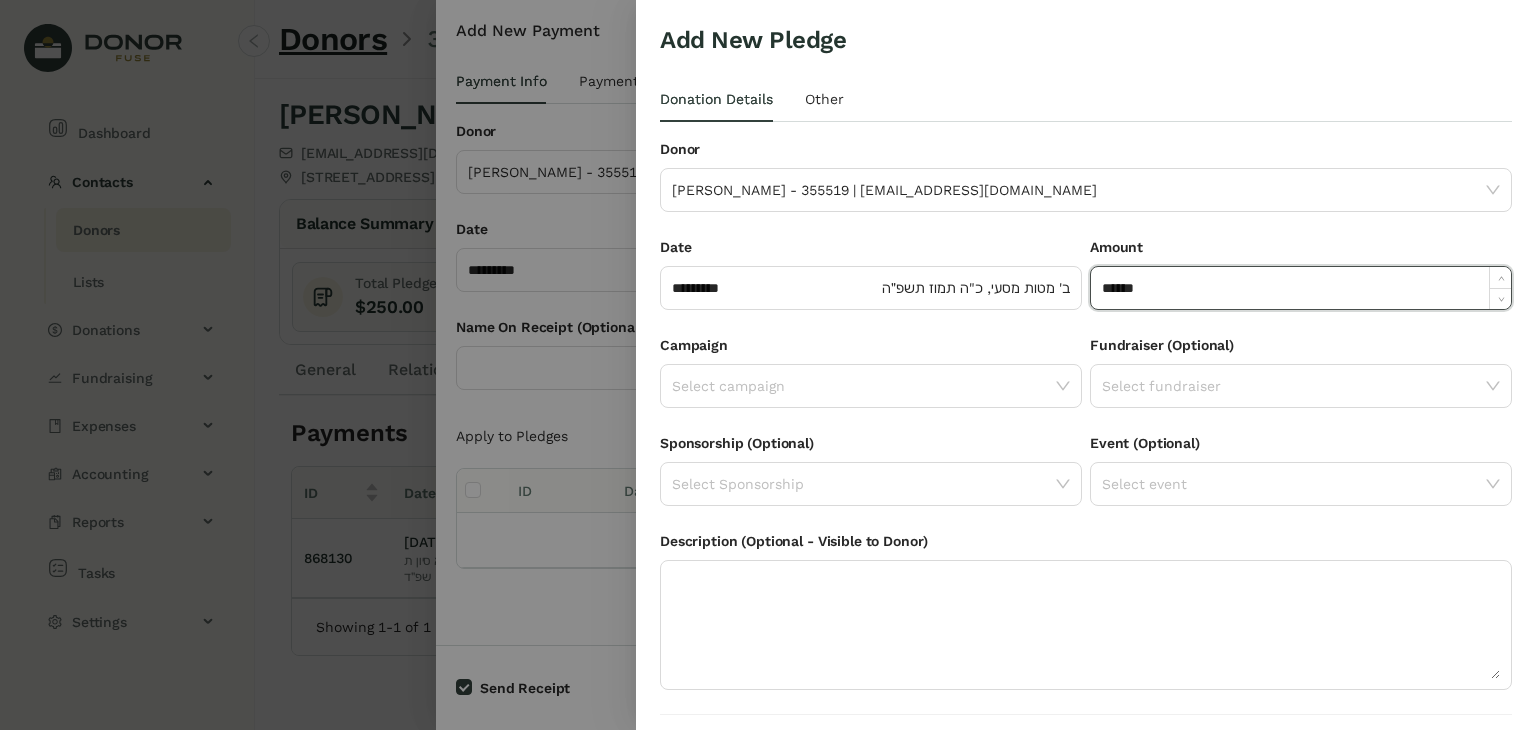 type on "*******" 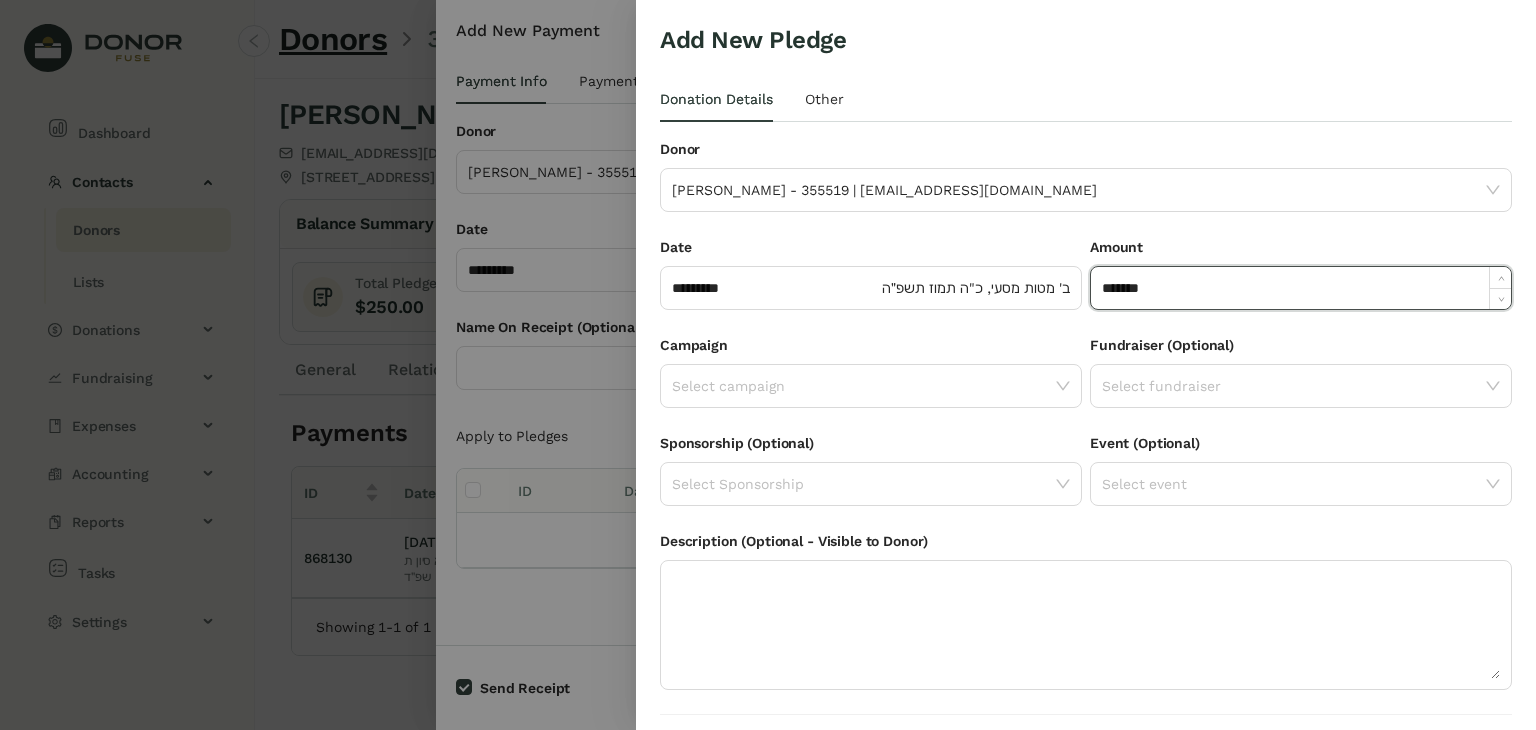 click on "Campaign  Select campaign" at bounding box center [871, 383] 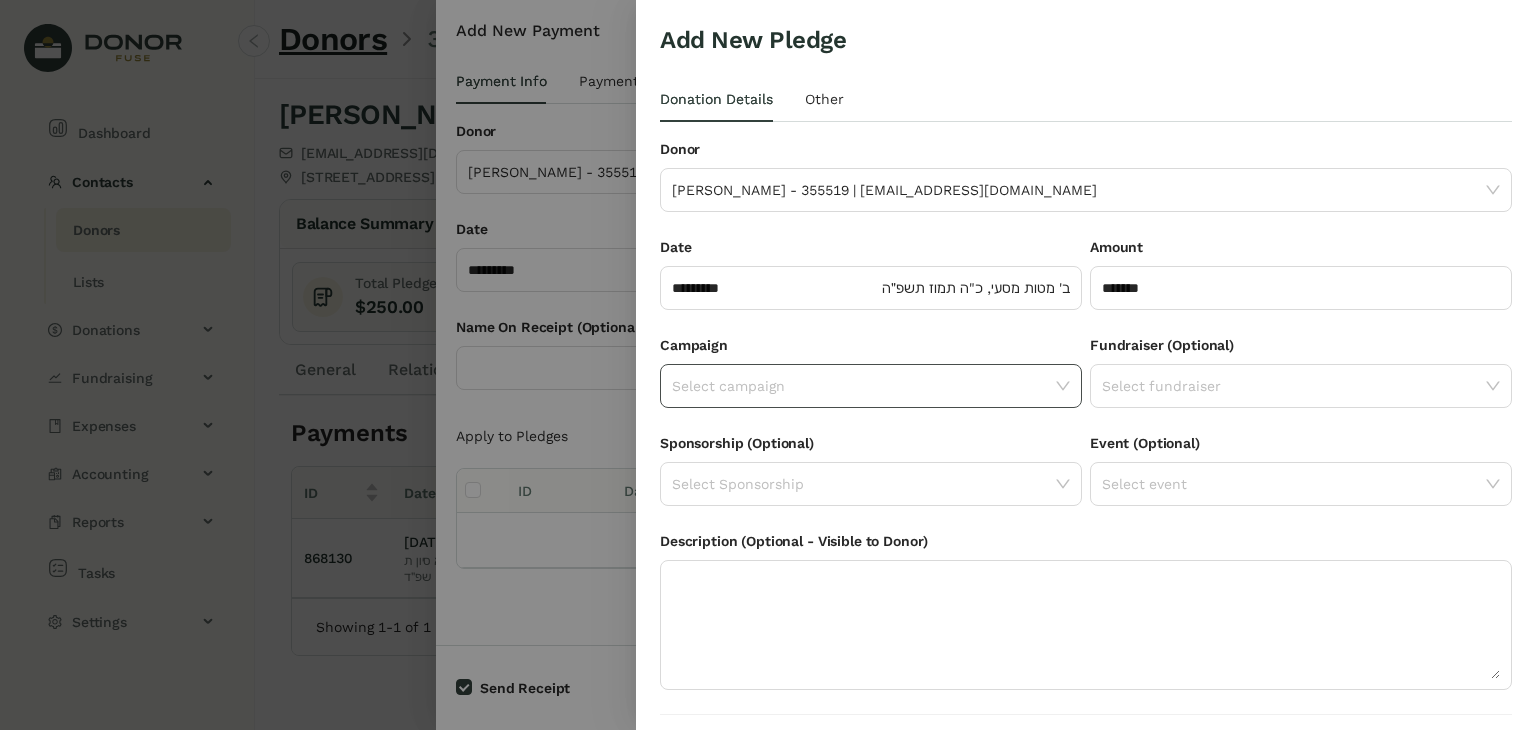 click on "Select campaign" 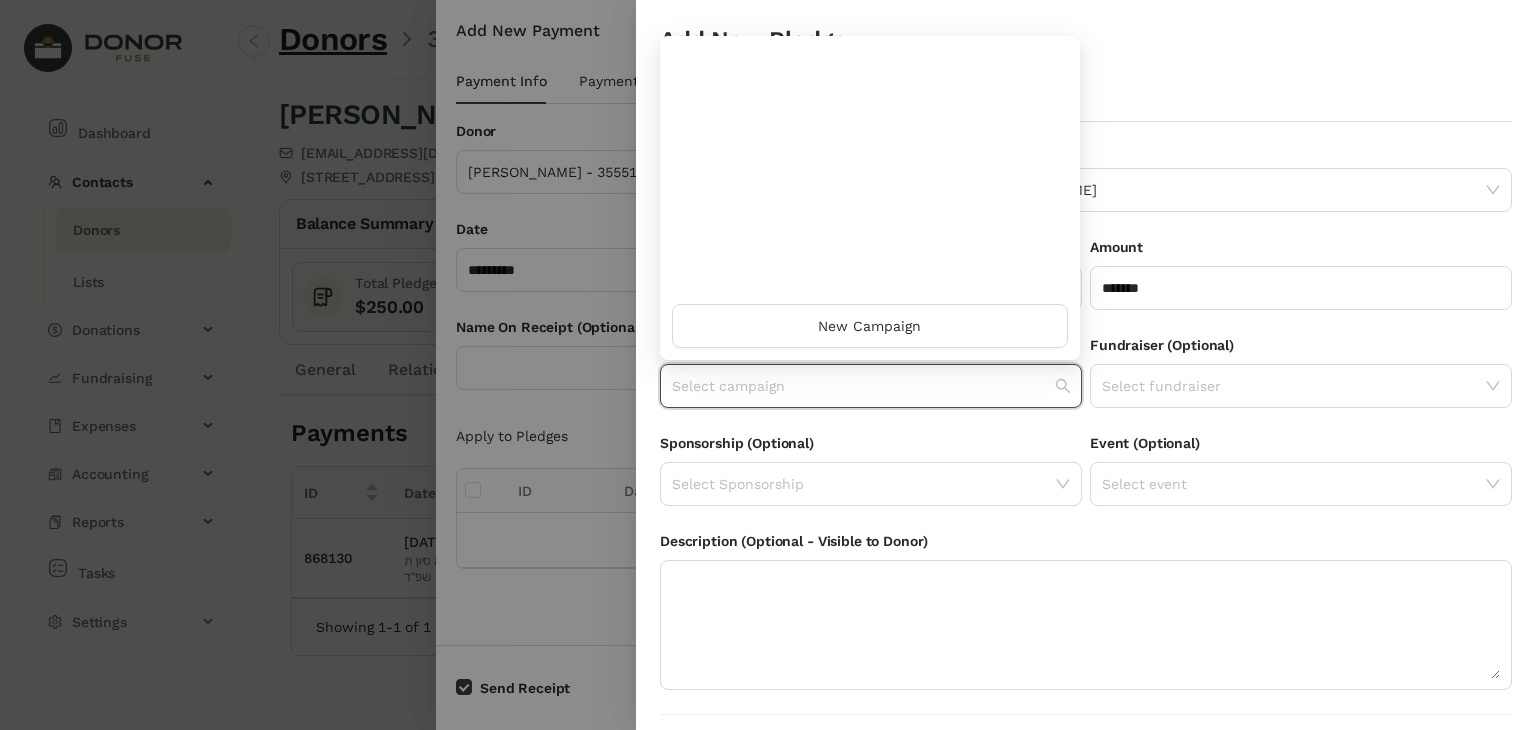 scroll, scrollTop: 960, scrollLeft: 0, axis: vertical 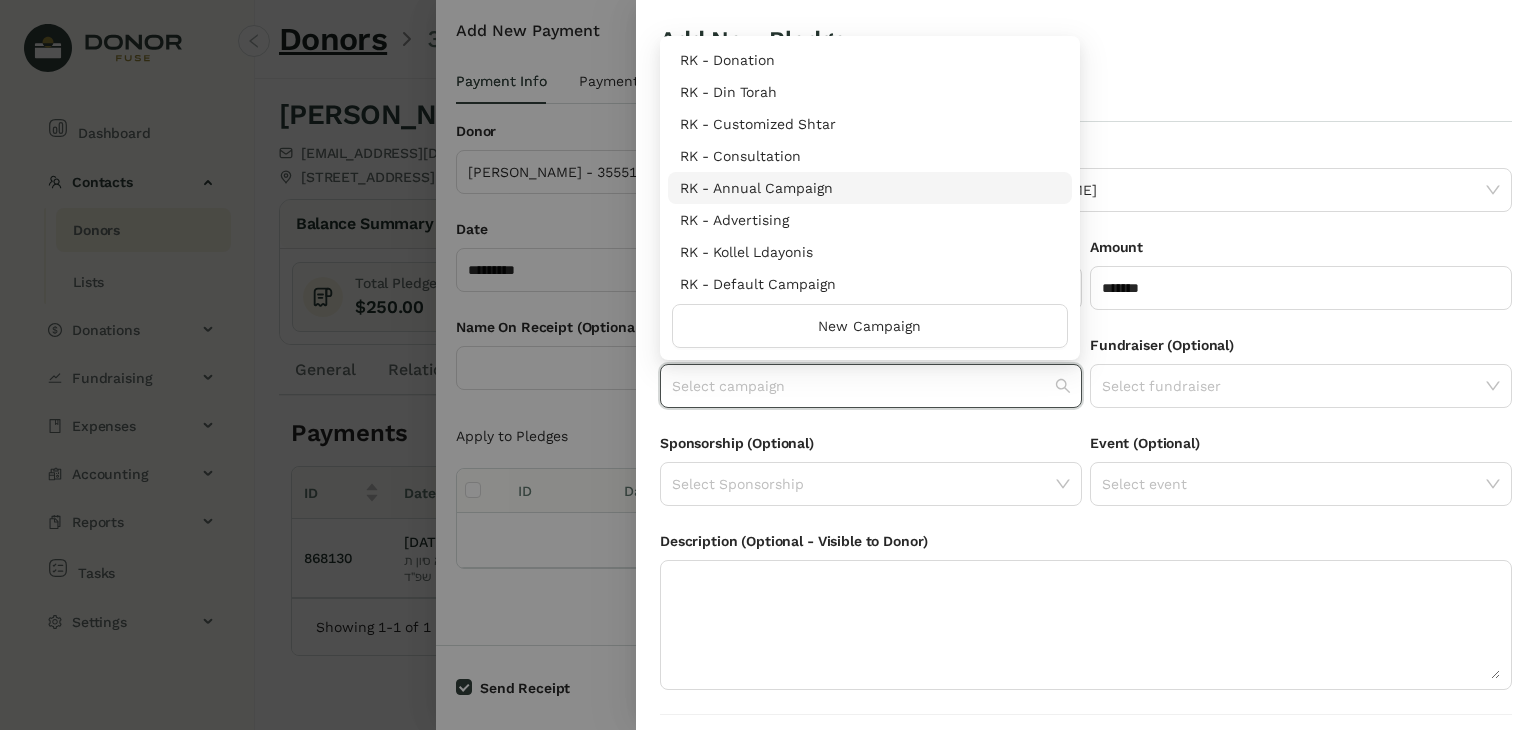 click on "RK - Annual Campaign" at bounding box center (870, 188) 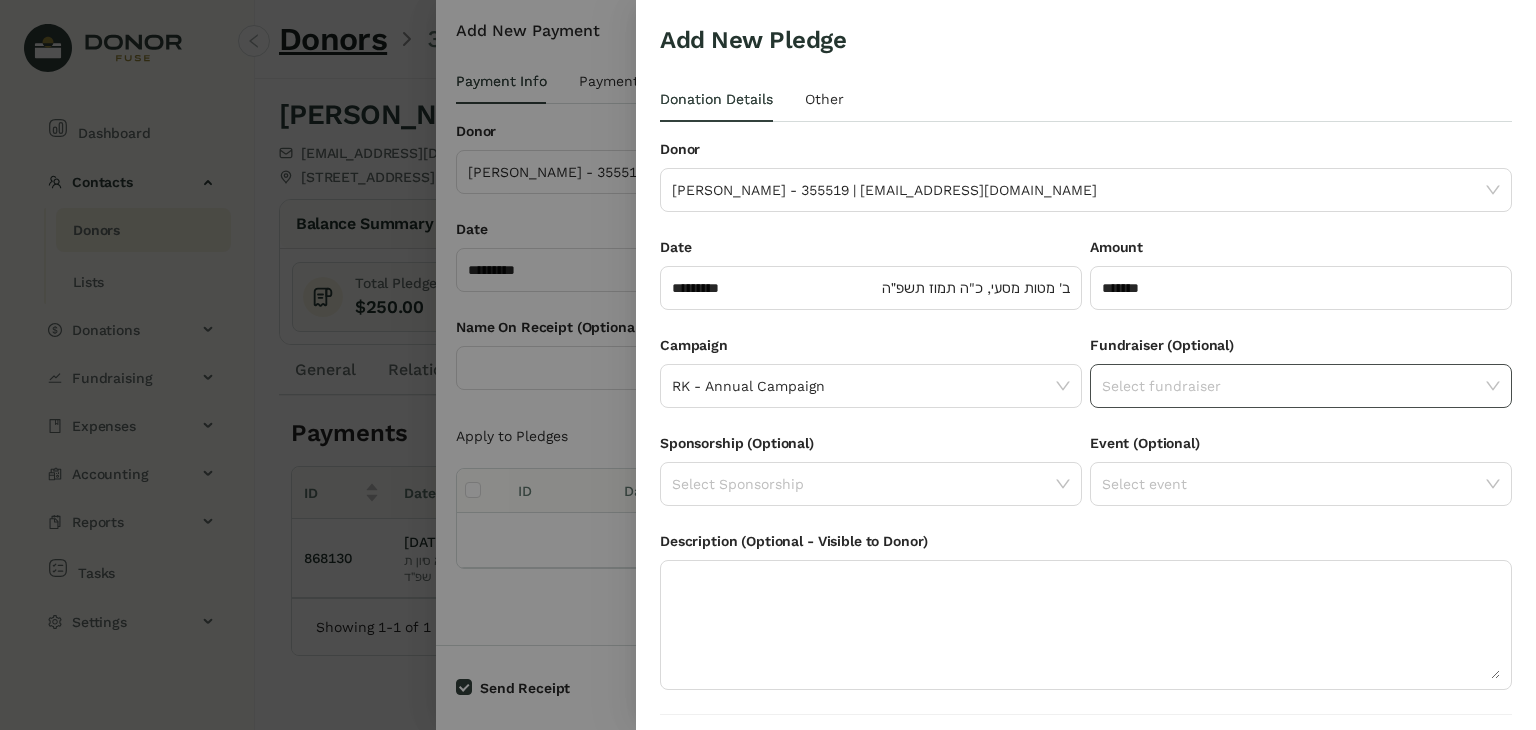 click 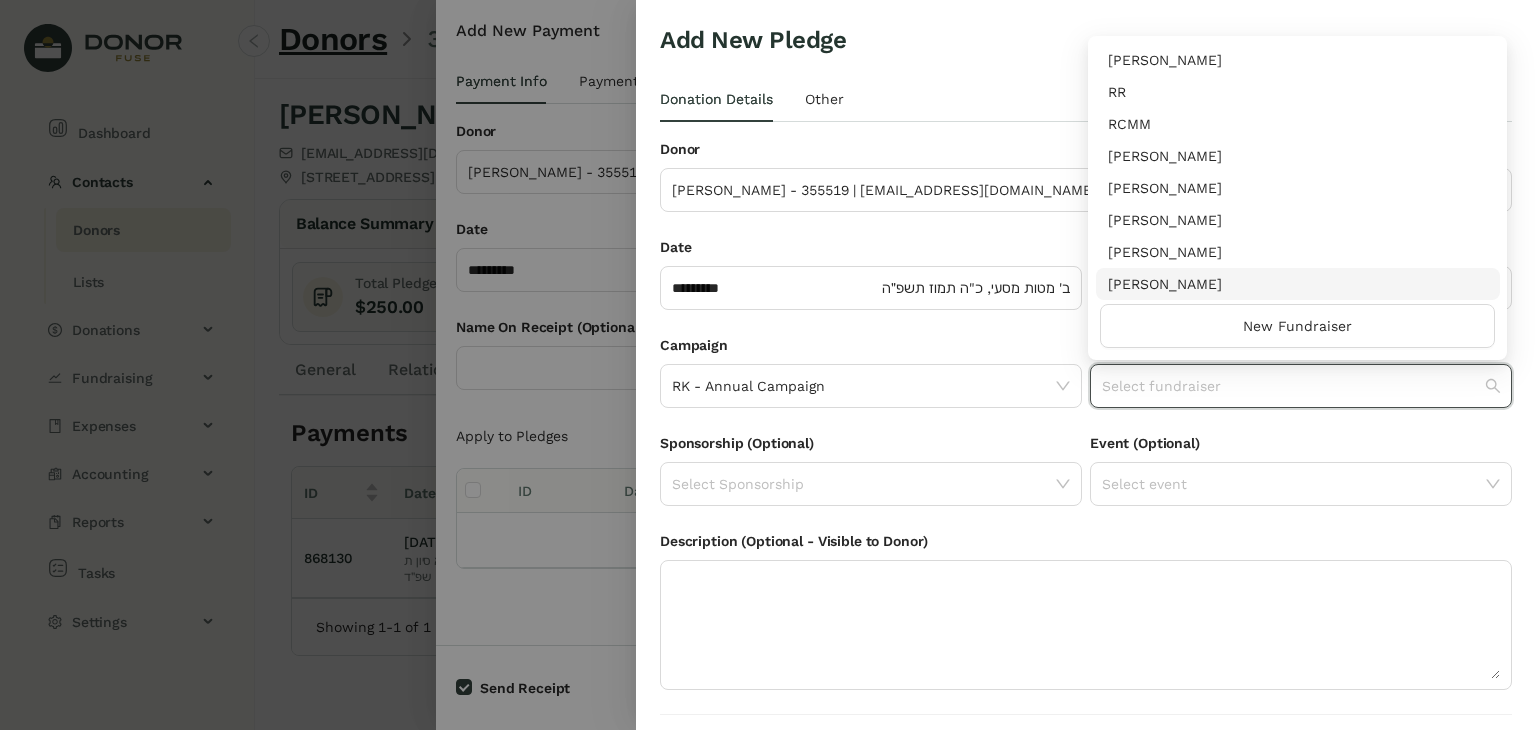 scroll, scrollTop: 256, scrollLeft: 0, axis: vertical 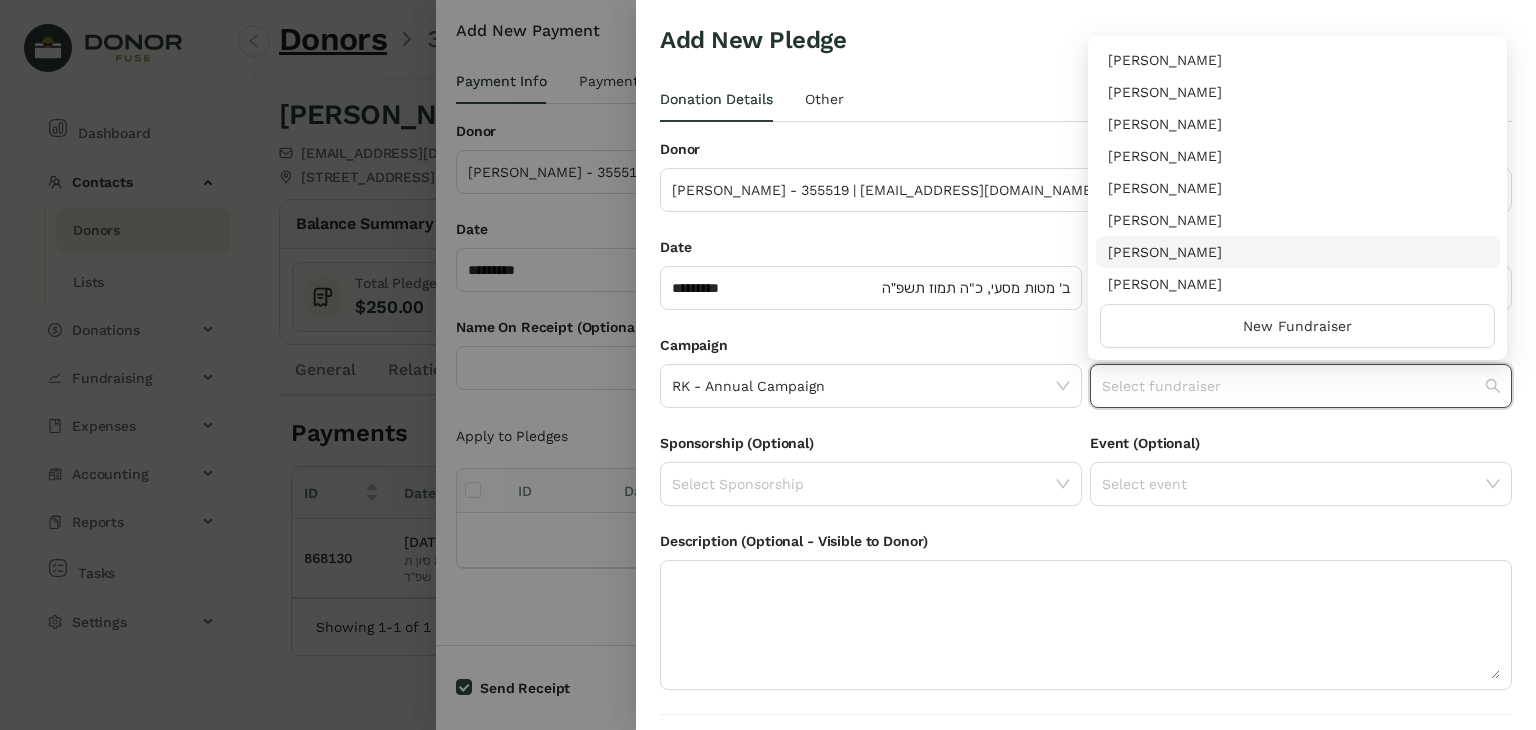 click on "[PERSON_NAME]" at bounding box center [1298, 252] 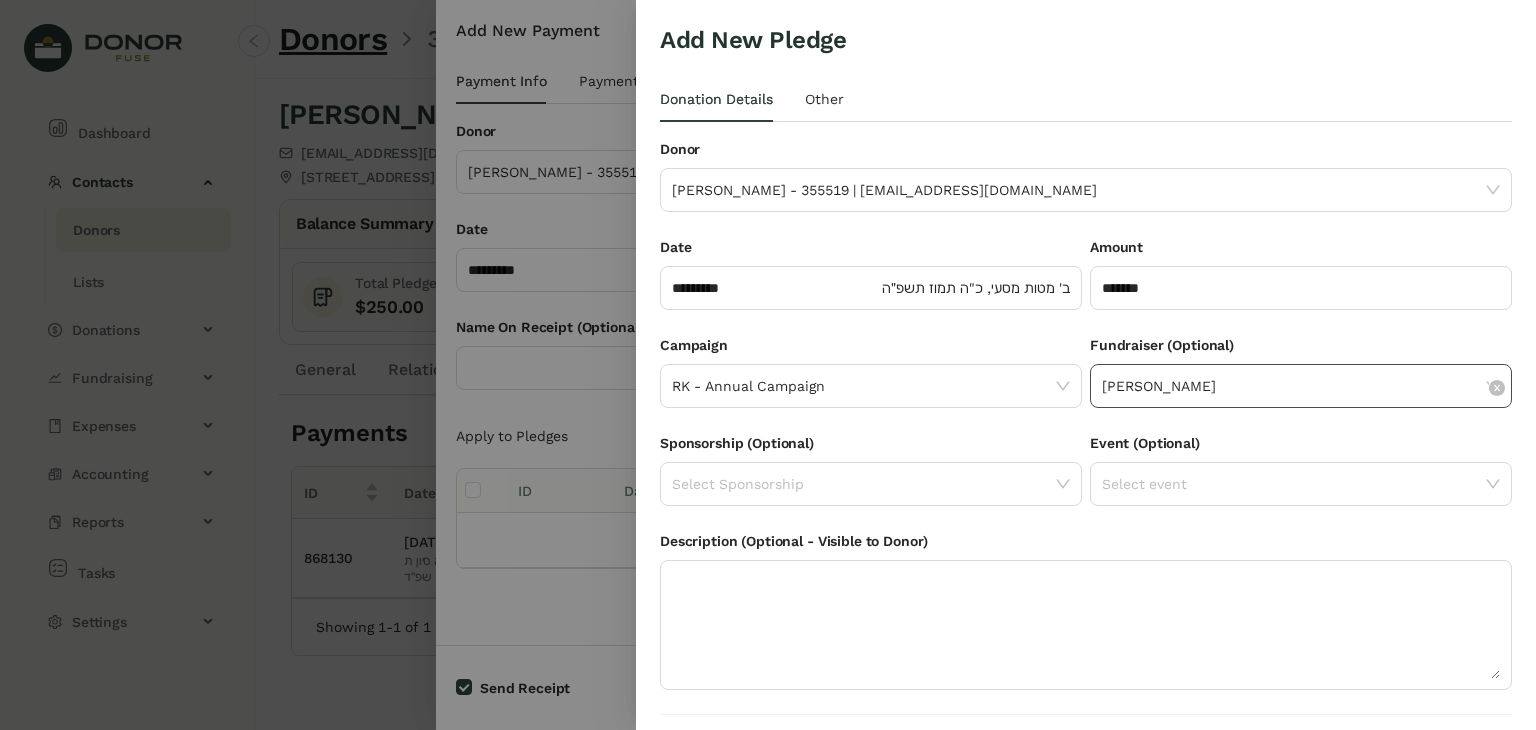 scroll, scrollTop: 54, scrollLeft: 0, axis: vertical 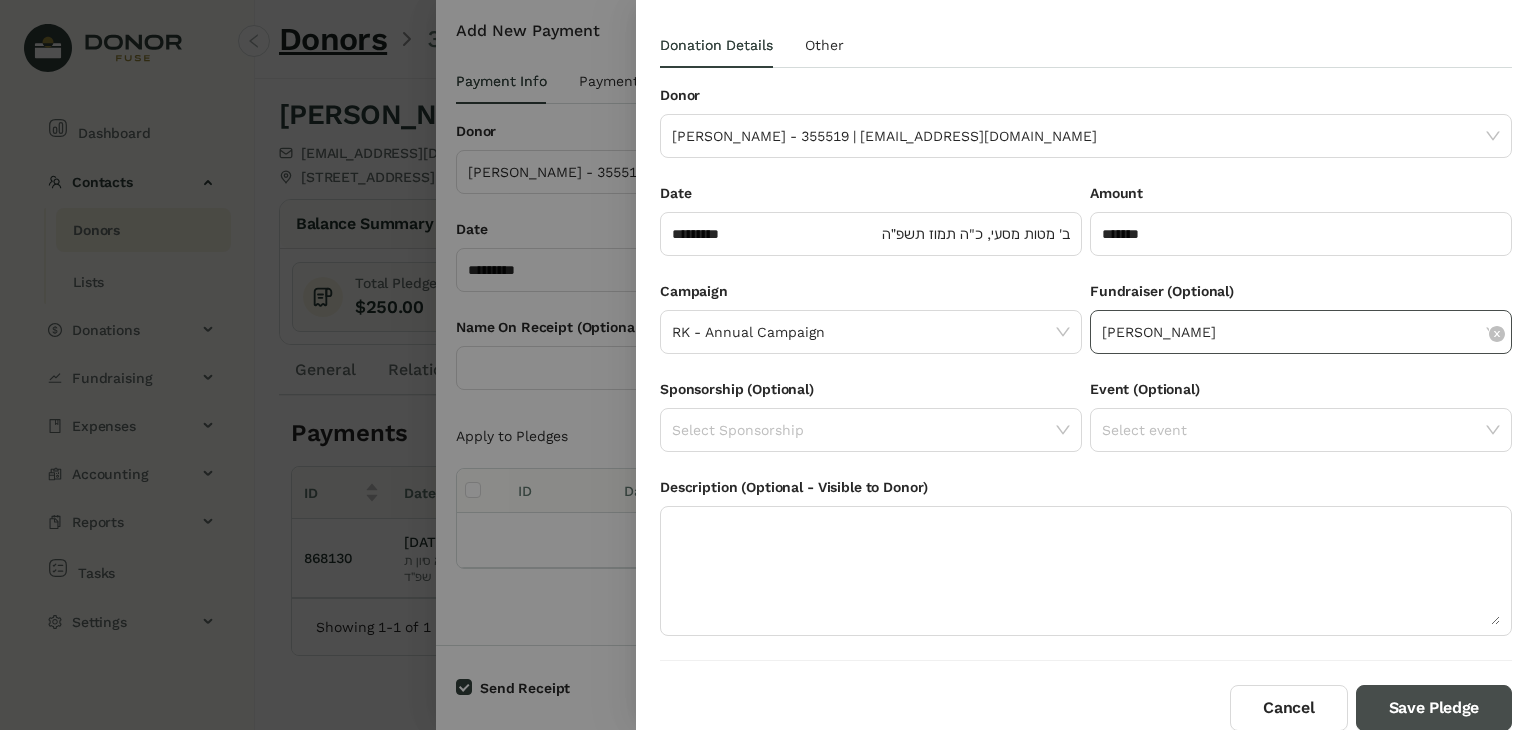 click on "Save Pledge" at bounding box center (1434, 708) 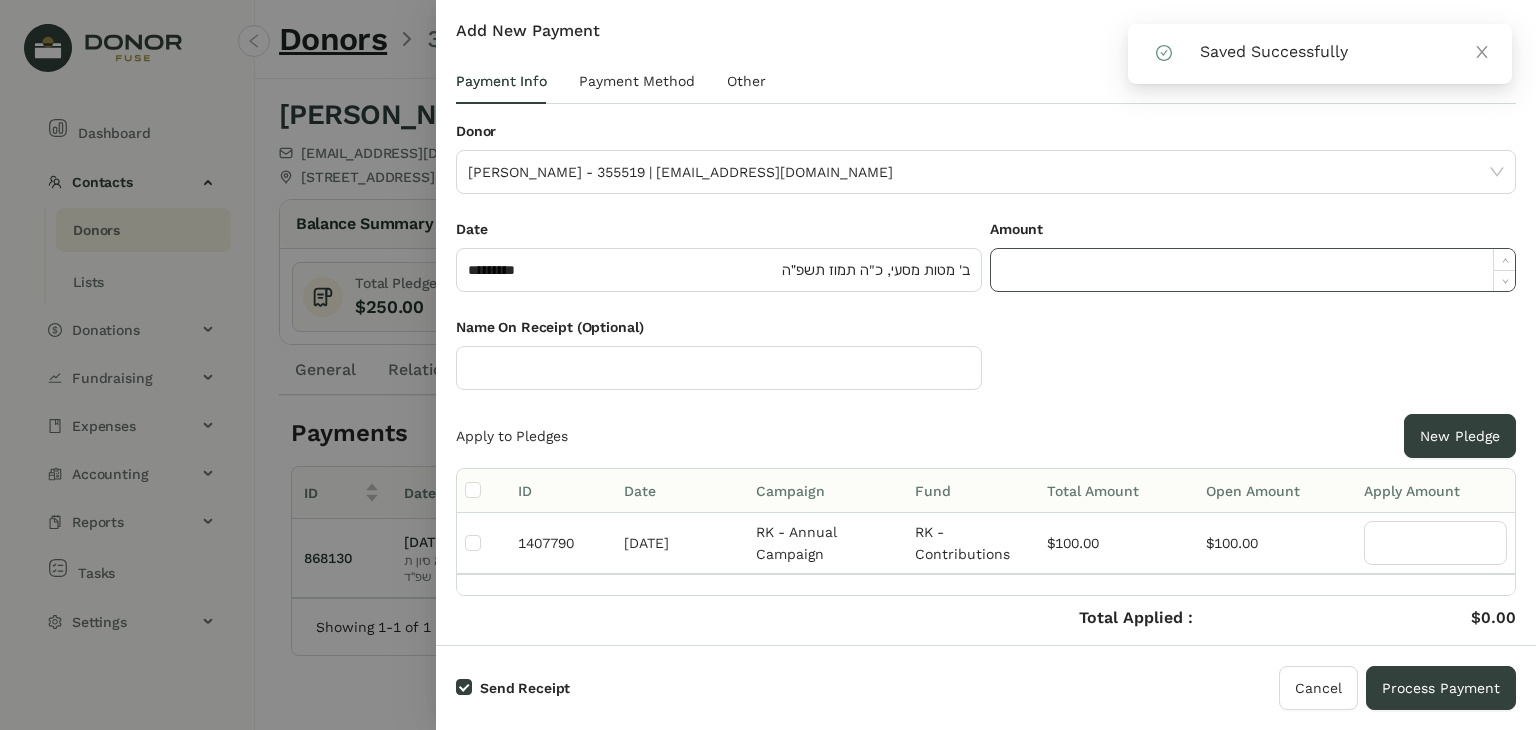 click 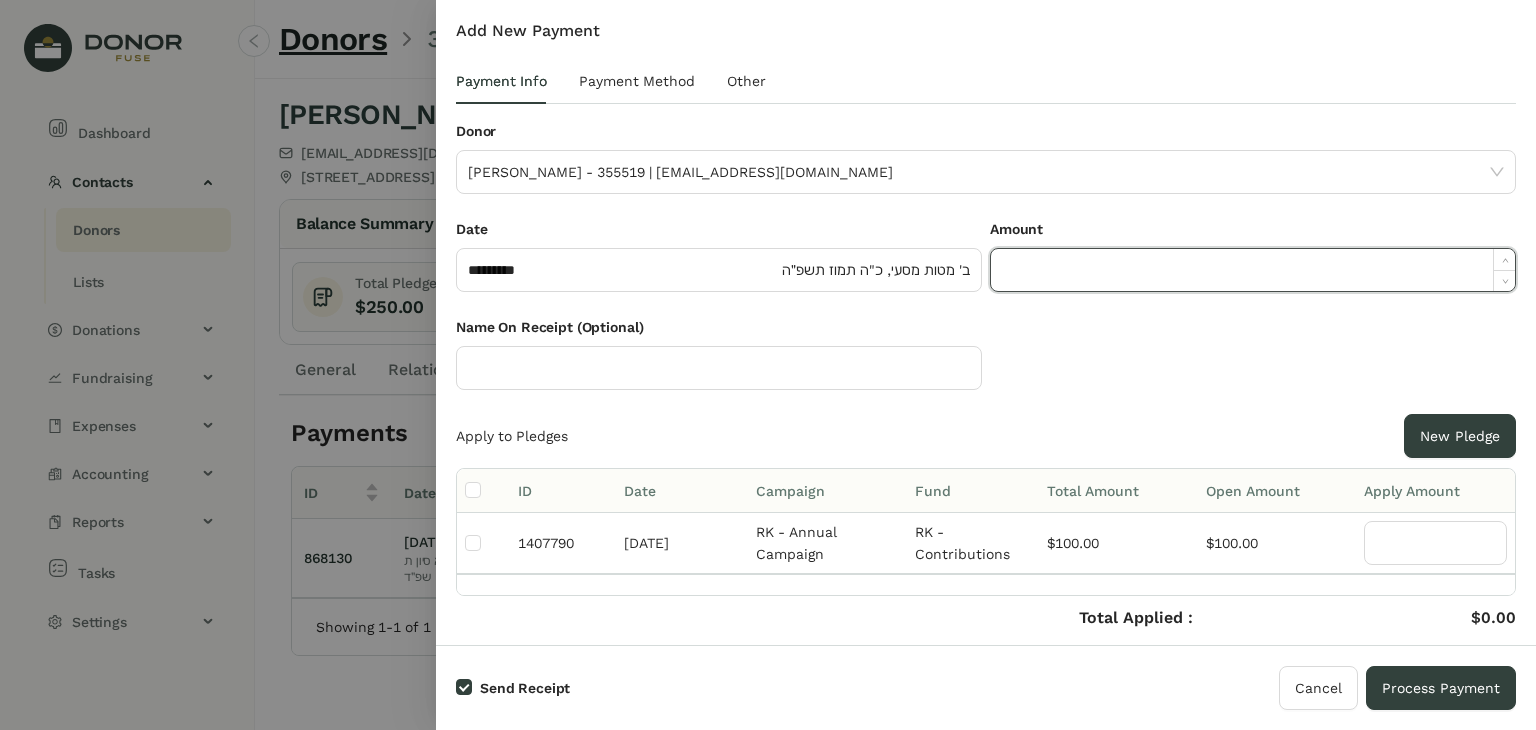 paste on "******" 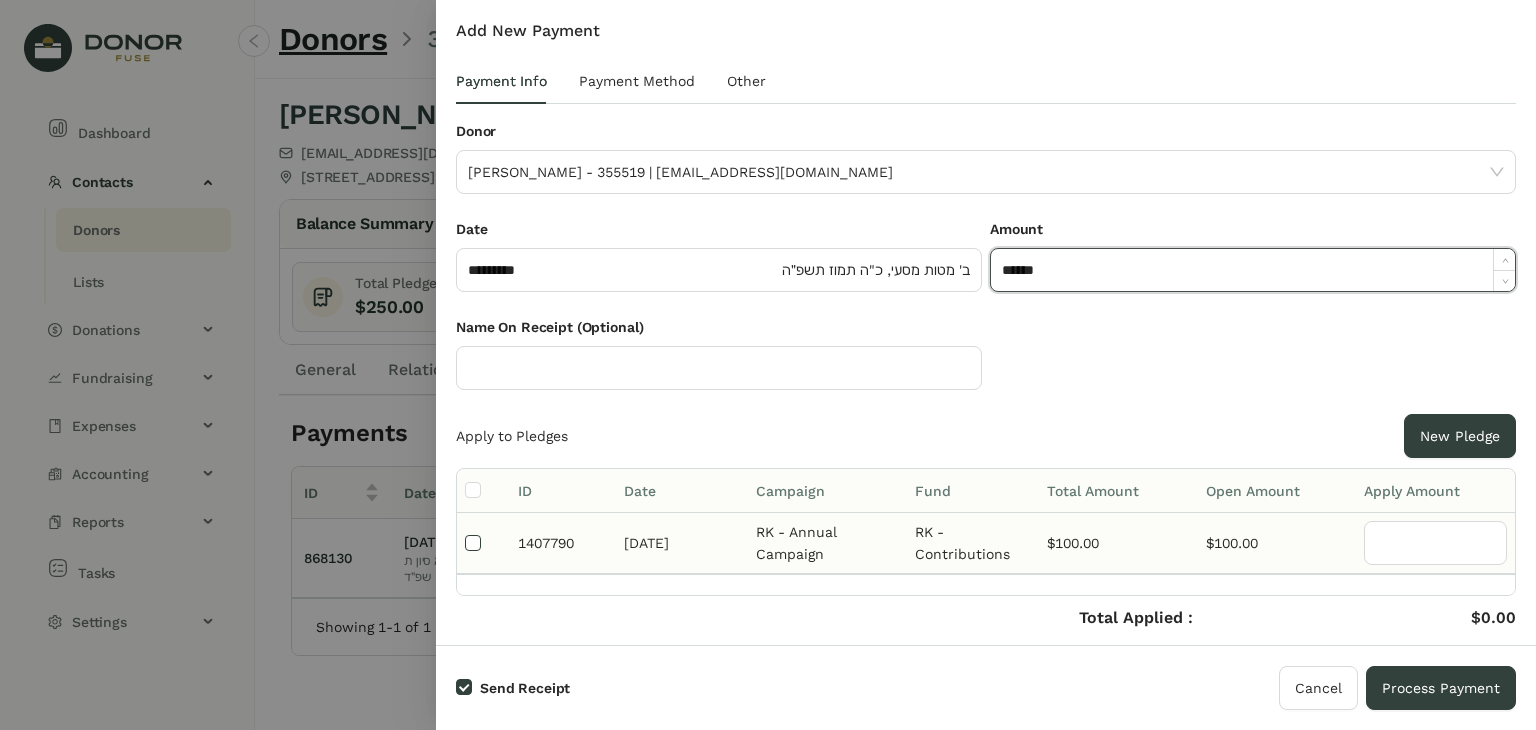type on "*******" 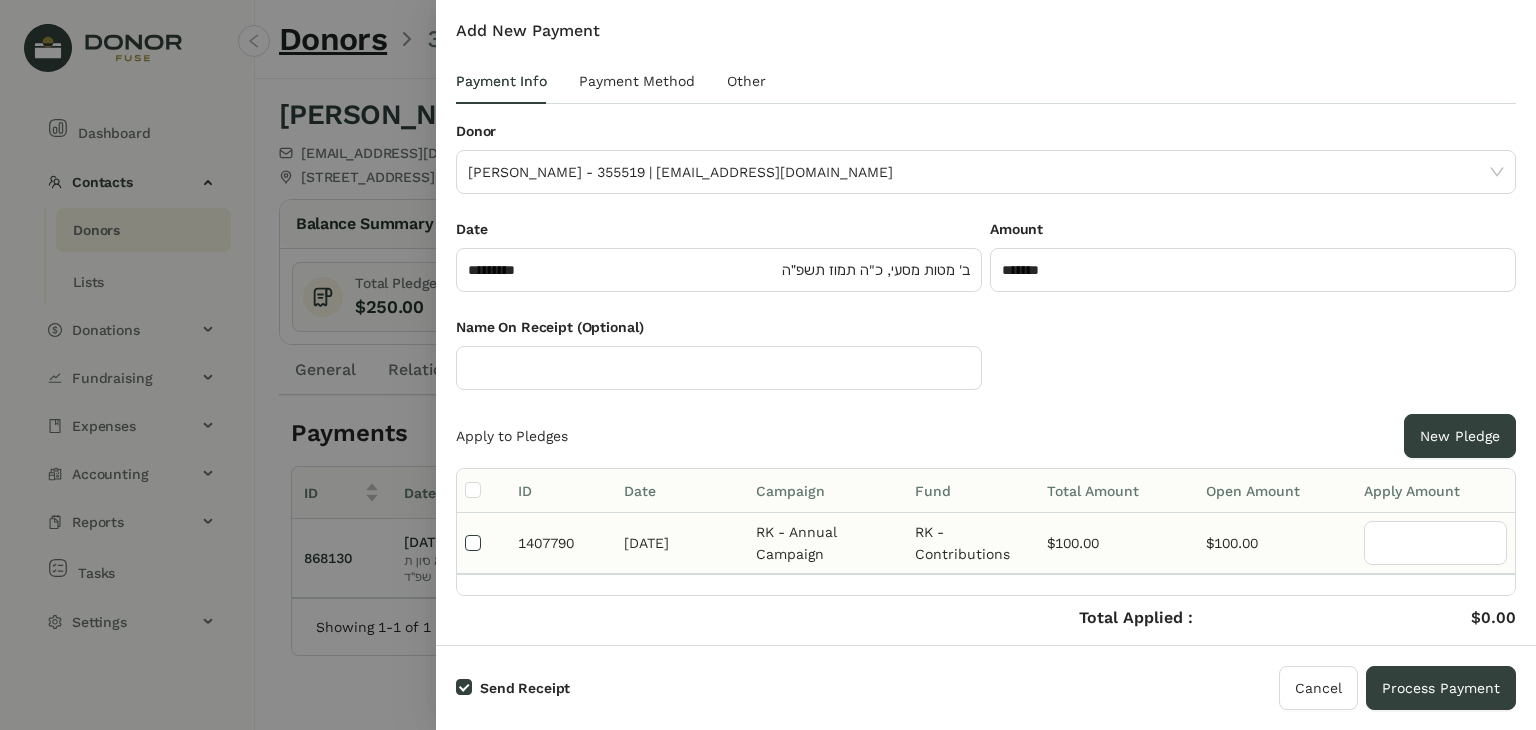 type on "***" 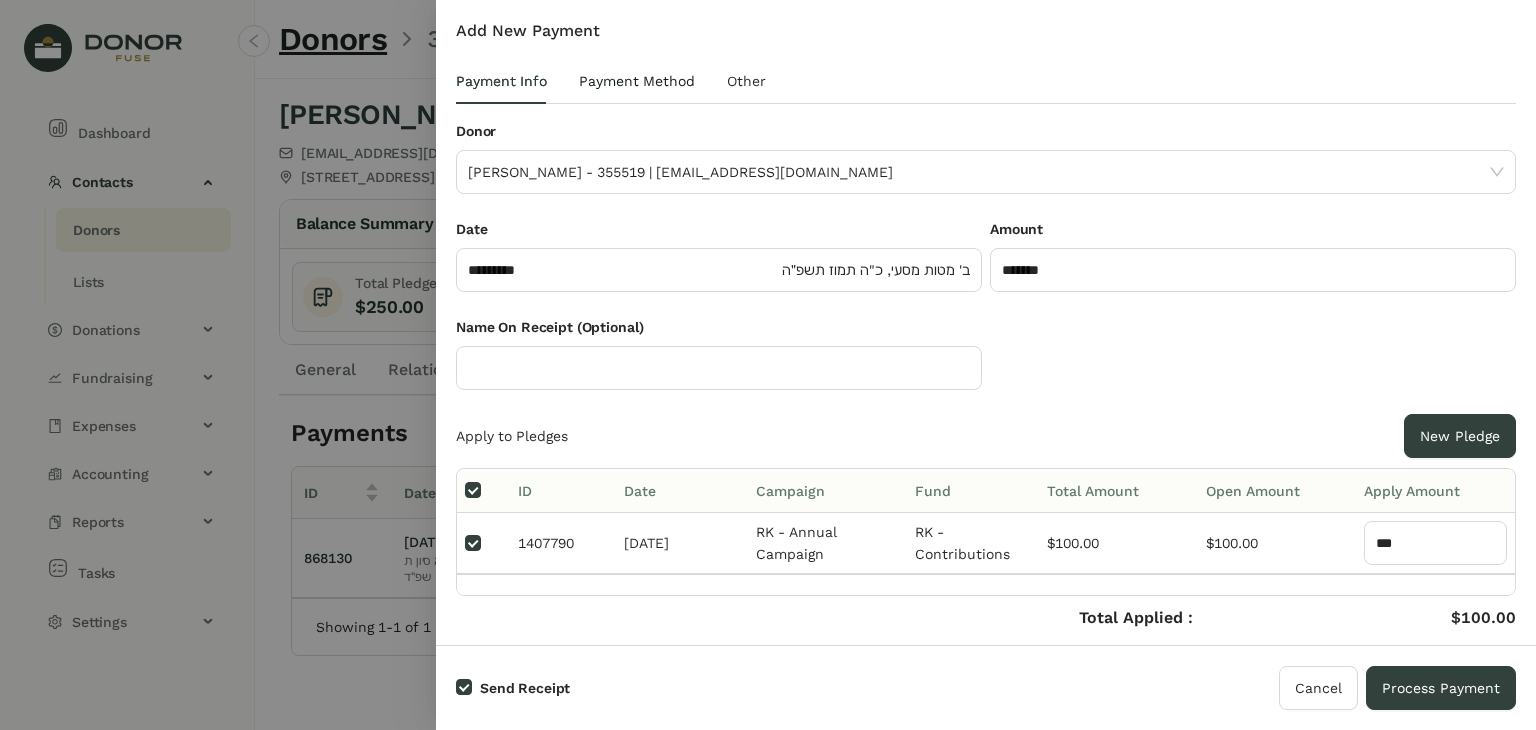 click on "Payment Method" at bounding box center [637, 81] 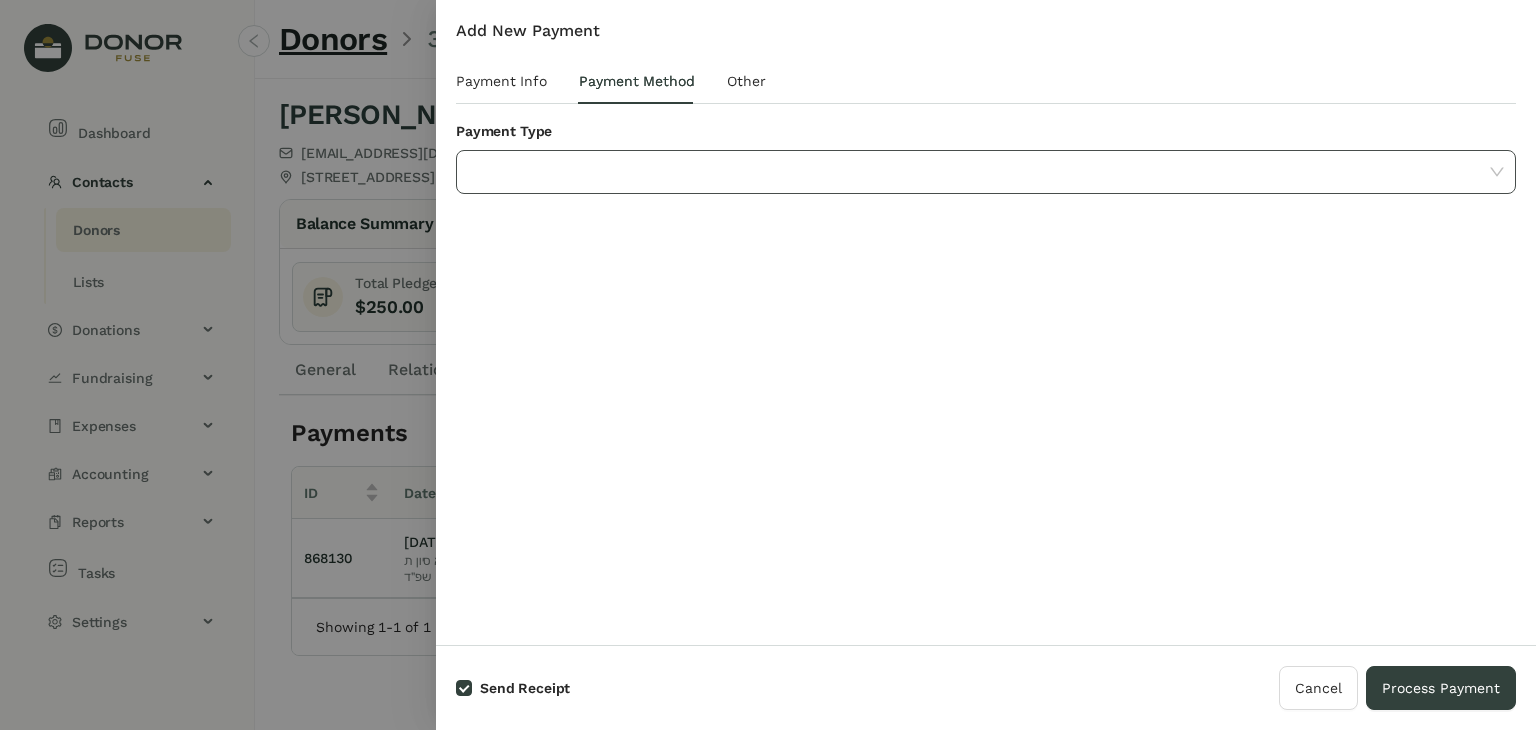 click 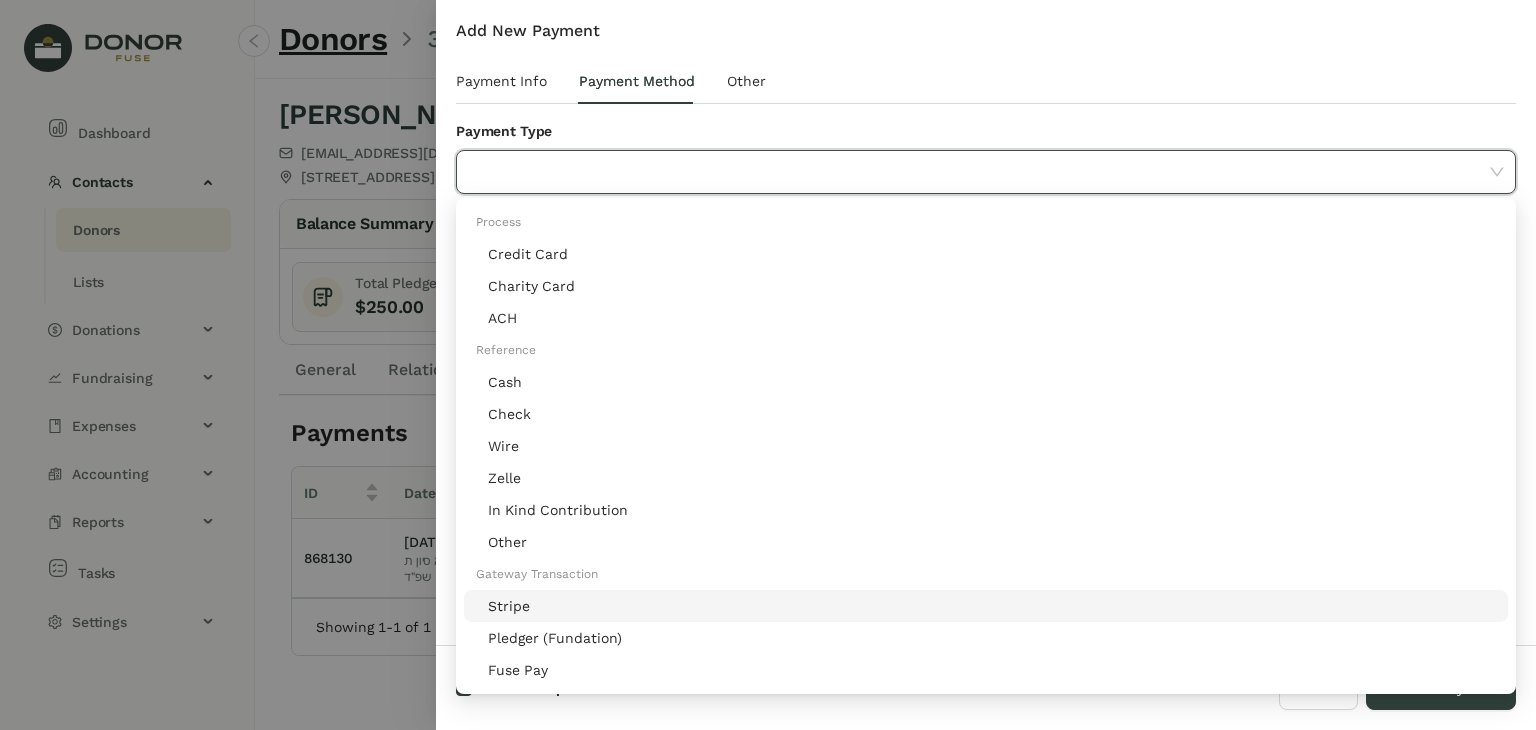 click on "Stripe" 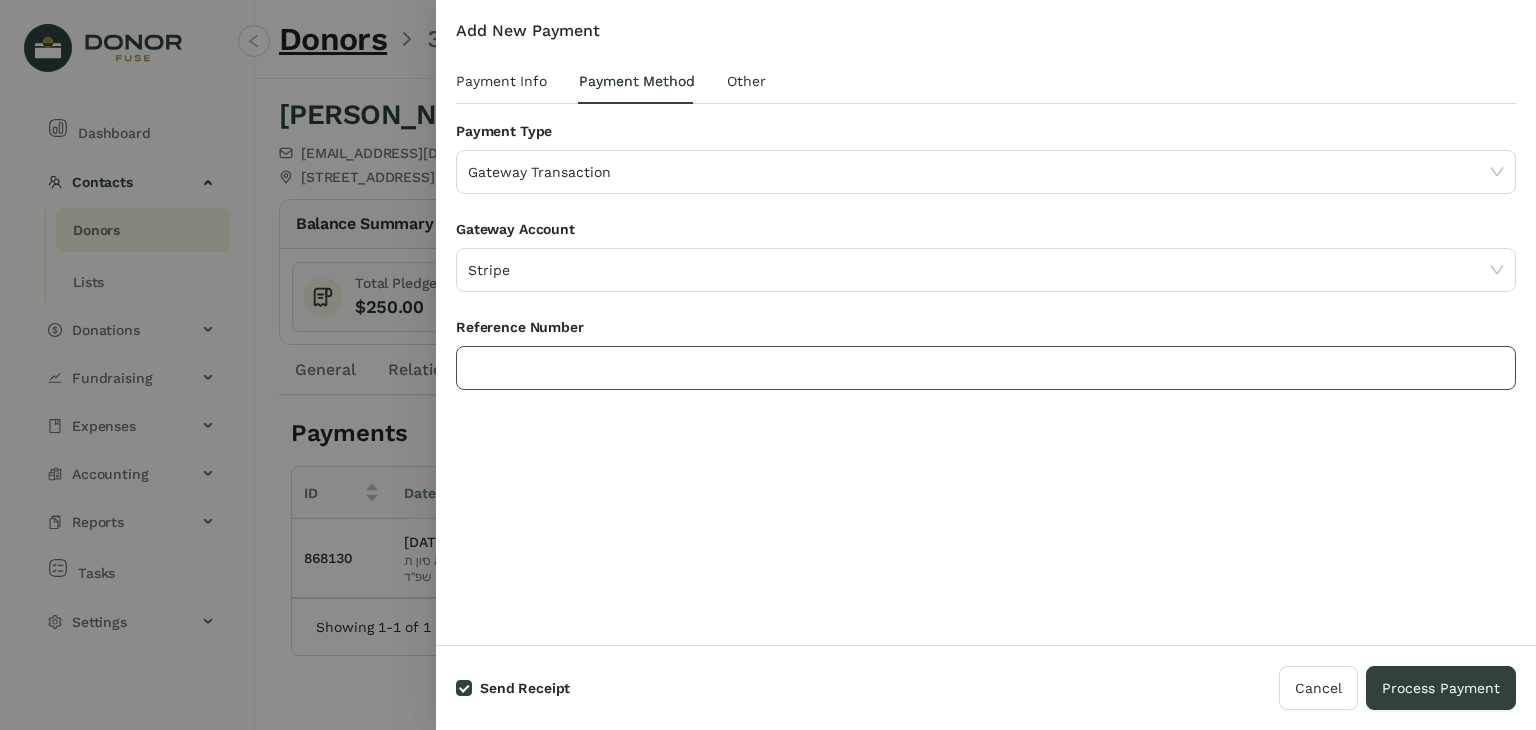 click 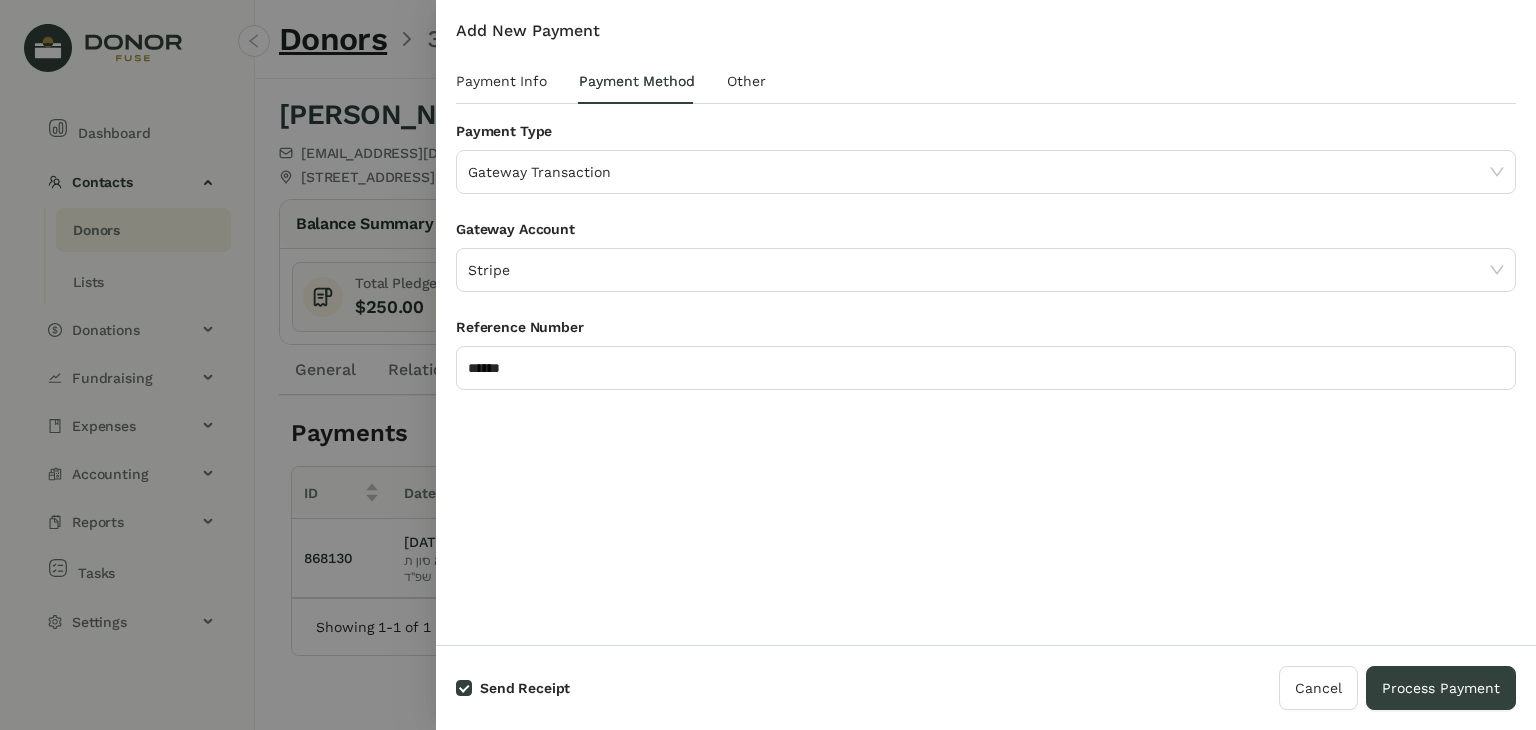 click on "Add New Payment  Payment Info Payment Method Other Donor [PERSON_NAME] - 355519 | [EMAIL_ADDRESS][DOMAIN_NAME] Date ********* ב' מטות מסעי, כ"ה תמוז תשפ״ה Amount ******* Name On Receipt (Optional) Apply to Pledges    New Pledge ID Date Campaign Fund Total Amount Open Amount Apply Amount 1407790 [DATE] RK - Annual Campaign RK - Contributions $100.00 $100.00 *** Total Applied :    Credit Amount :    $100.00    $0.00    Save Credit Payment Type Gateway Transaction Gateway Account Stripe Reference Number ****** Override Template Group (Optional)  Select Template Group  Tags    Please select  Notes Attachments Upload Deposit Id Date Account  No Data  Time User Field Old Value New Value  No Data  Account Amount Debit Amount Credit Fund  No Data" at bounding box center [986, 322] 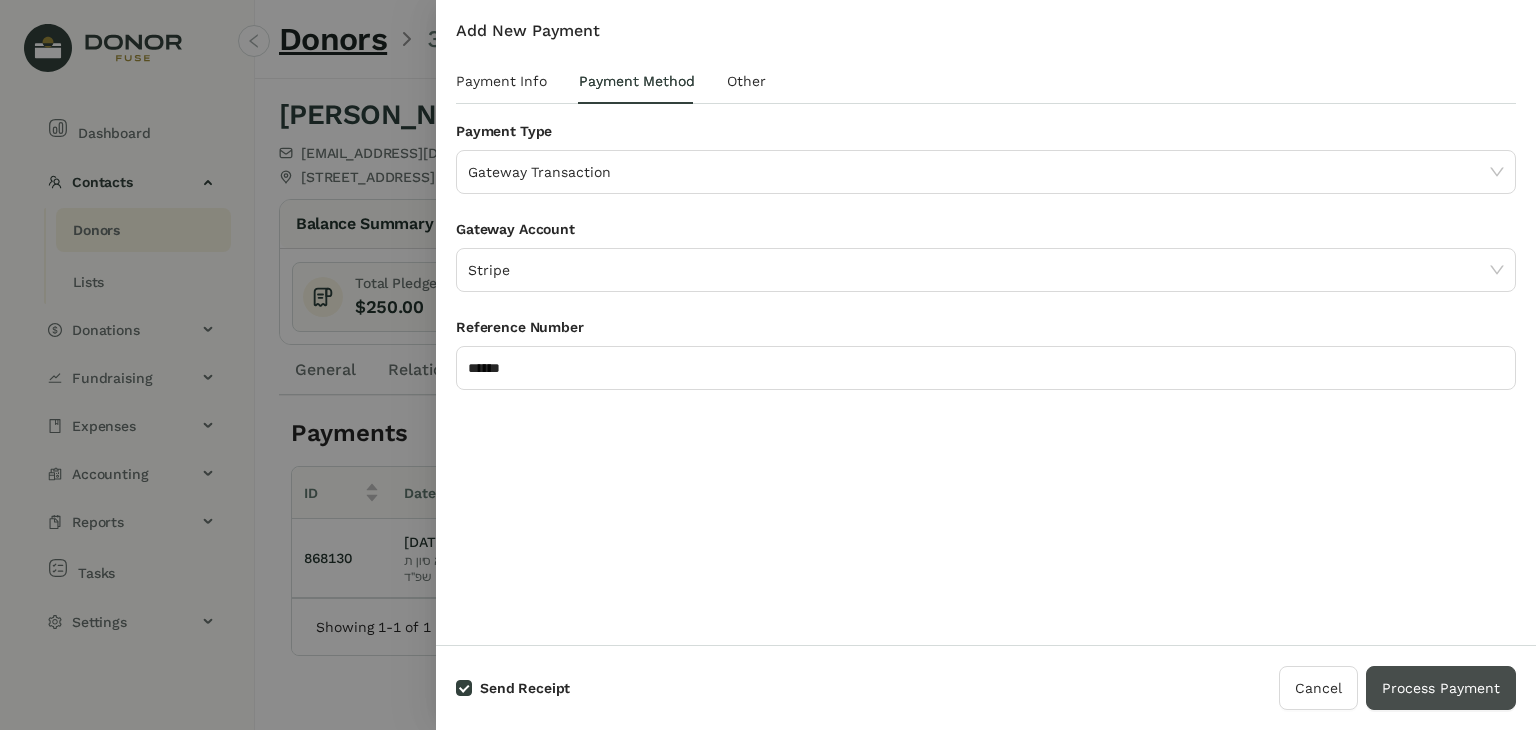 click on "Process Payment" at bounding box center (1441, 688) 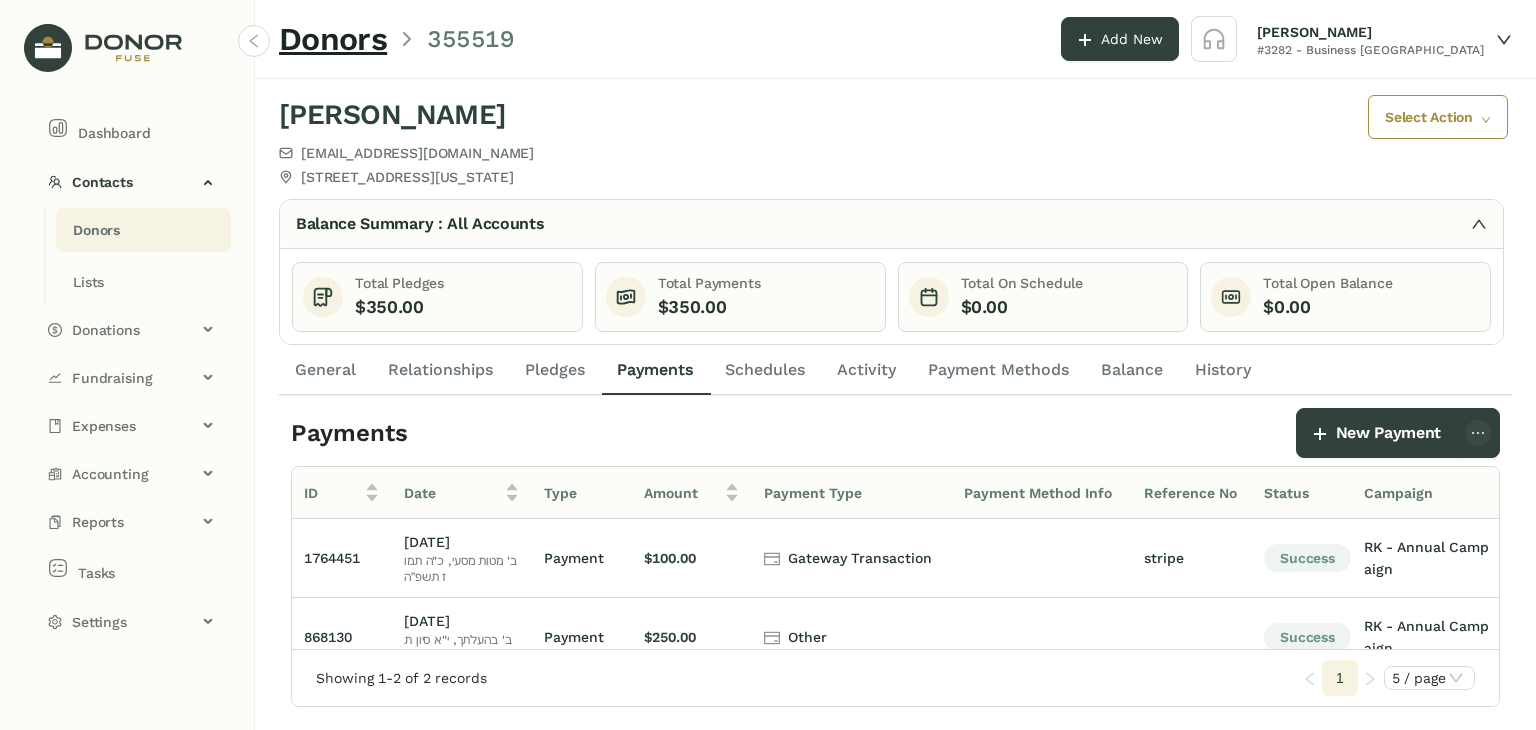 click on "Donors" 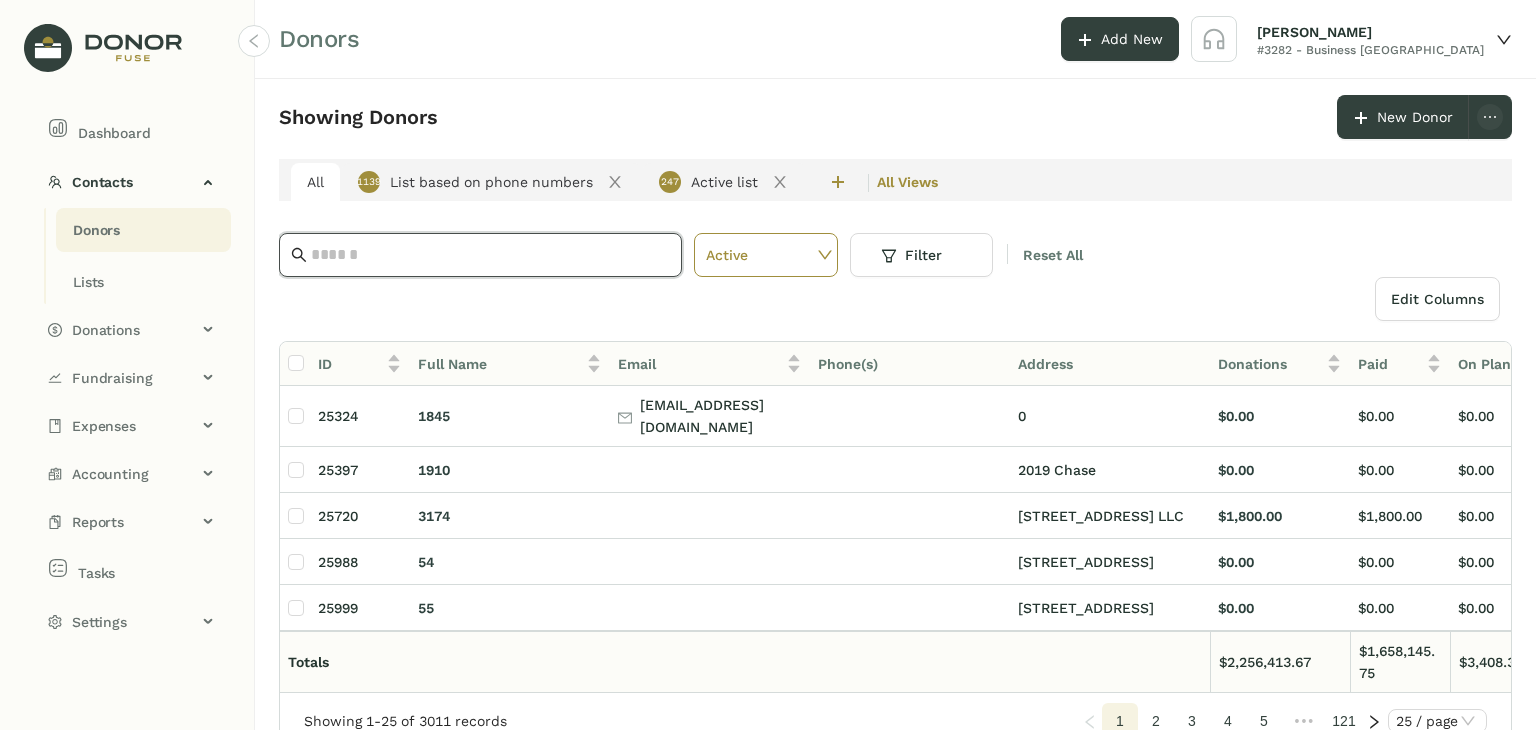 click 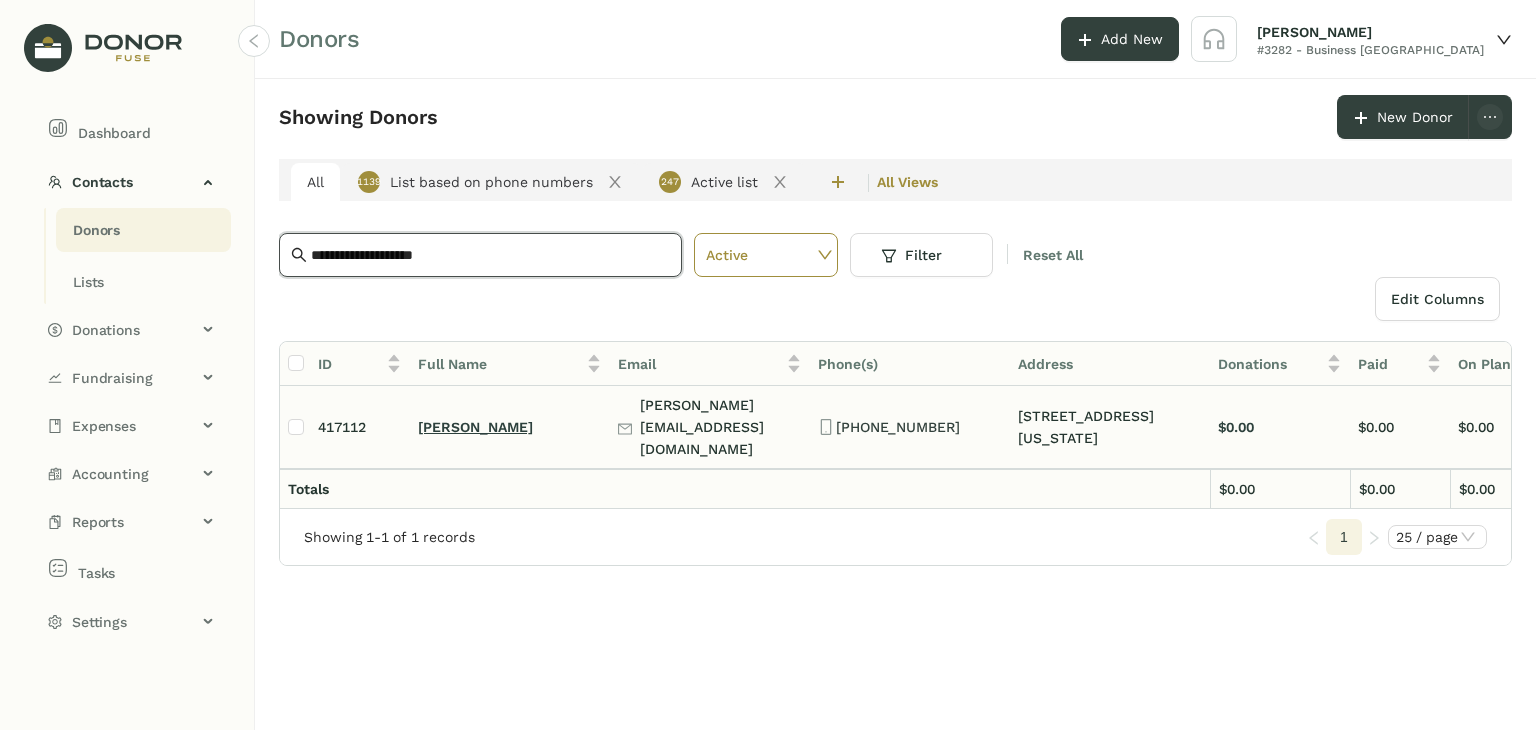 type on "**********" 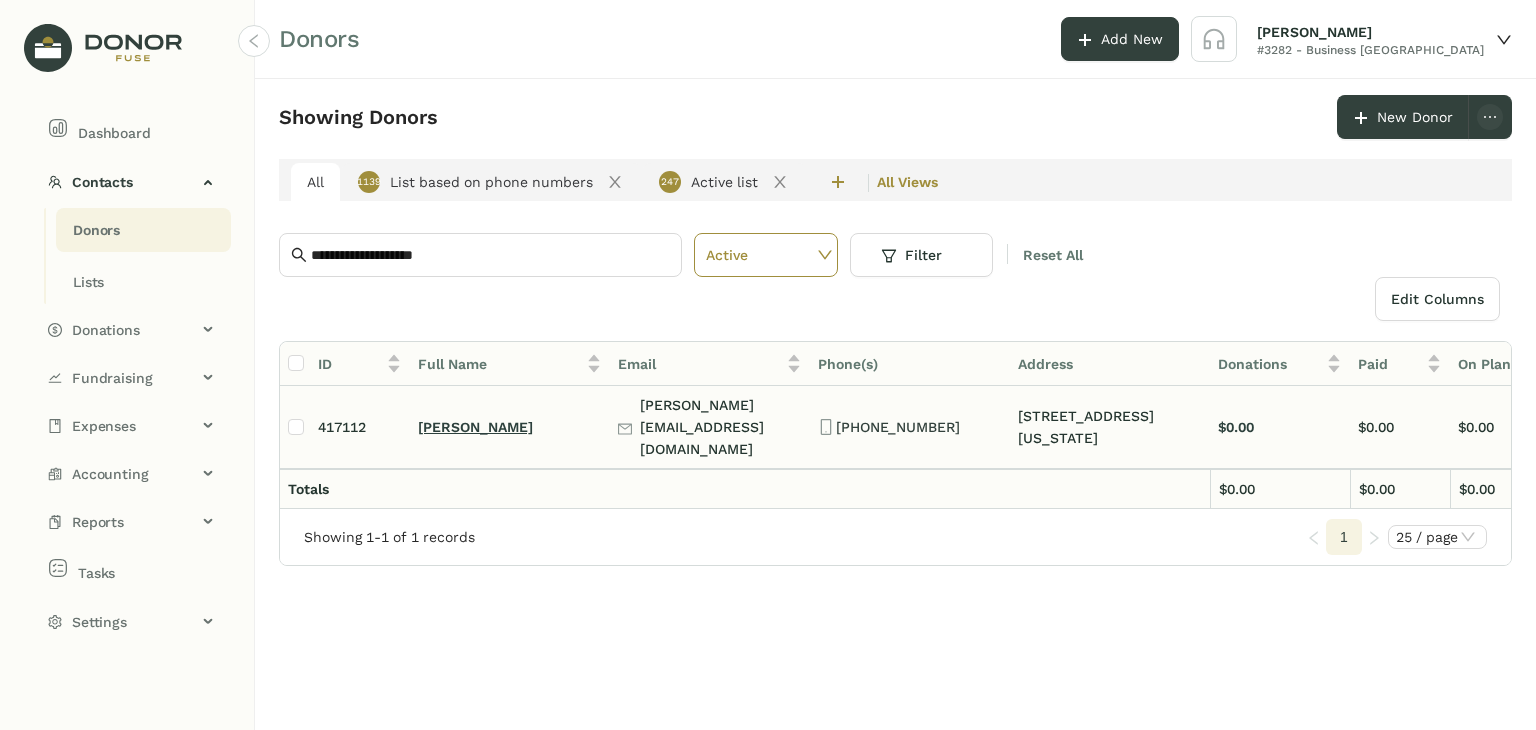 click on "[PERSON_NAME]" 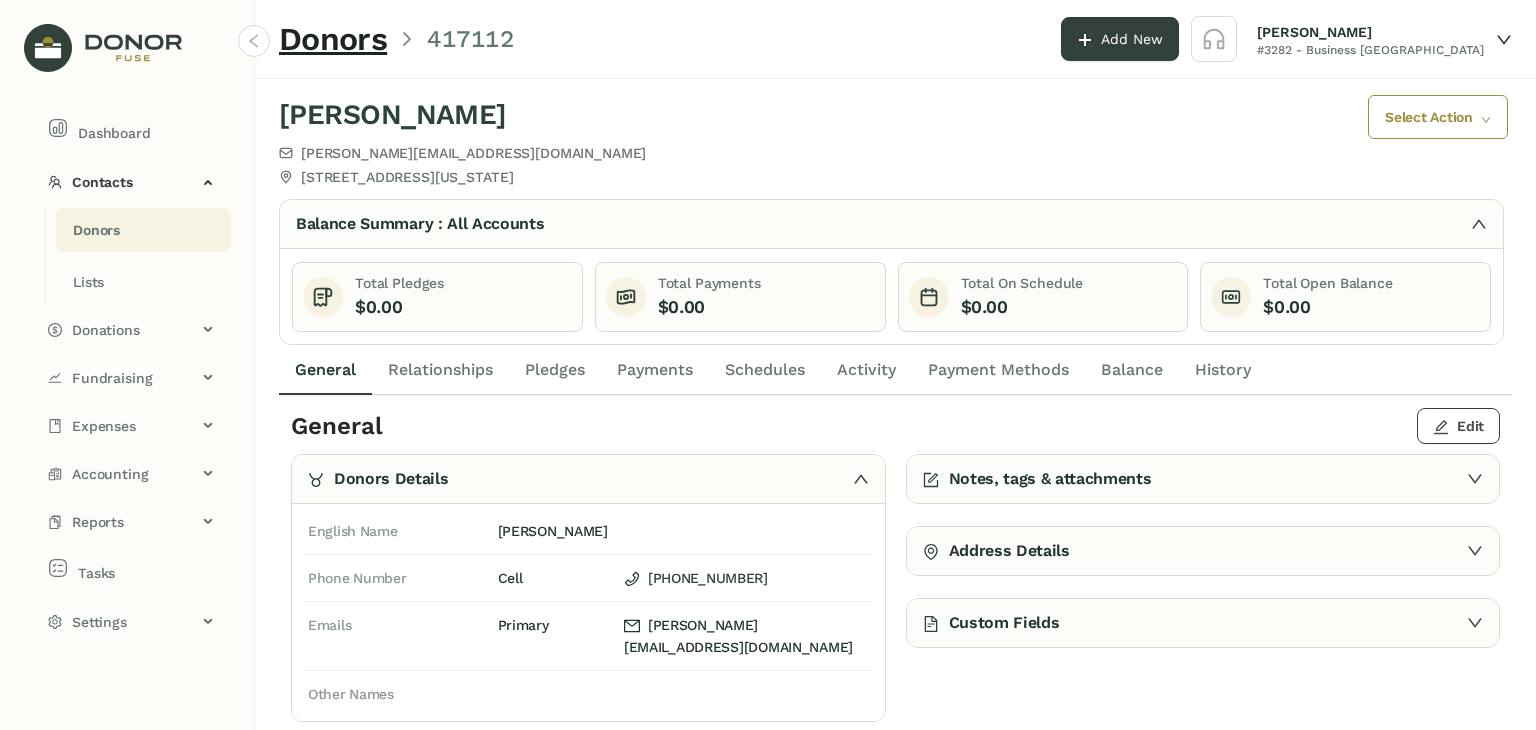 click on "Edit" 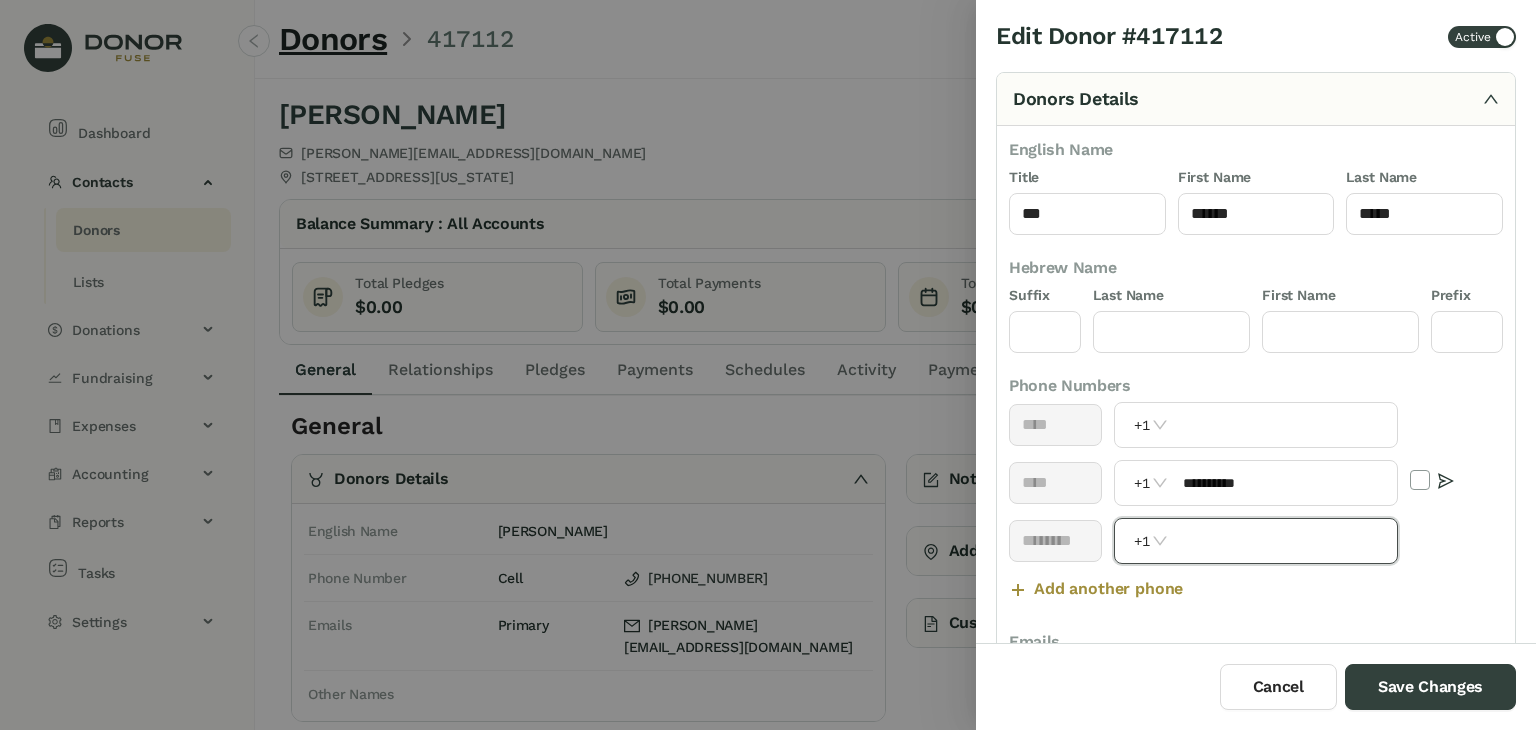 click at bounding box center (1284, 541) 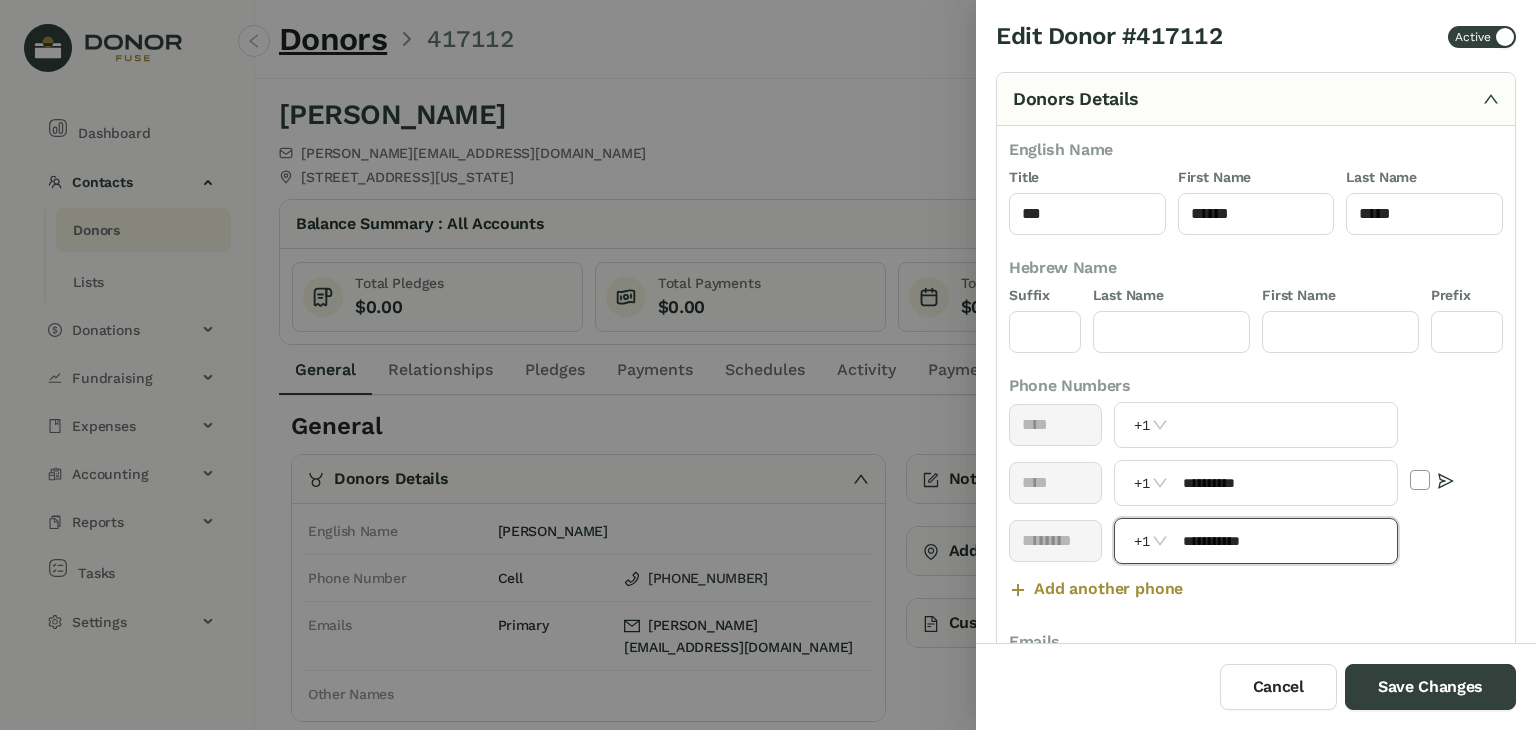 click on "**********" at bounding box center (1284, 541) 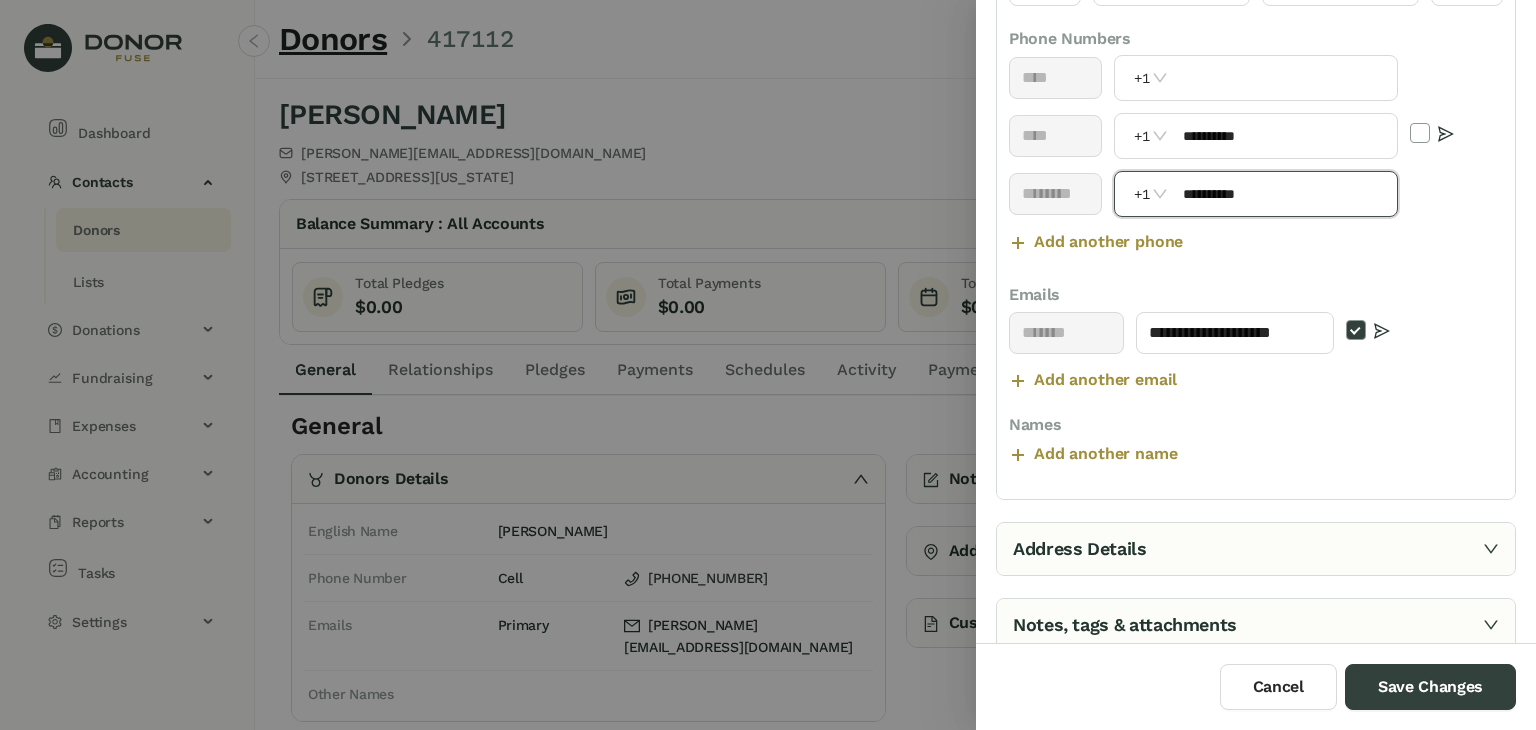scroll, scrollTop: 390, scrollLeft: 0, axis: vertical 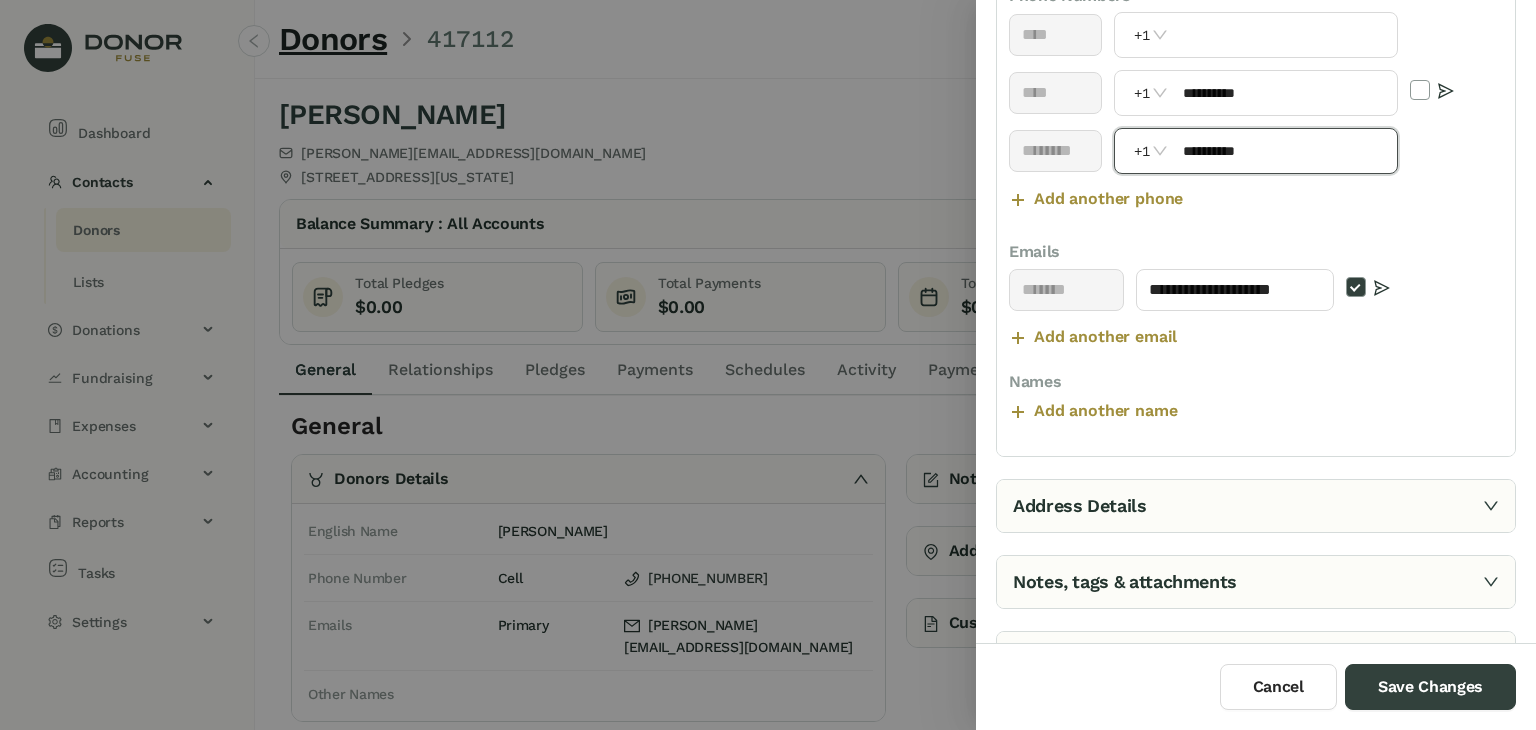 type on "**********" 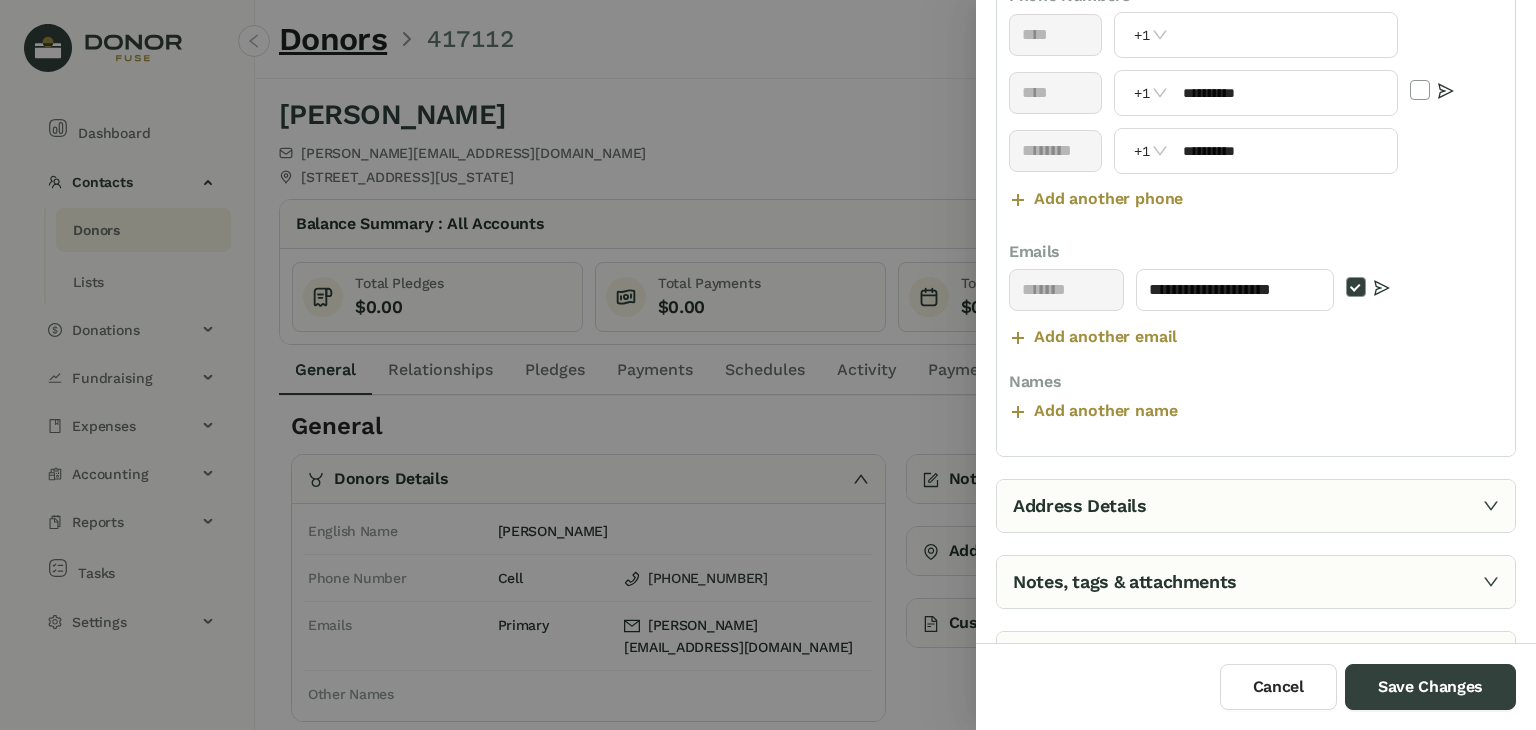 click on "Address Details" at bounding box center [1256, 506] 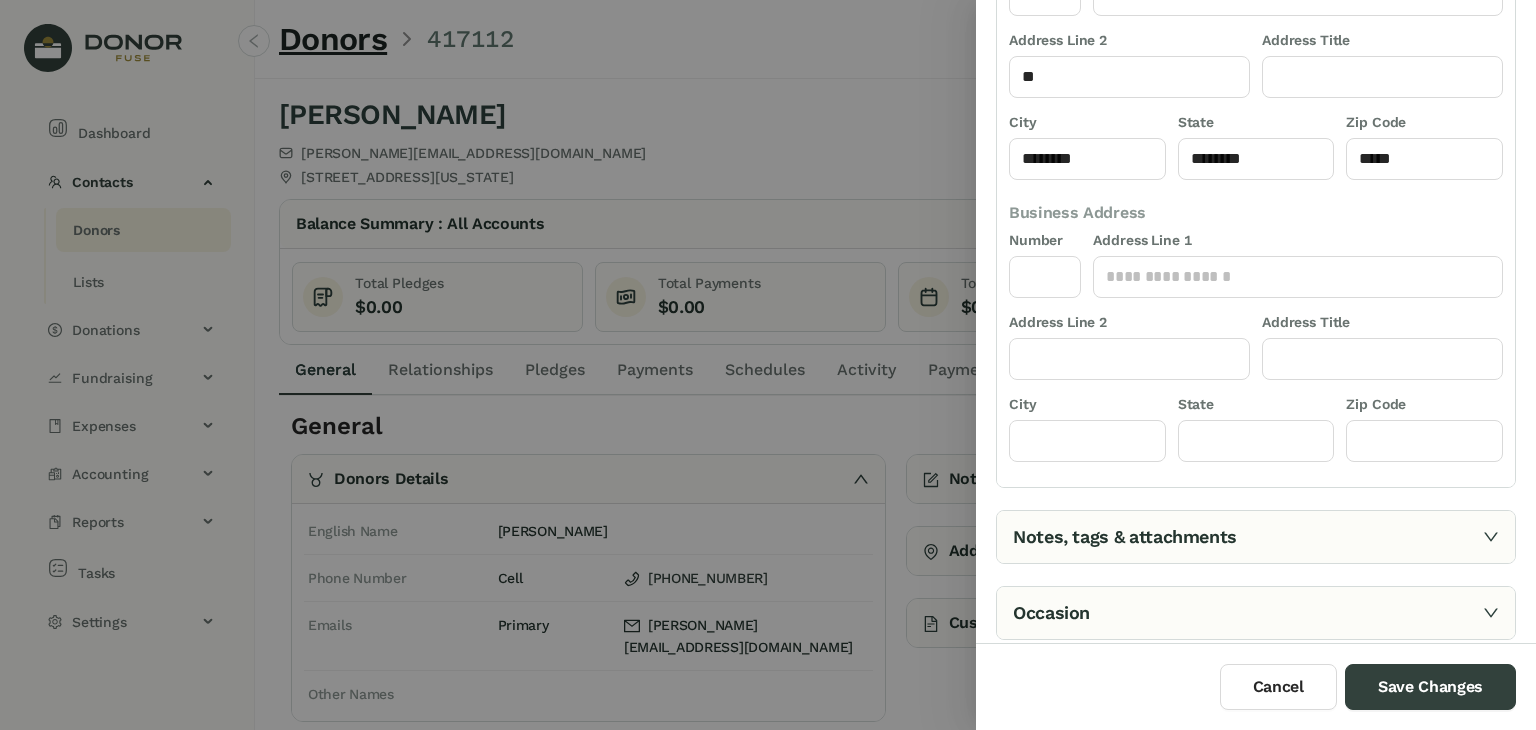 scroll, scrollTop: 258, scrollLeft: 0, axis: vertical 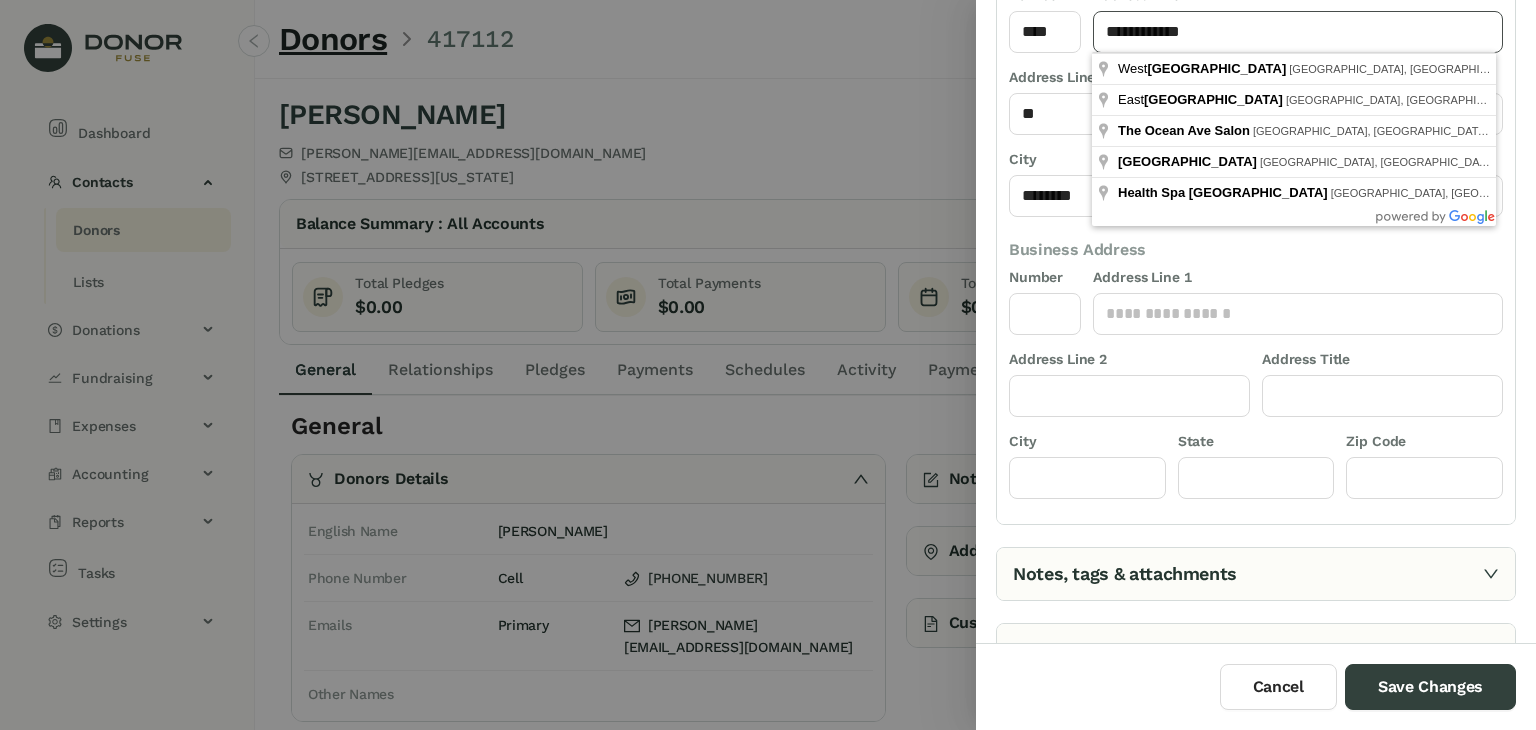 drag, startPoint x: 1214, startPoint y: 25, endPoint x: 996, endPoint y: 19, distance: 218.08255 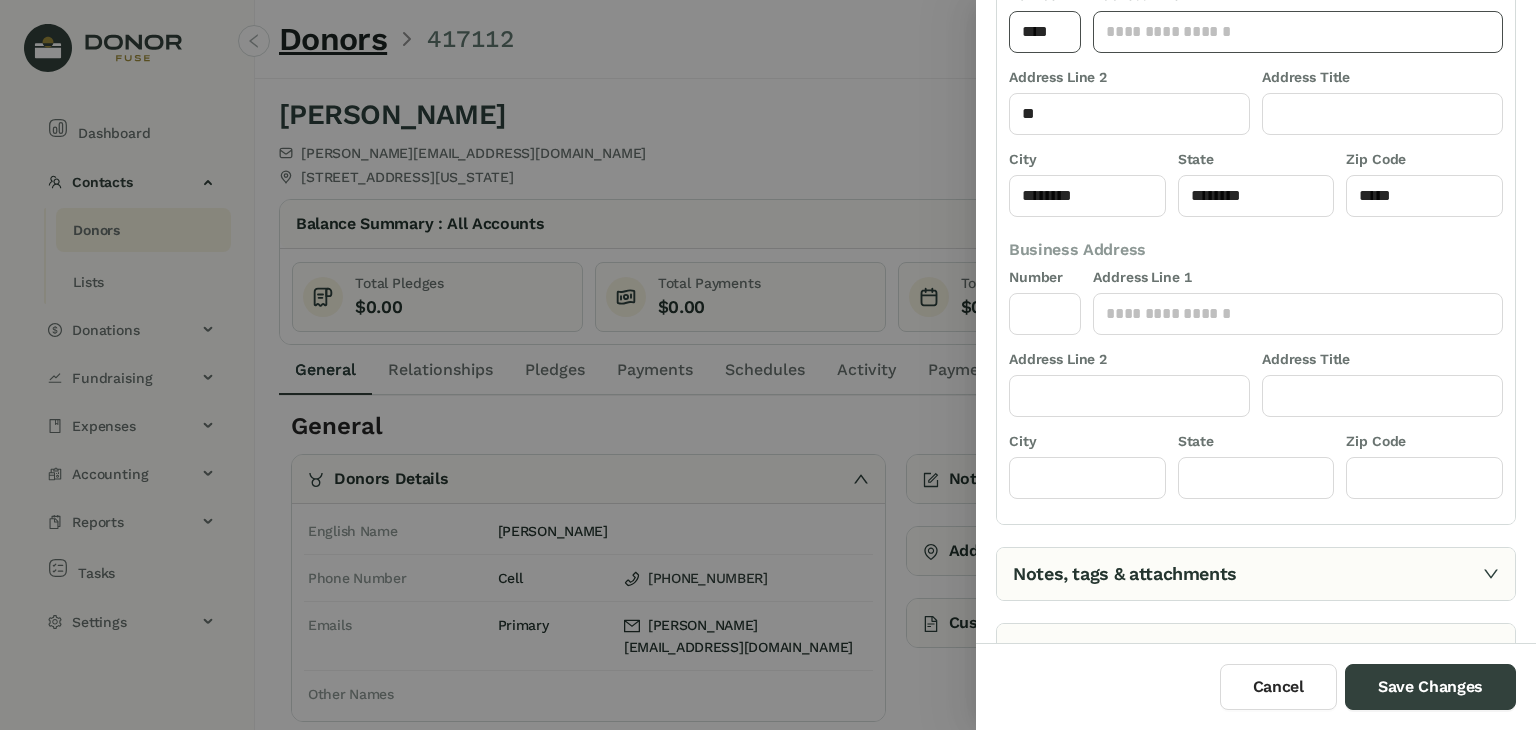type 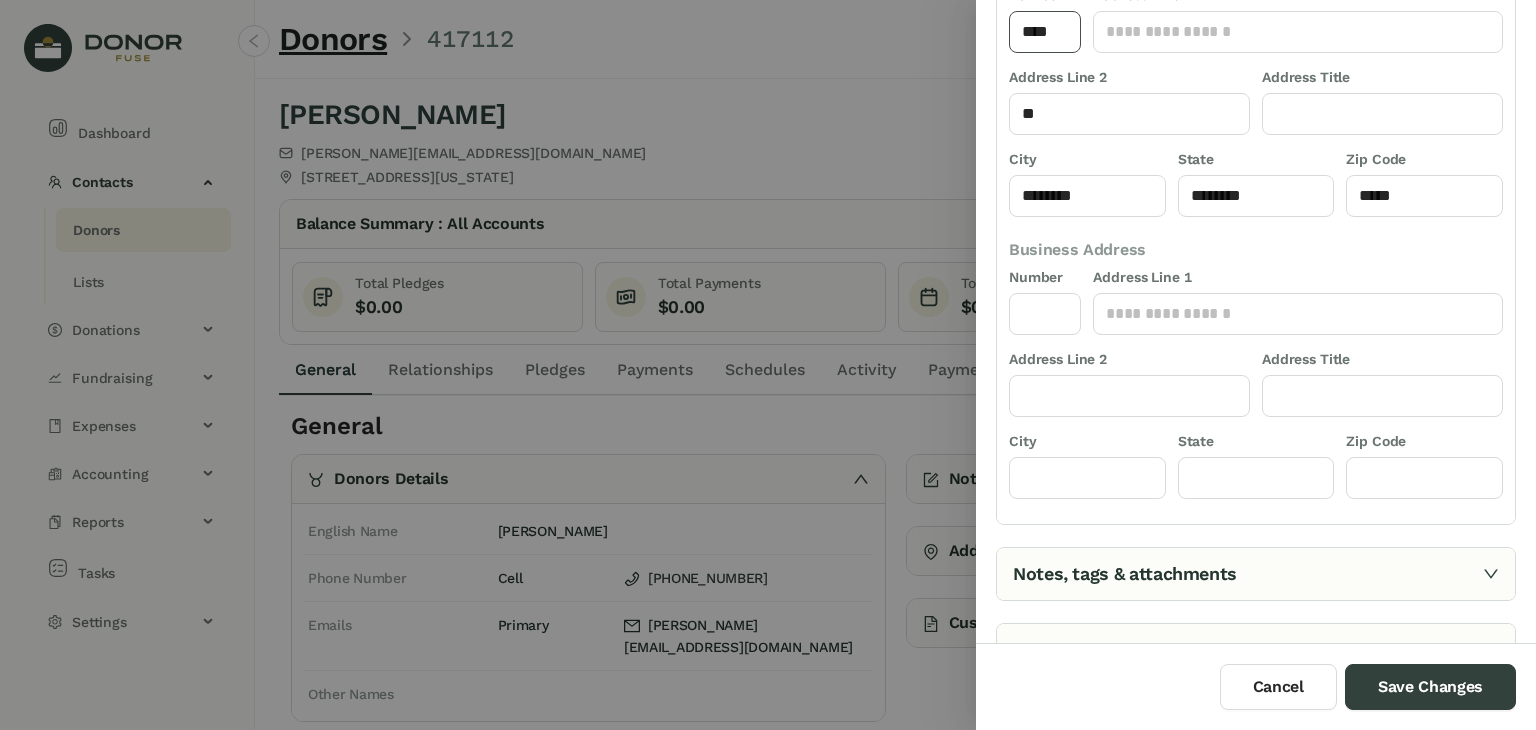 drag, startPoint x: 1053, startPoint y: 35, endPoint x: 972, endPoint y: 29, distance: 81.22192 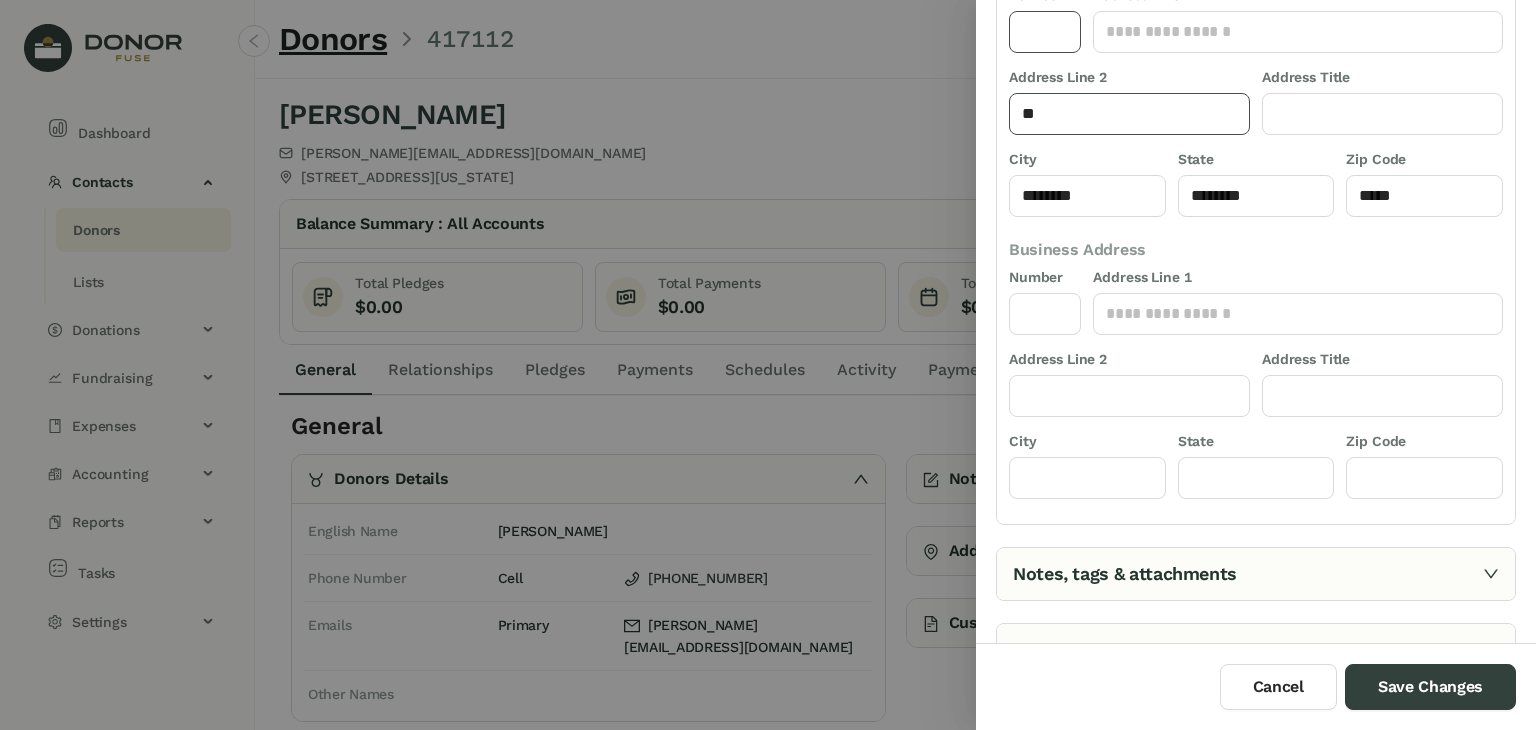 type 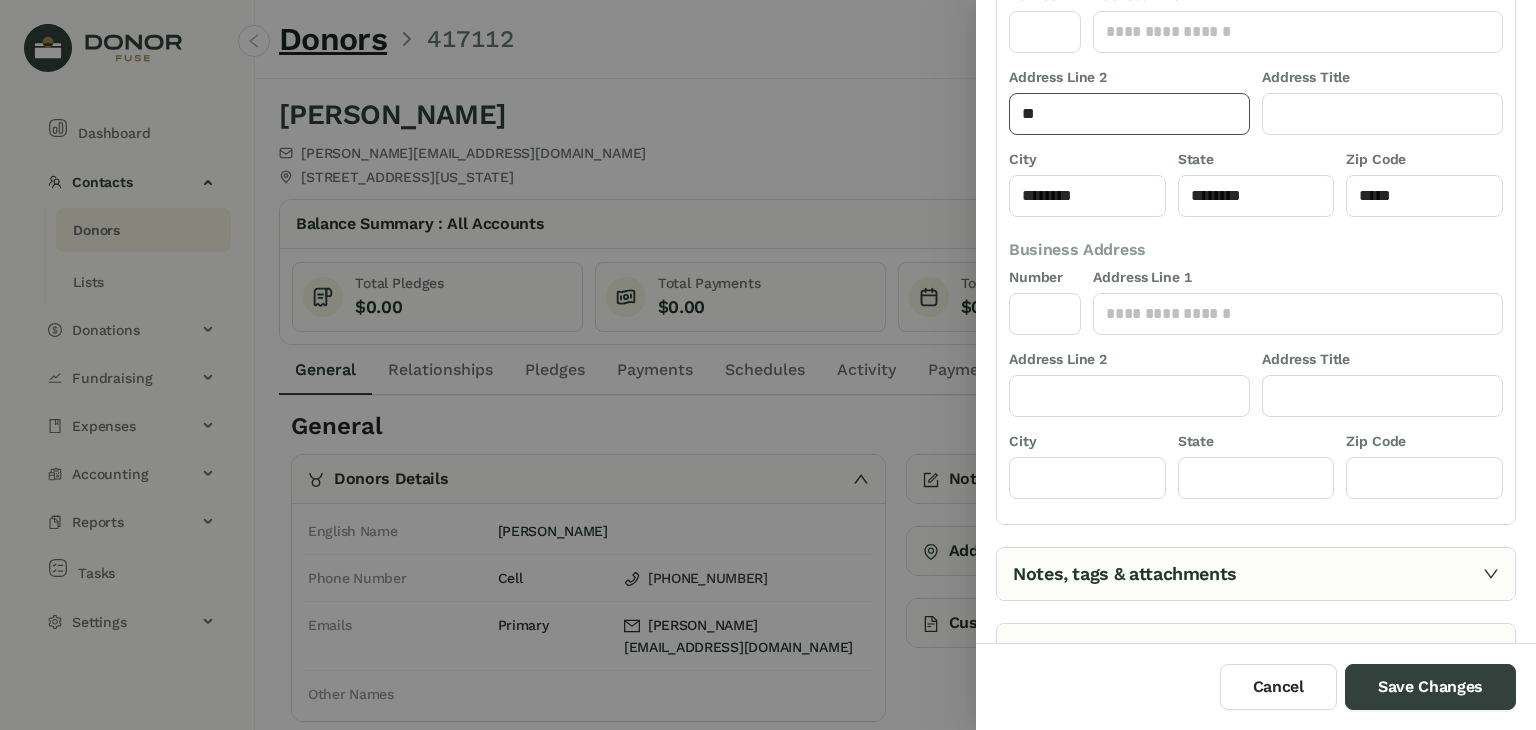 drag, startPoint x: 1076, startPoint y: 115, endPoint x: 980, endPoint y: 117, distance: 96.02083 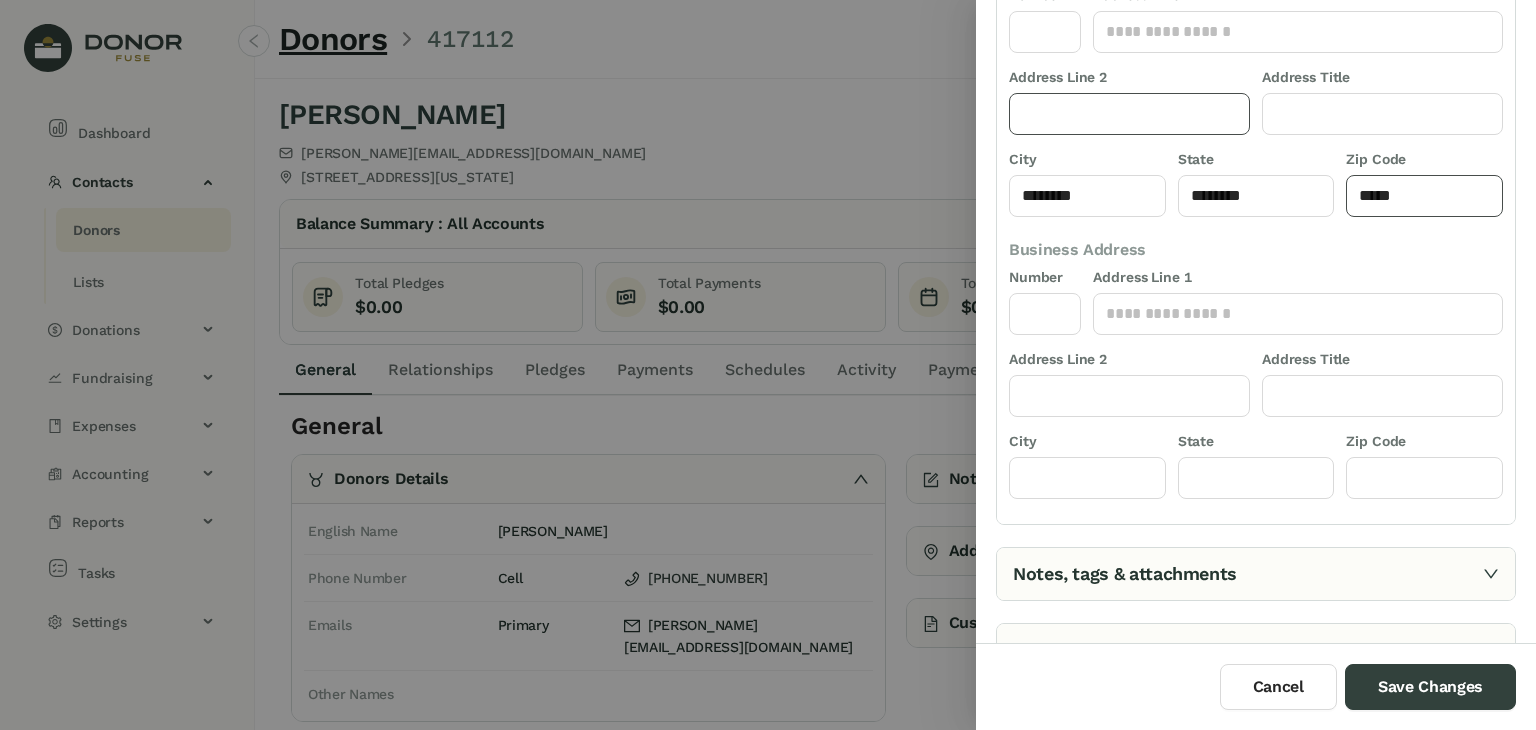 type 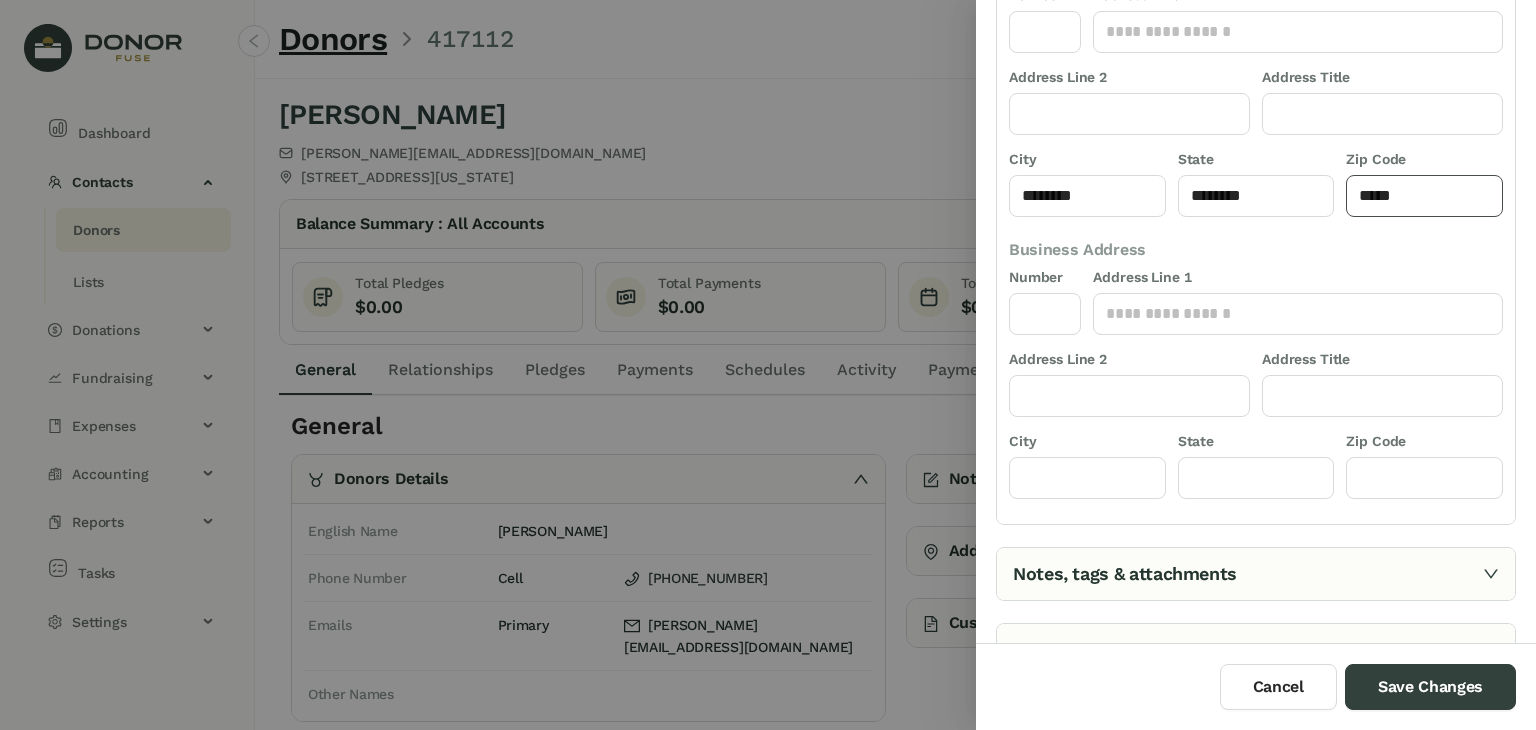 drag, startPoint x: 1412, startPoint y: 182, endPoint x: 1277, endPoint y: 169, distance: 135.62448 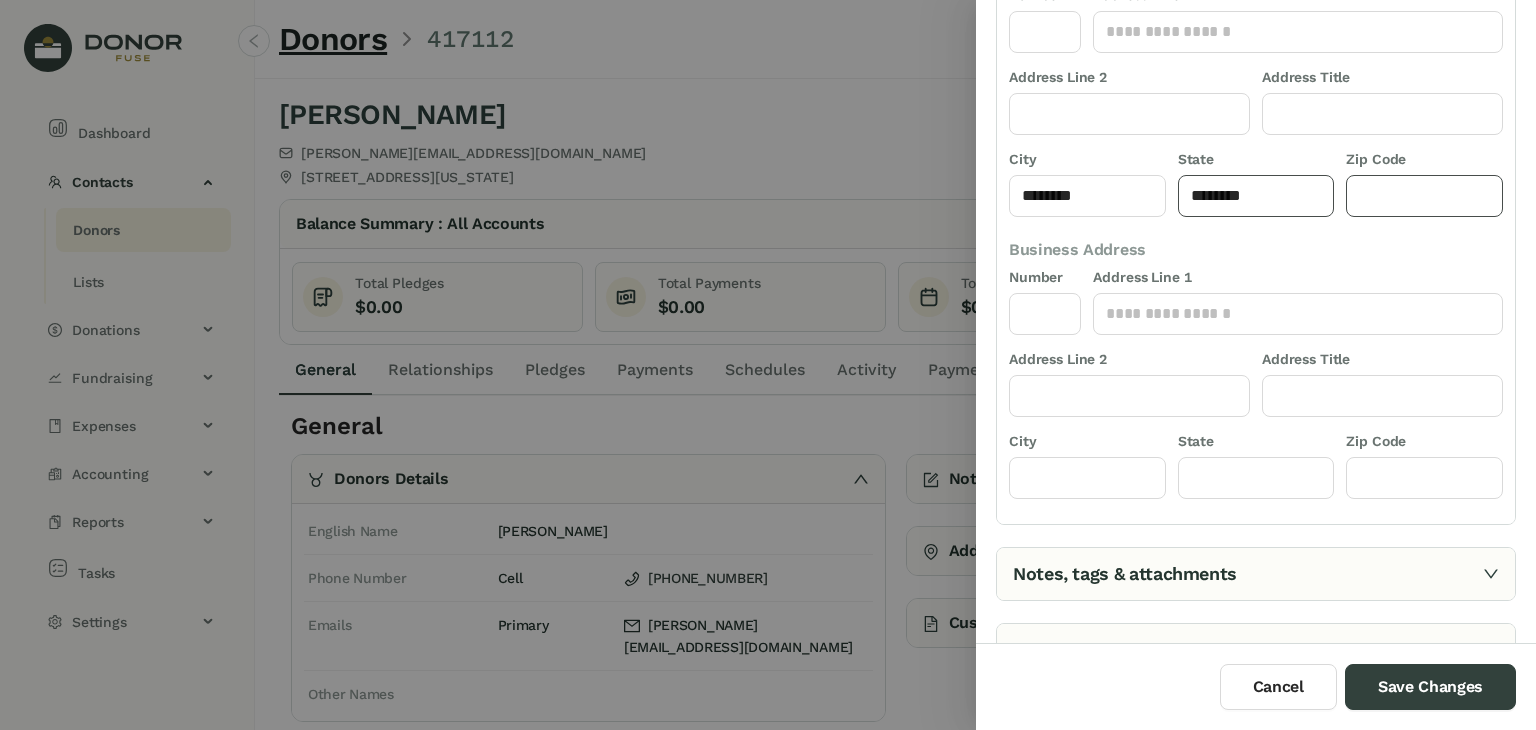 type 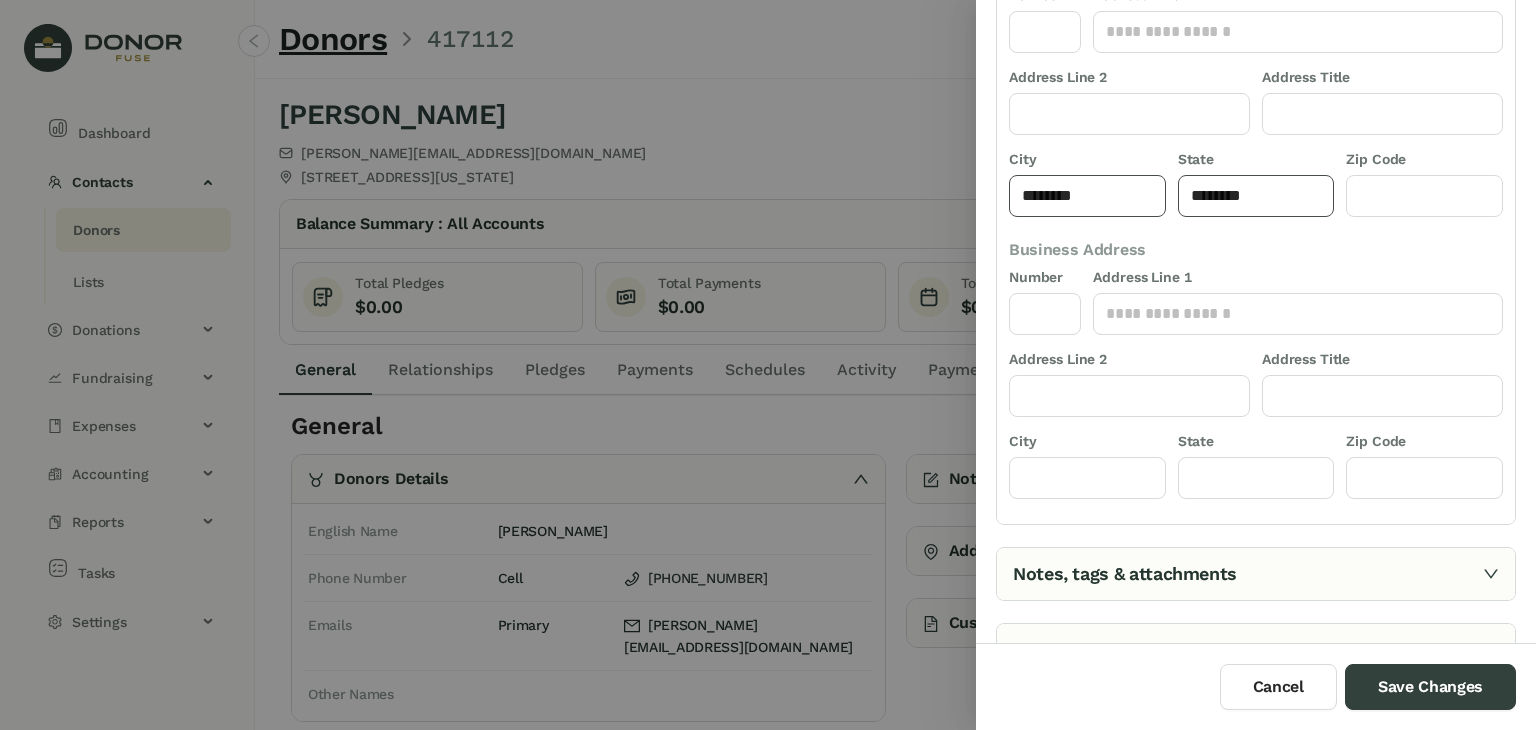 drag, startPoint x: 1268, startPoint y: 193, endPoint x: 1117, endPoint y: 182, distance: 151.40013 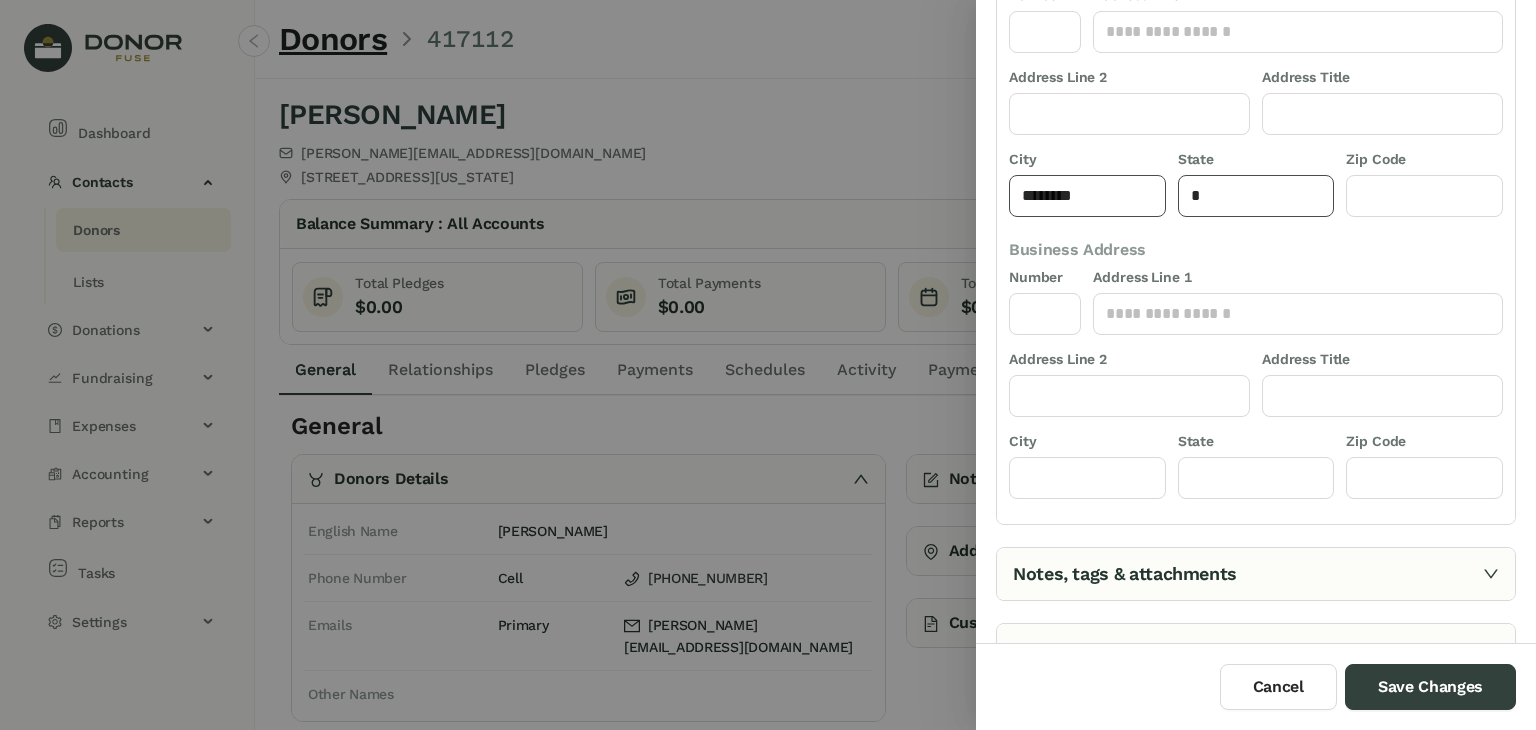 type on "*" 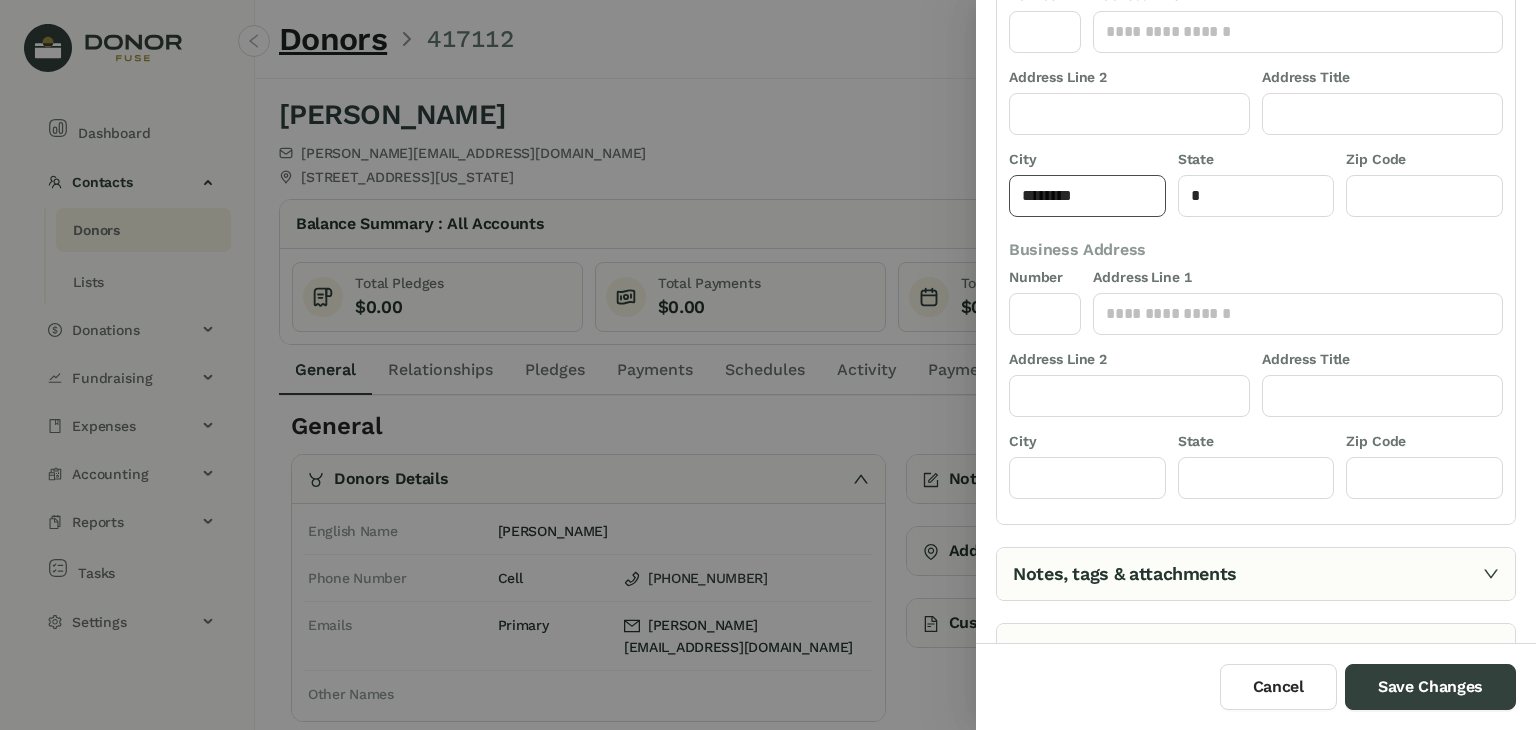 drag, startPoint x: 1088, startPoint y: 193, endPoint x: 826, endPoint y: 196, distance: 262.01718 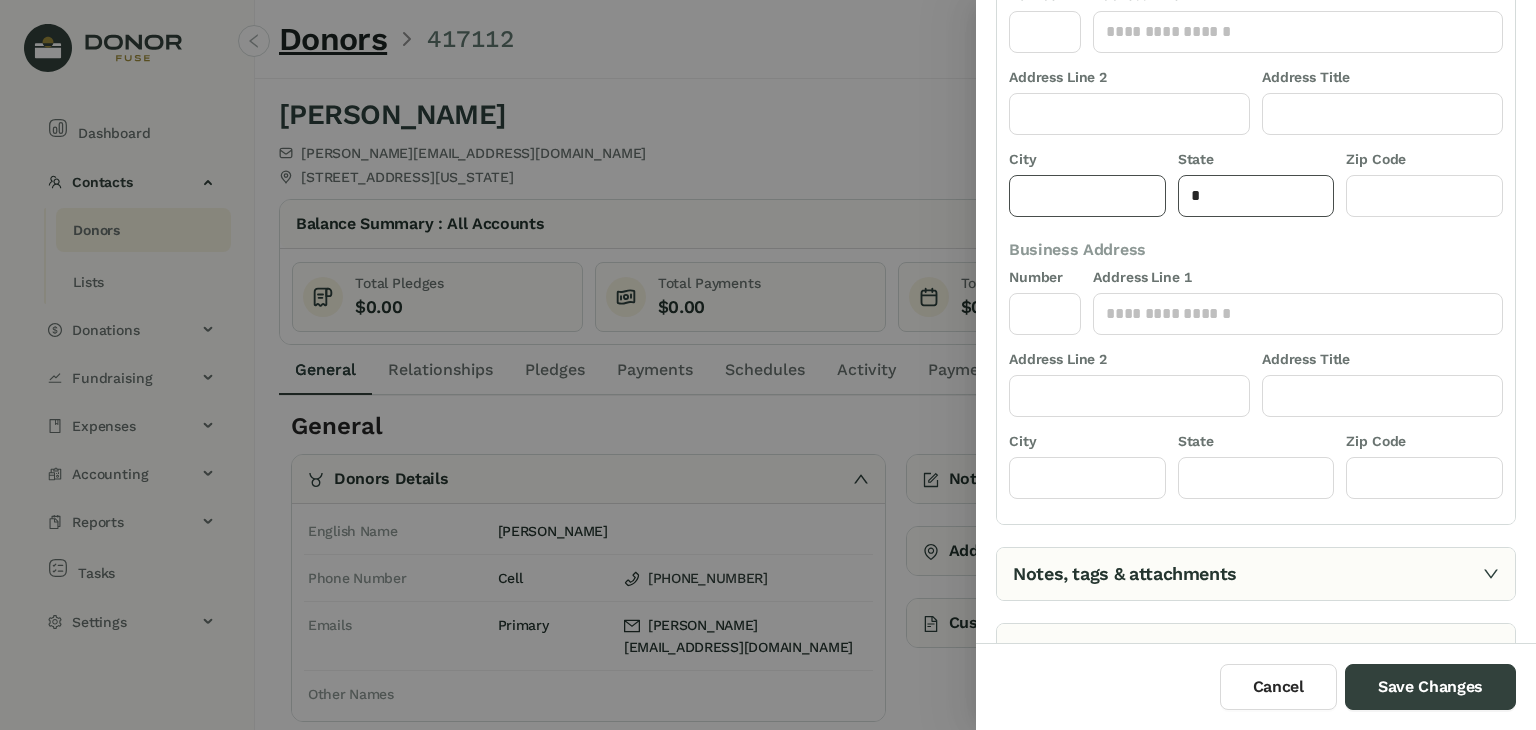 type 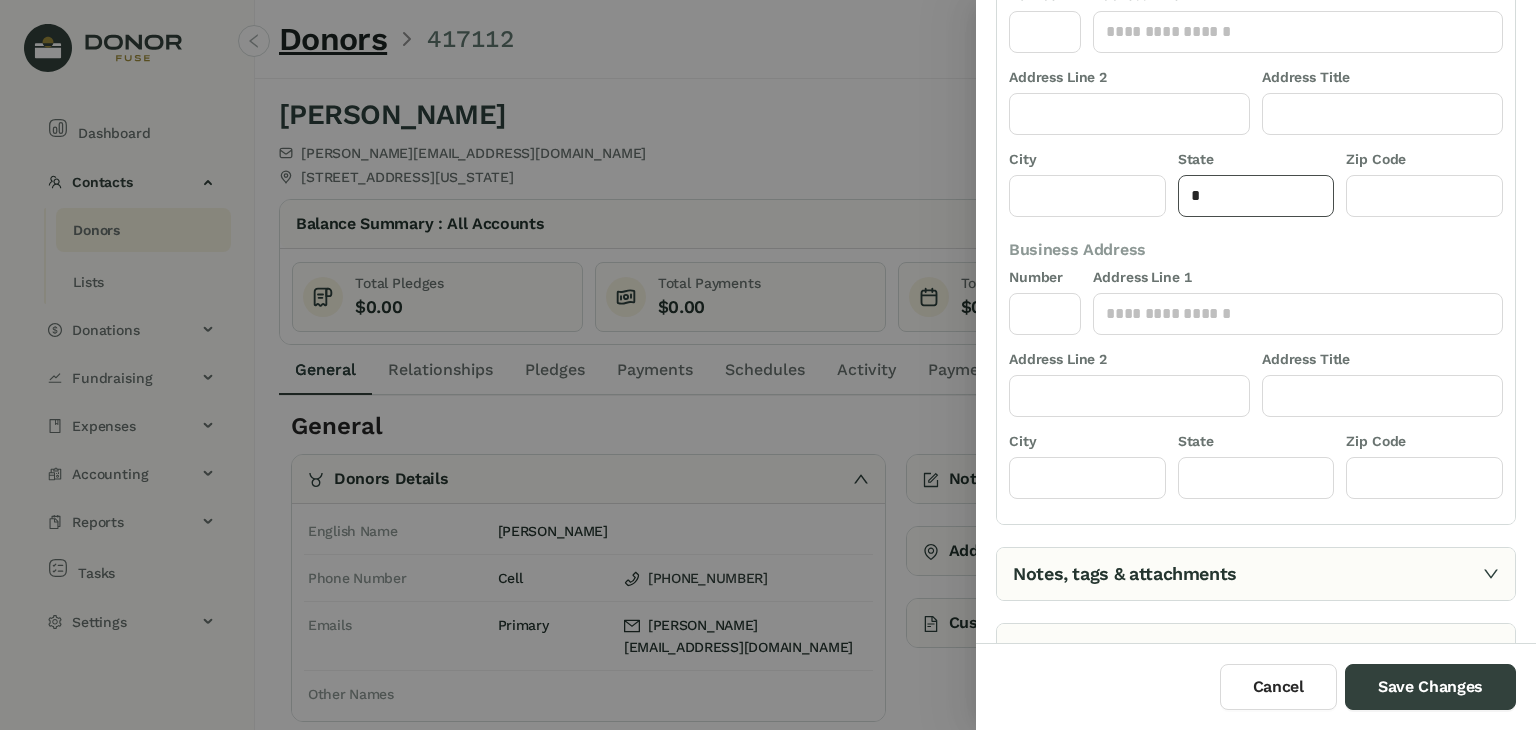 click on "*" 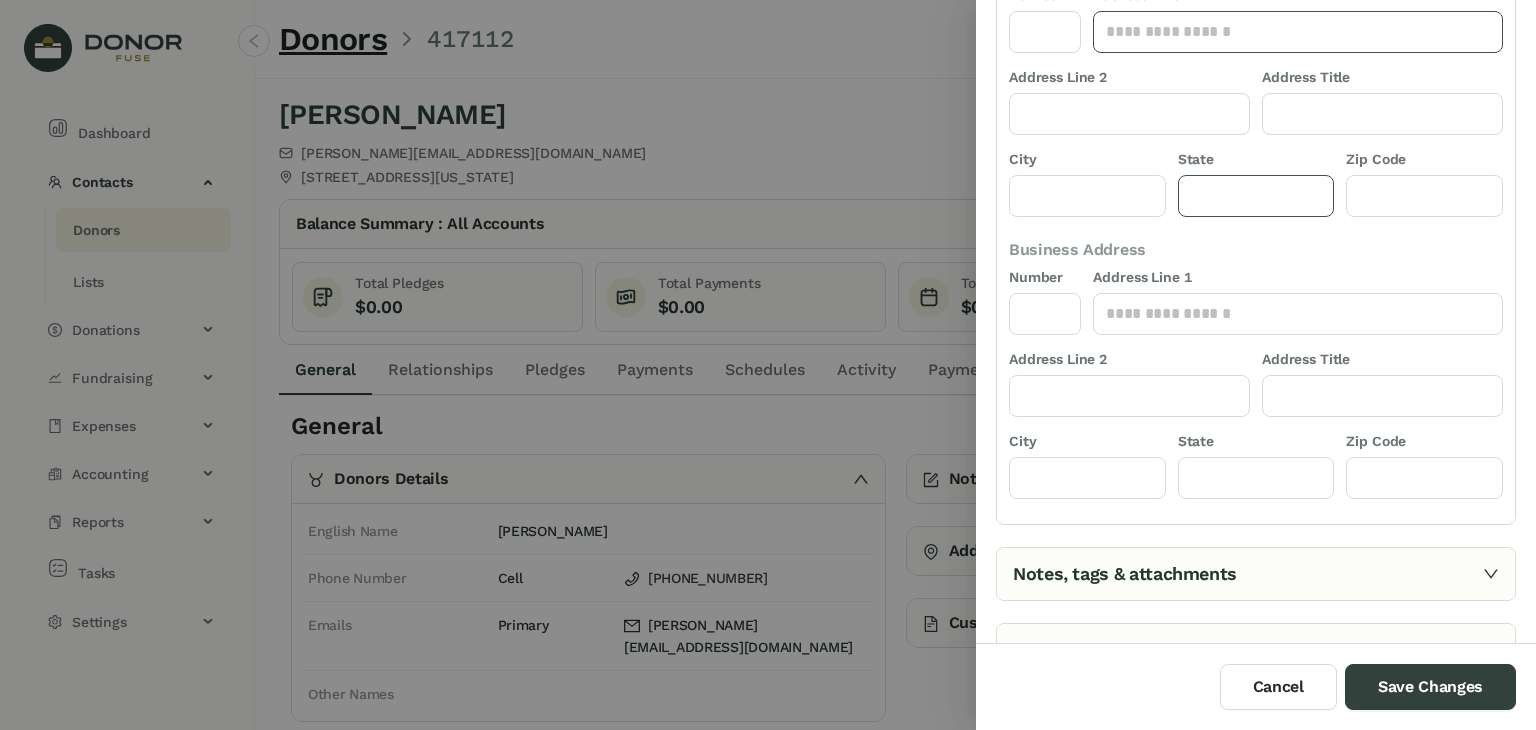 type 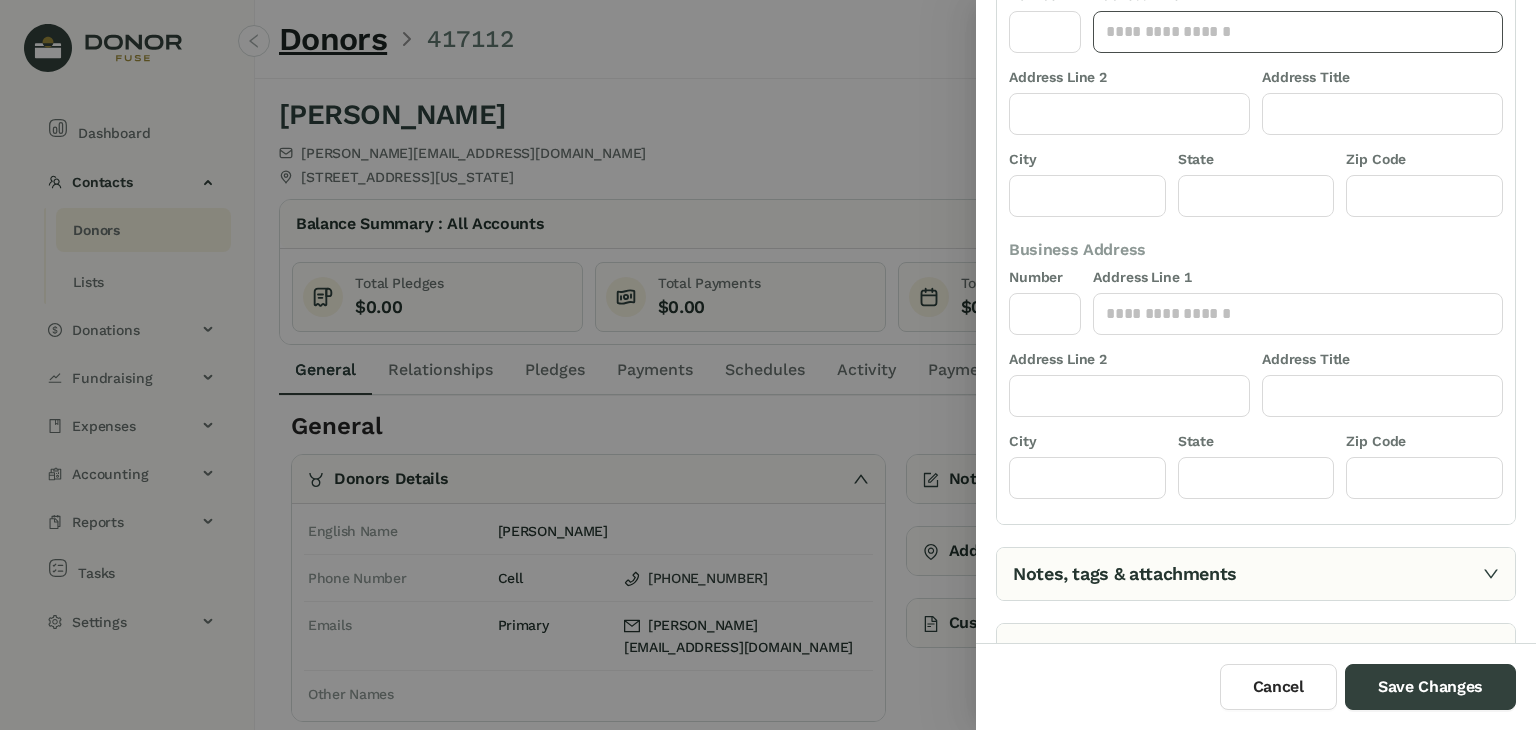 click 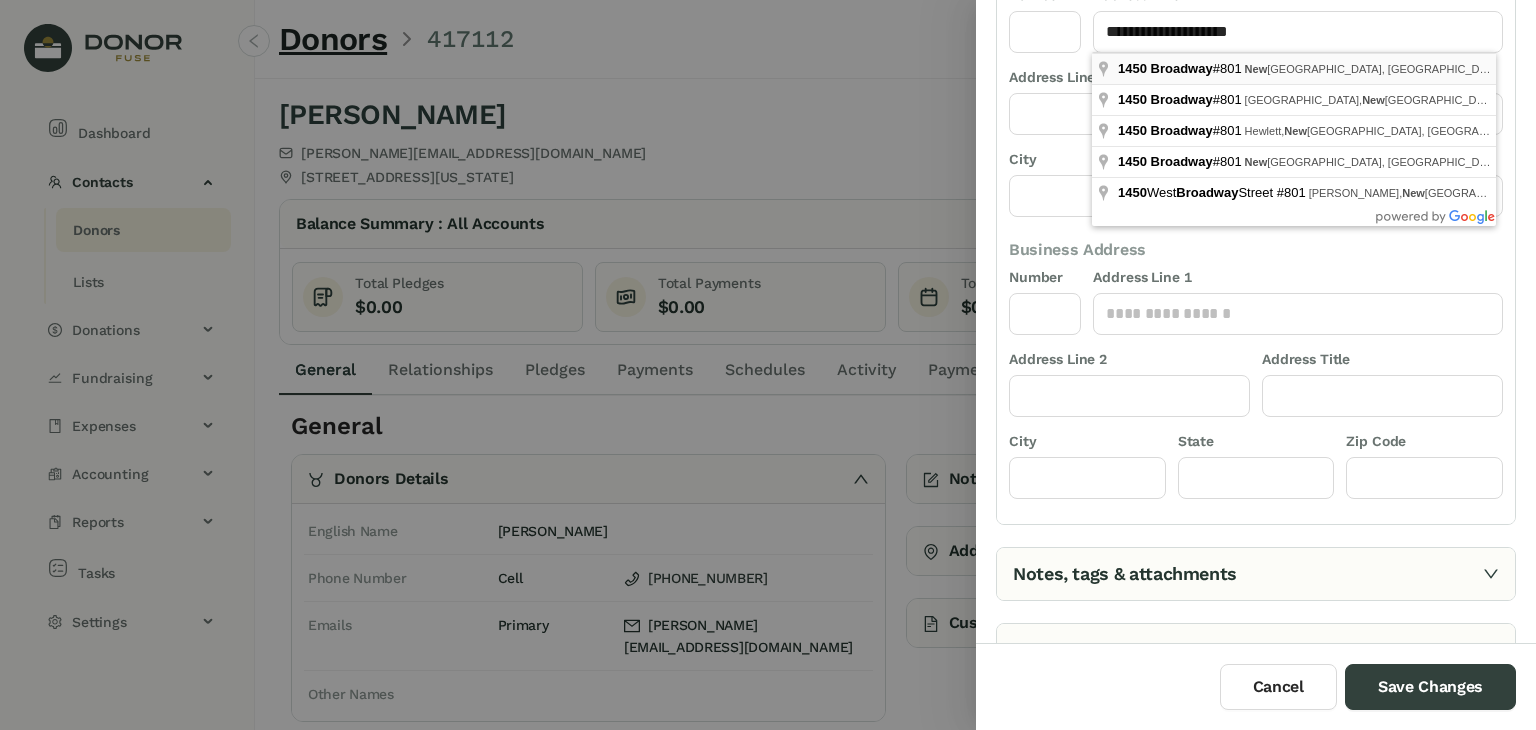 type on "**********" 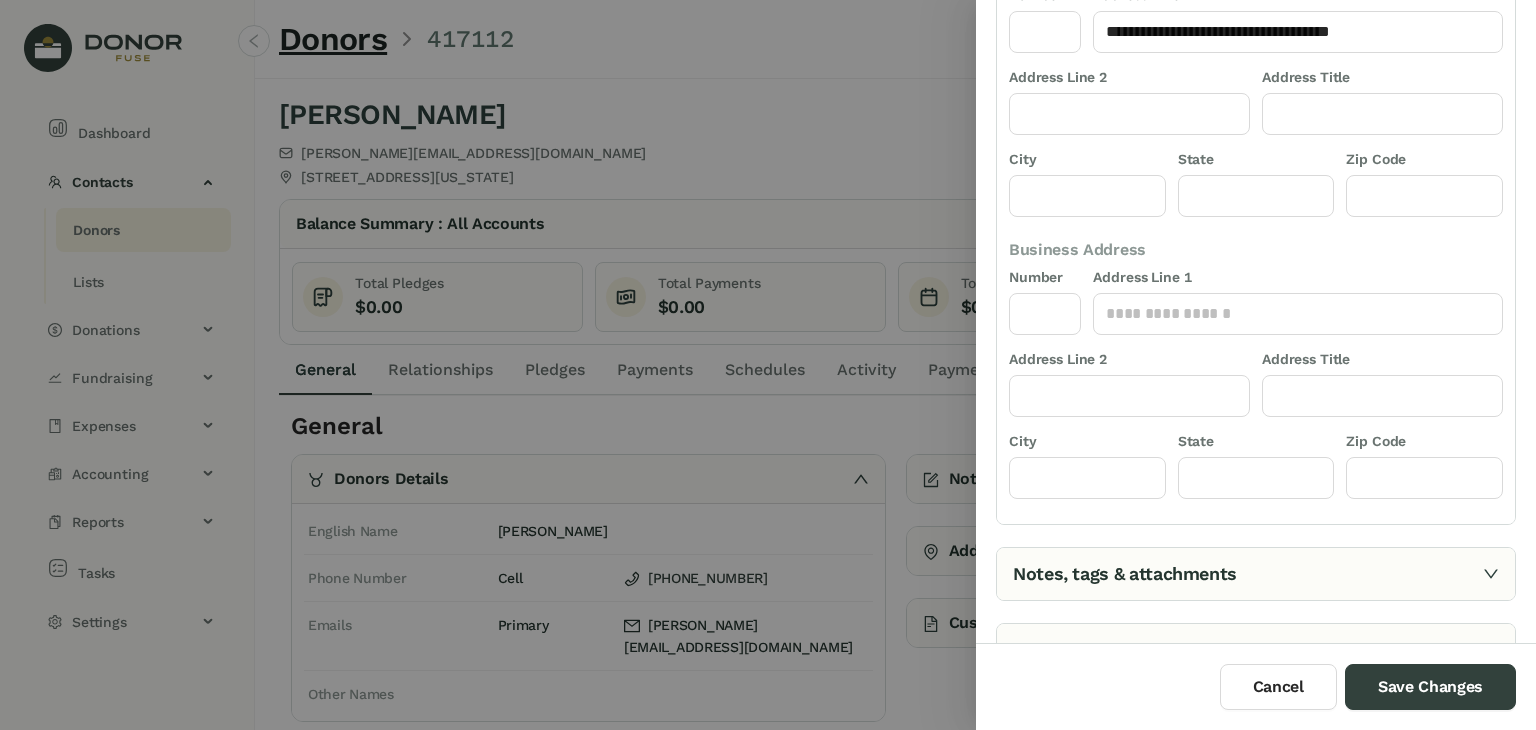 type on "****" 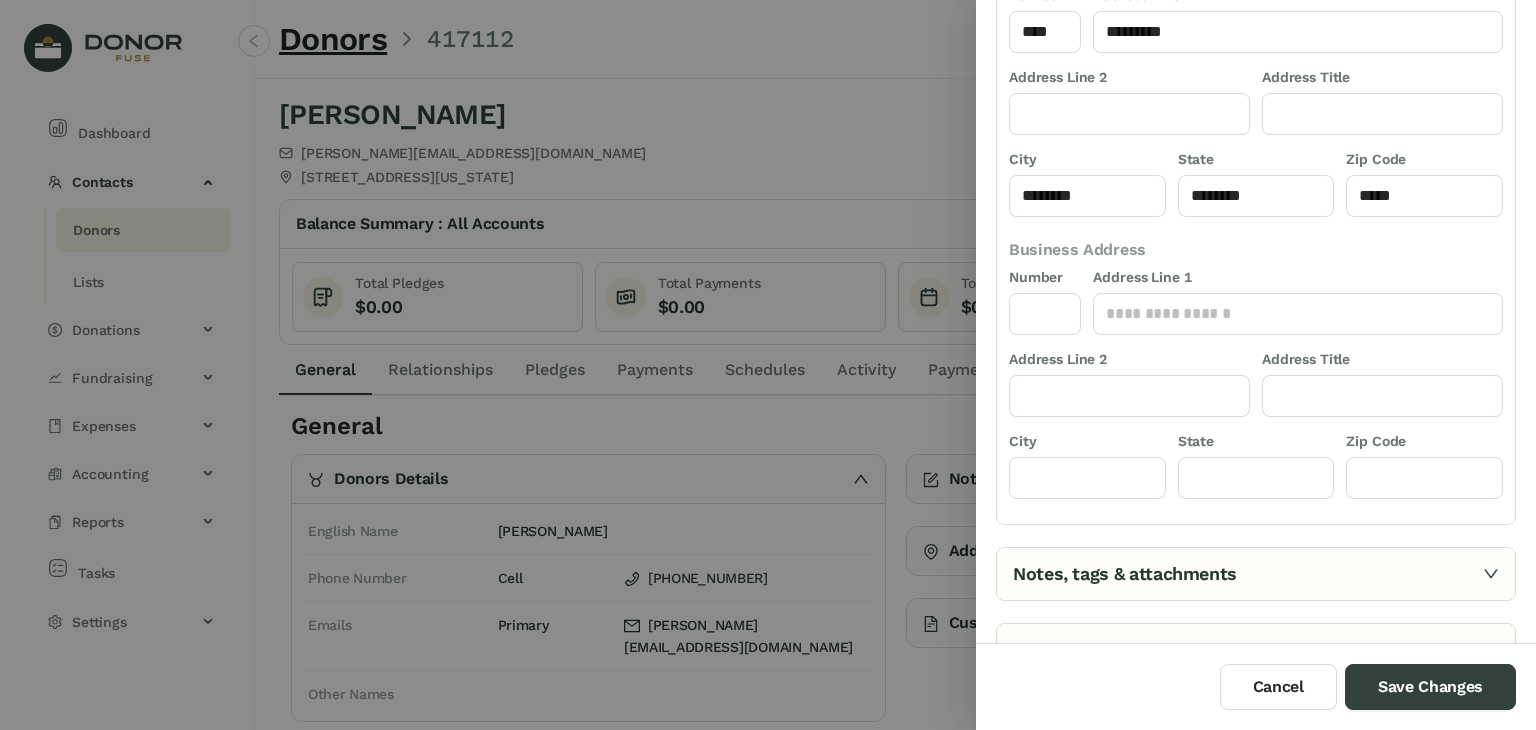 click 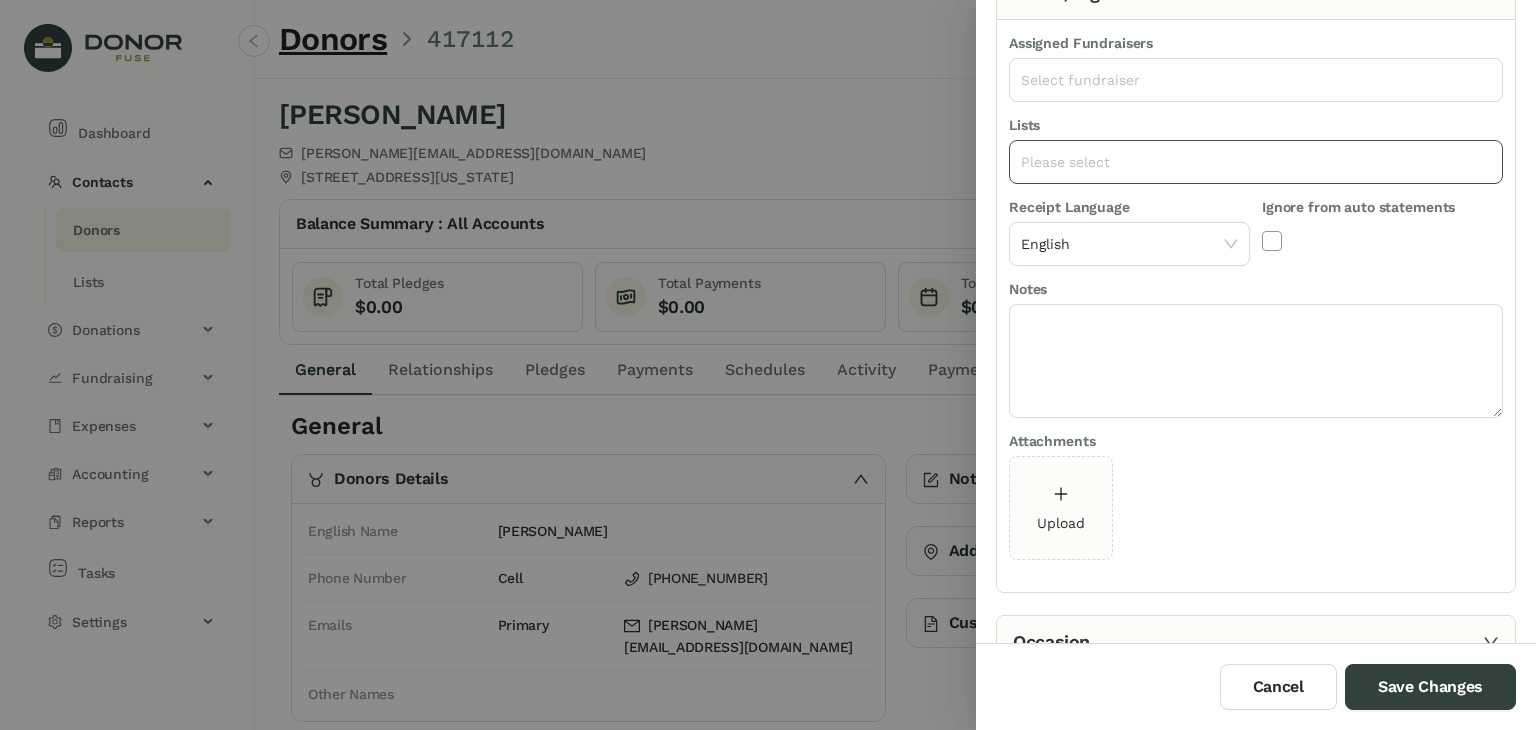 click on "Please select" 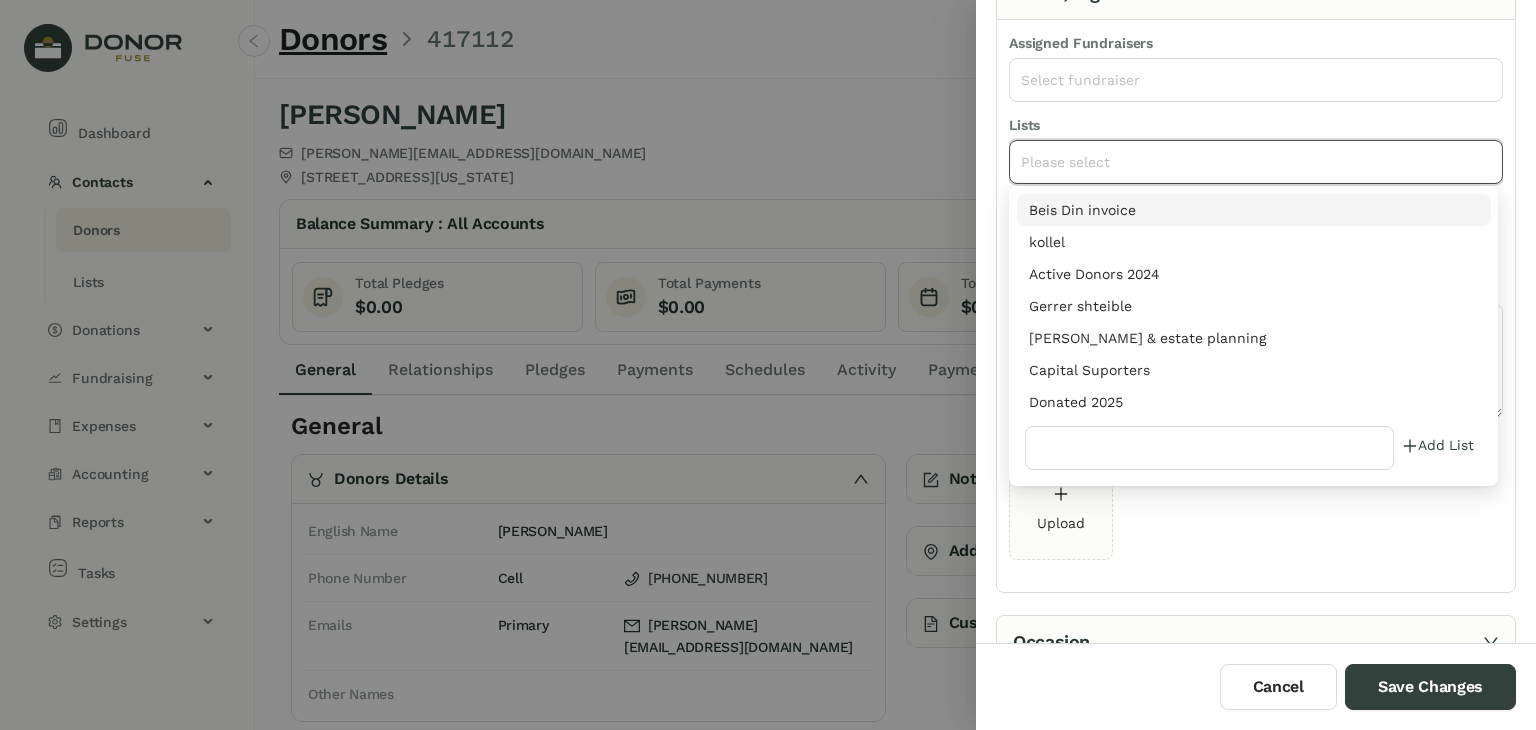 click on "Donated 2025" at bounding box center [1254, 402] 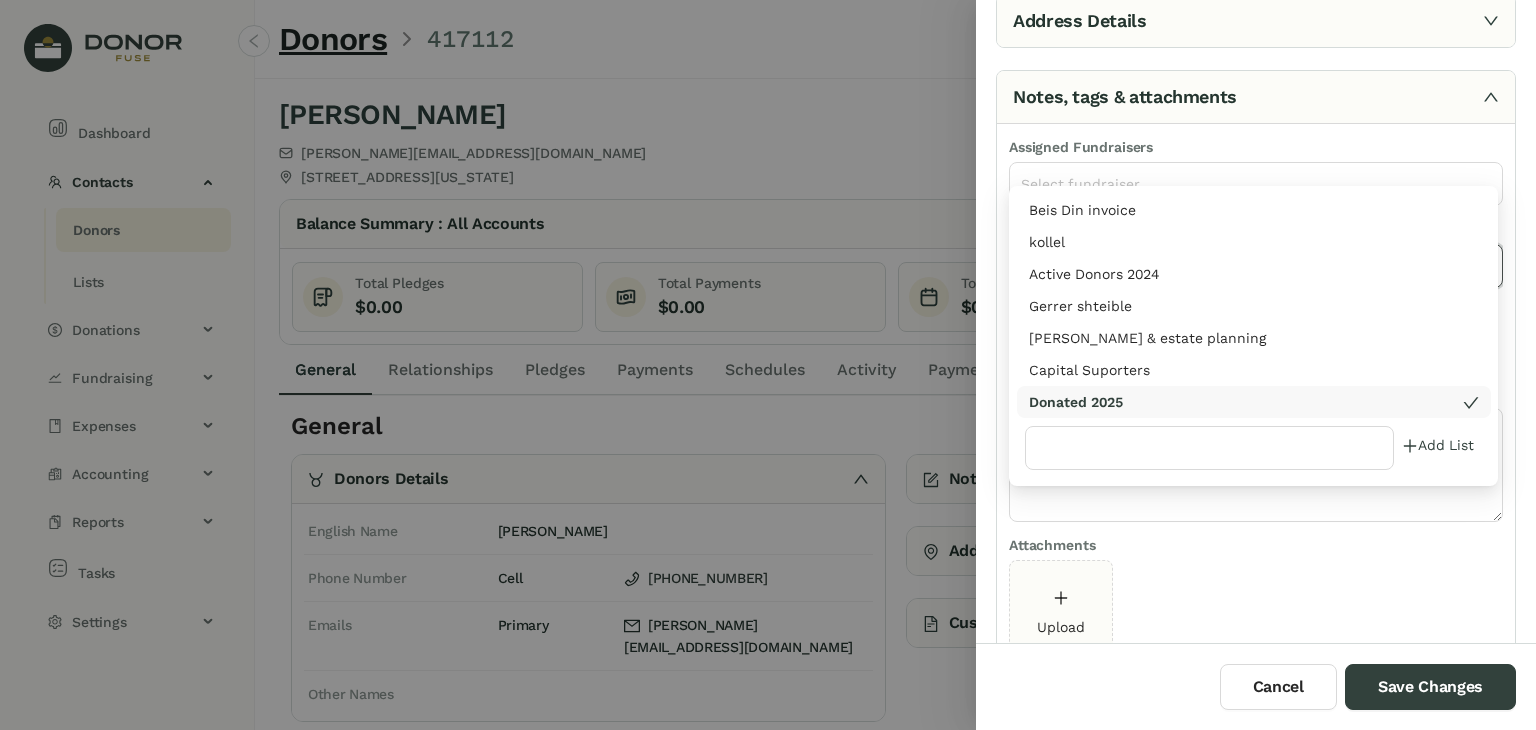 scroll, scrollTop: 0, scrollLeft: 0, axis: both 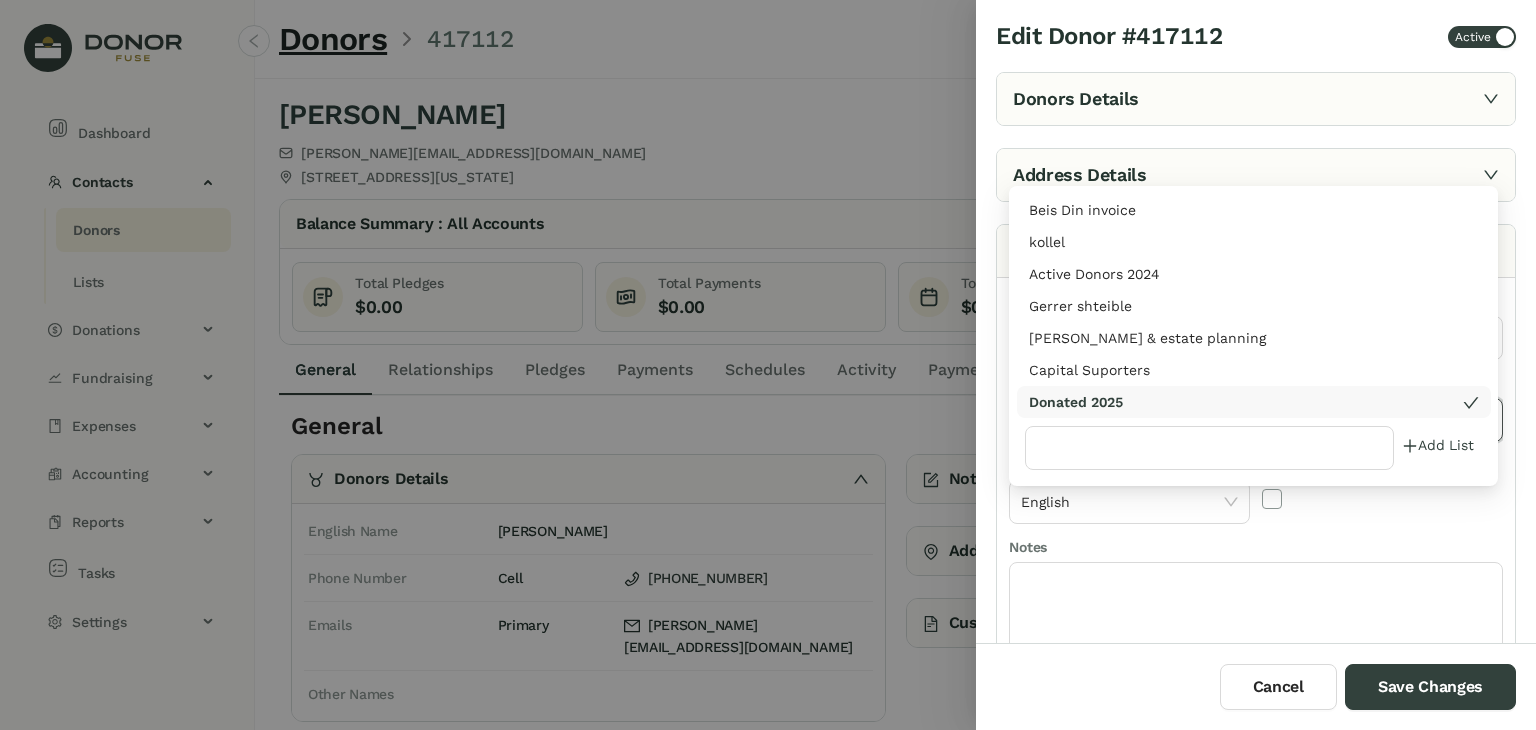 click on "Donors Details" at bounding box center (1256, 99) 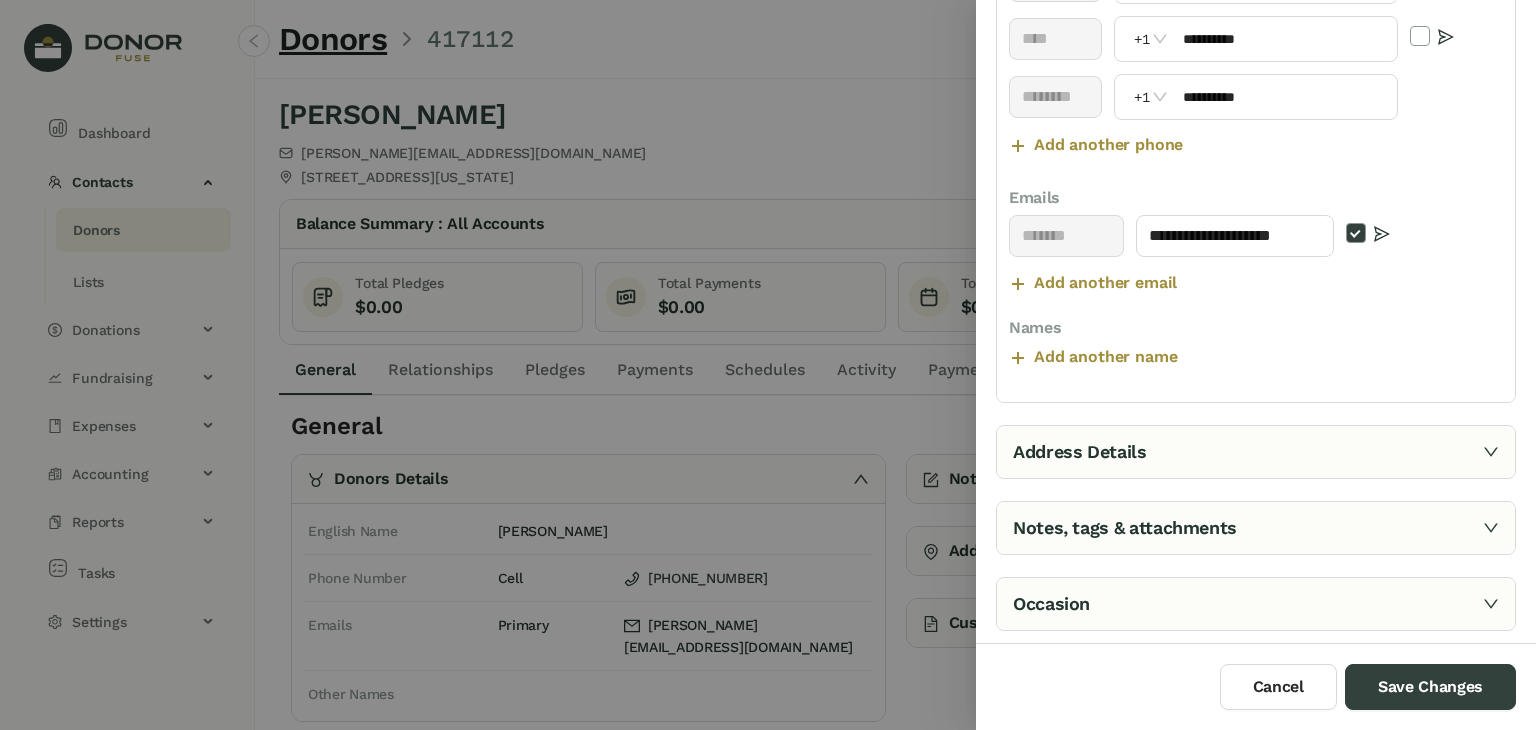 scroll, scrollTop: 448, scrollLeft: 0, axis: vertical 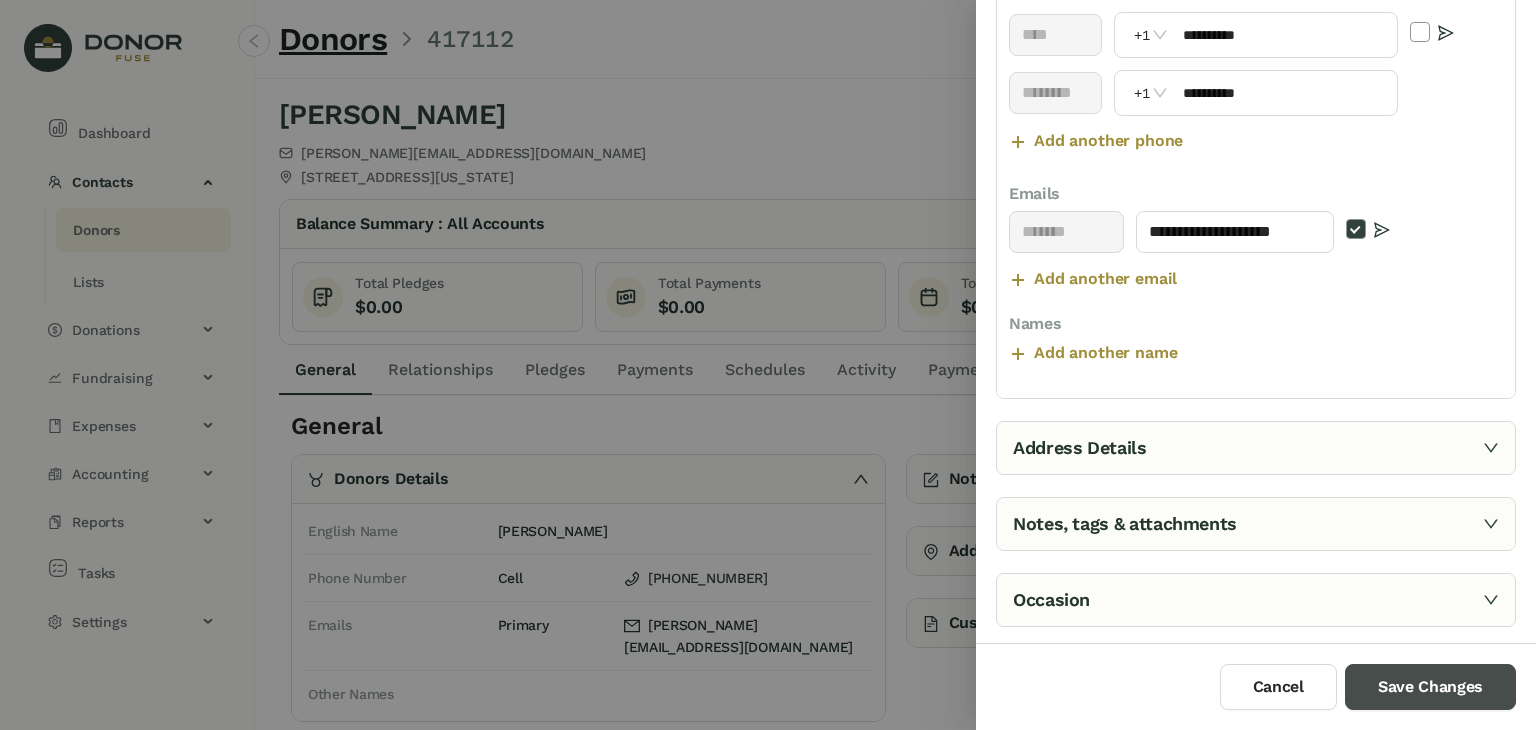 click on "Save Changes" at bounding box center (1430, 687) 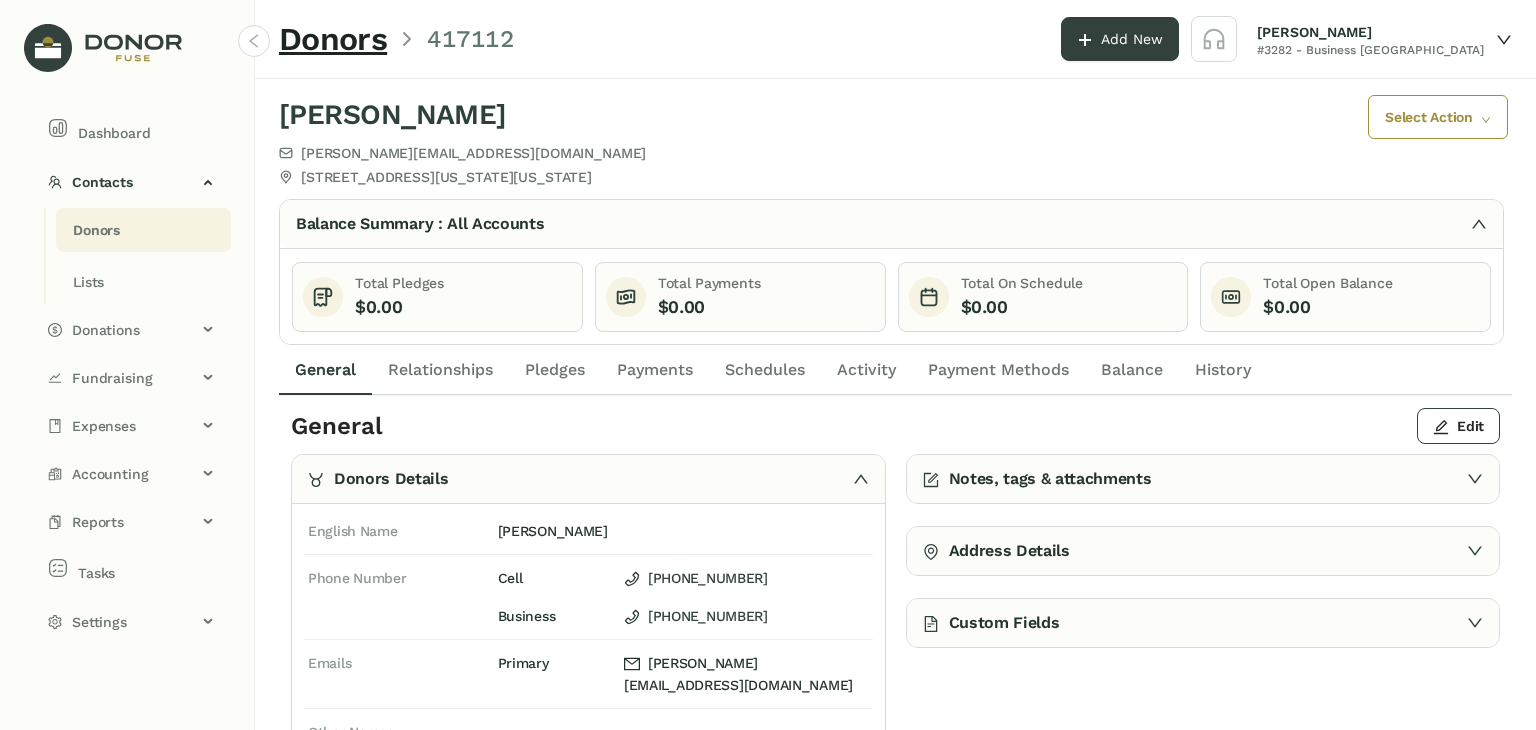 click on "Payments" 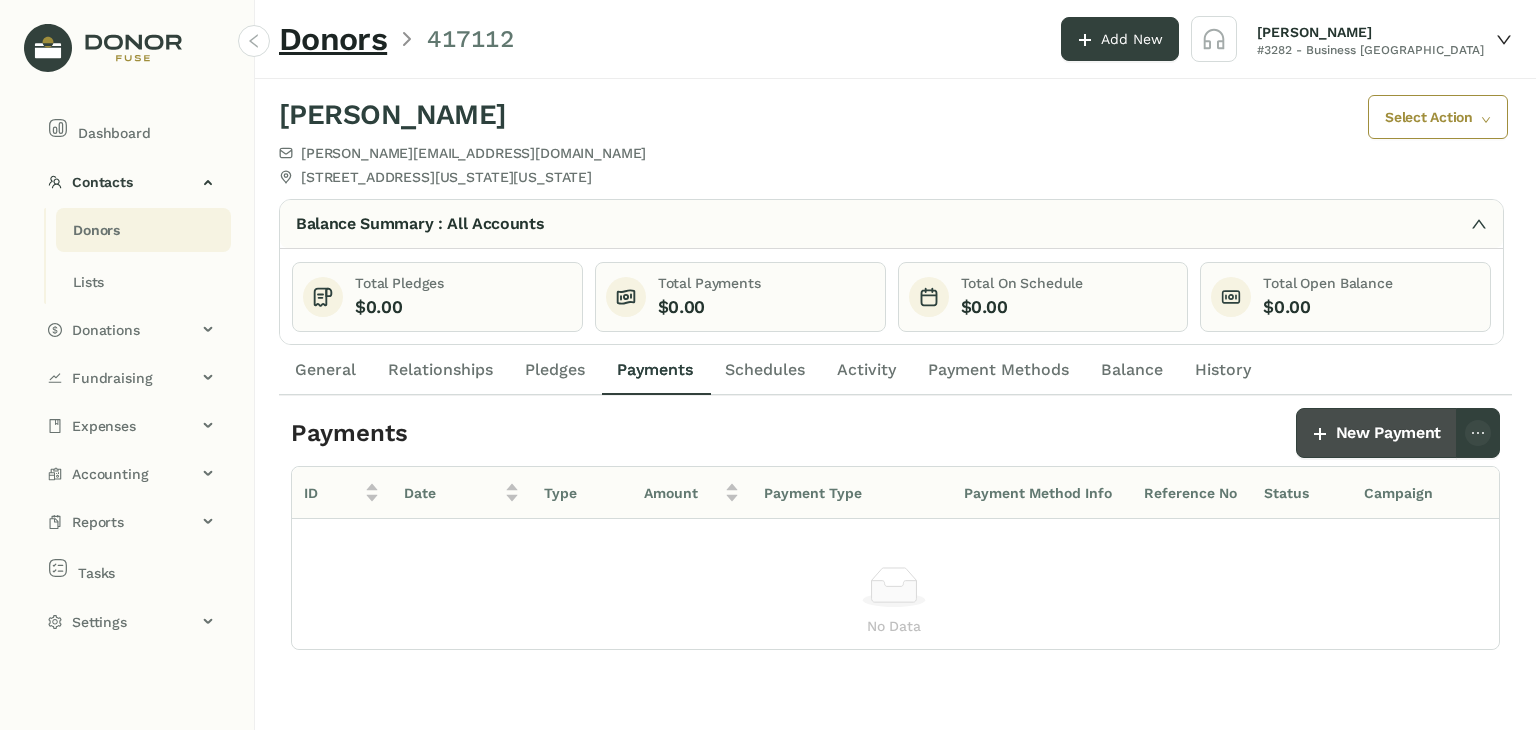 click on "New Payment" 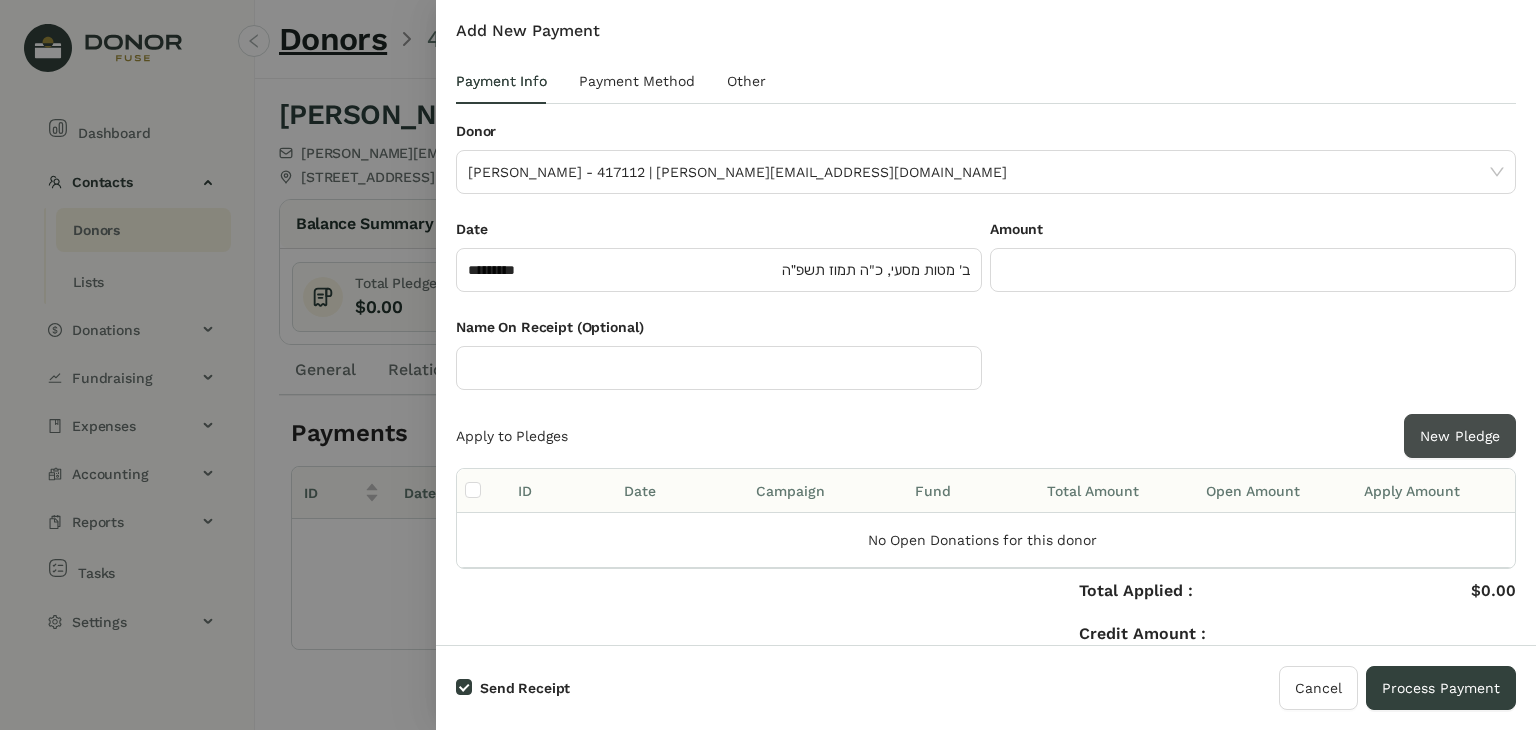 click on "New Pledge" at bounding box center (1460, 436) 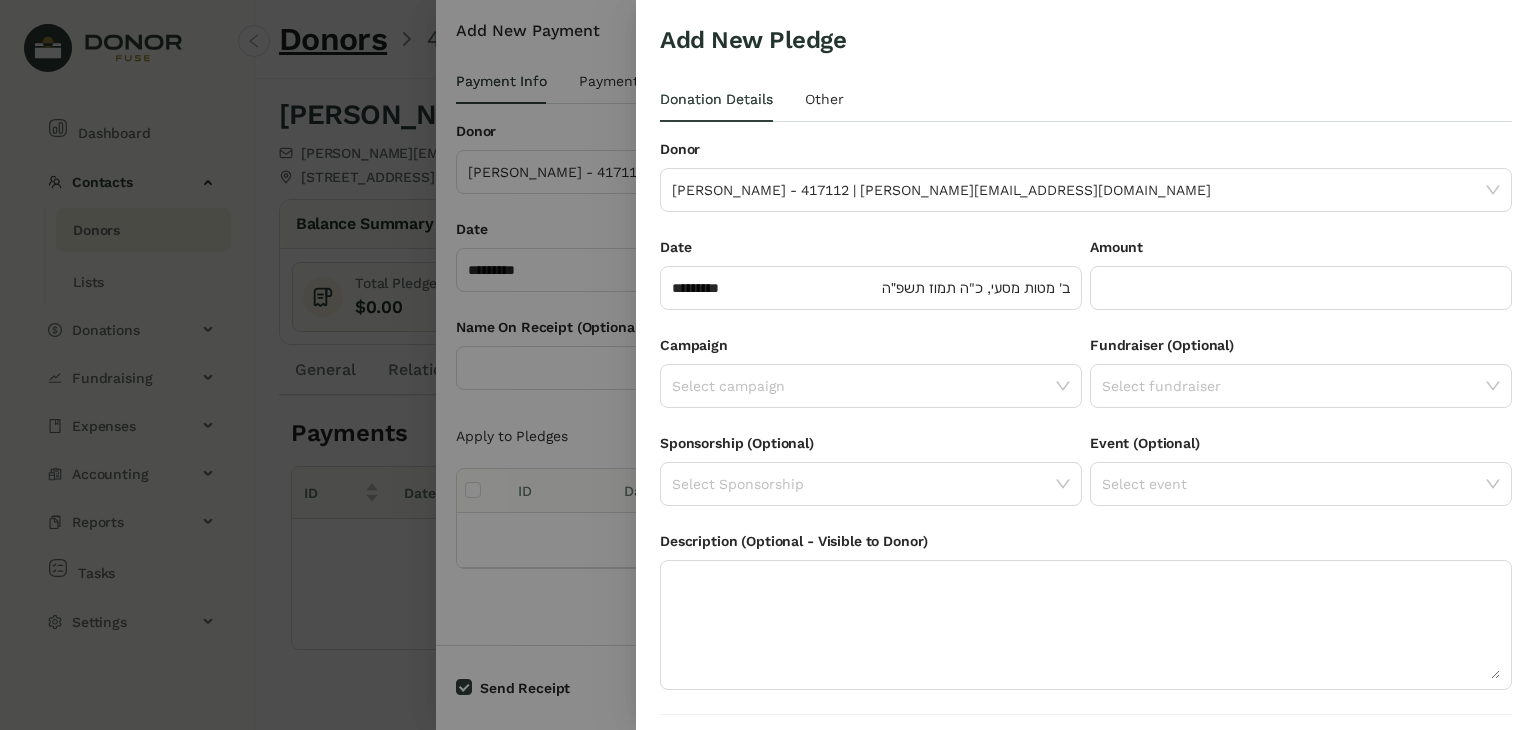 click on "Amount" at bounding box center (1301, 285) 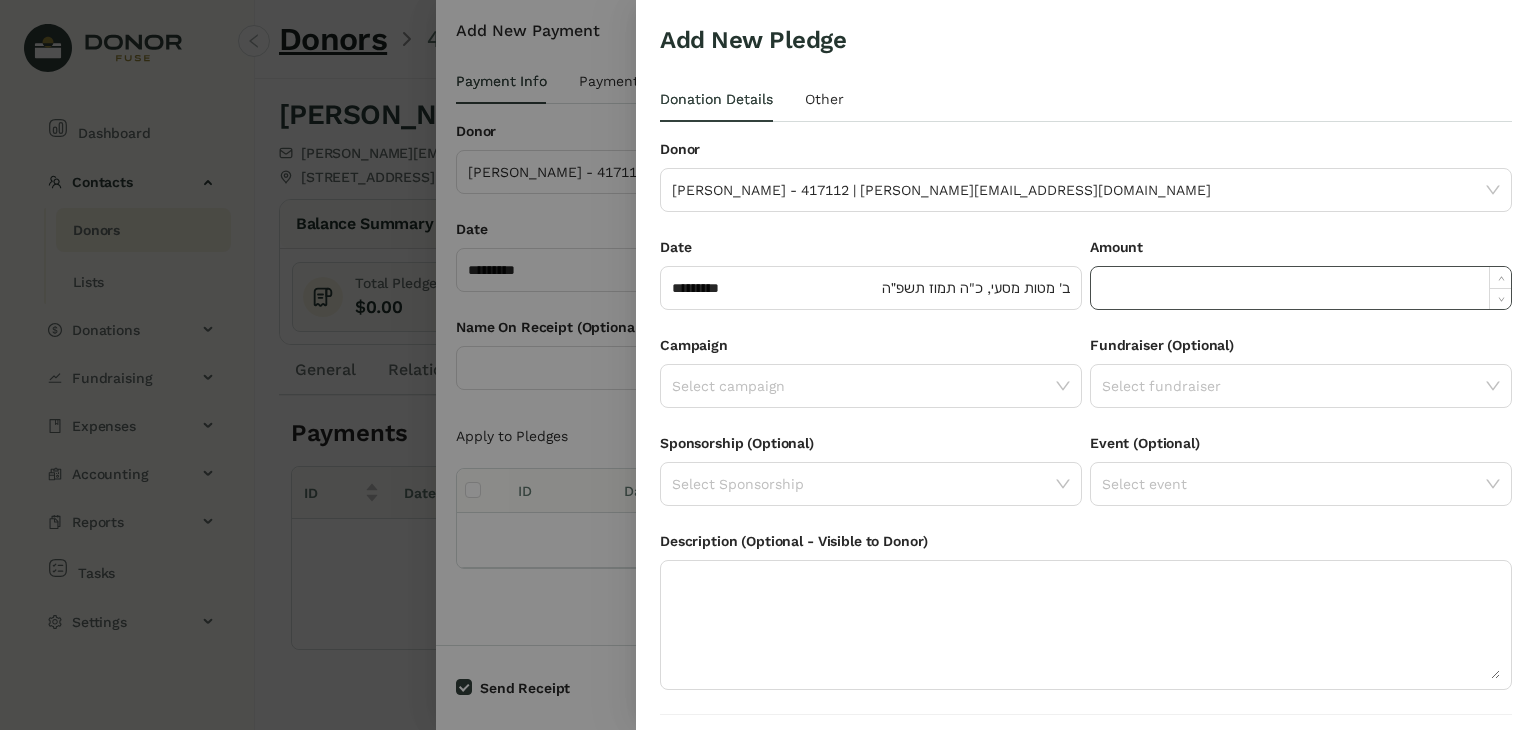 click 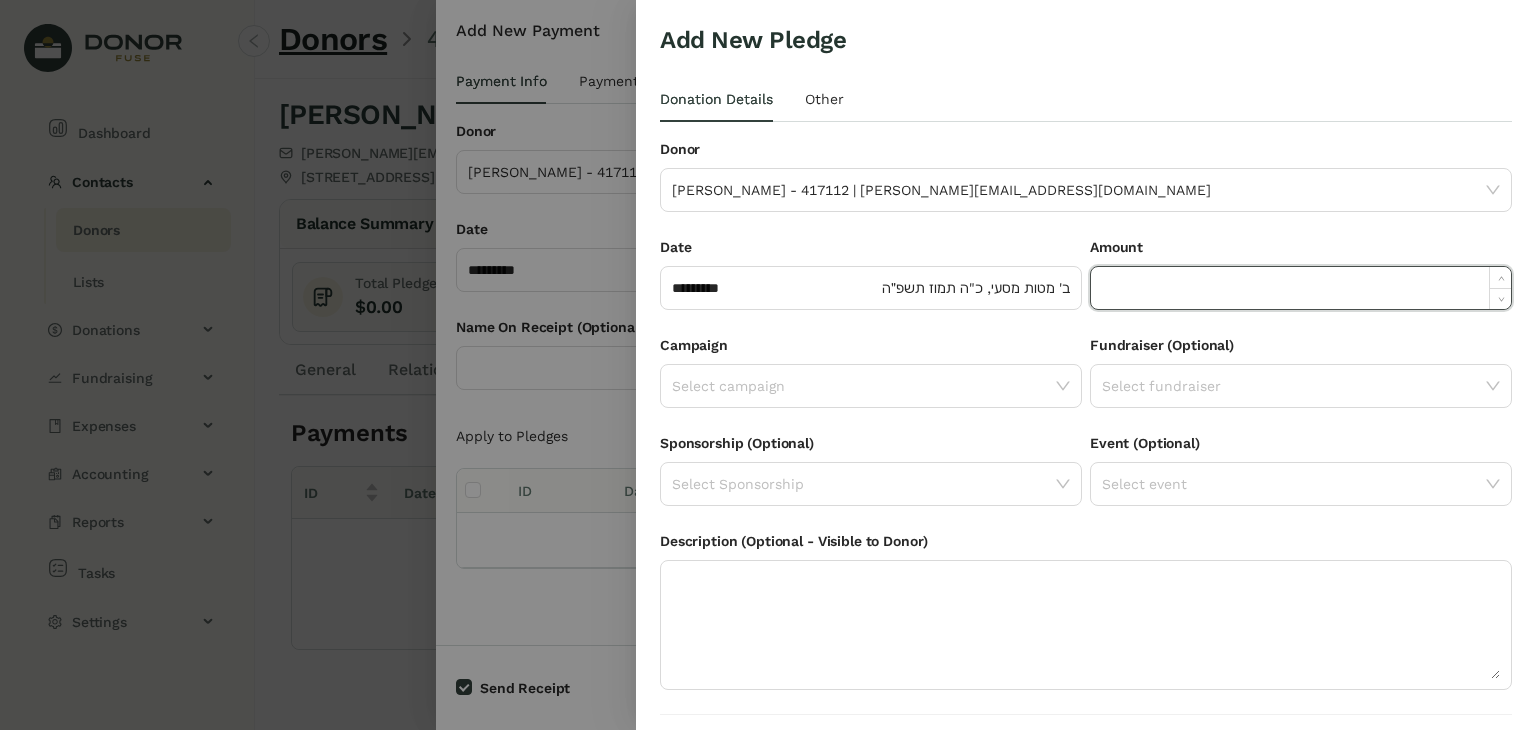 paste on "******" 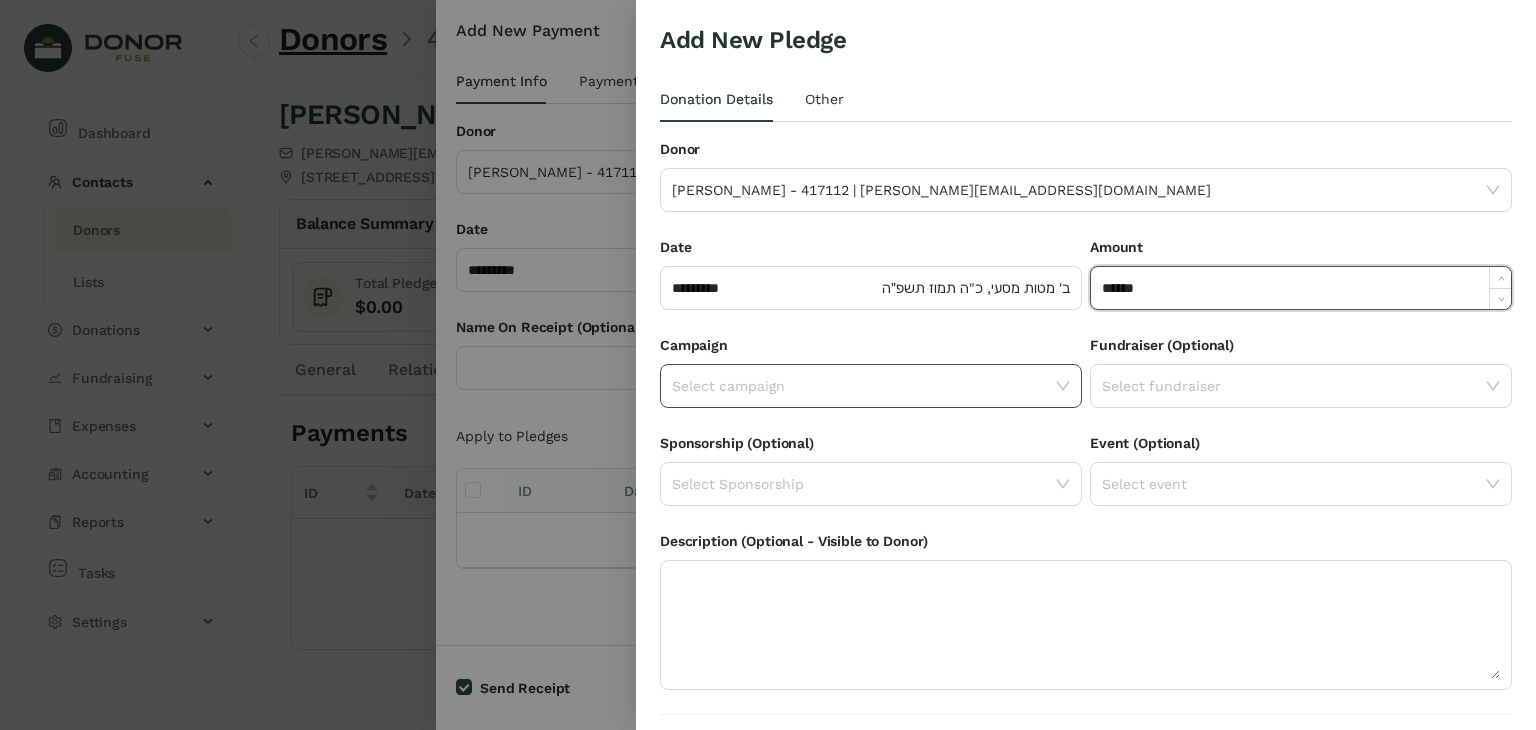 type on "*******" 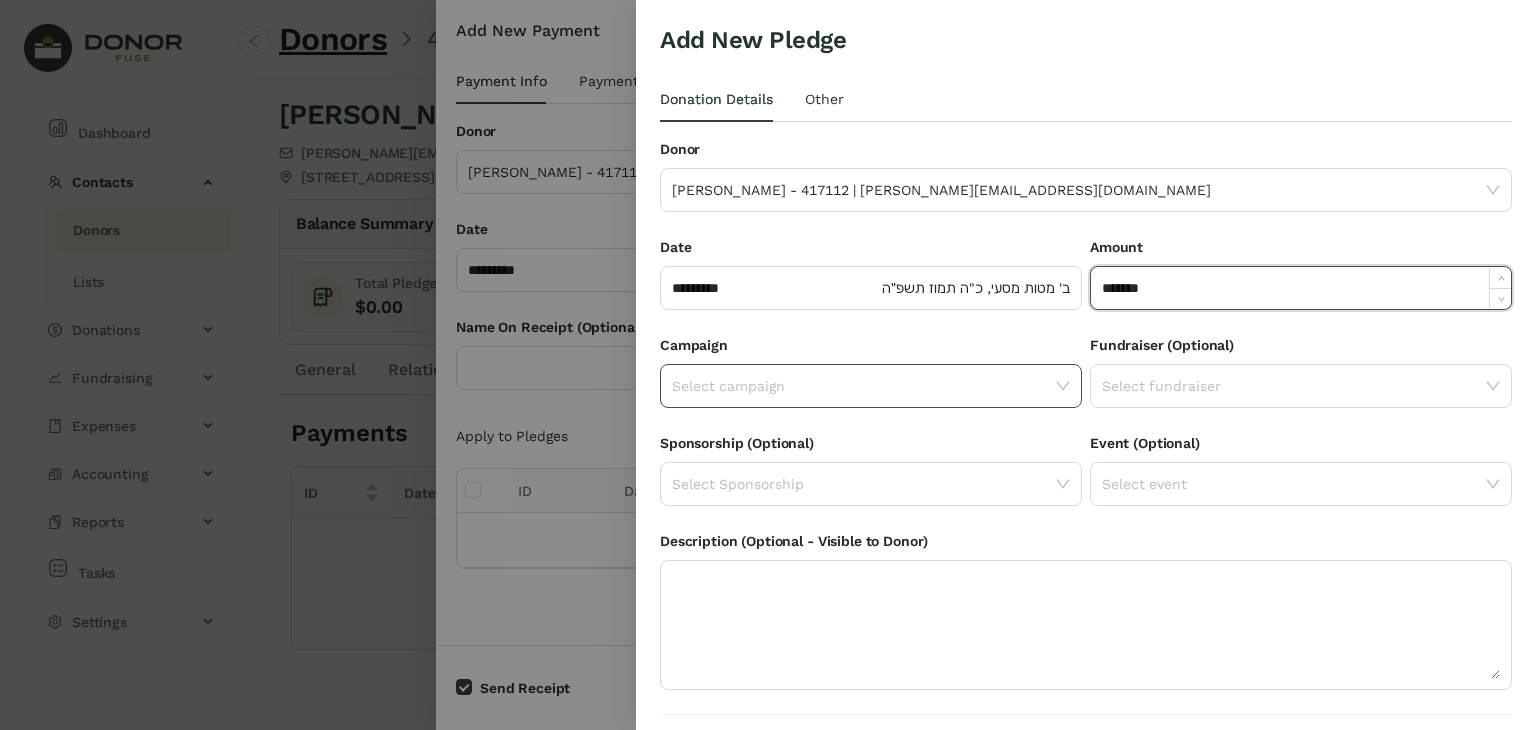 click on "Select campaign" 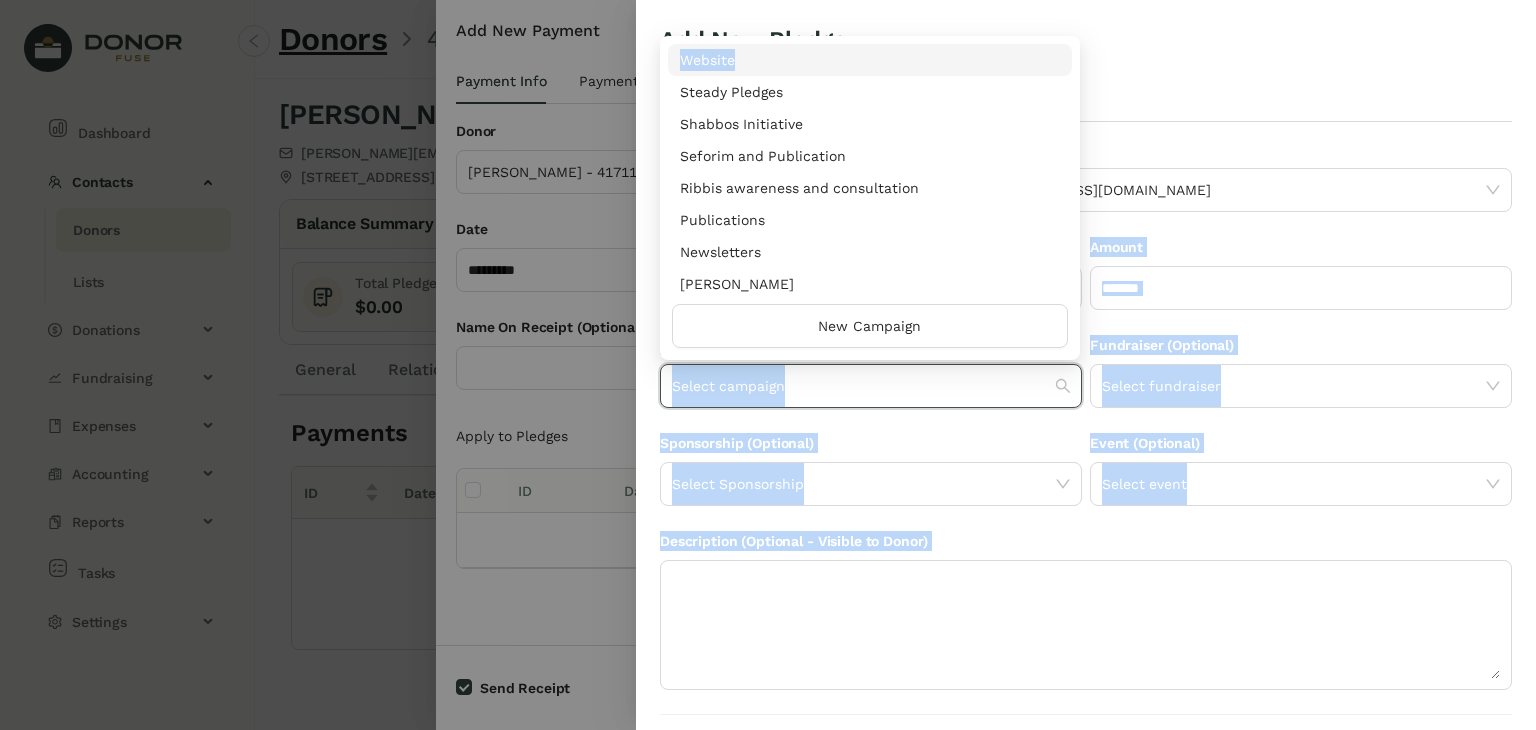 drag, startPoint x: 1066, startPoint y: 64, endPoint x: 1068, endPoint y: 77, distance: 13.152946 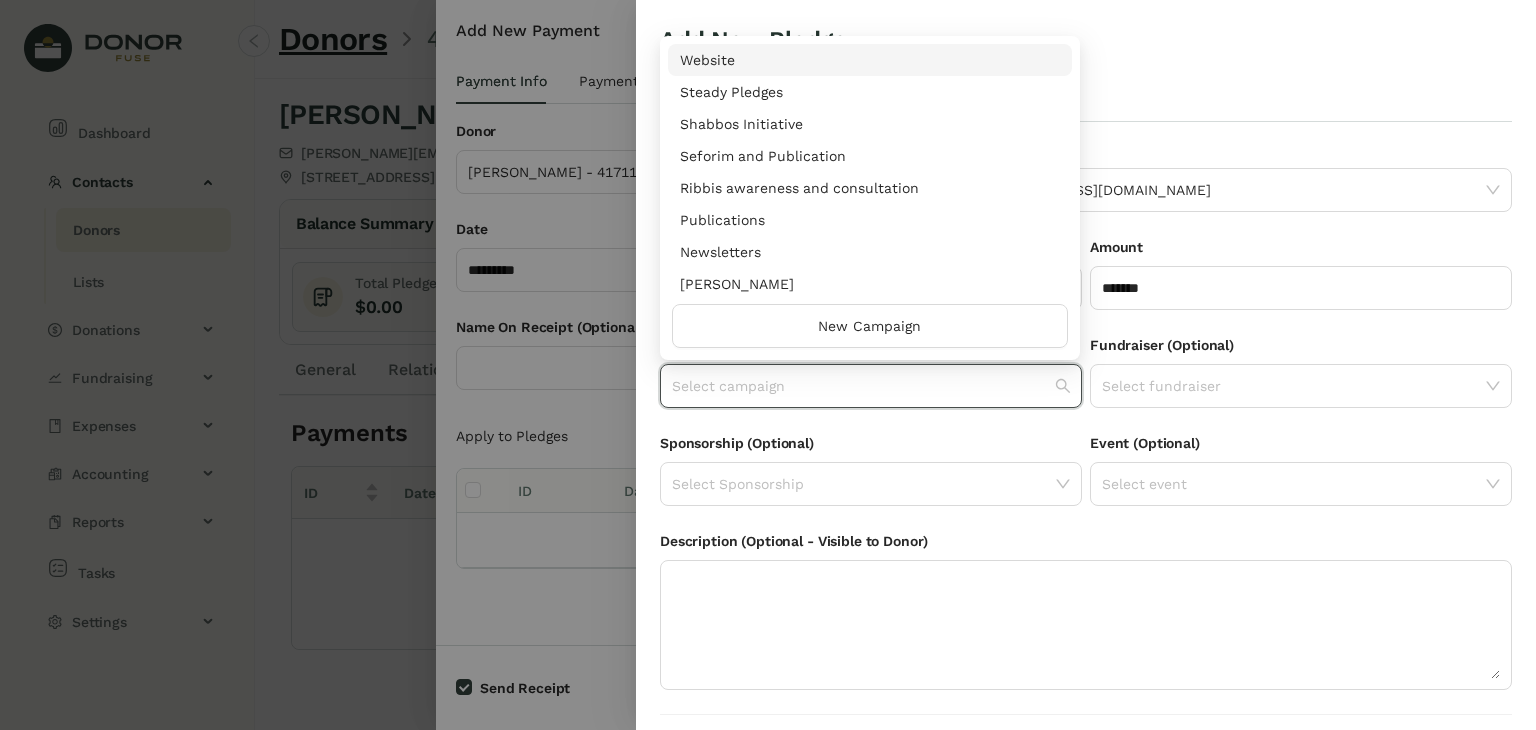 click on "Add New Pledge" at bounding box center (1086, 40) 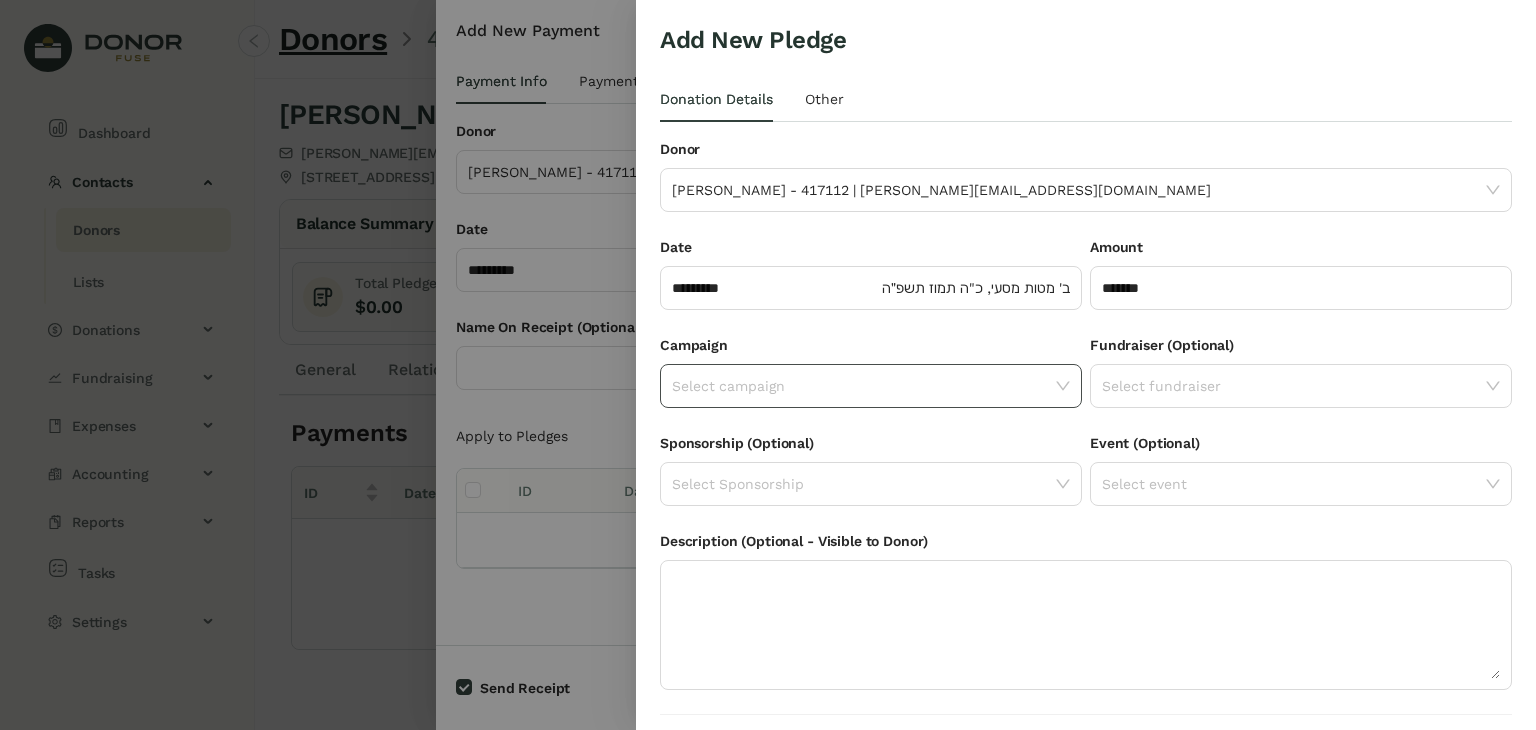 click on "Select campaign" 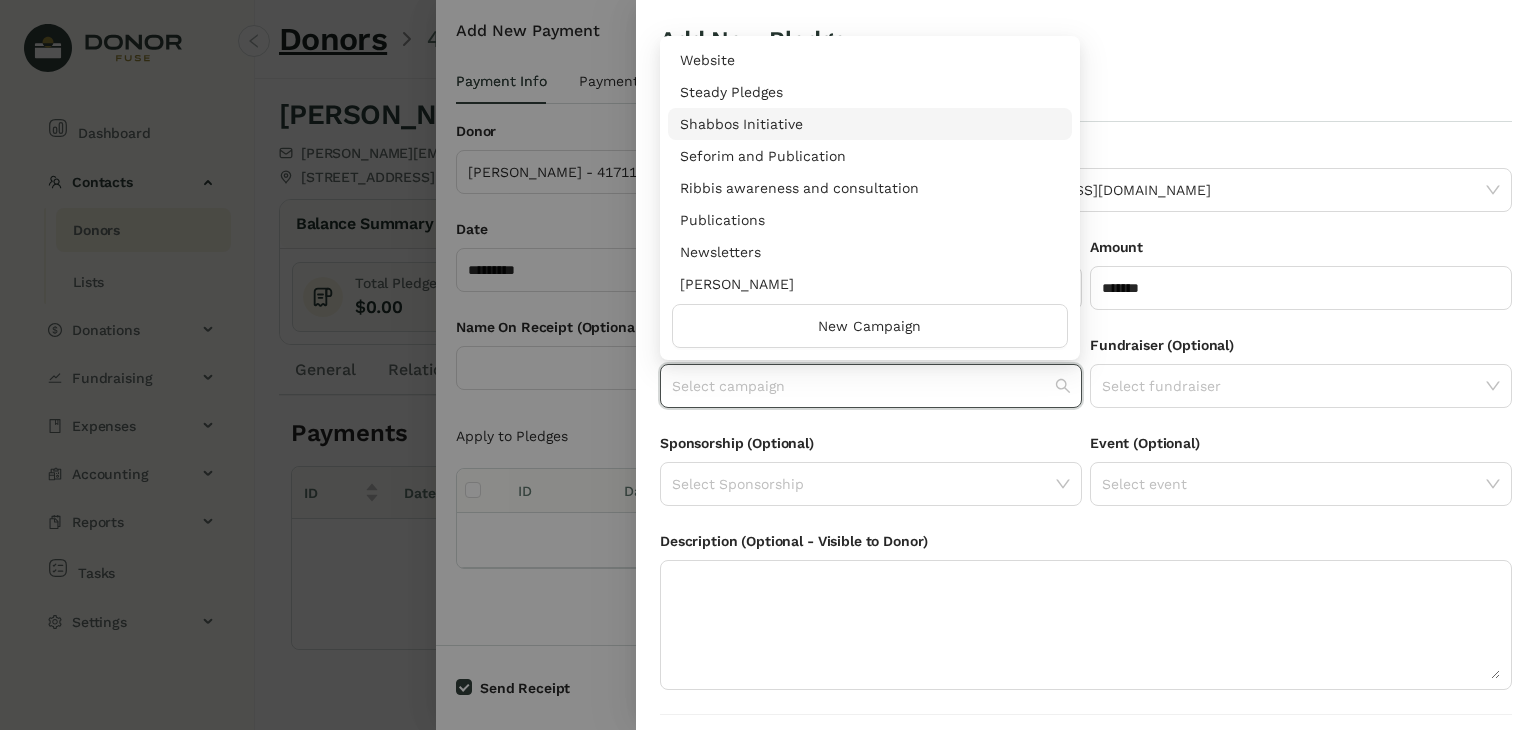 scroll, scrollTop: 960, scrollLeft: 0, axis: vertical 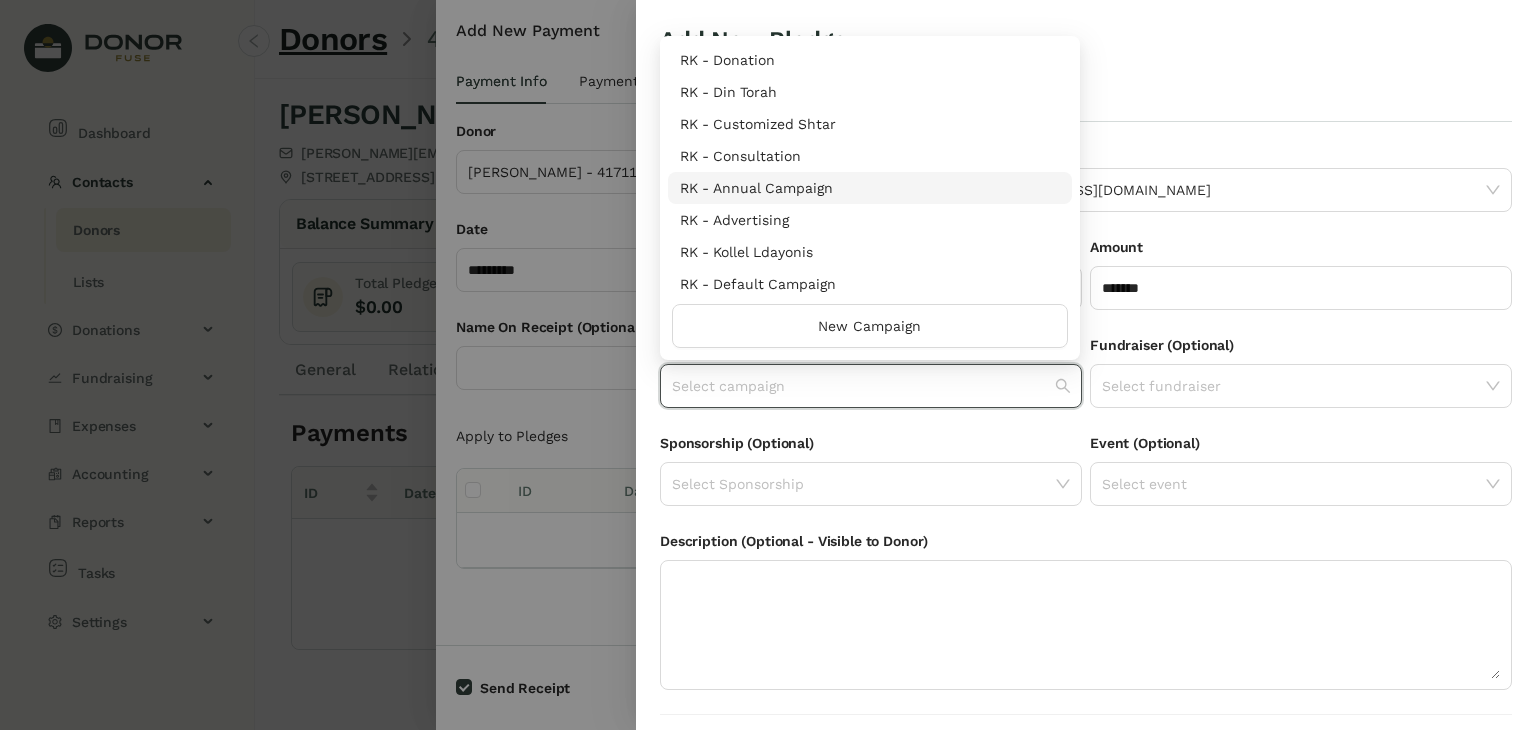click on "RK - Annual Campaign" at bounding box center (870, 188) 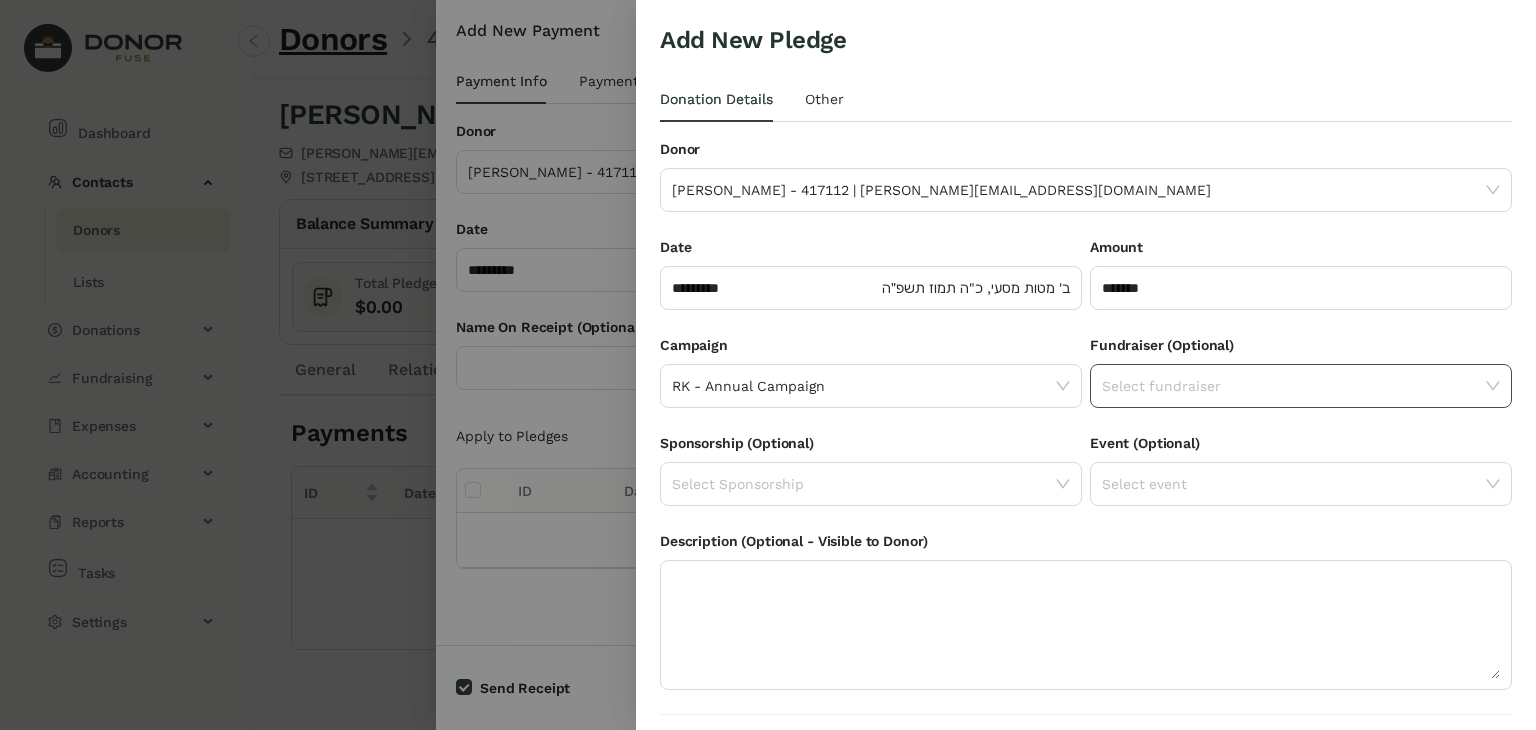 click on "Select fundraiser" 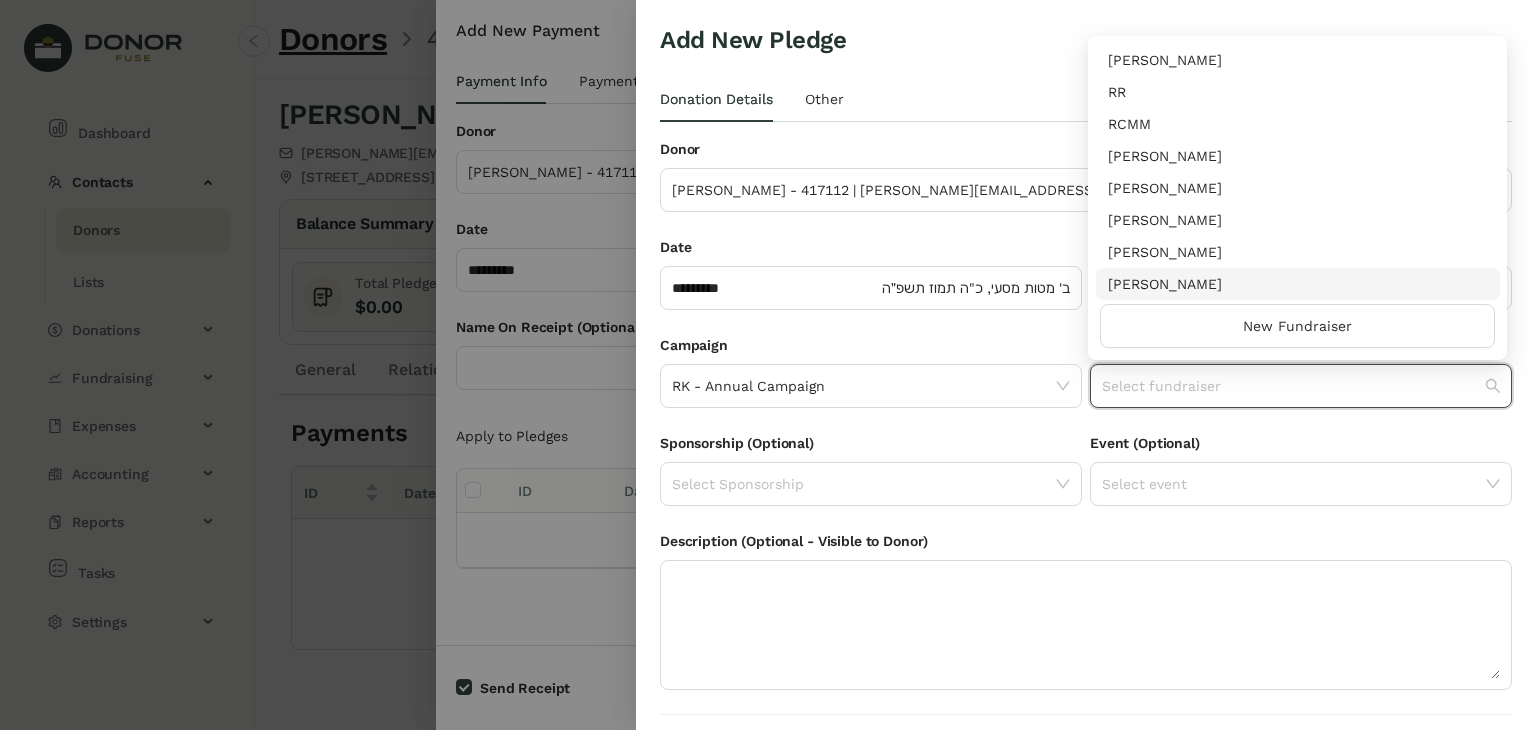click on "[PERSON_NAME]" at bounding box center [1298, 284] 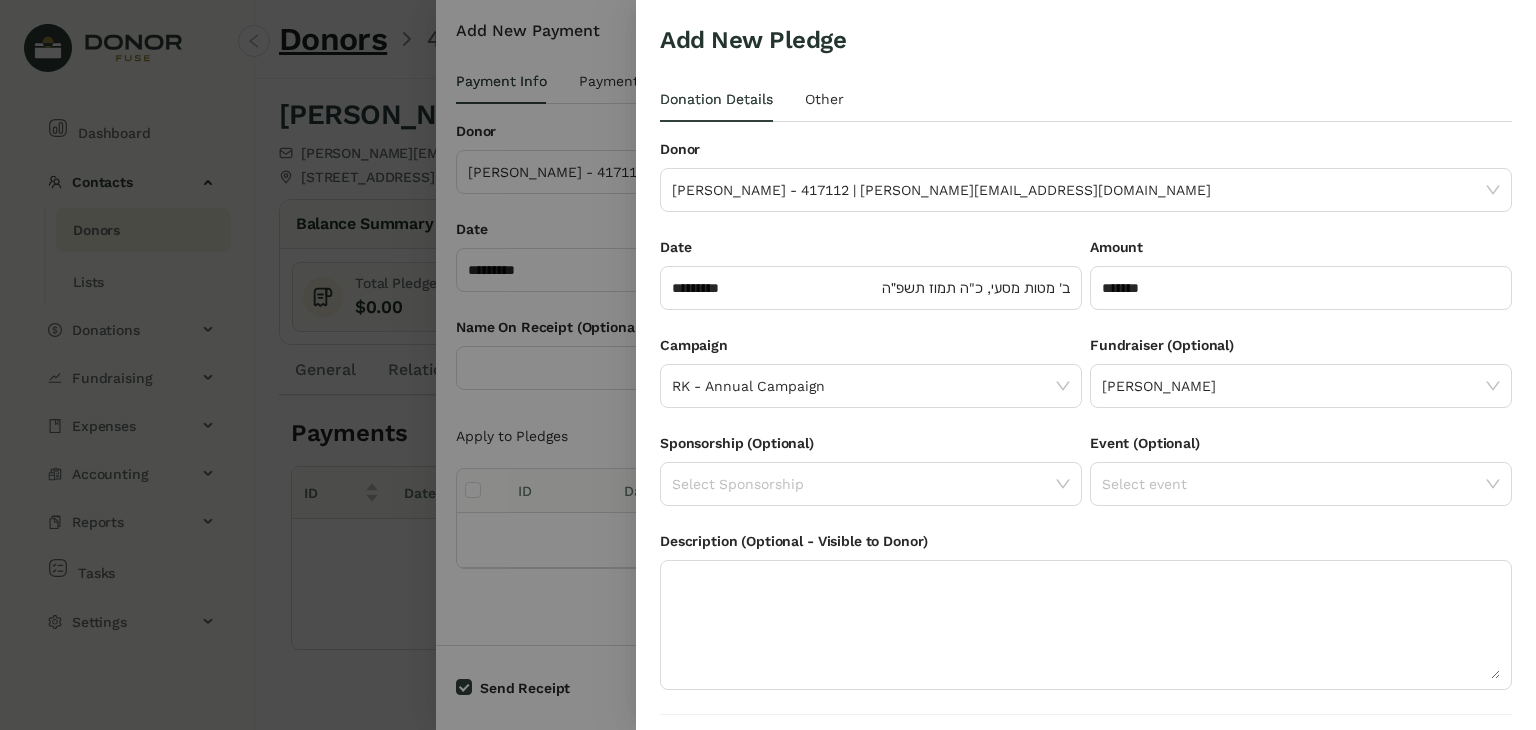 scroll, scrollTop: 54, scrollLeft: 0, axis: vertical 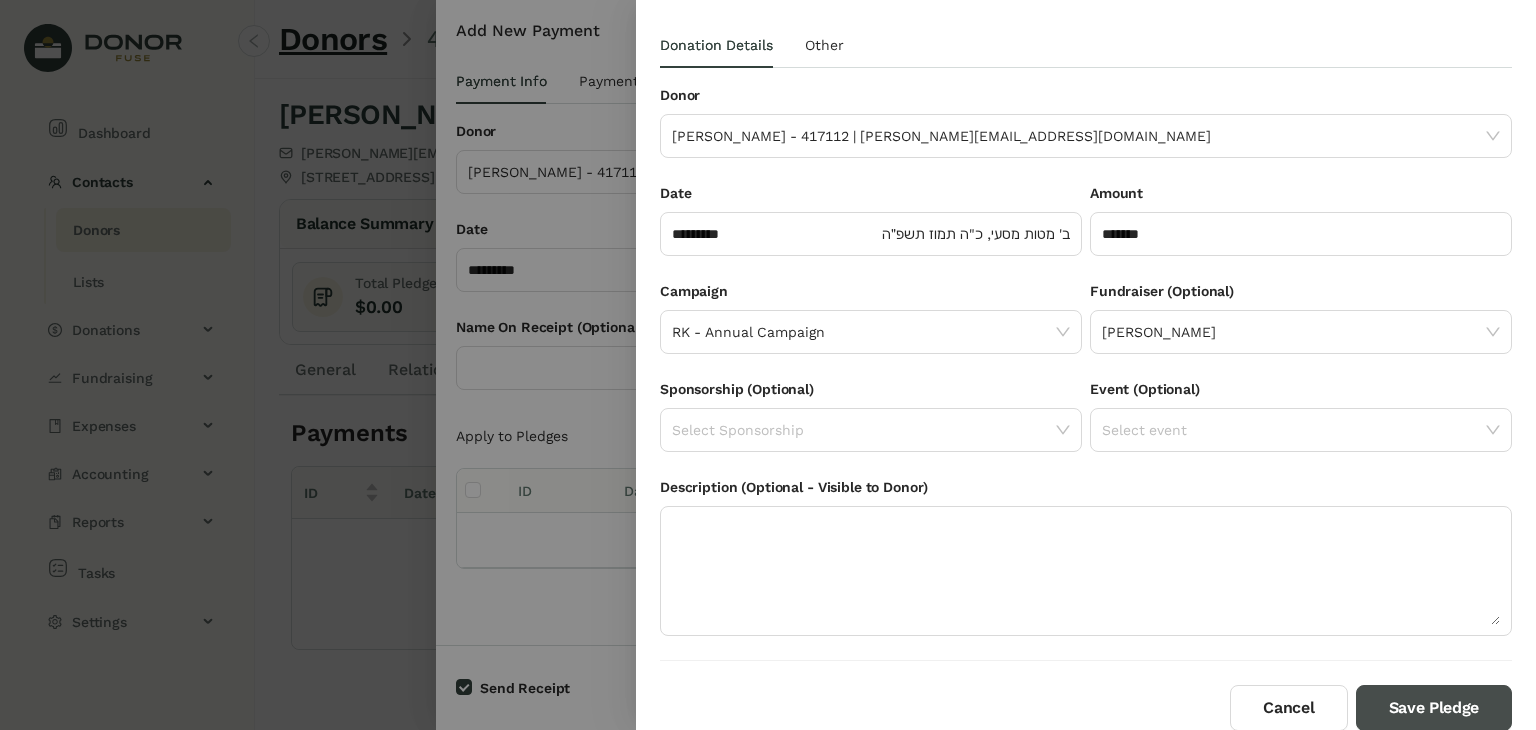 click on "Save Pledge" at bounding box center (1434, 708) 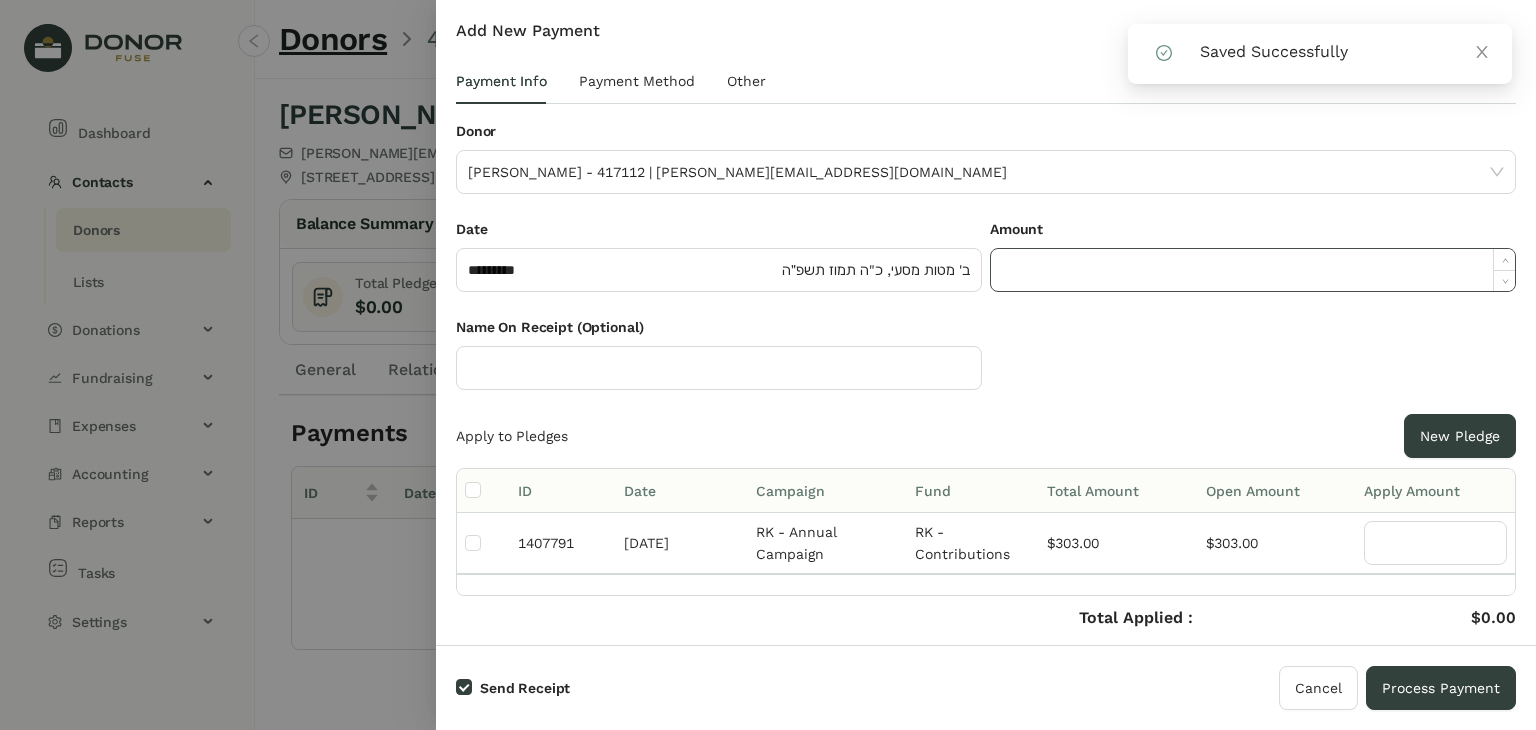 click 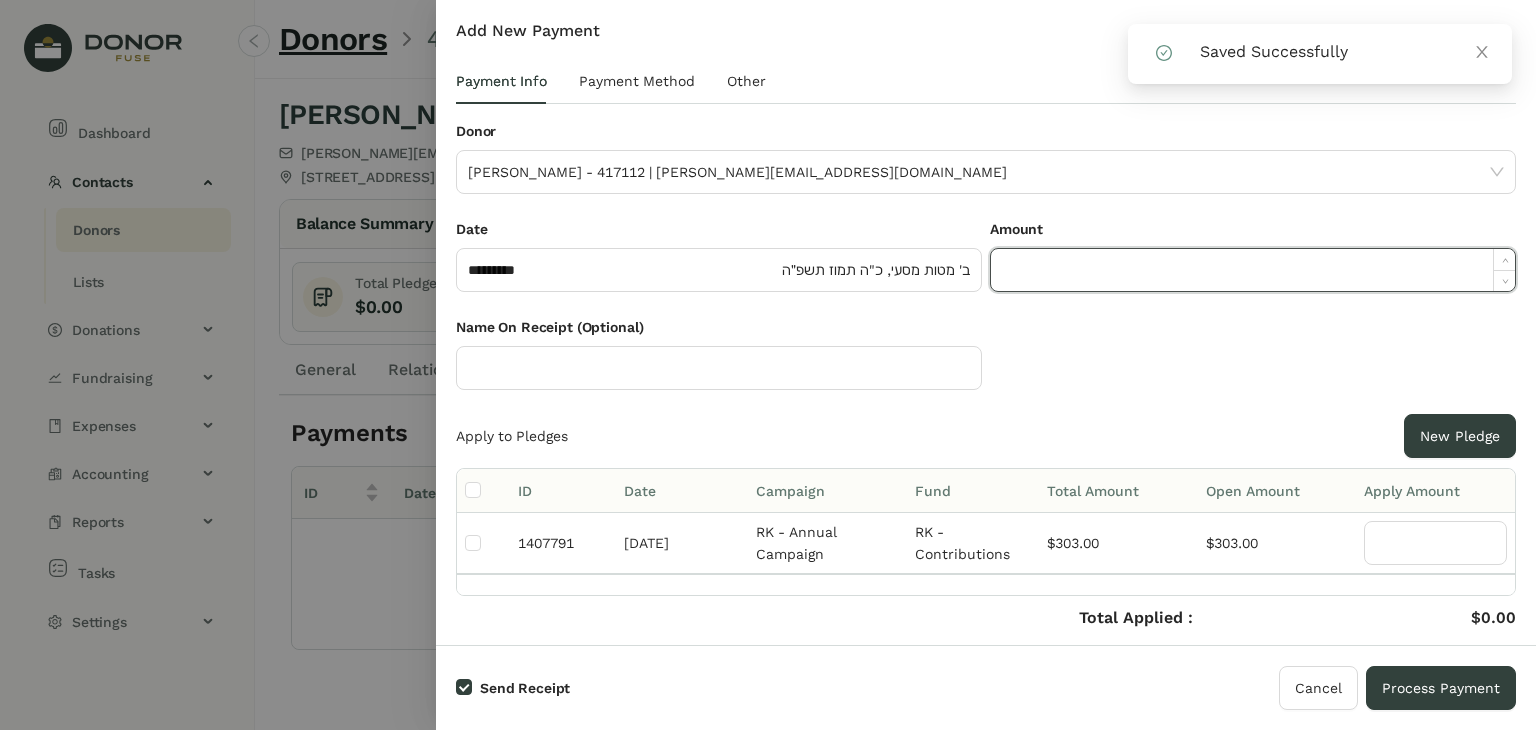 paste on "******" 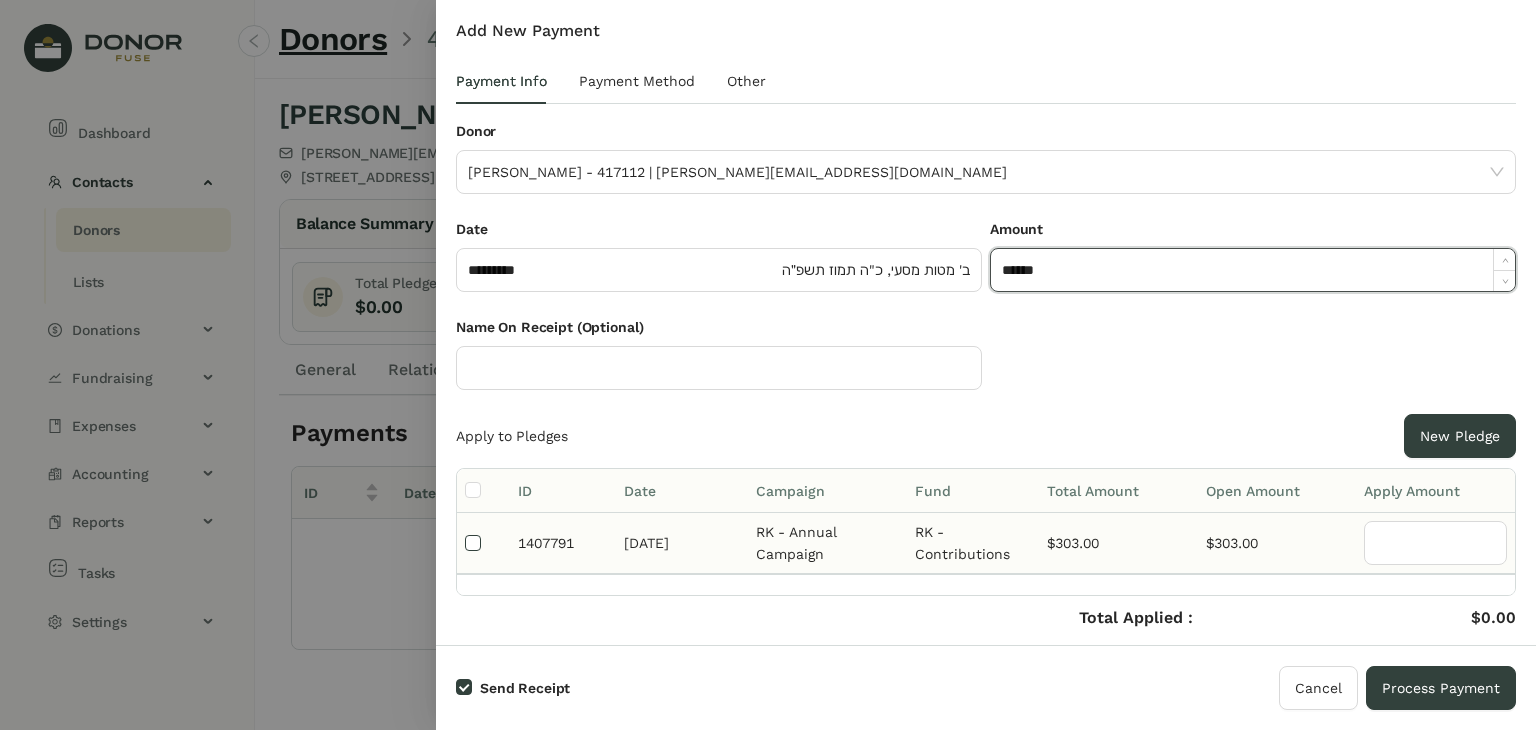 type on "*******" 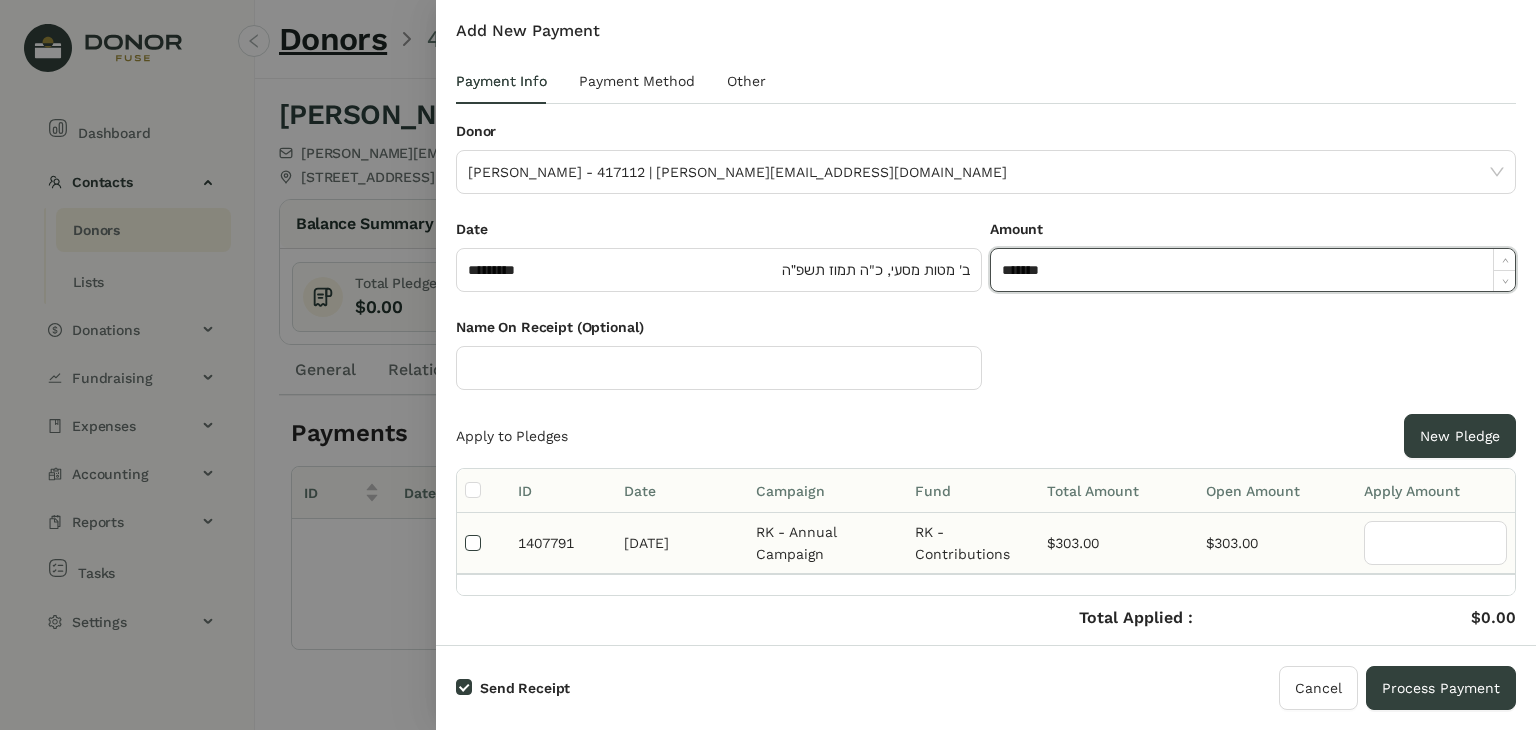 type on "***" 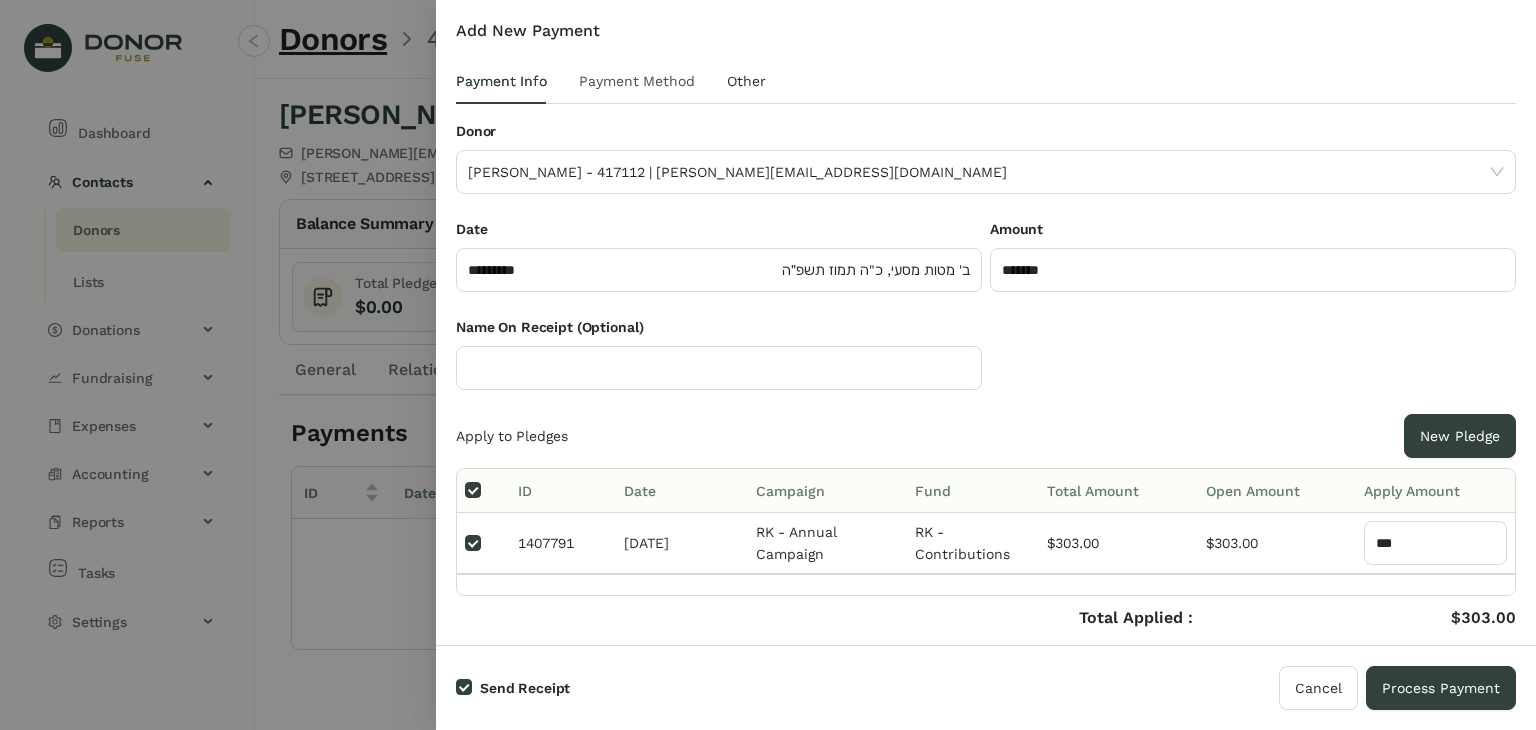 click on "Payment Method" at bounding box center [637, 81] 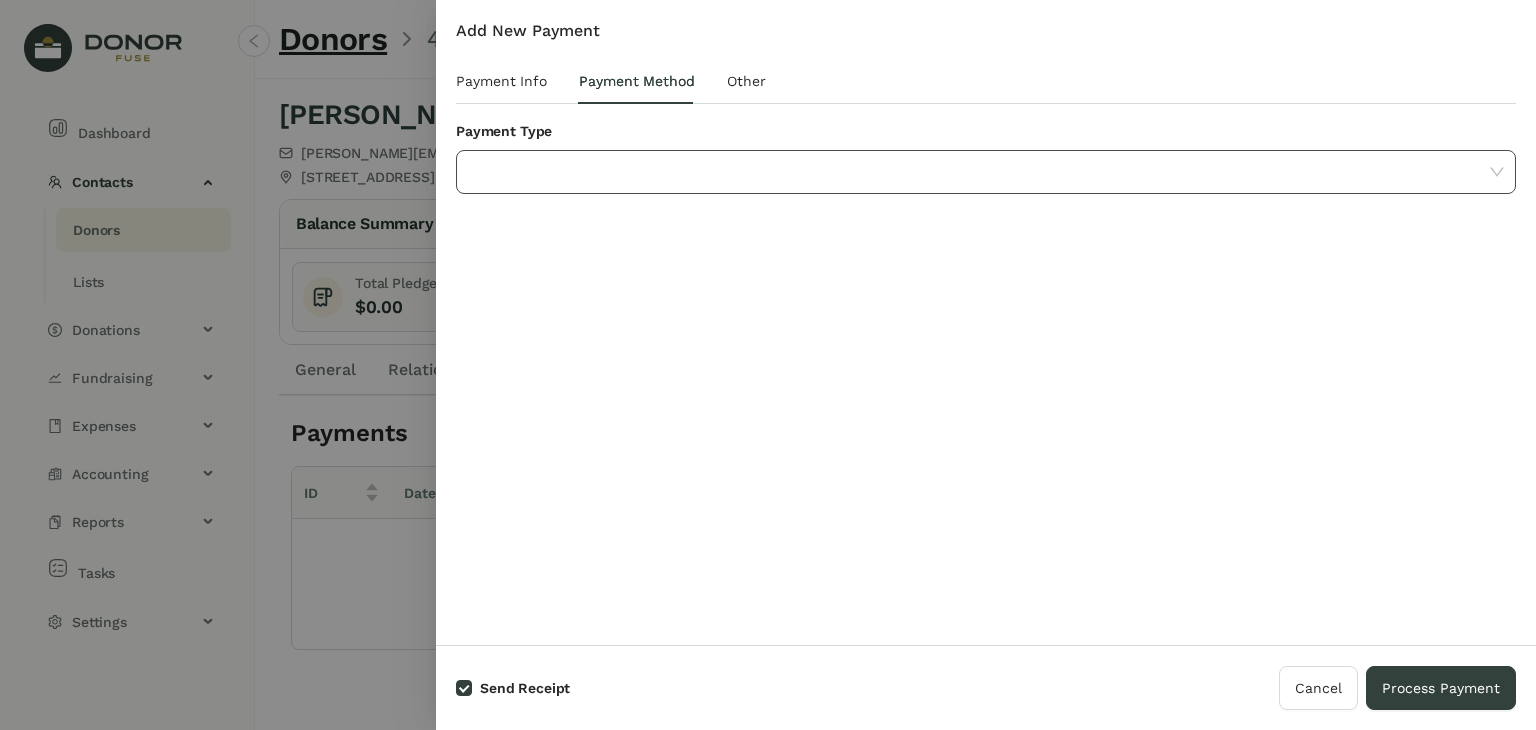 click 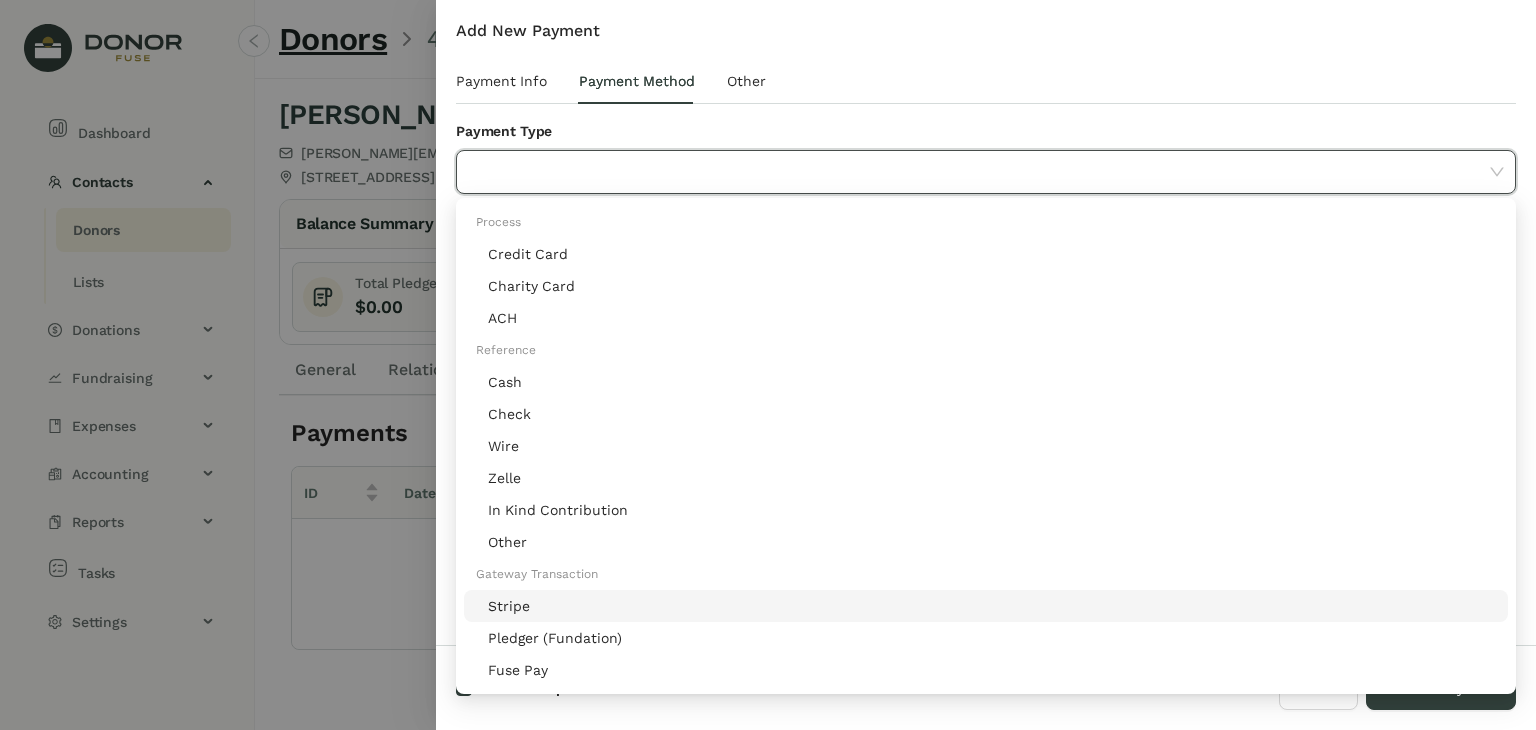 click on "Stripe" 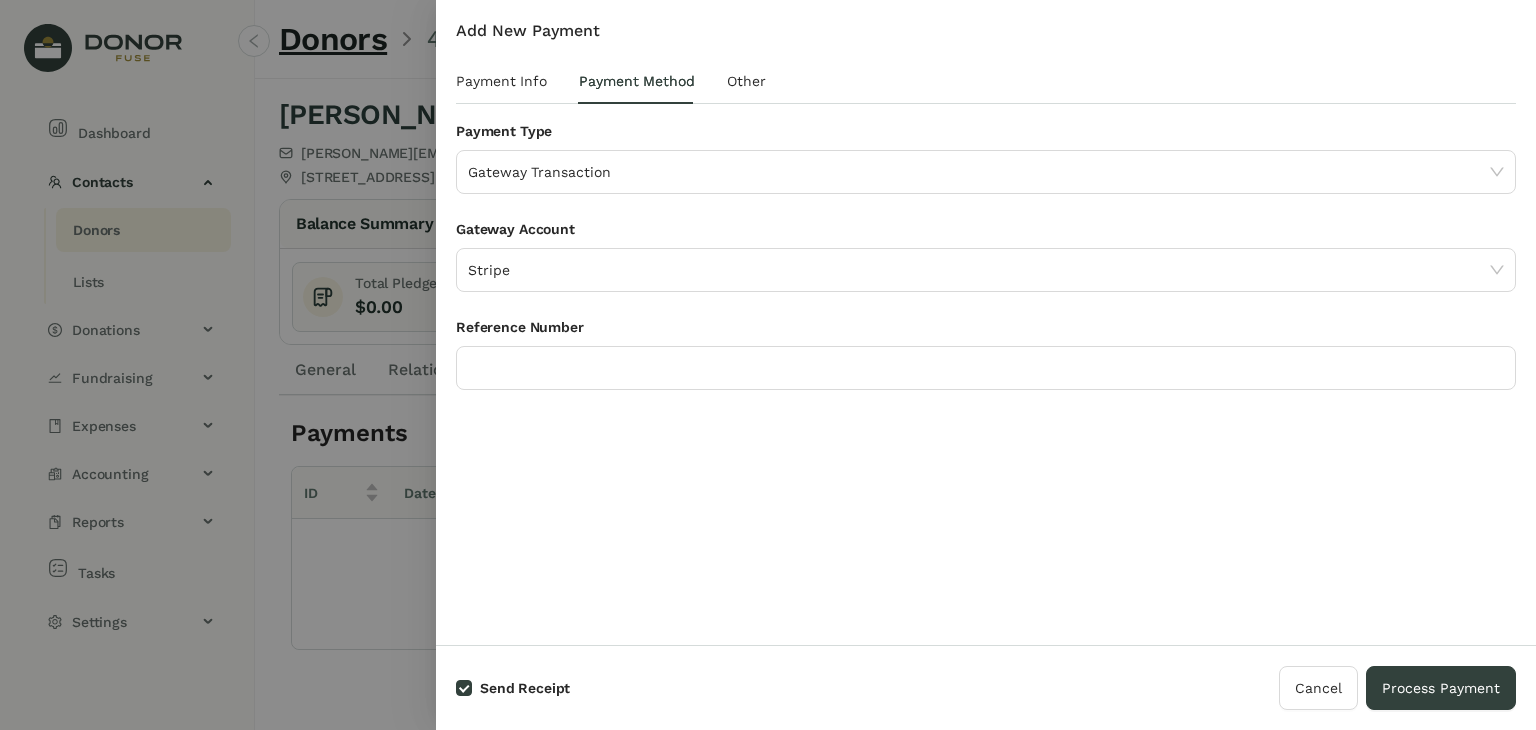 click on "Reference Number" at bounding box center [986, 331] 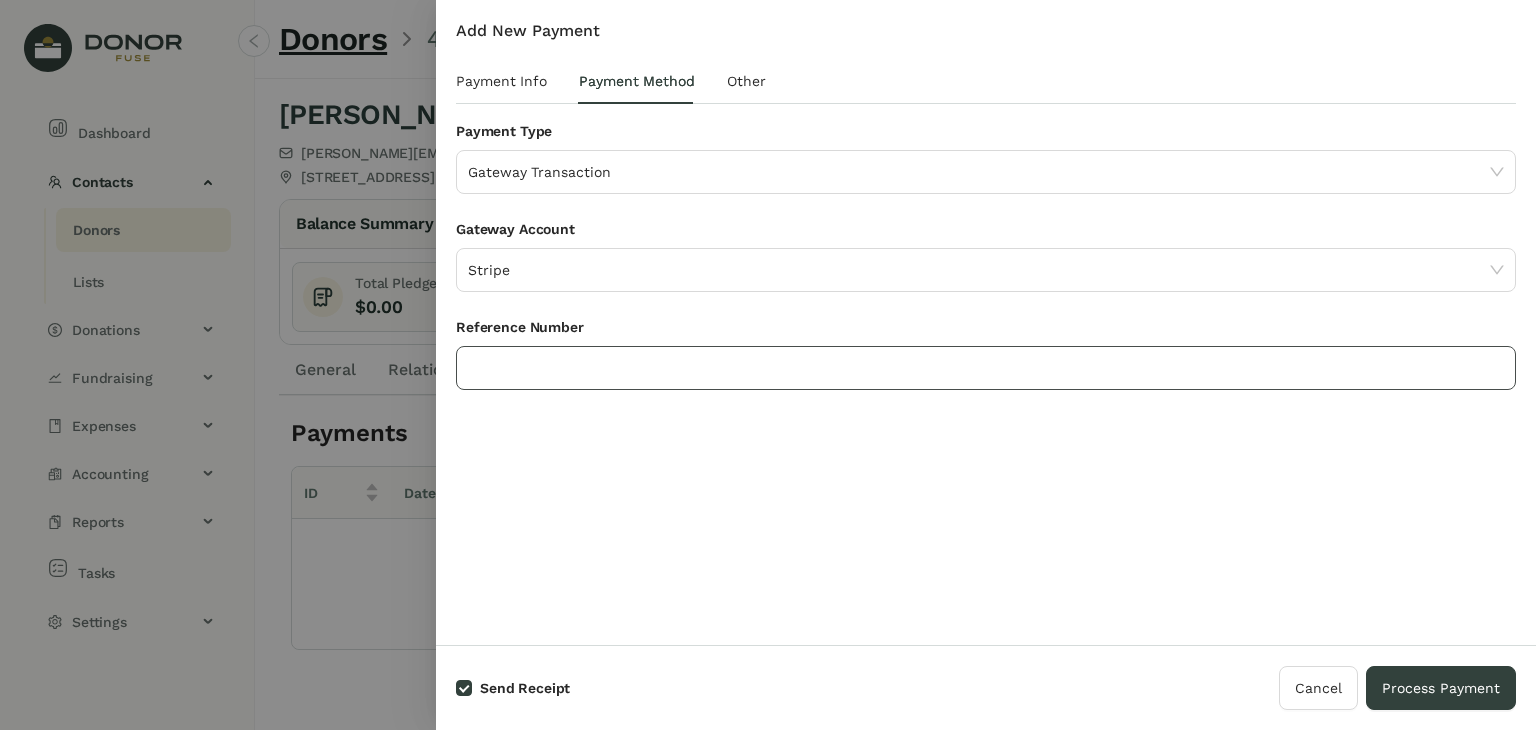 click 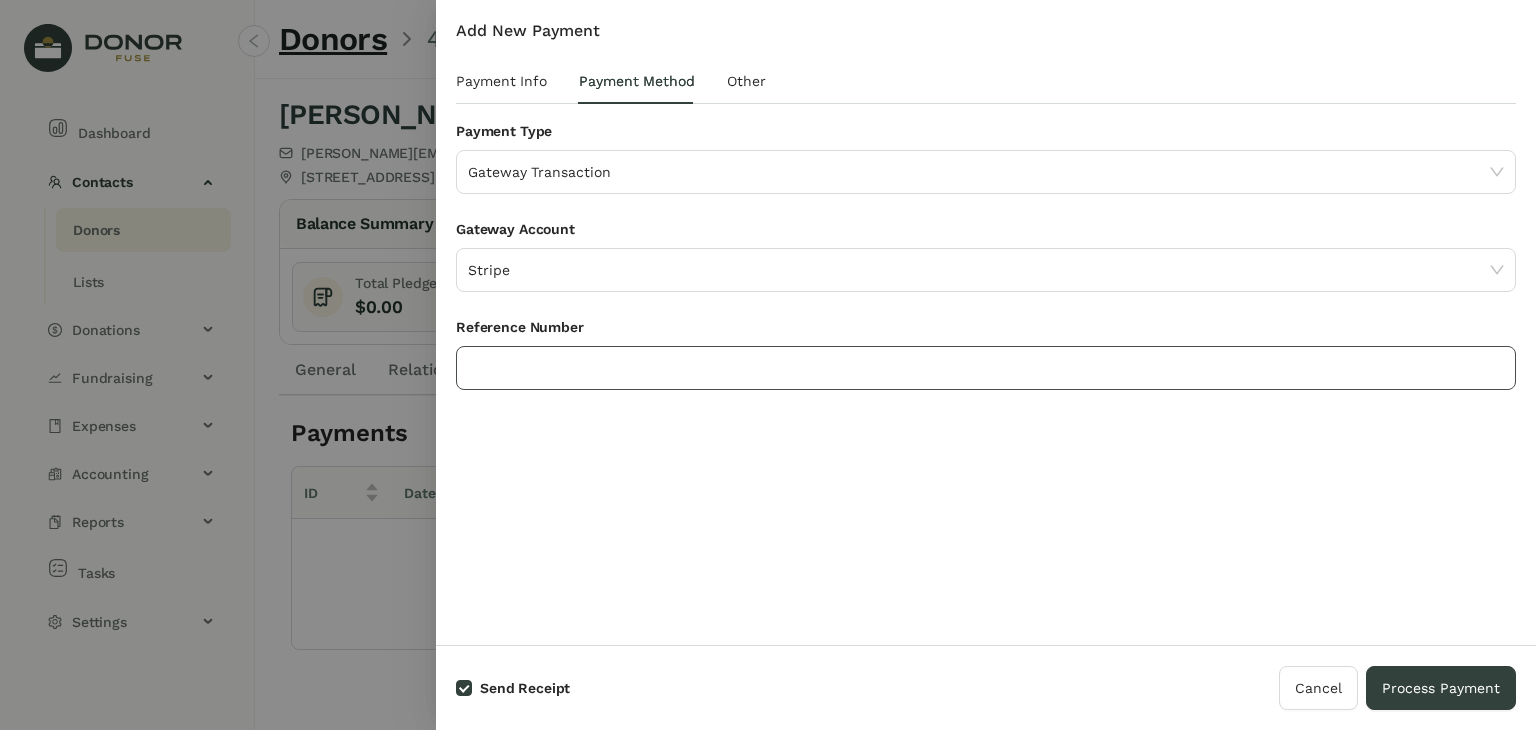 type on "******" 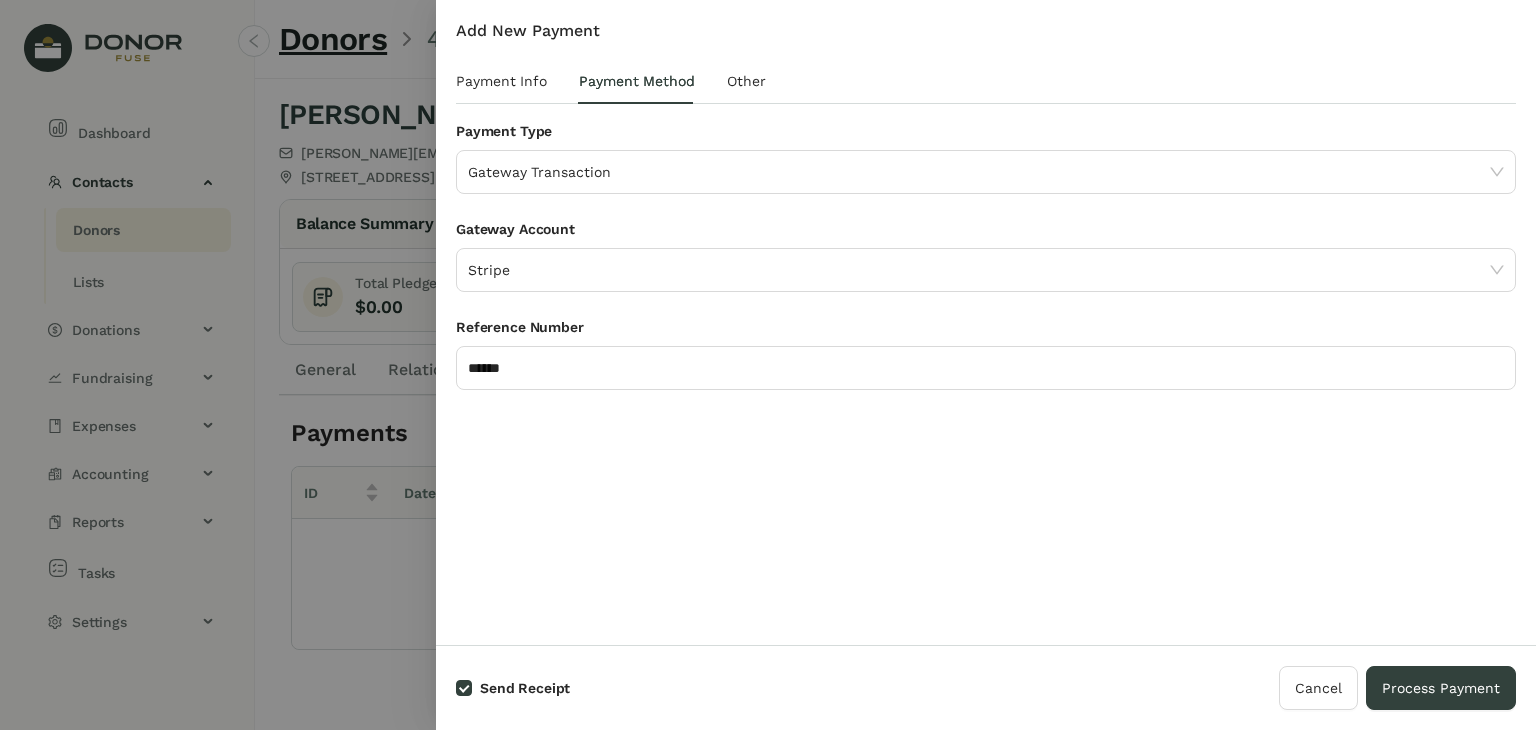 click on "Add New Payment  Payment Info Payment Method Other Donor [PERSON_NAME] - 417112 | [PERSON_NAME][EMAIL_ADDRESS][DOMAIN_NAME] Date ********* ב' מטות מסעי, כ"ה תמוז תשפ״ה Amount ******* Name On Receipt (Optional) Apply to Pledges    New Pledge ID Date Campaign Fund Total Amount Open Amount Apply Amount 1407791 [DATE] RK - Annual Campaign RK - Contributions $303.00 $303.00 *** Total Applied :    Credit Amount :    $303.00    $0.00    Save Credit Payment Type Gateway Transaction Gateway Account Stripe Reference Number ****** Override Template Group (Optional)  Select Template Group  Tags    Please select  Notes Attachments Upload Deposit Id Date Account  No Data  Time User Field Old Value New Value  No Data  Account Amount Debit Amount Credit Fund  No Data" at bounding box center (986, 322) 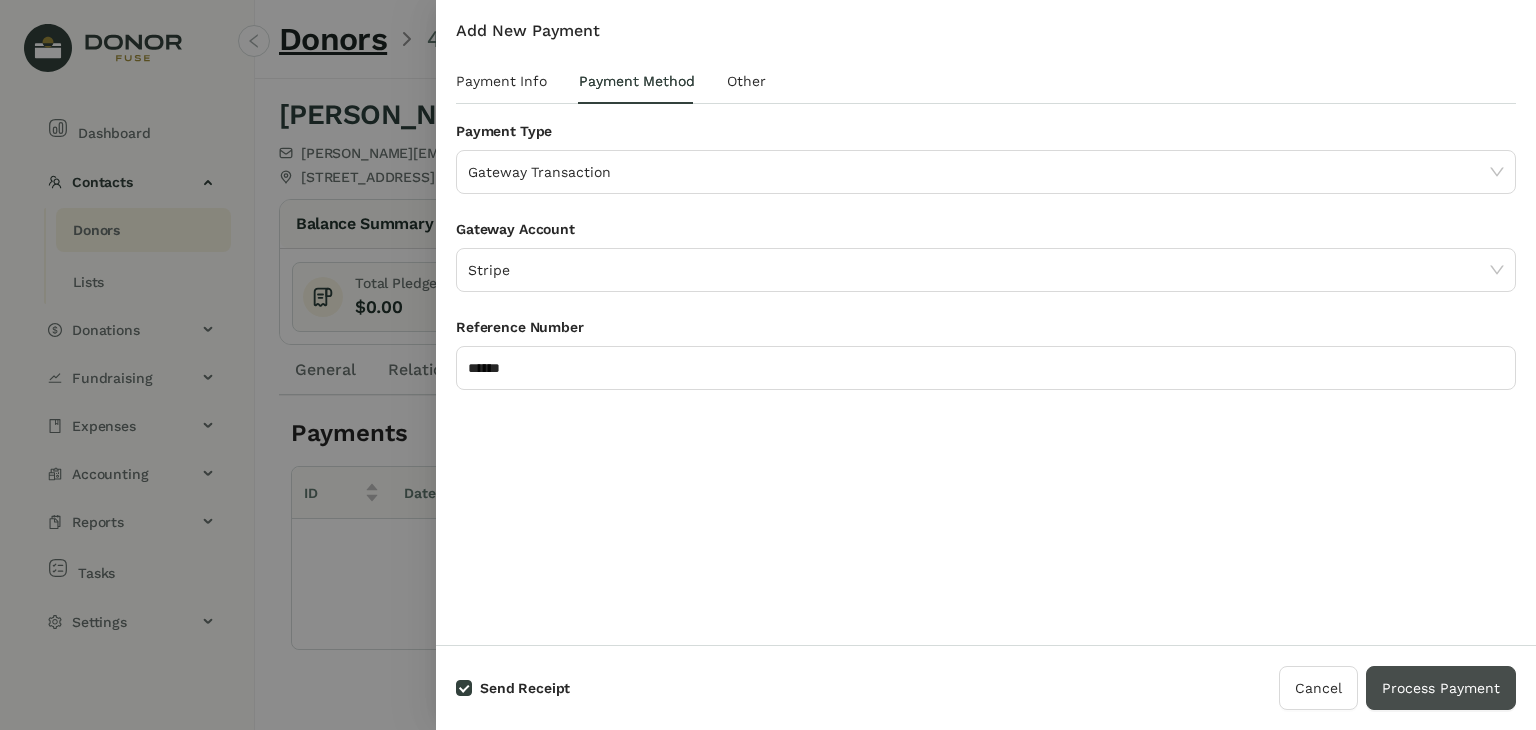 click on "Process Payment" at bounding box center (1441, 688) 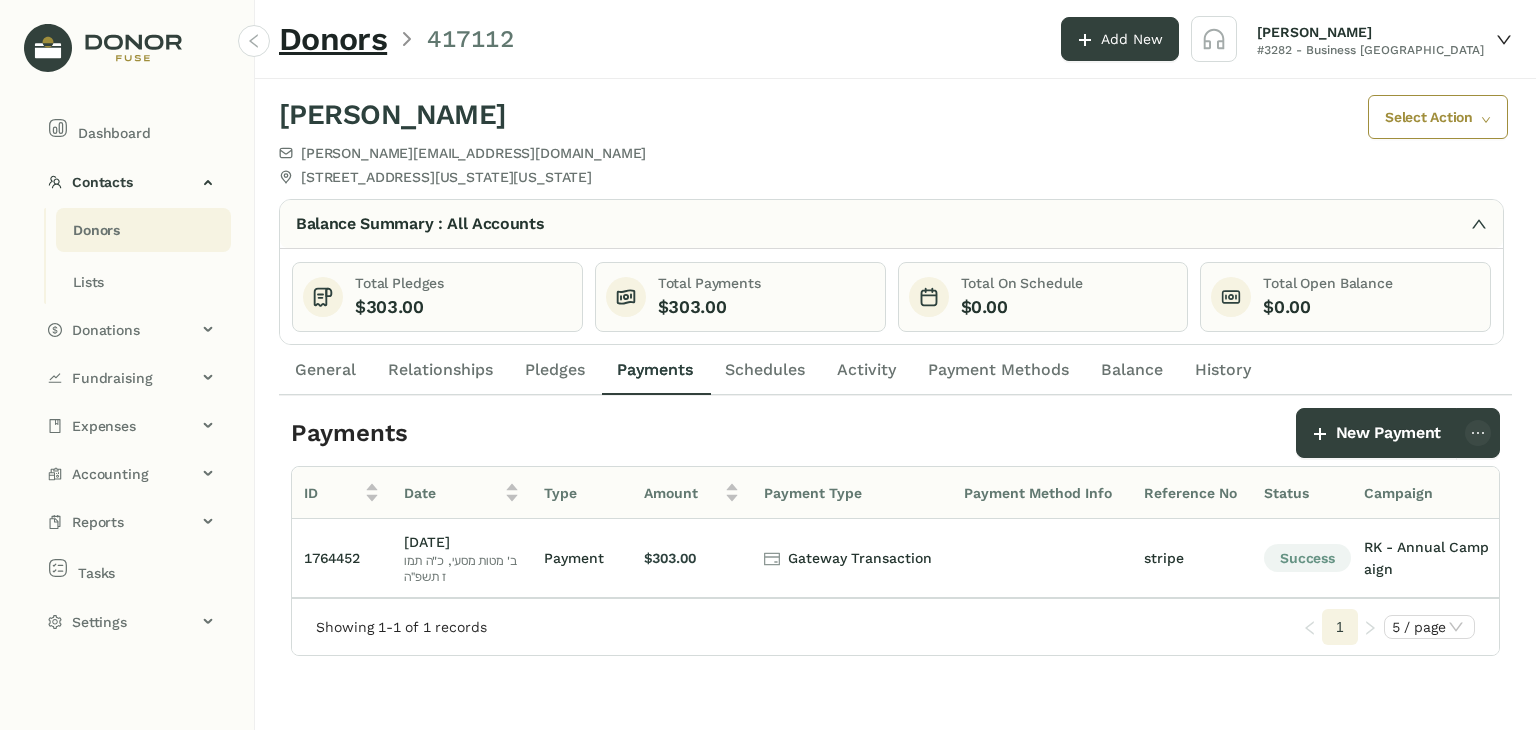 click on "Donors" 